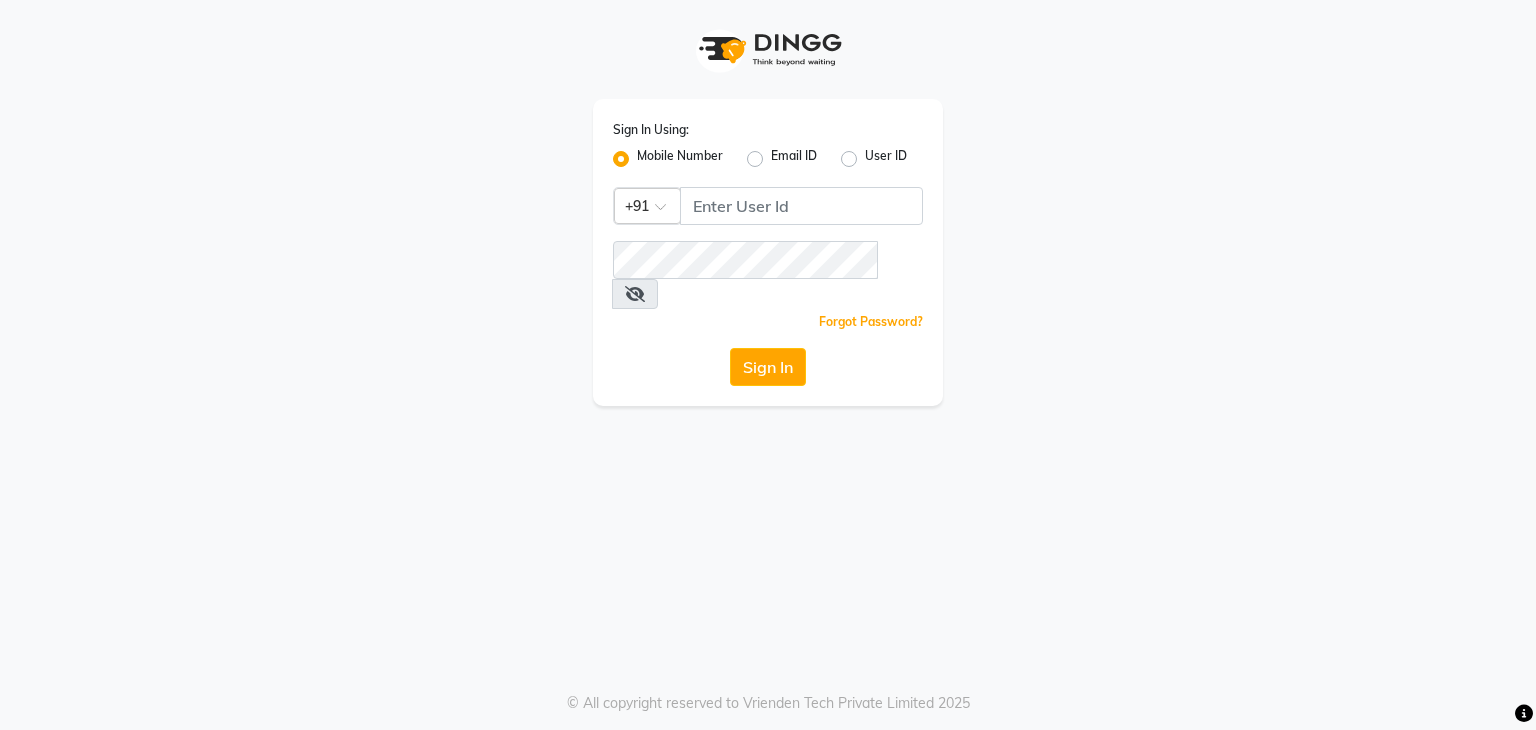 scroll, scrollTop: 0, scrollLeft: 0, axis: both 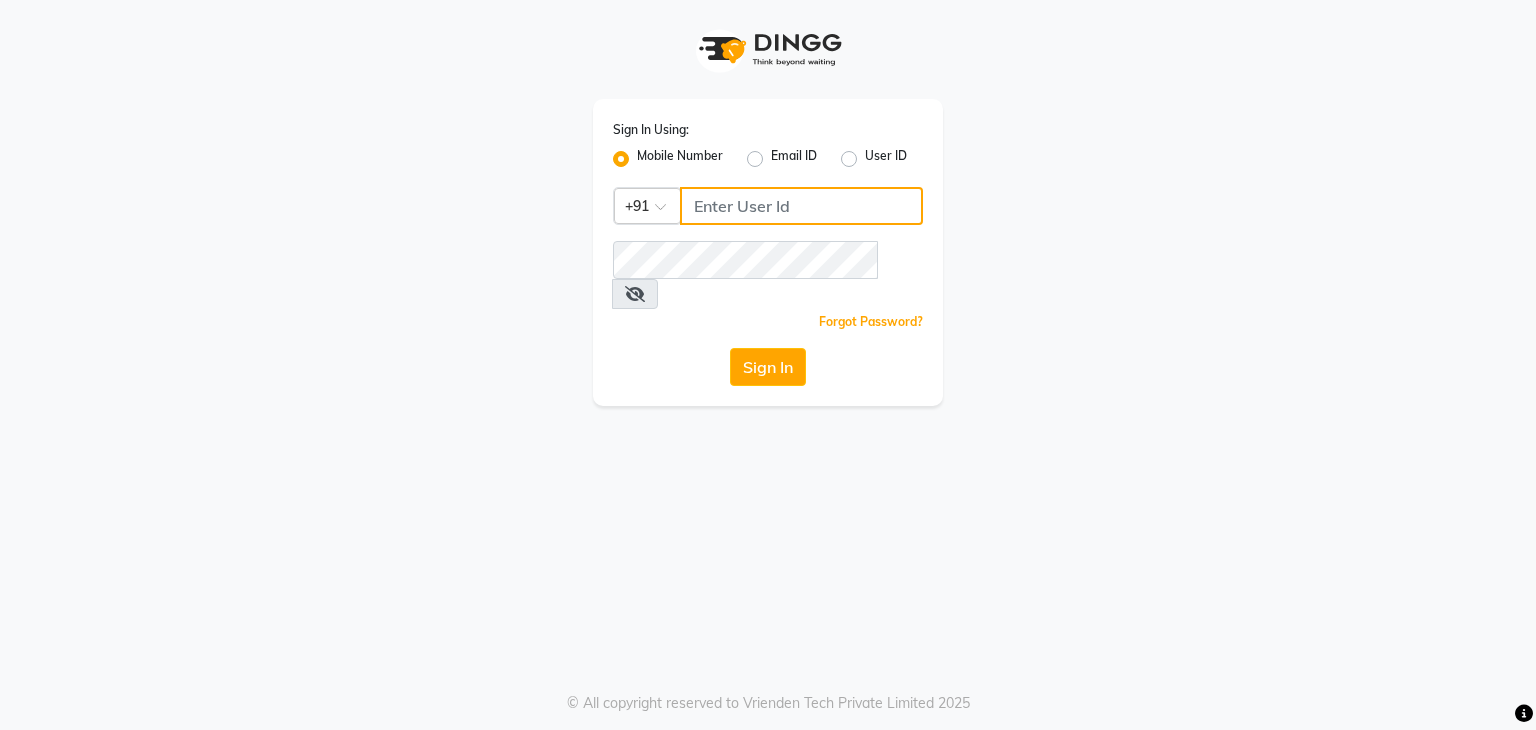 click 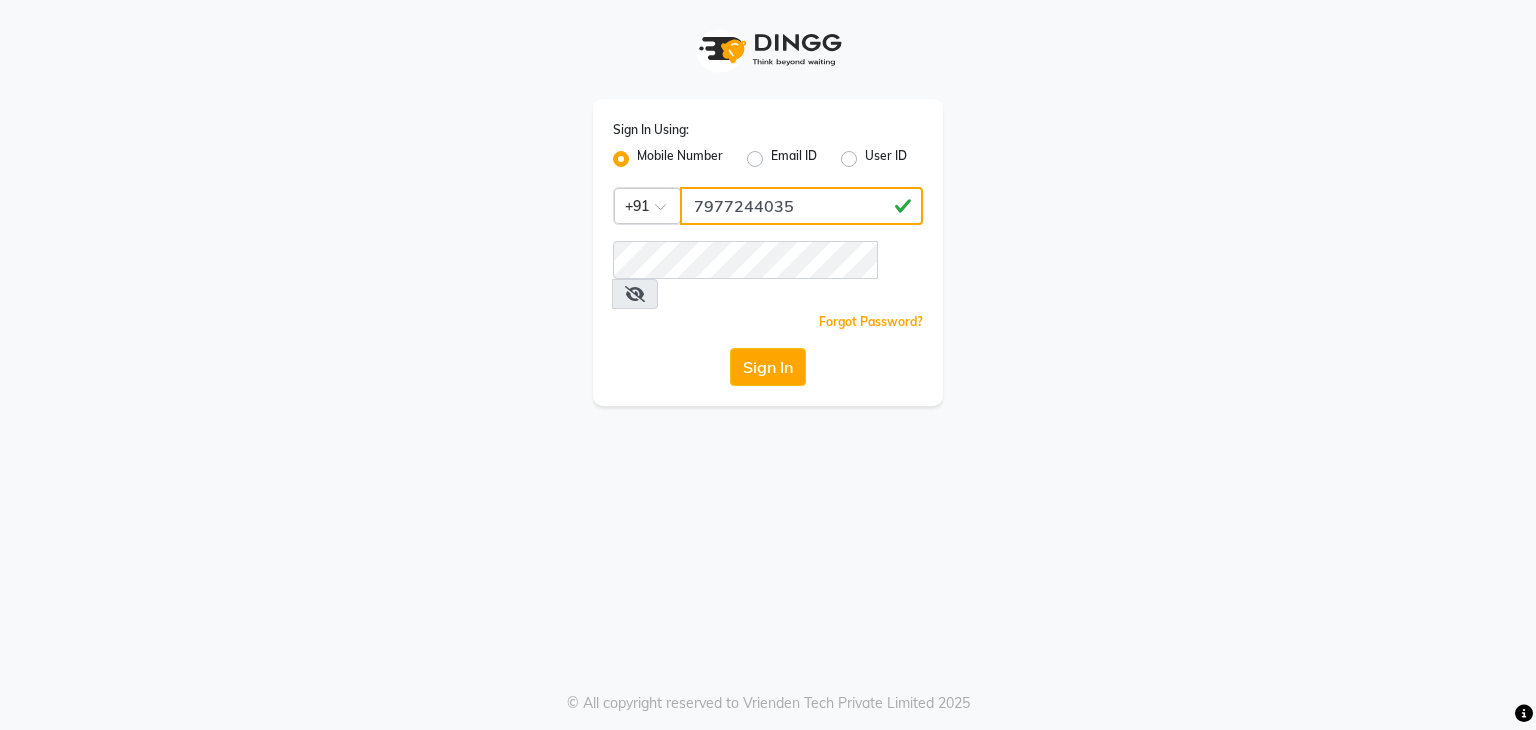 type on "7977244035" 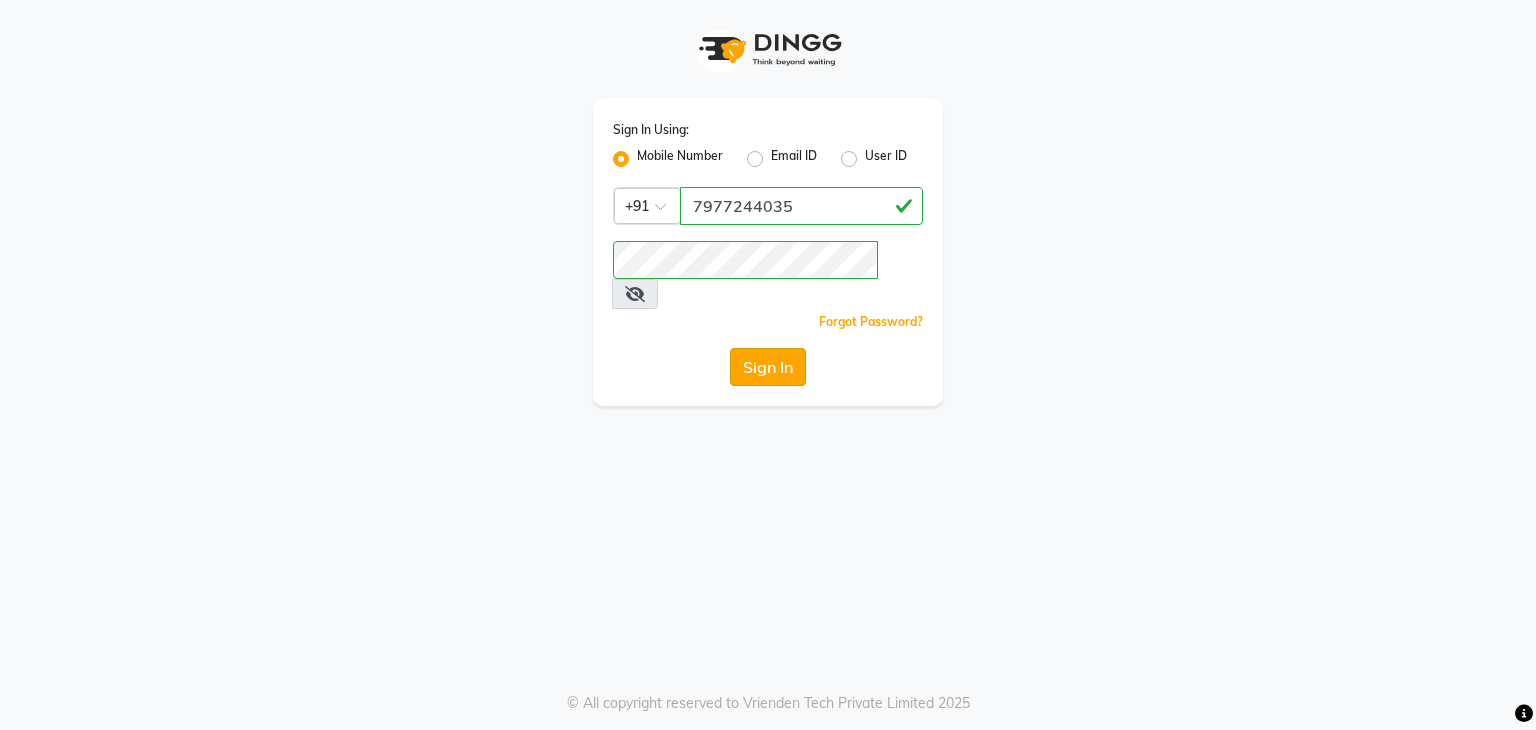 click on "Sign In" 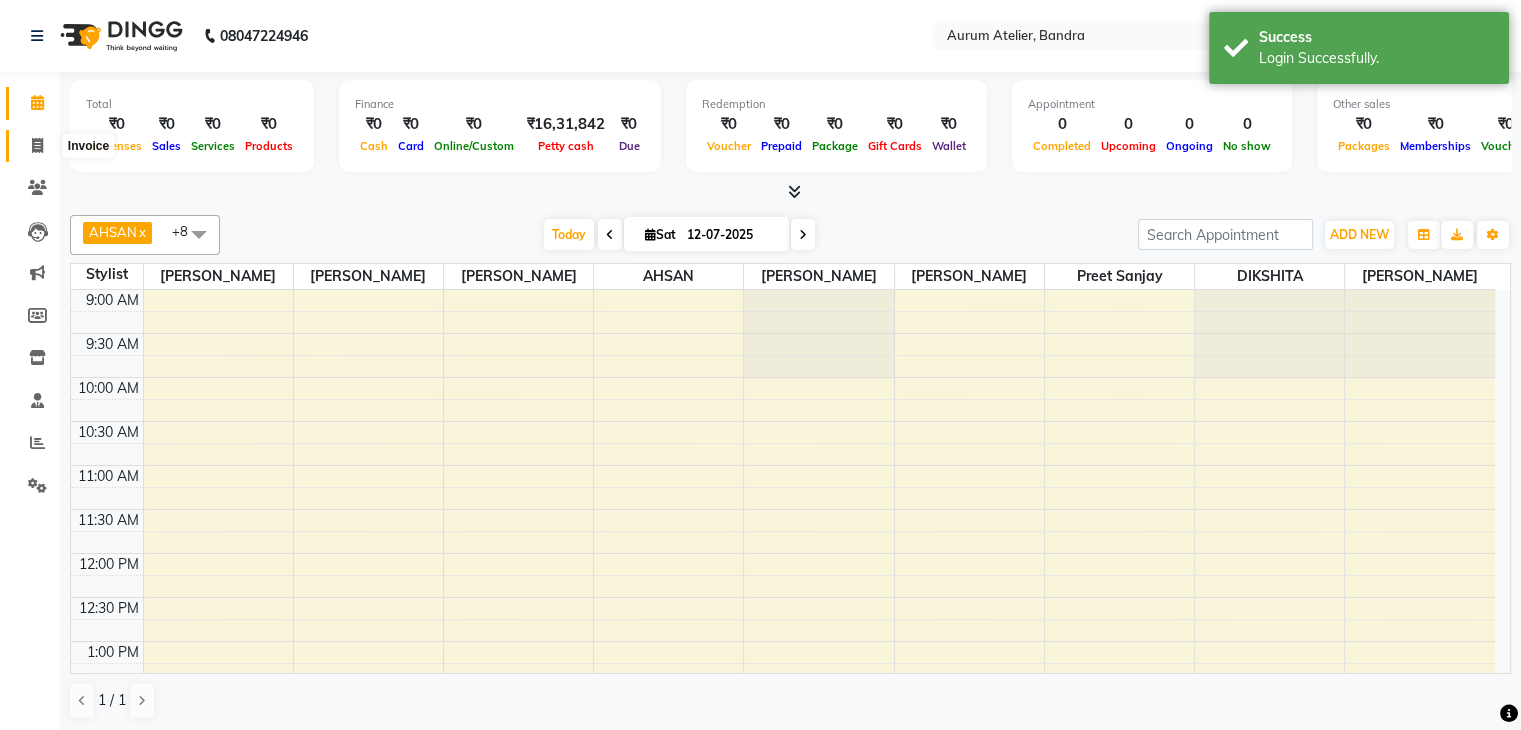 click 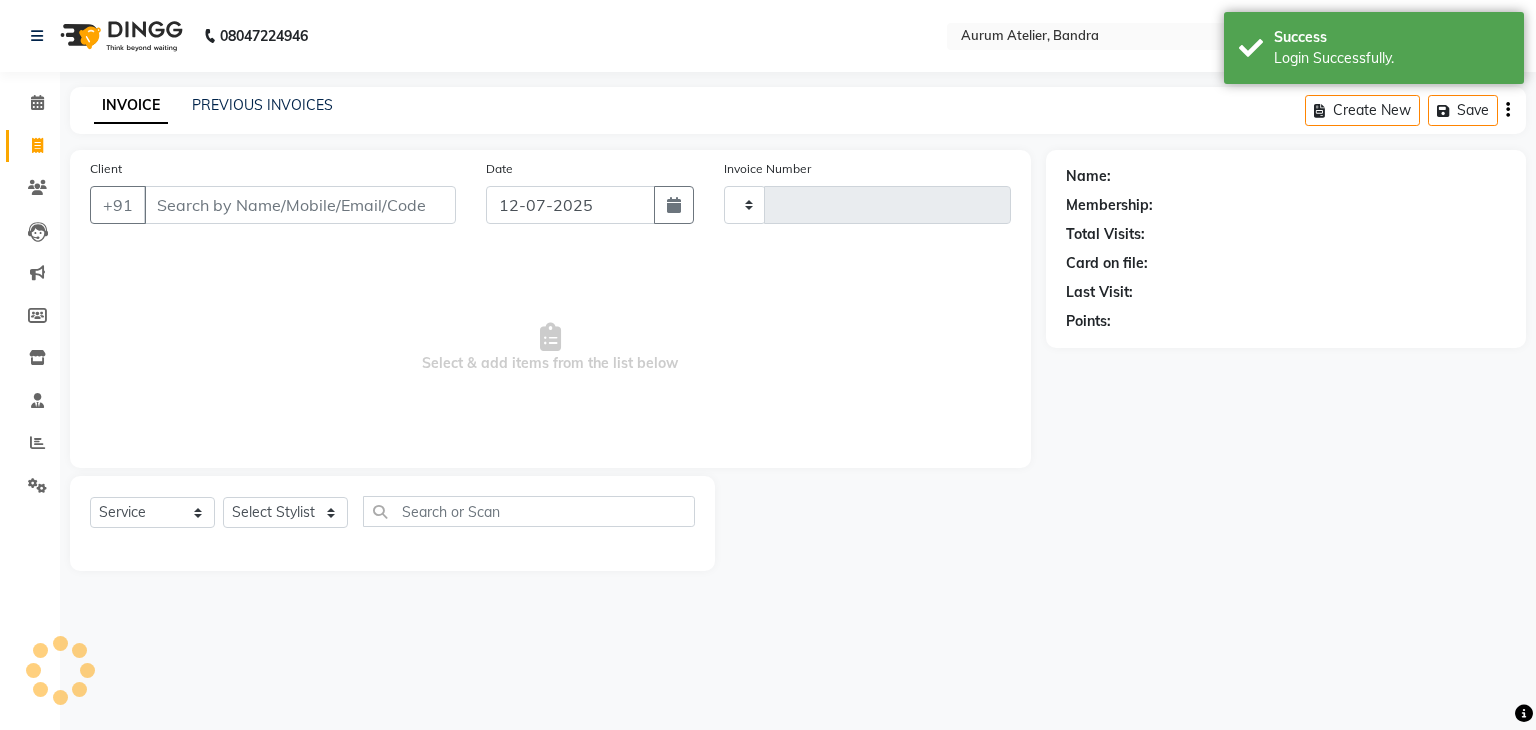 type on "0423" 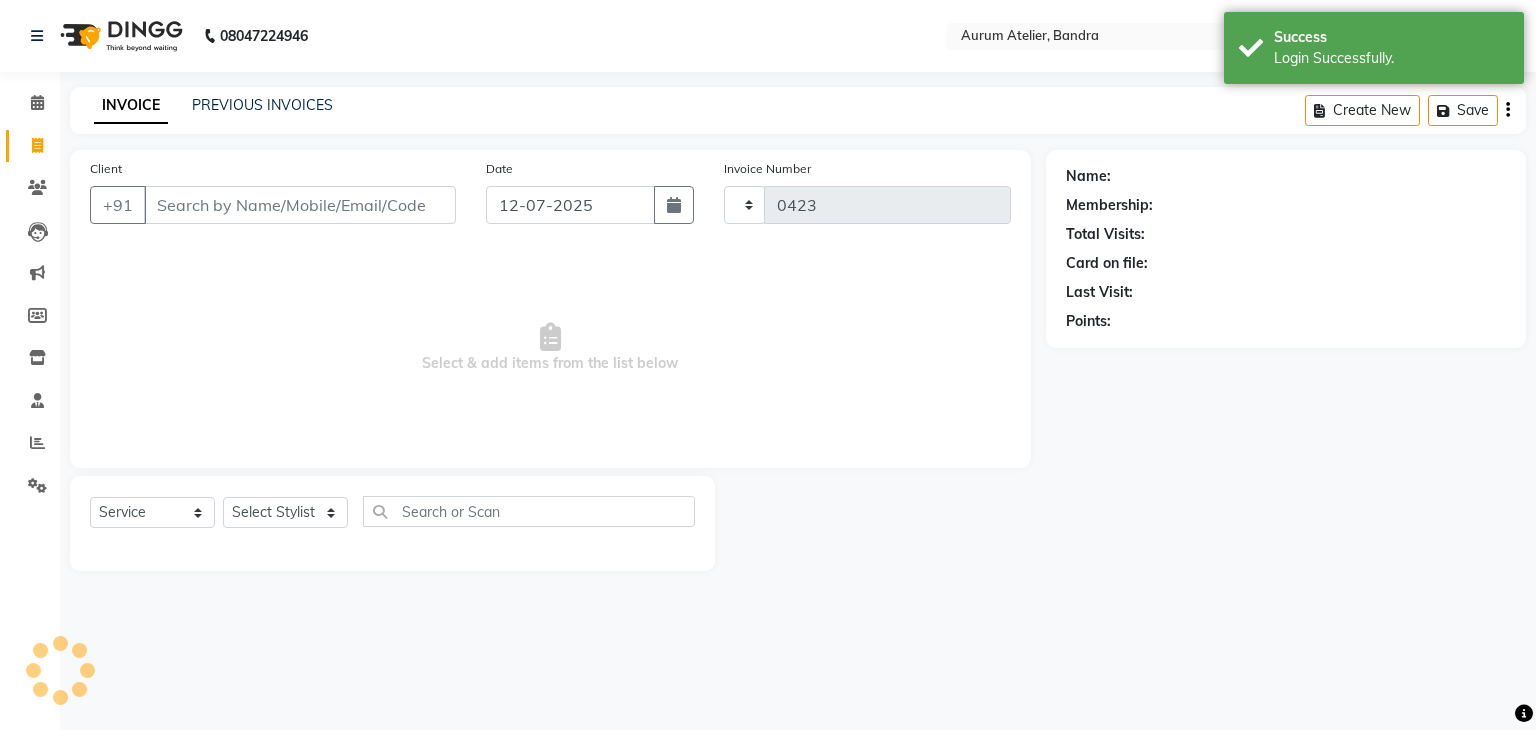 select on "7410" 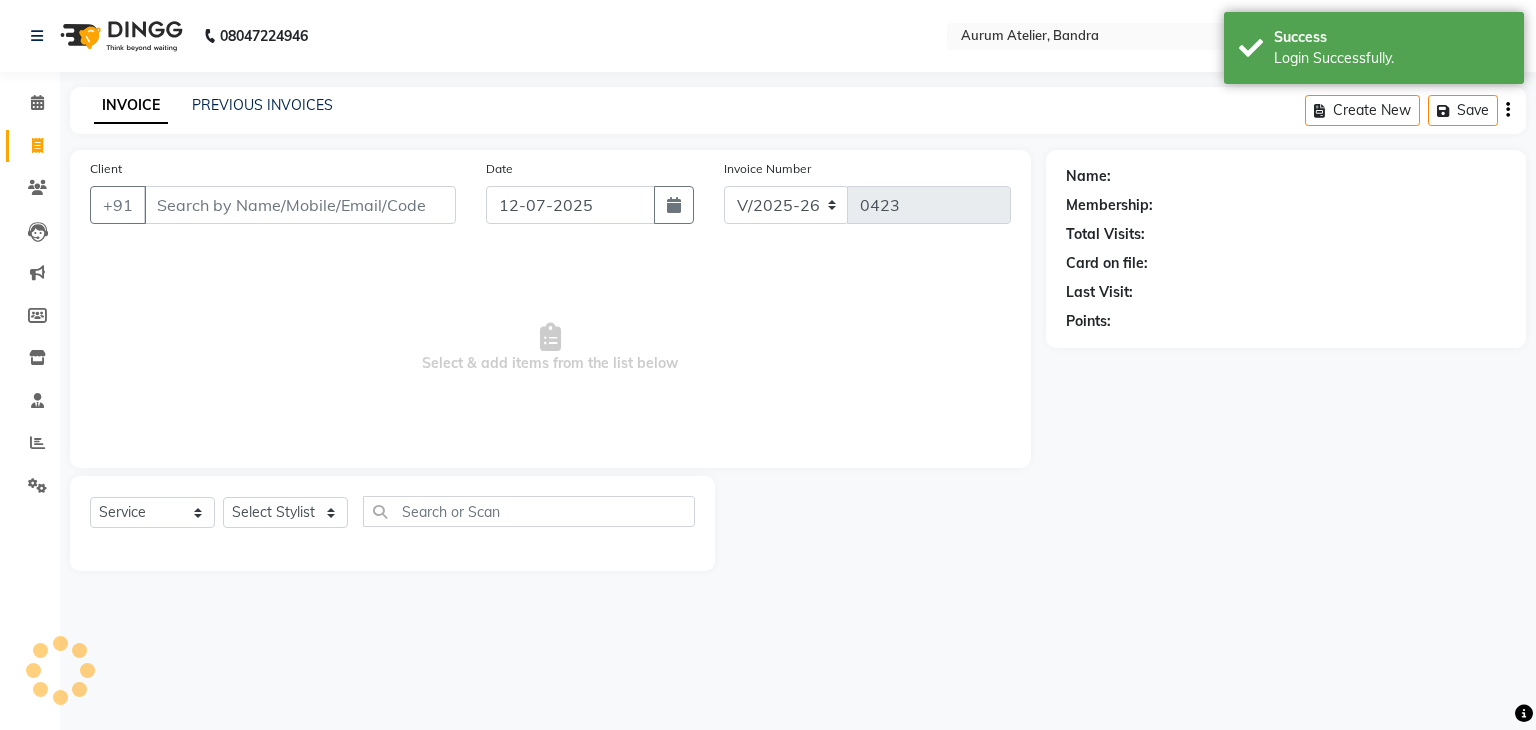 click on "Client" at bounding box center [300, 205] 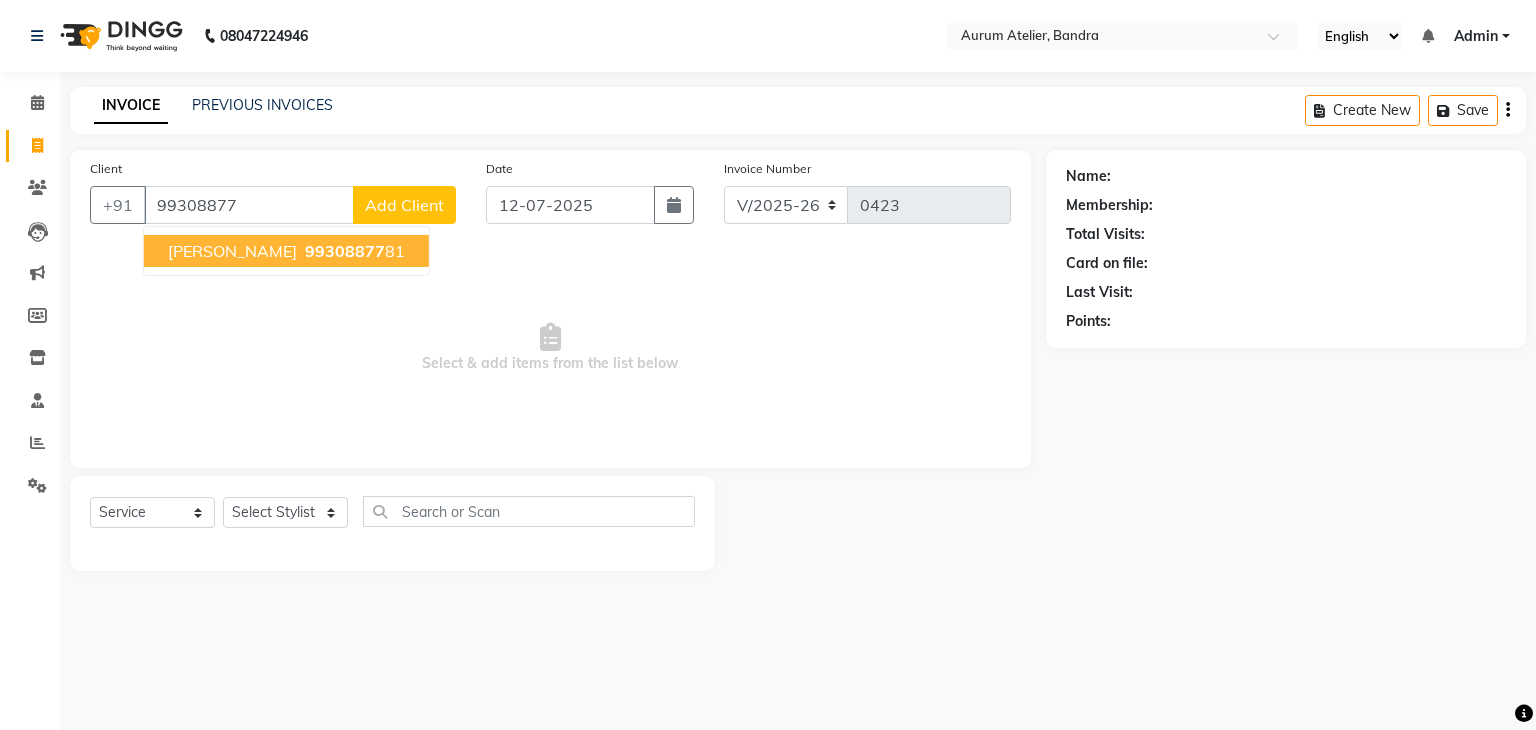 click on "[PERSON_NAME]" at bounding box center [232, 251] 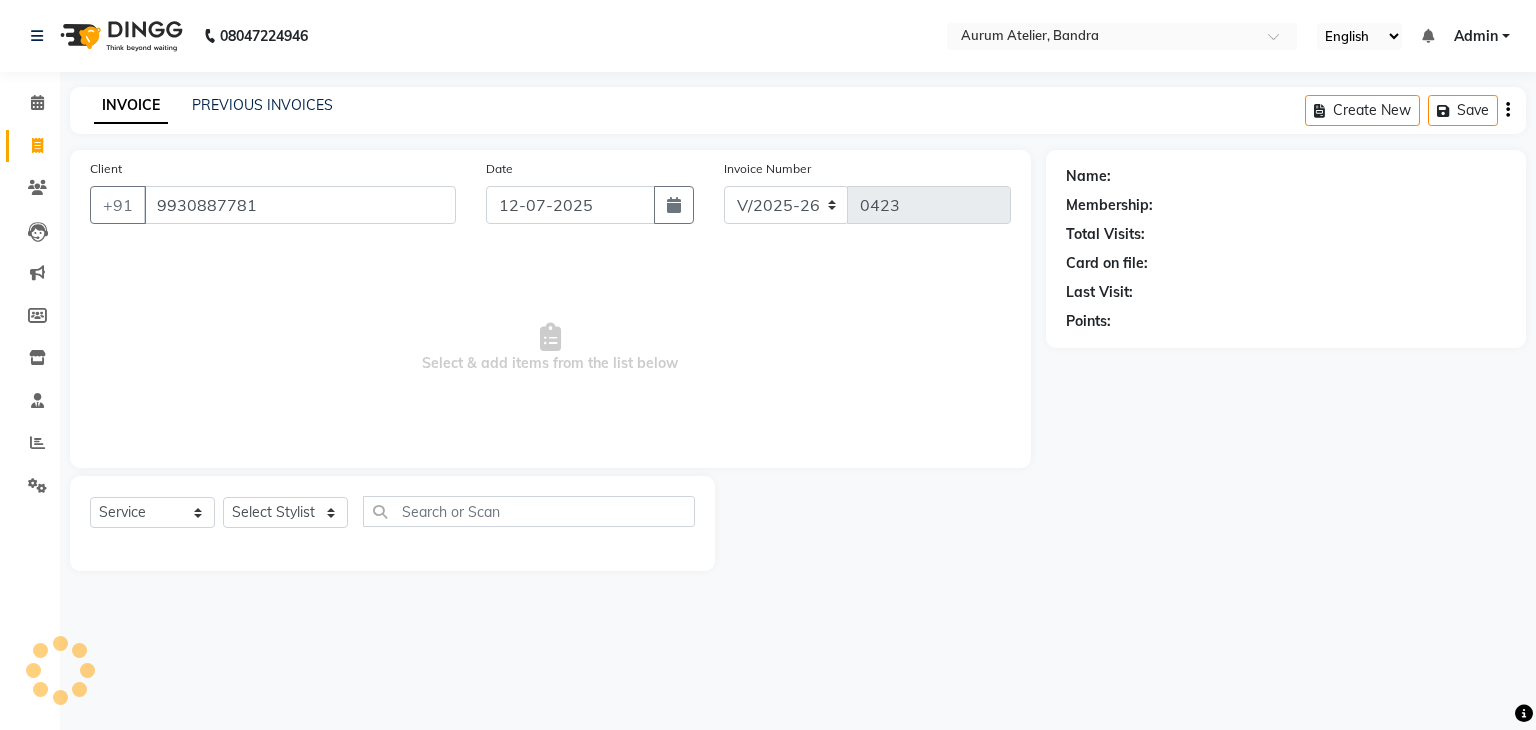 type on "9930887781" 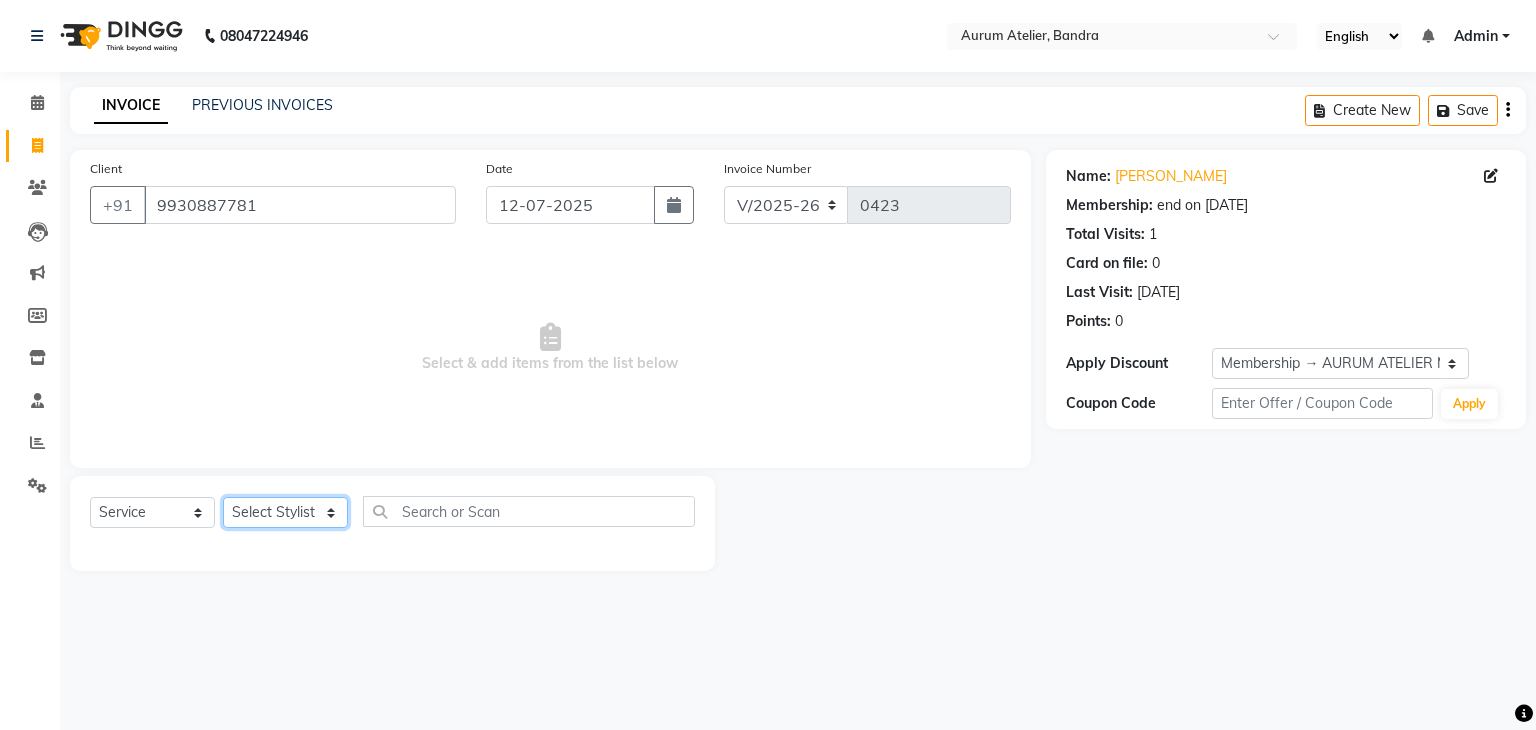 click on "Select Stylist [PERSON_NAME] chariya [PERSON_NAME] [PERSON_NAME] [PERSON_NAME] [PERSON_NAME] Preet [PERSON_NAME] [PERSON_NAME] [PERSON_NAME]" 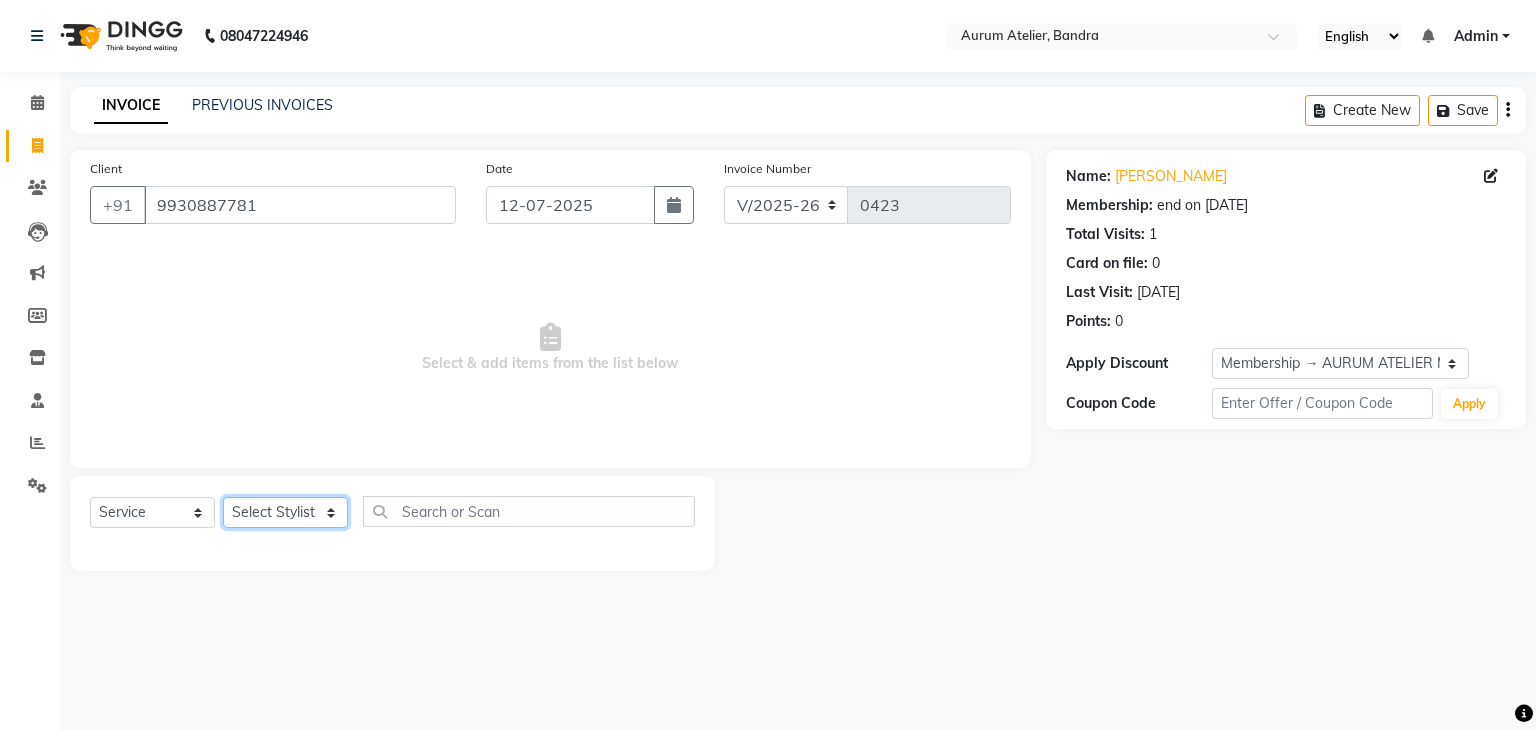 select on "66083" 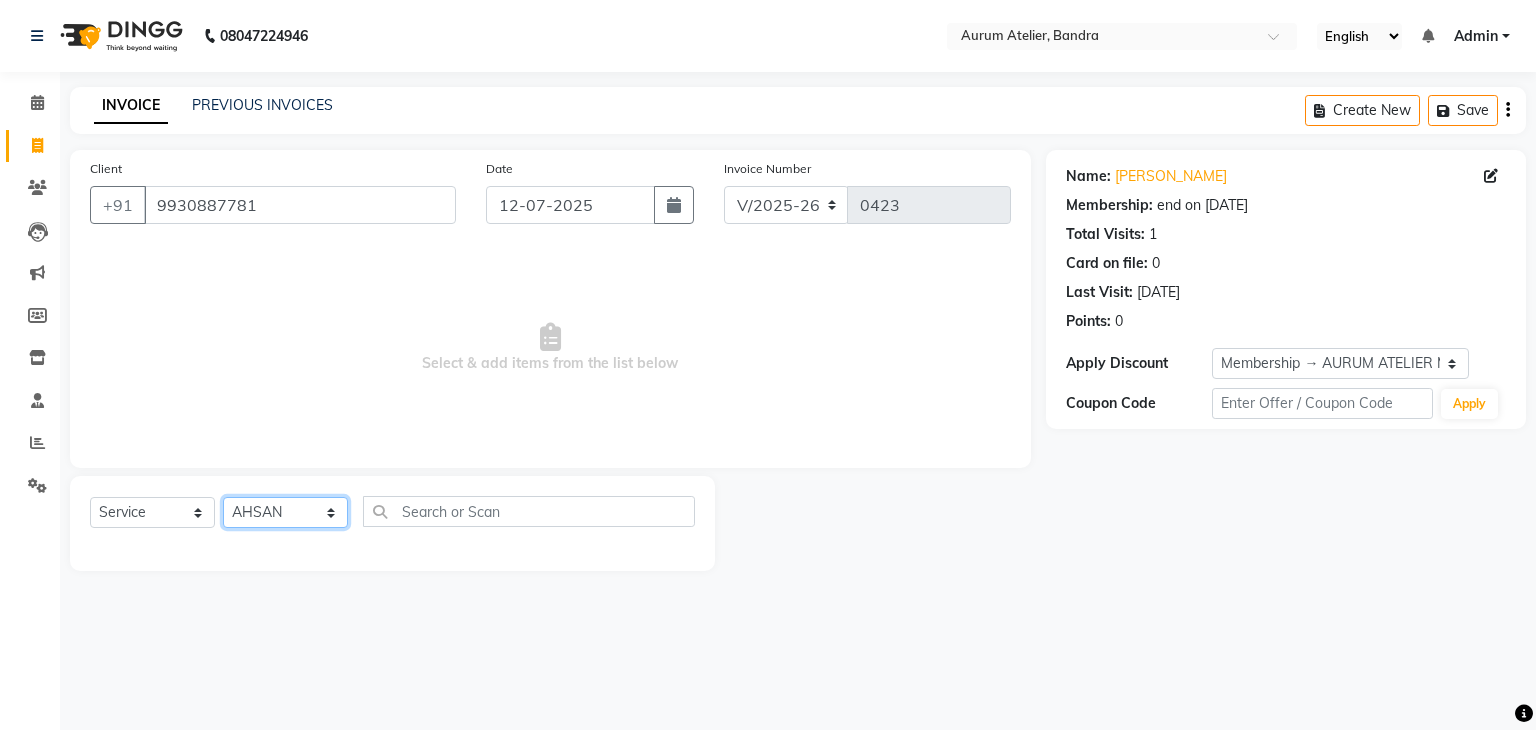 click on "Select Stylist [PERSON_NAME] chariya [PERSON_NAME] [PERSON_NAME] [PERSON_NAME] [PERSON_NAME] Preet [PERSON_NAME] [PERSON_NAME] [PERSON_NAME]" 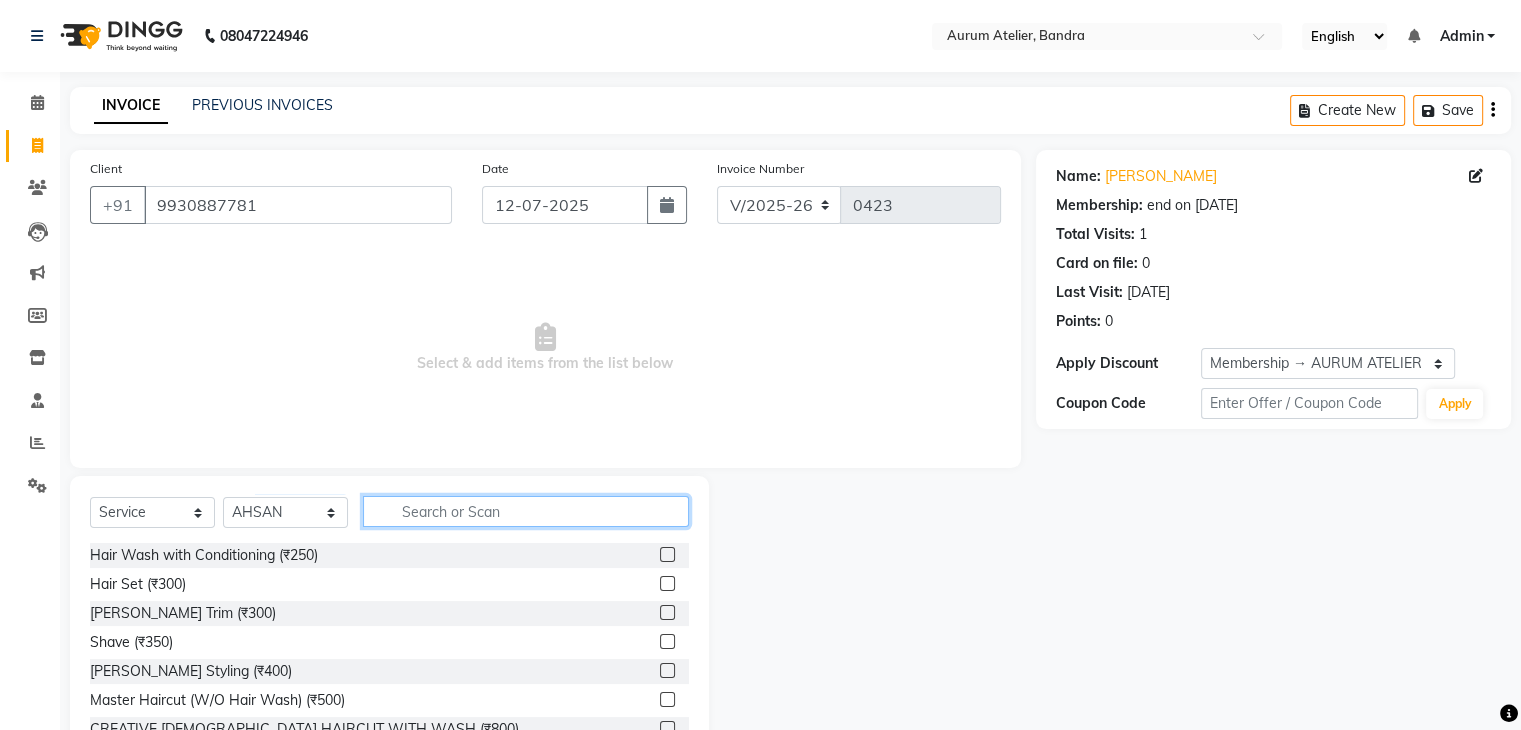 click 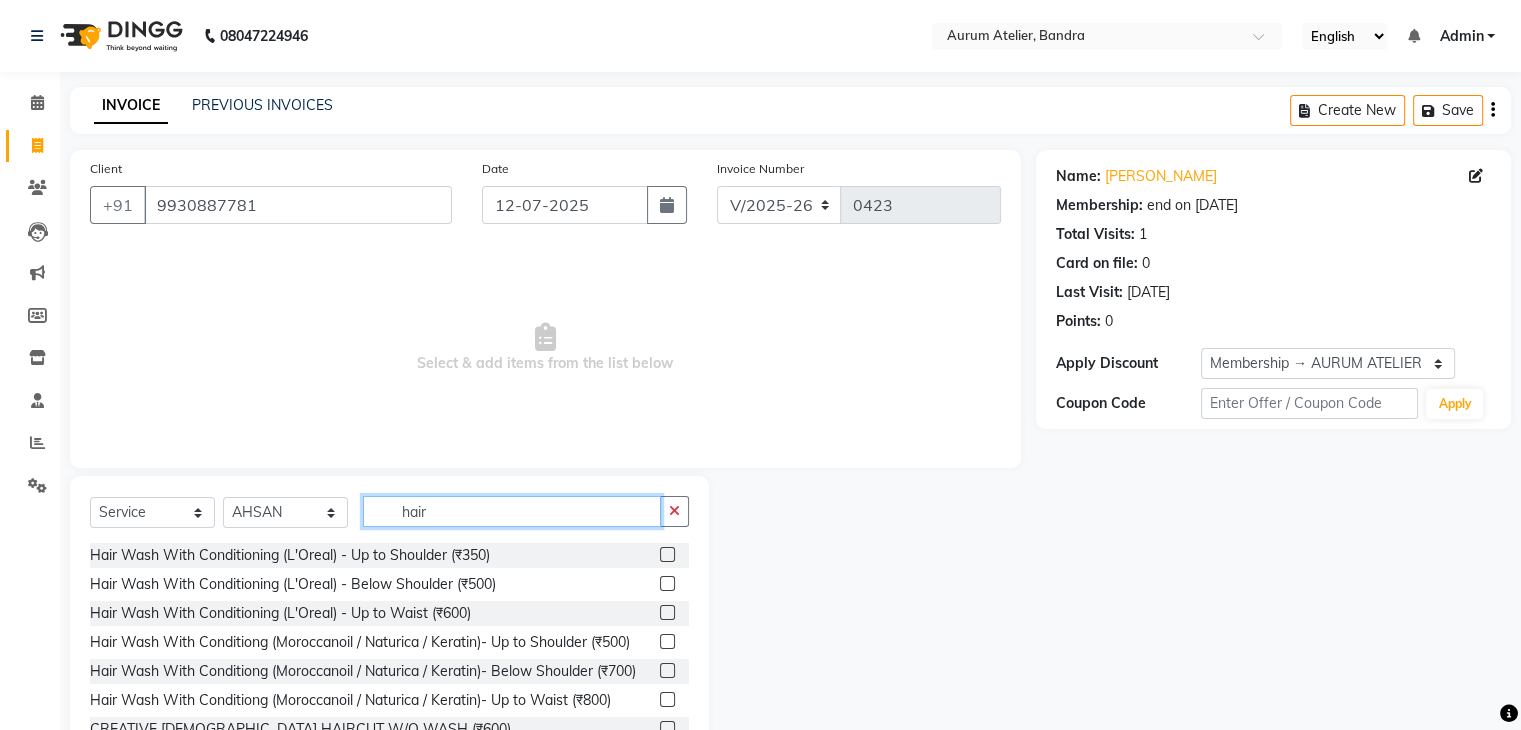 scroll, scrollTop: 0, scrollLeft: 0, axis: both 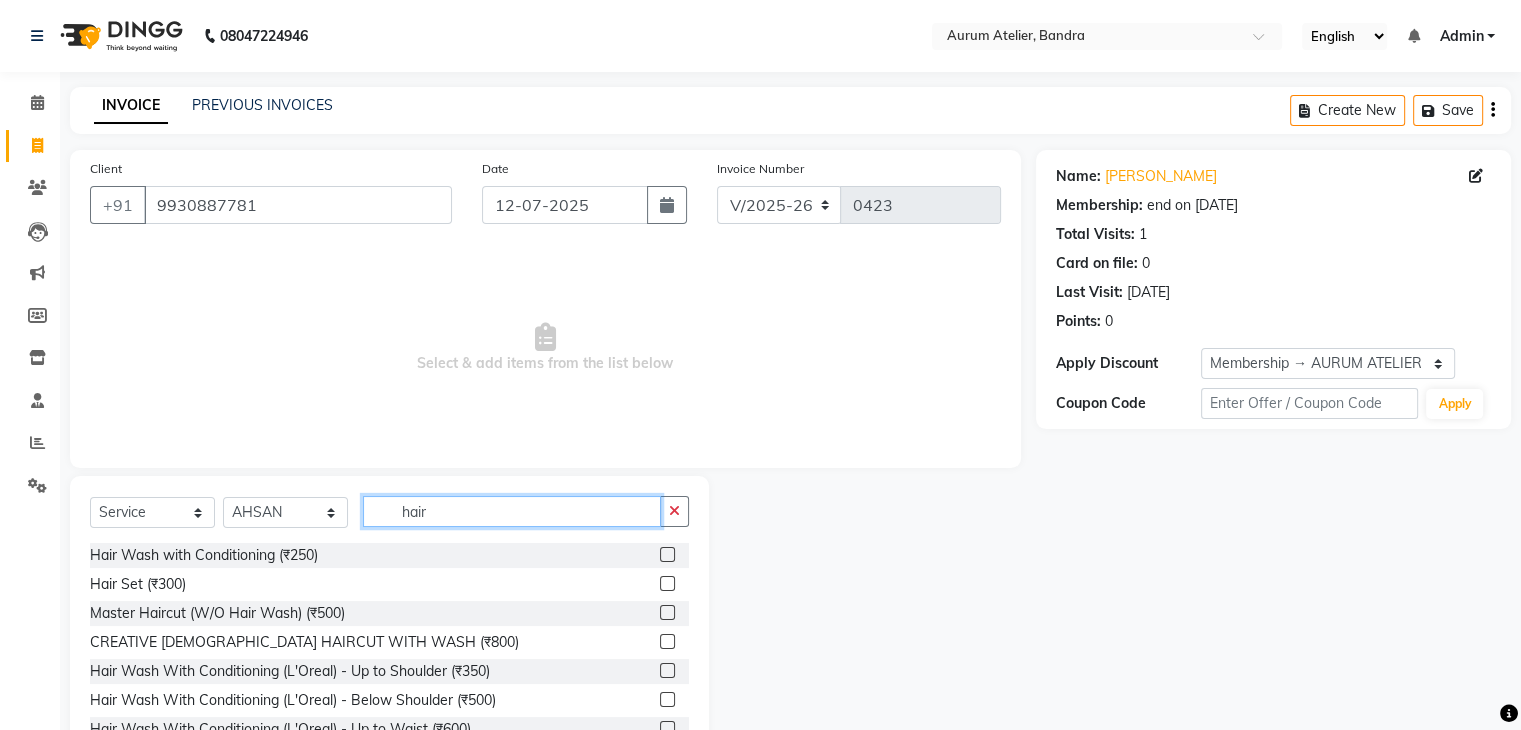 type on "hair" 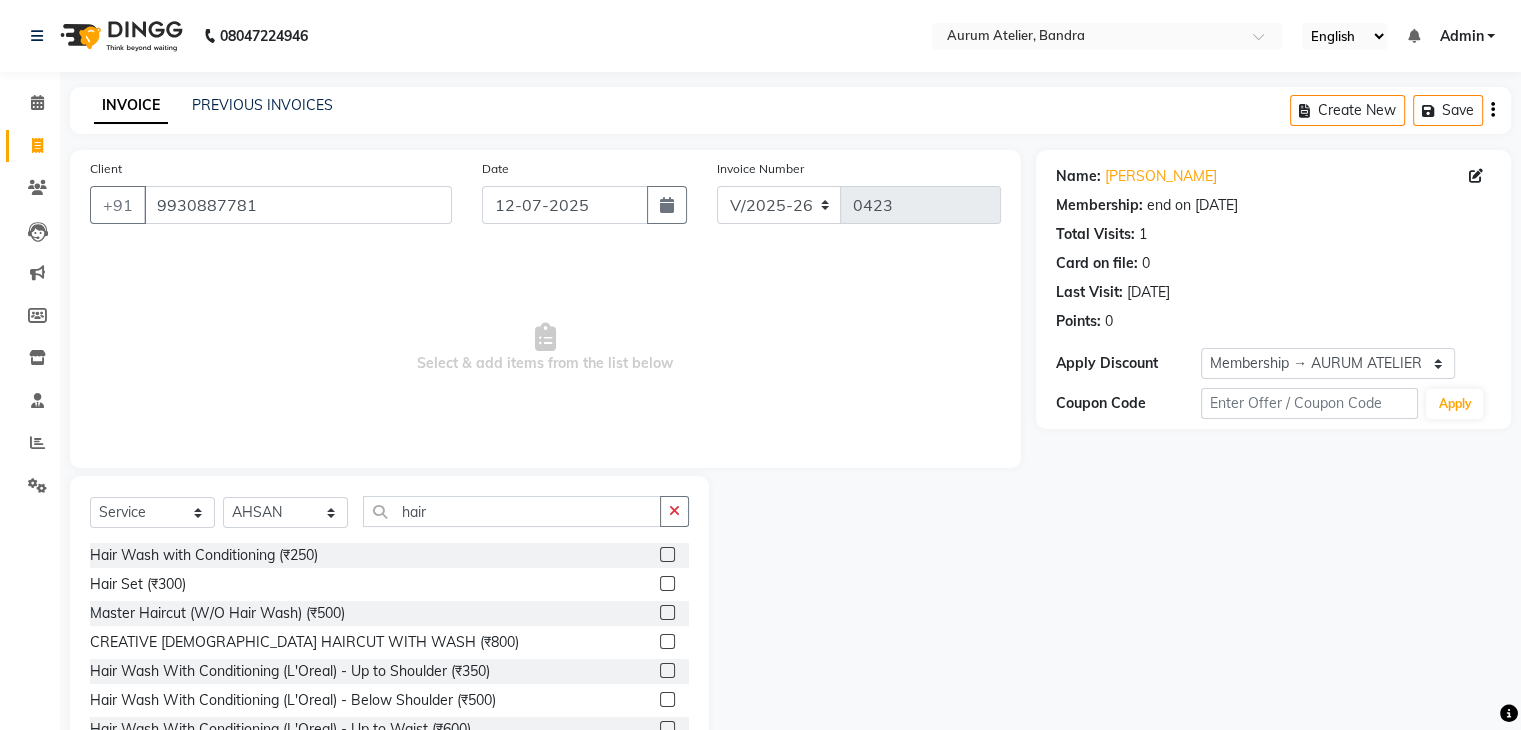 click 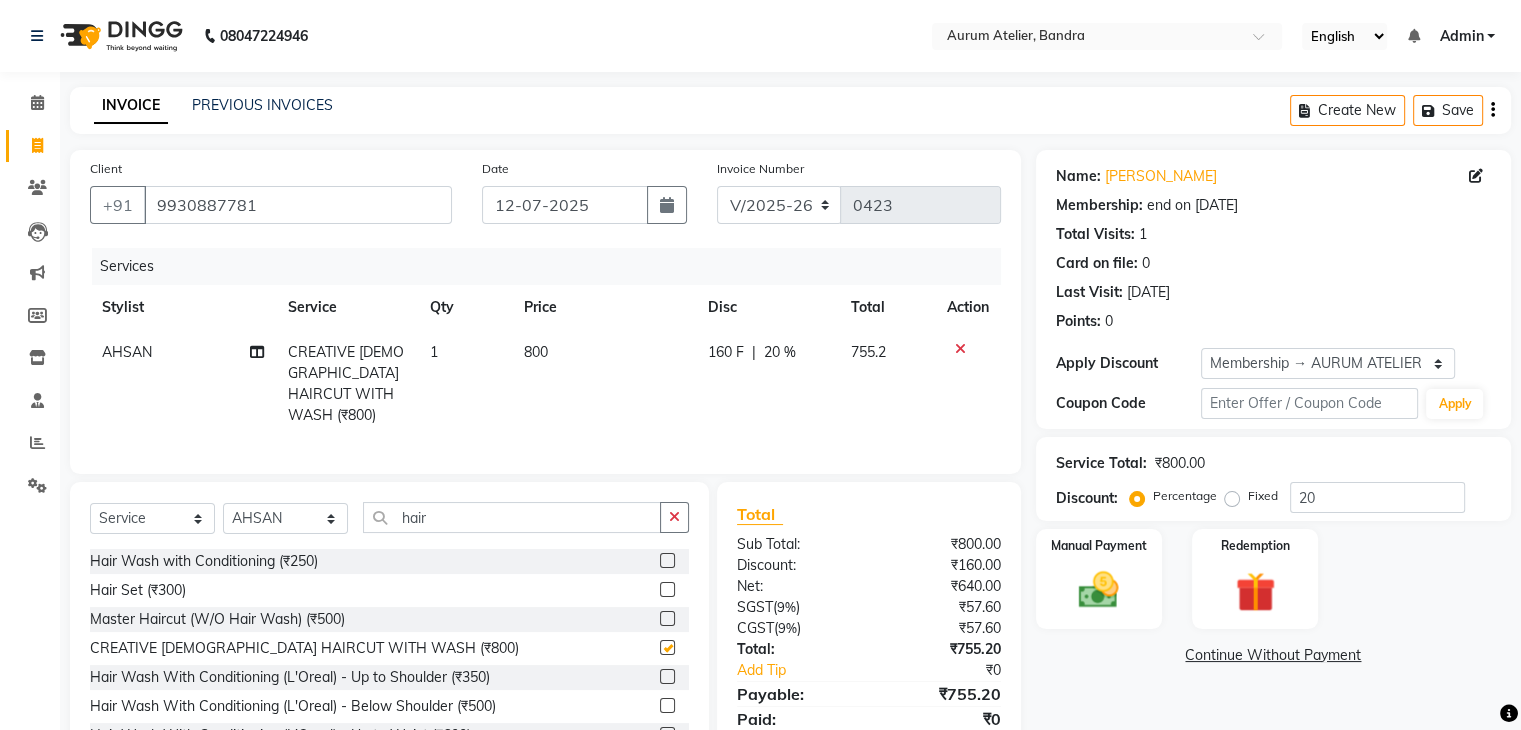 checkbox on "false" 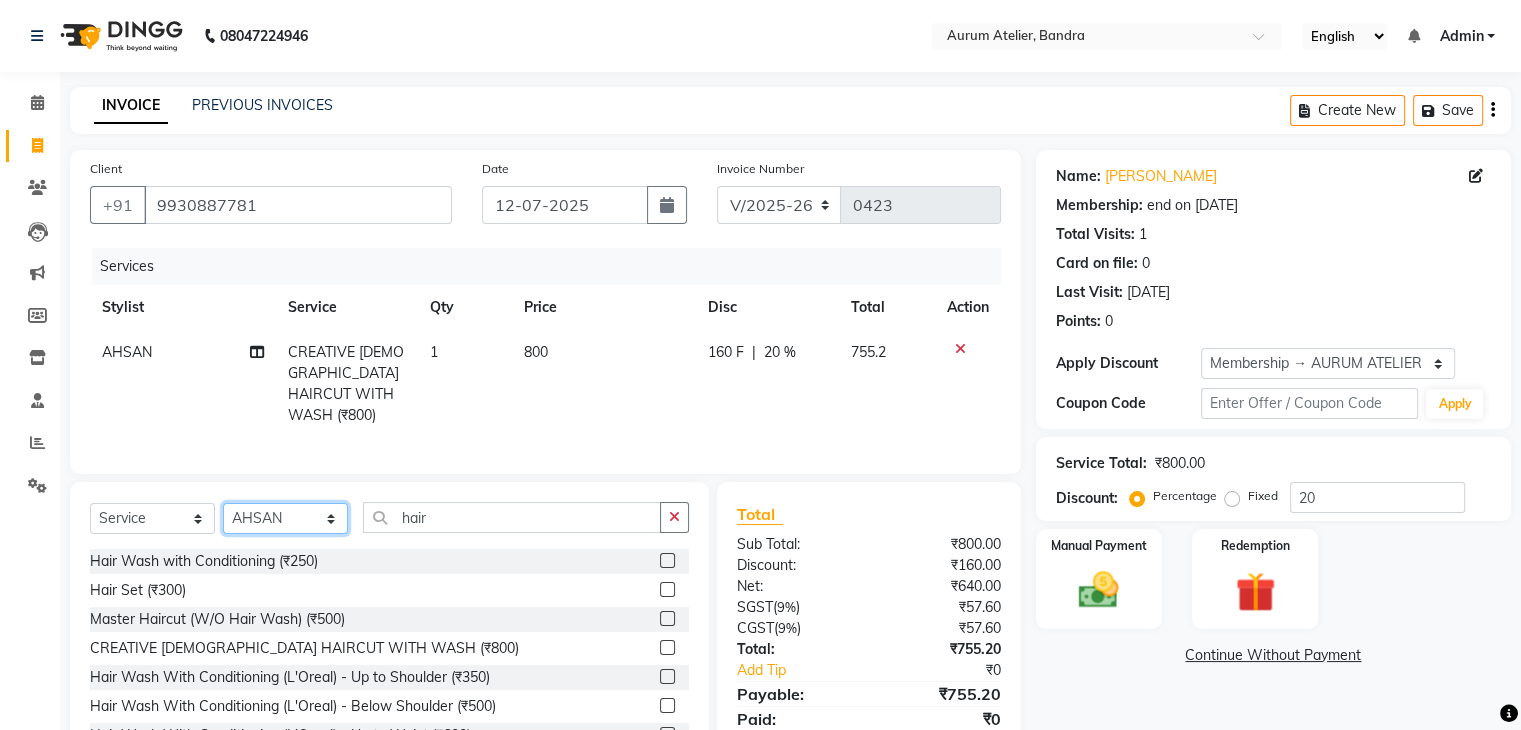 click on "Select Stylist [PERSON_NAME] chariya [PERSON_NAME] [PERSON_NAME] [PERSON_NAME] [PERSON_NAME] Preet [PERSON_NAME] [PERSON_NAME] [PERSON_NAME]" 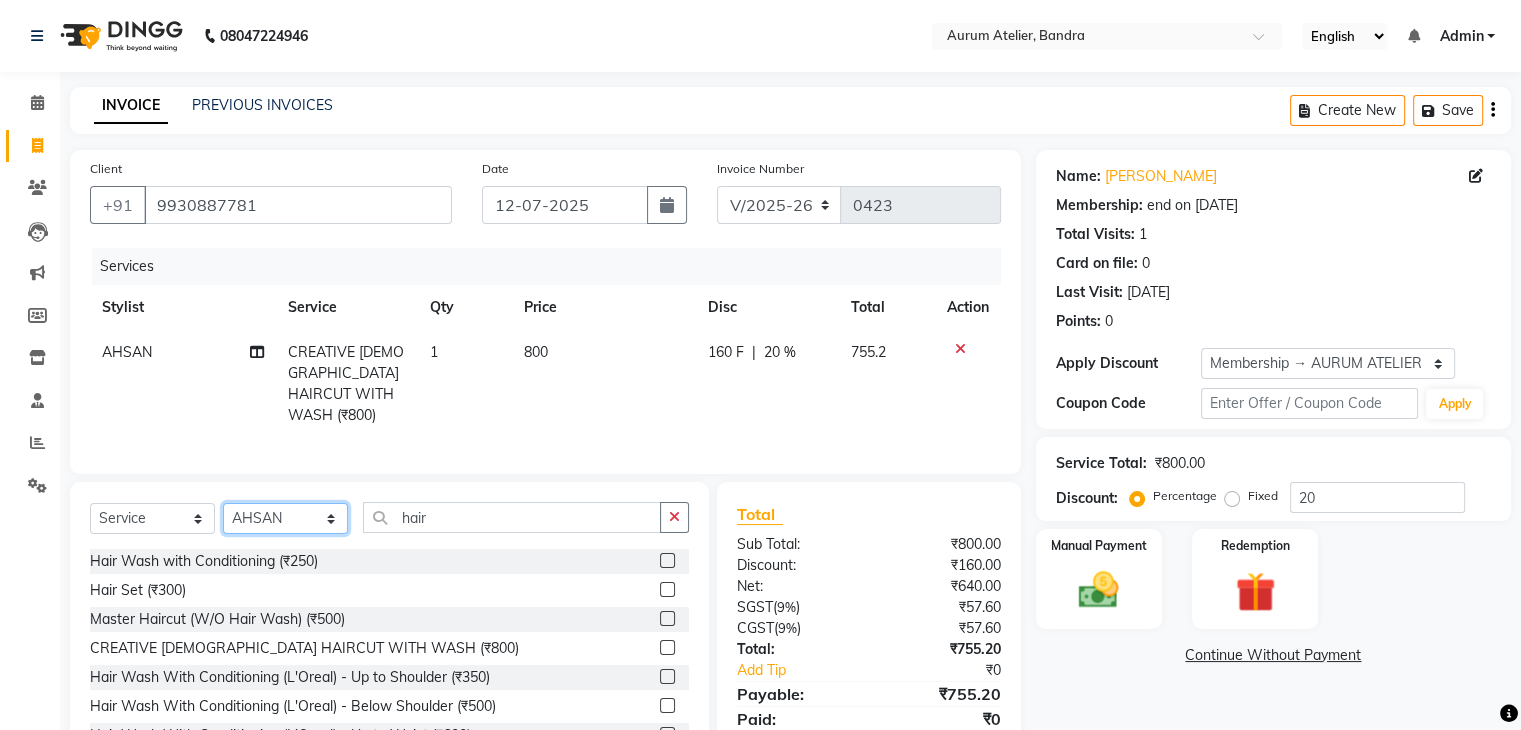 select on "66084" 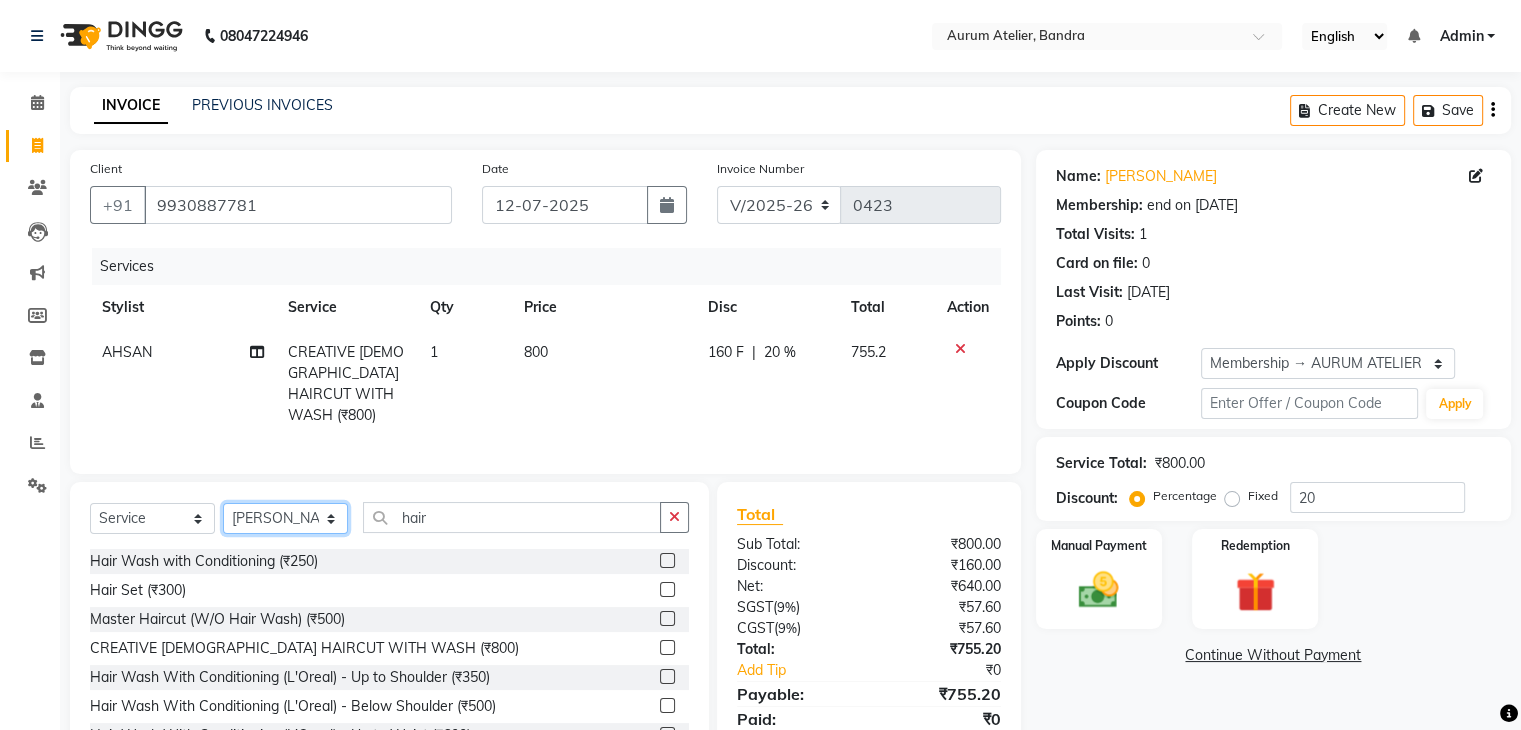 click on "Select Stylist [PERSON_NAME] chariya [PERSON_NAME] [PERSON_NAME] [PERSON_NAME] [PERSON_NAME] Preet [PERSON_NAME] [PERSON_NAME] [PERSON_NAME]" 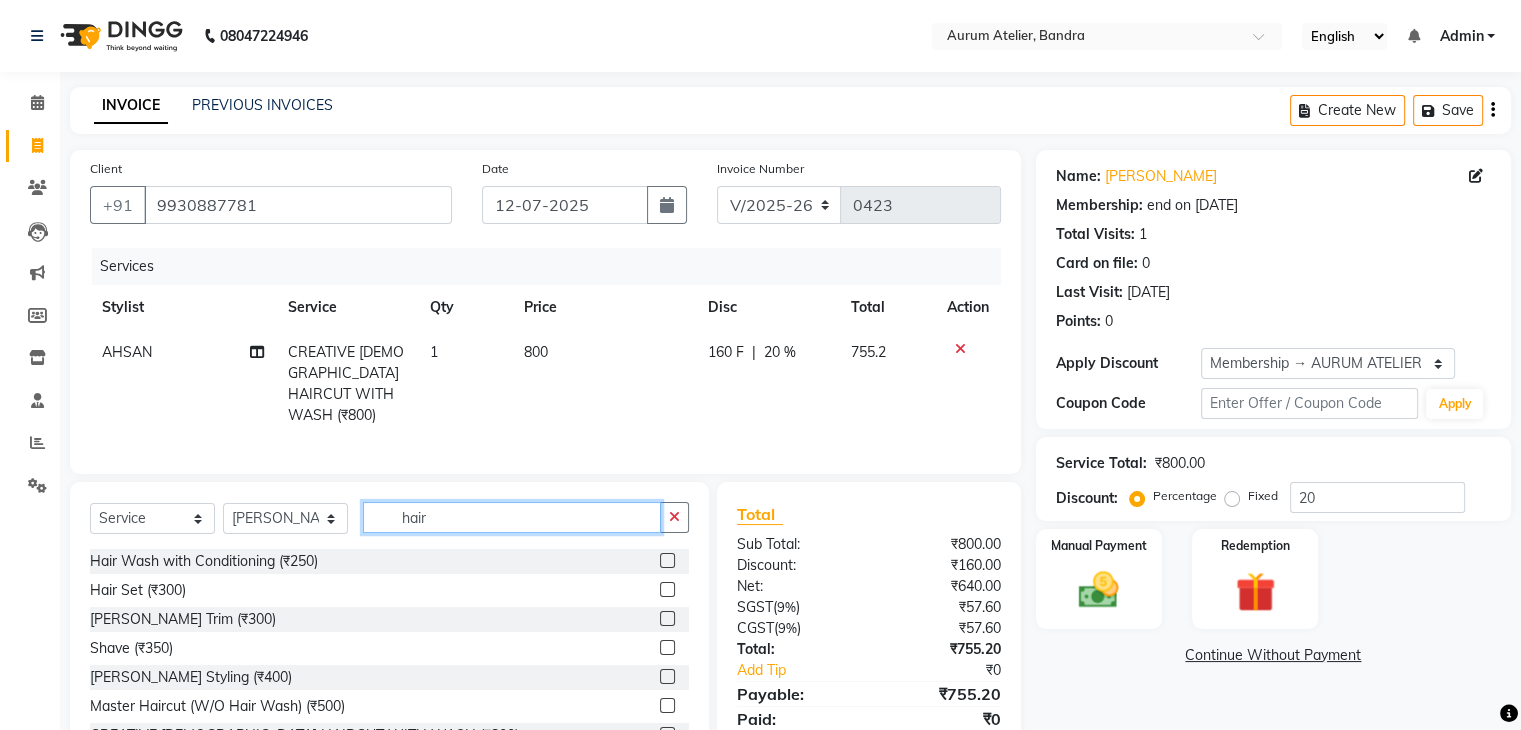 click on "hair" 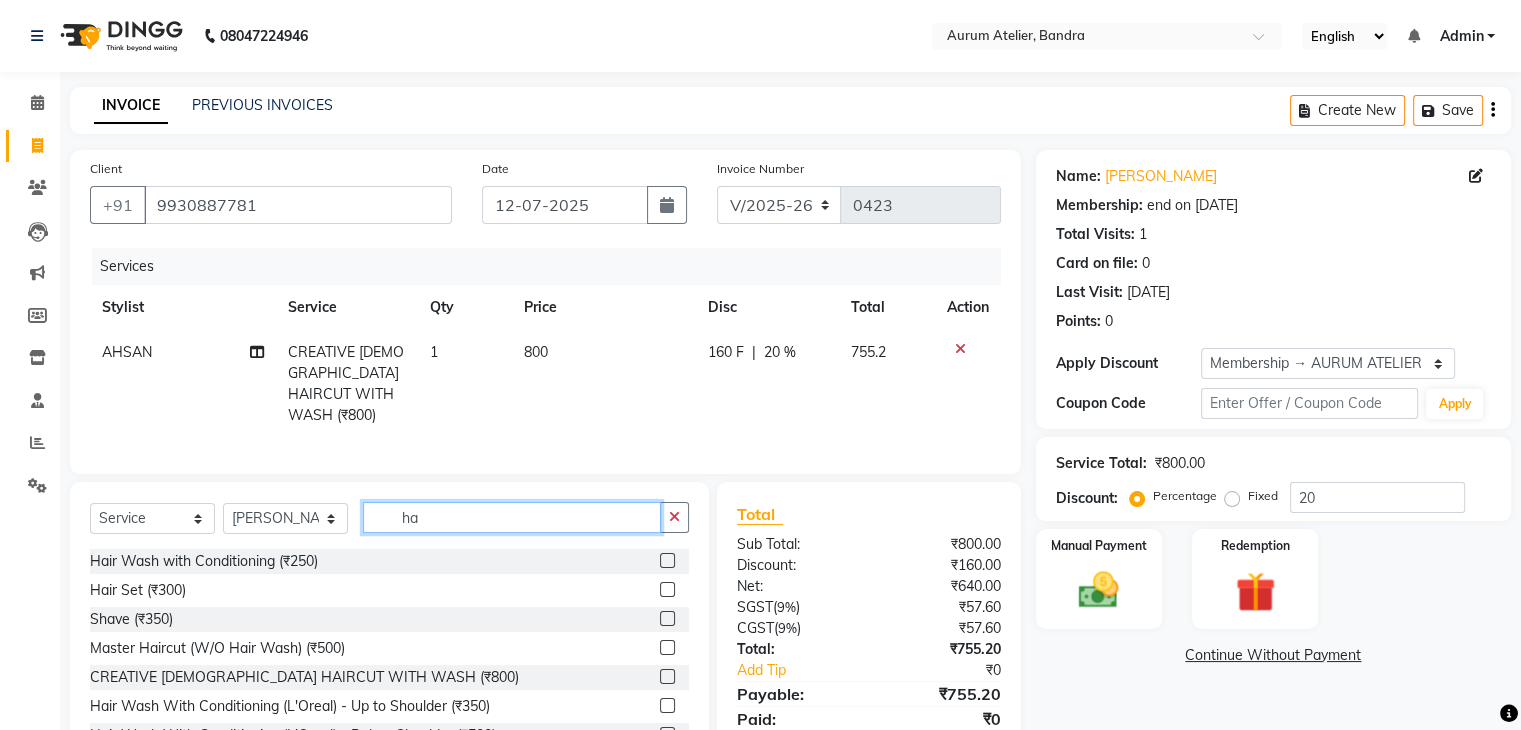 type on "h" 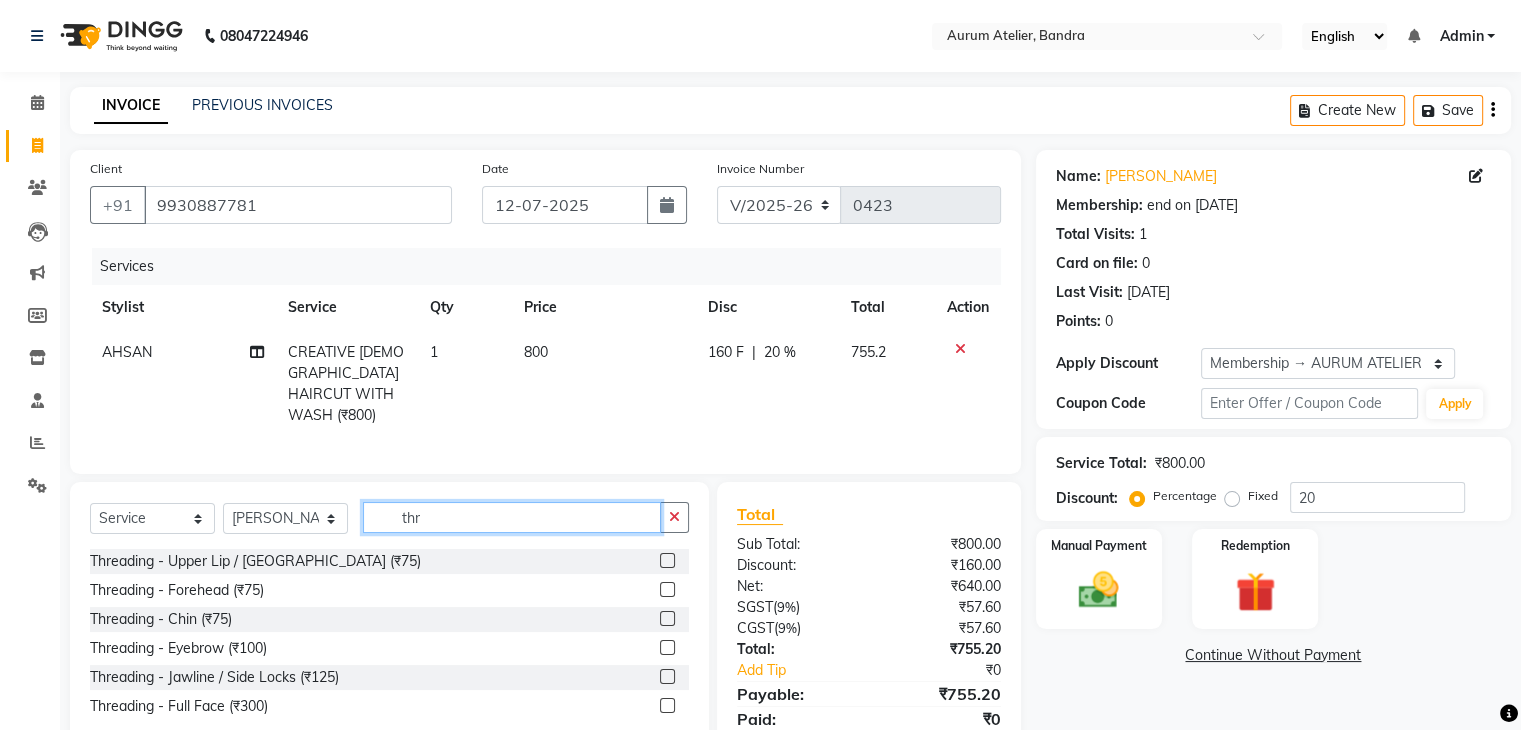 type on "thr" 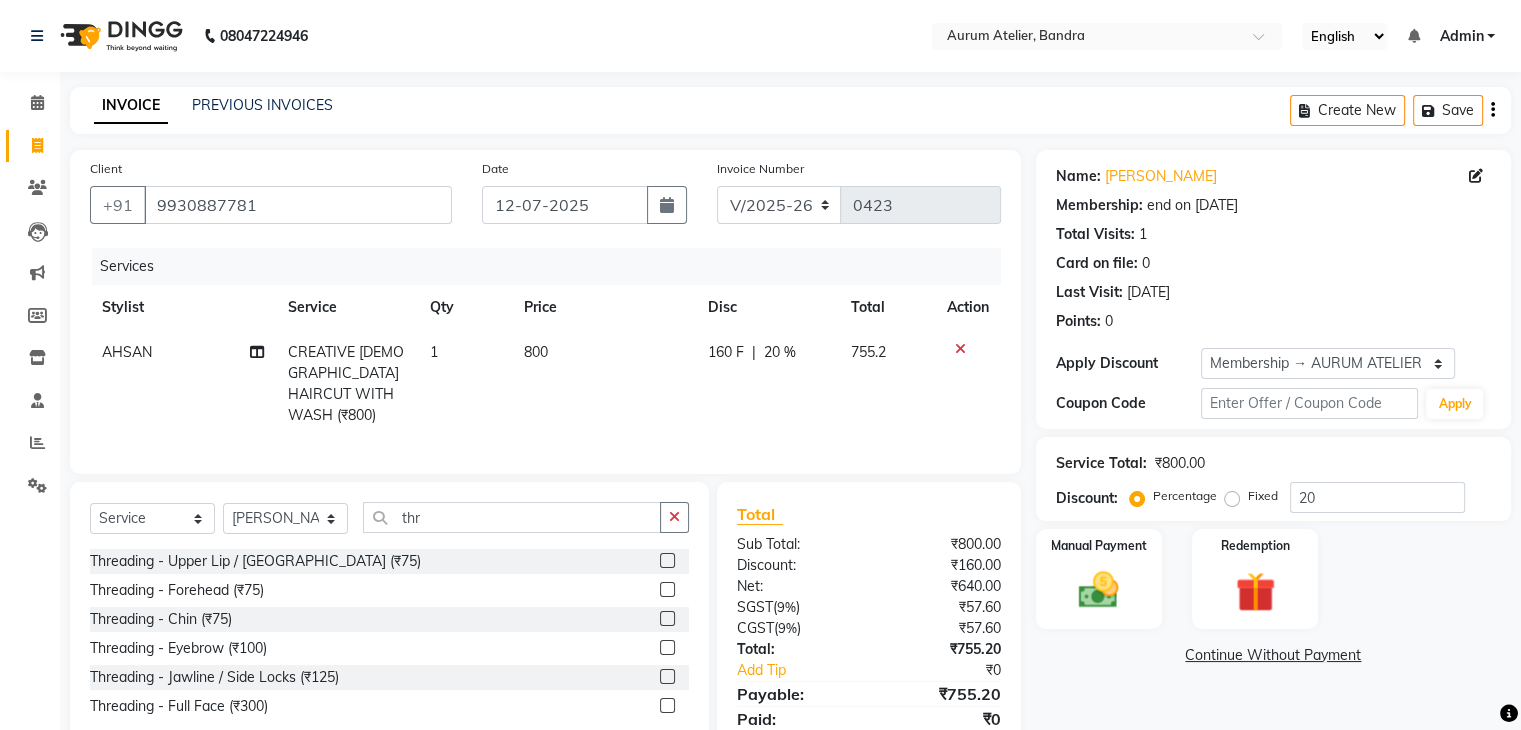click 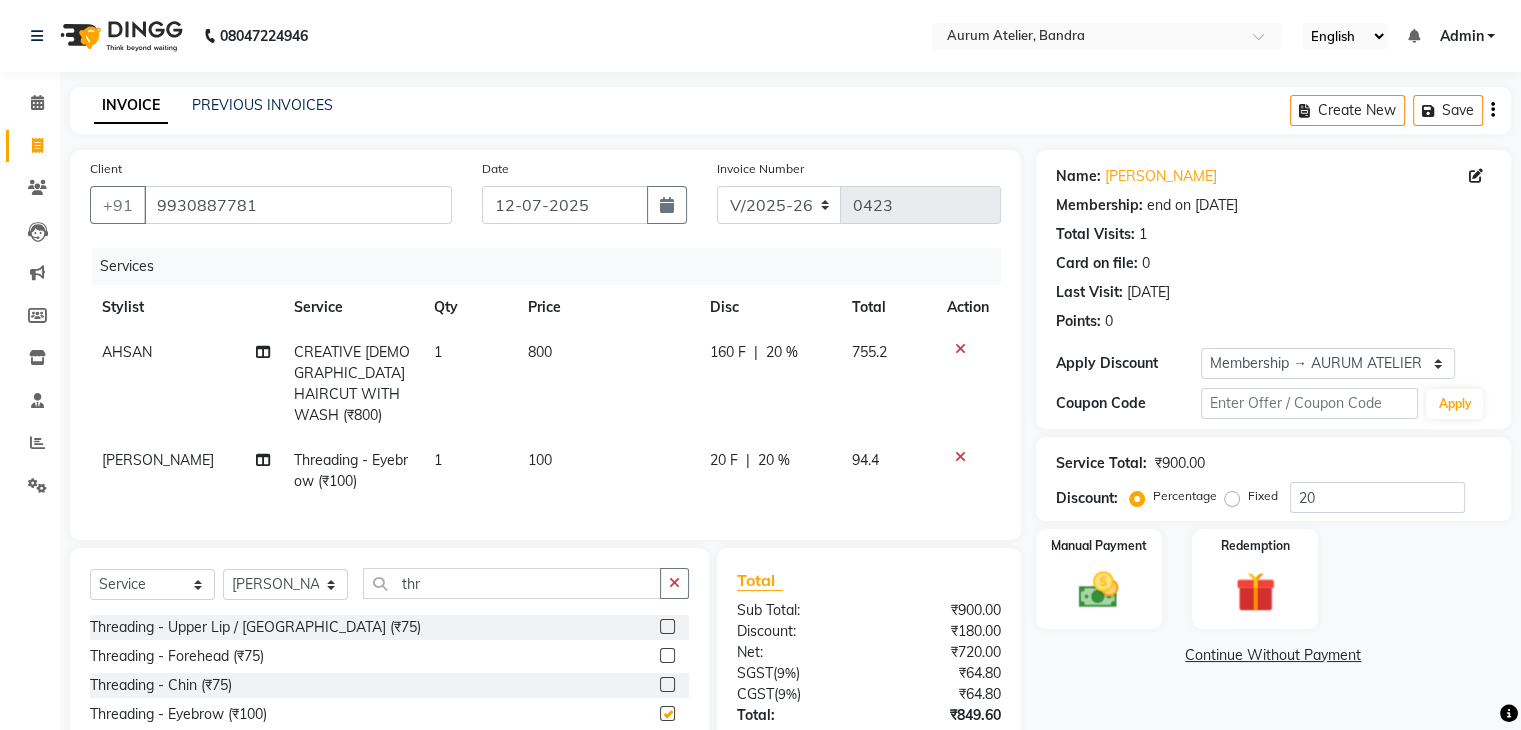 checkbox on "false" 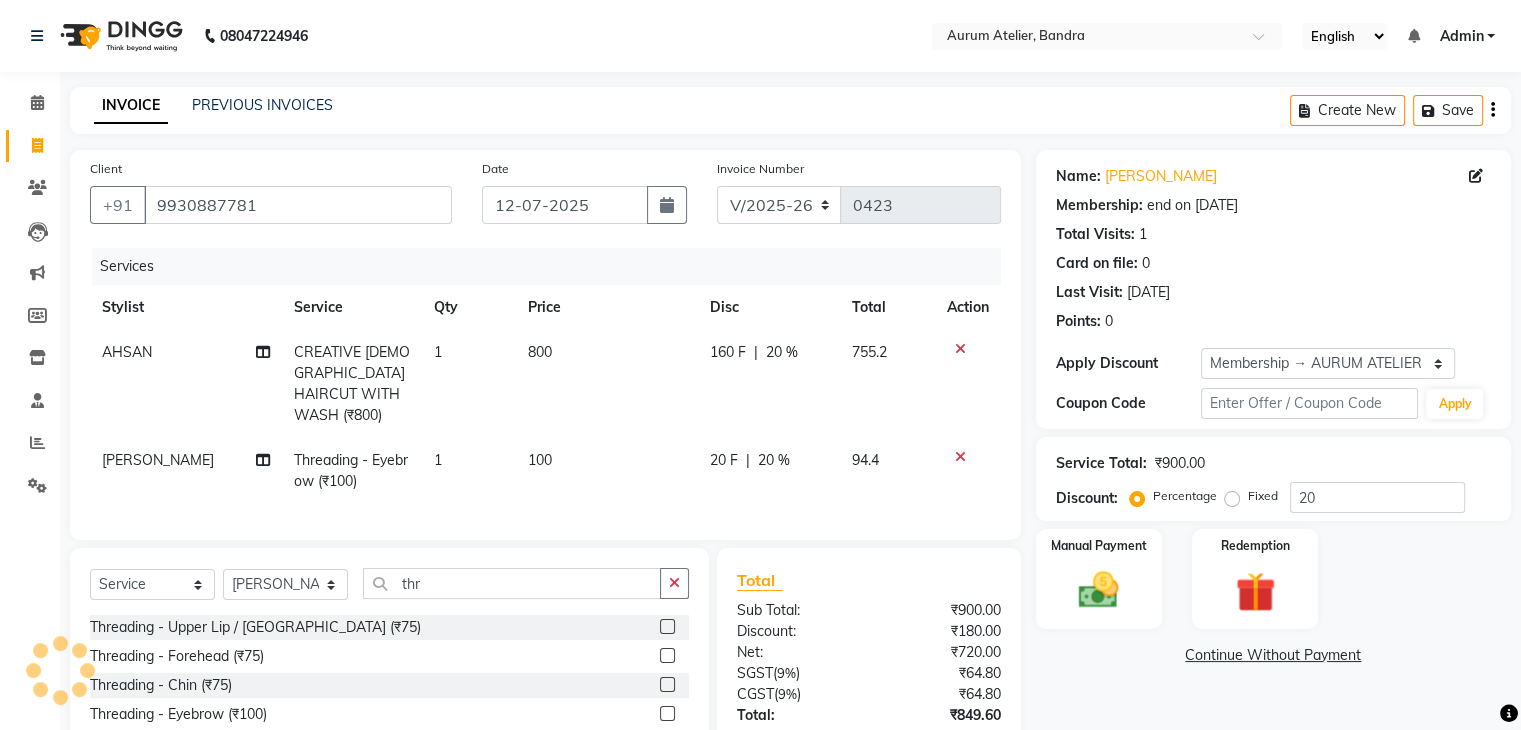 scroll, scrollTop: 100, scrollLeft: 0, axis: vertical 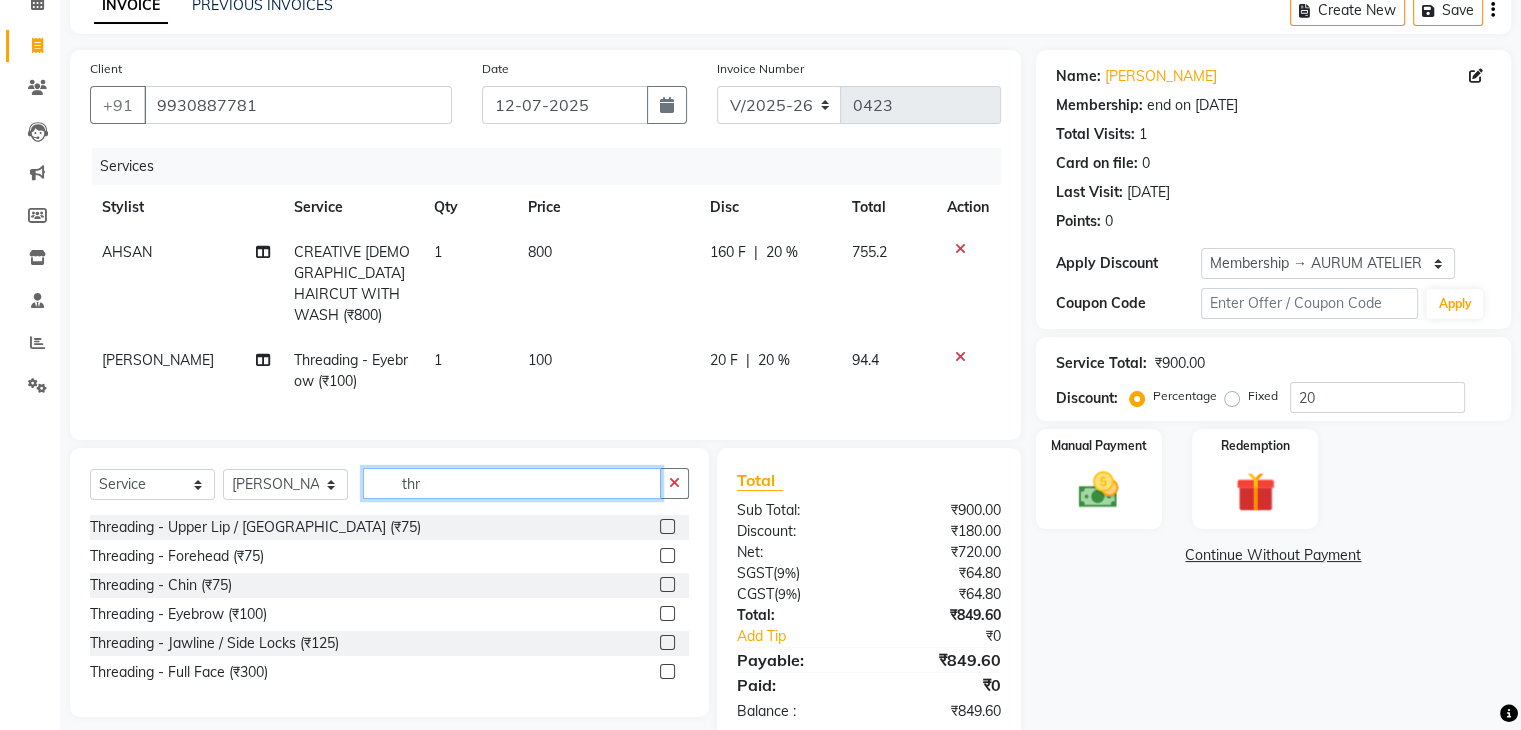 click on "thr" 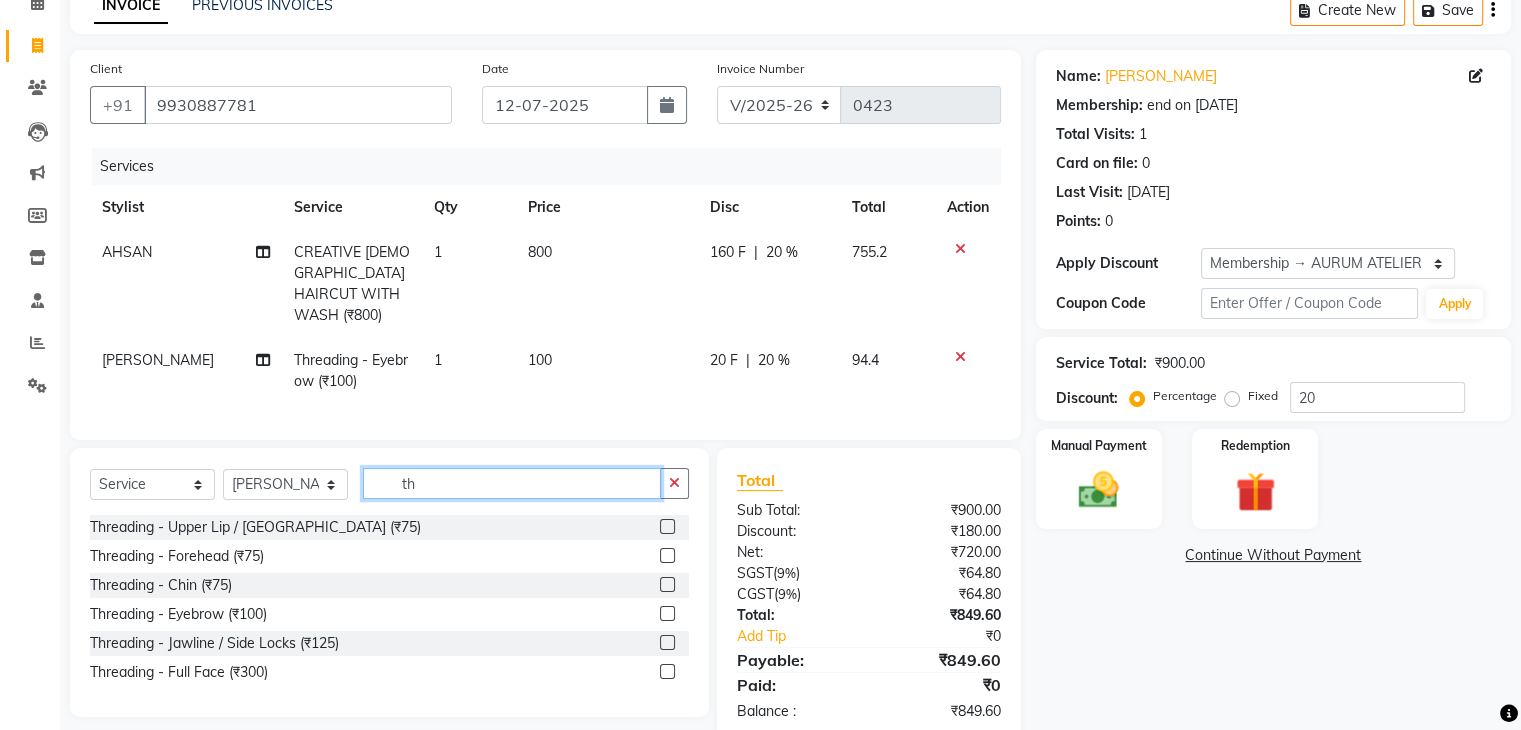 type on "t" 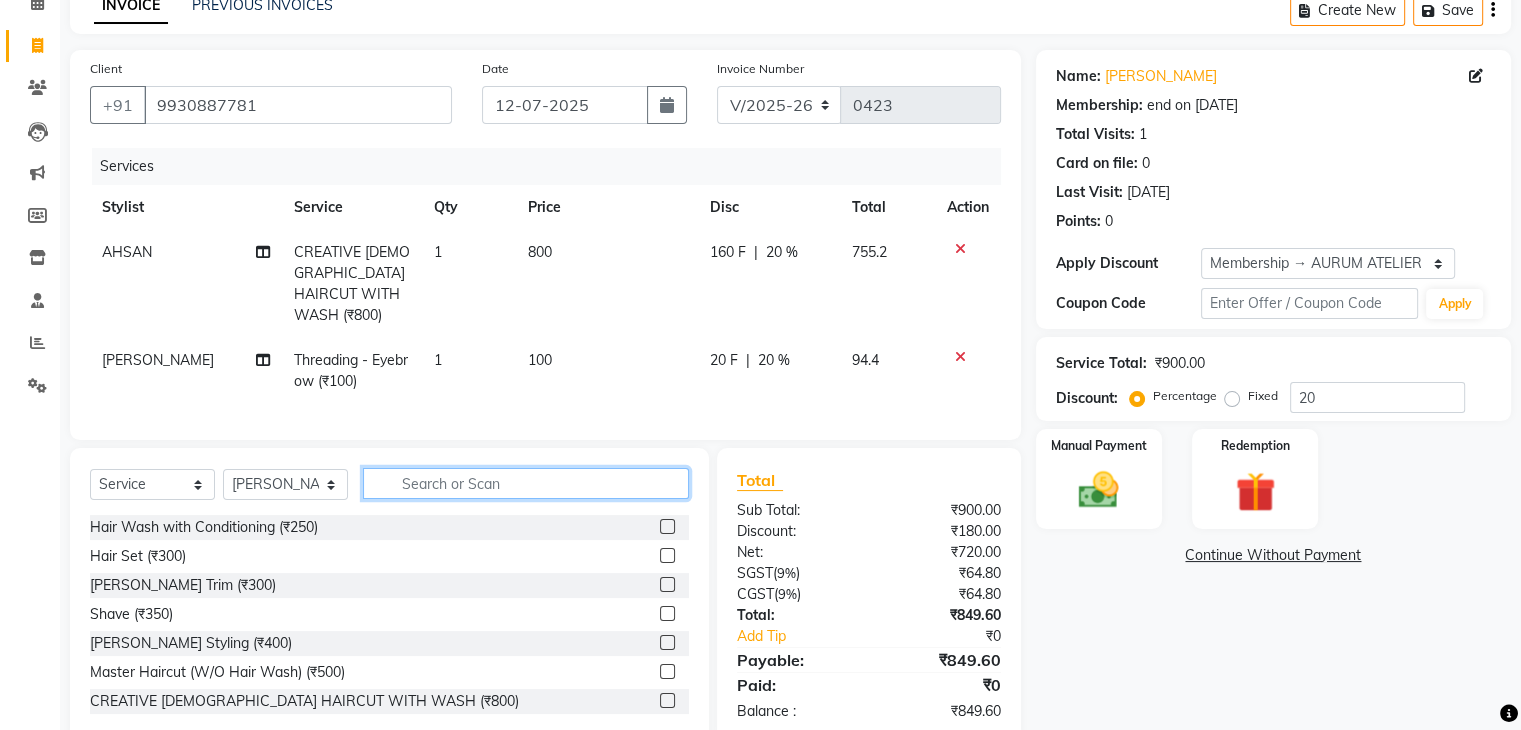 type on "e" 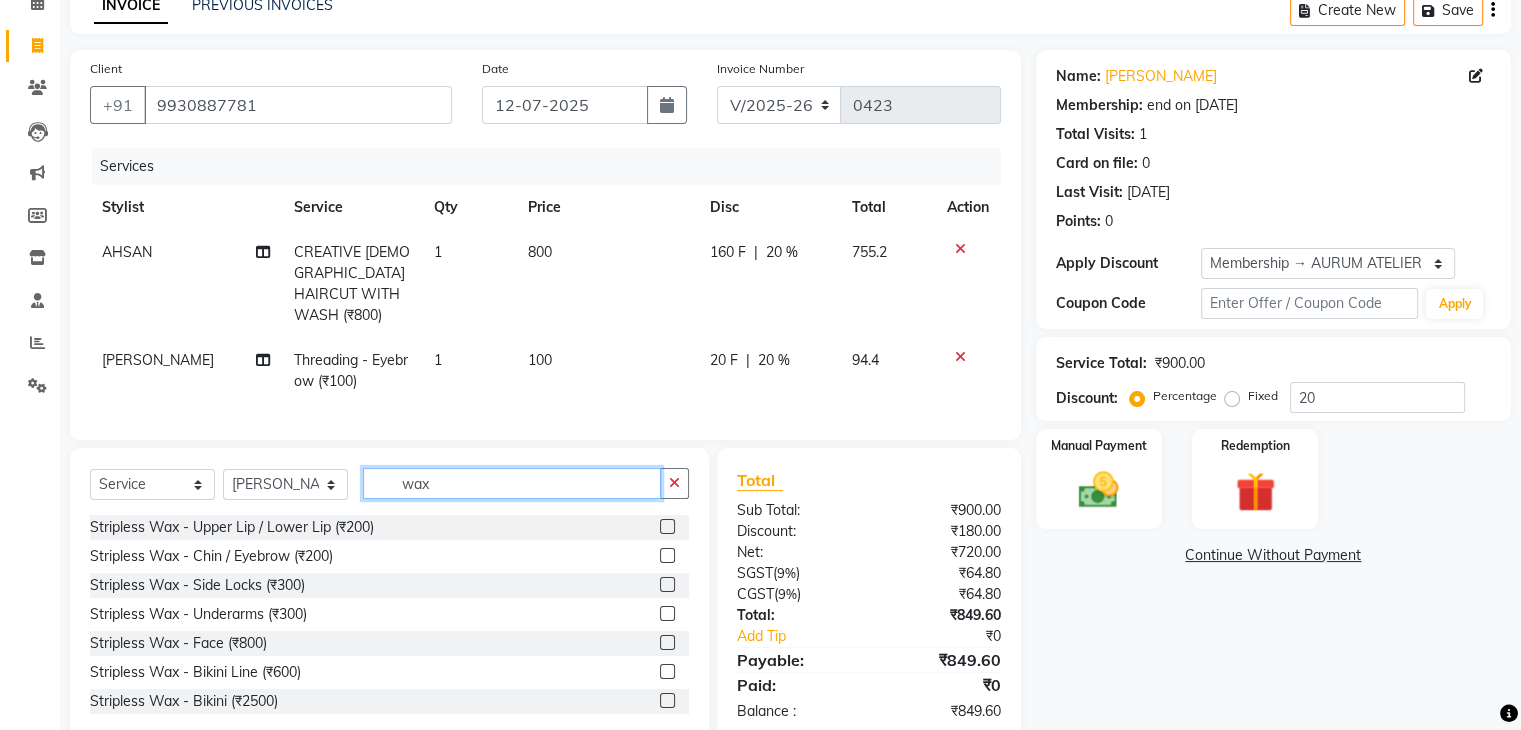 type on "wax" 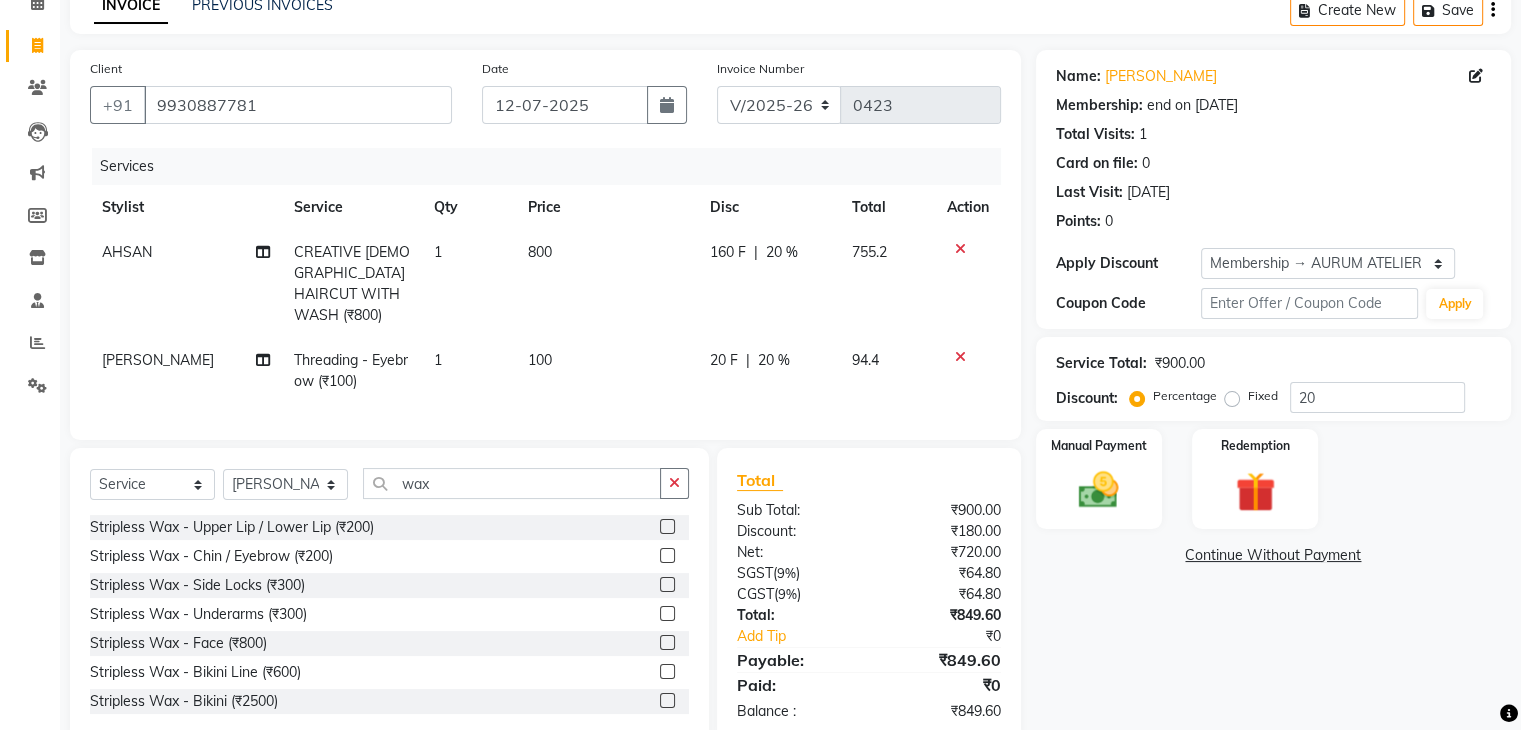 click 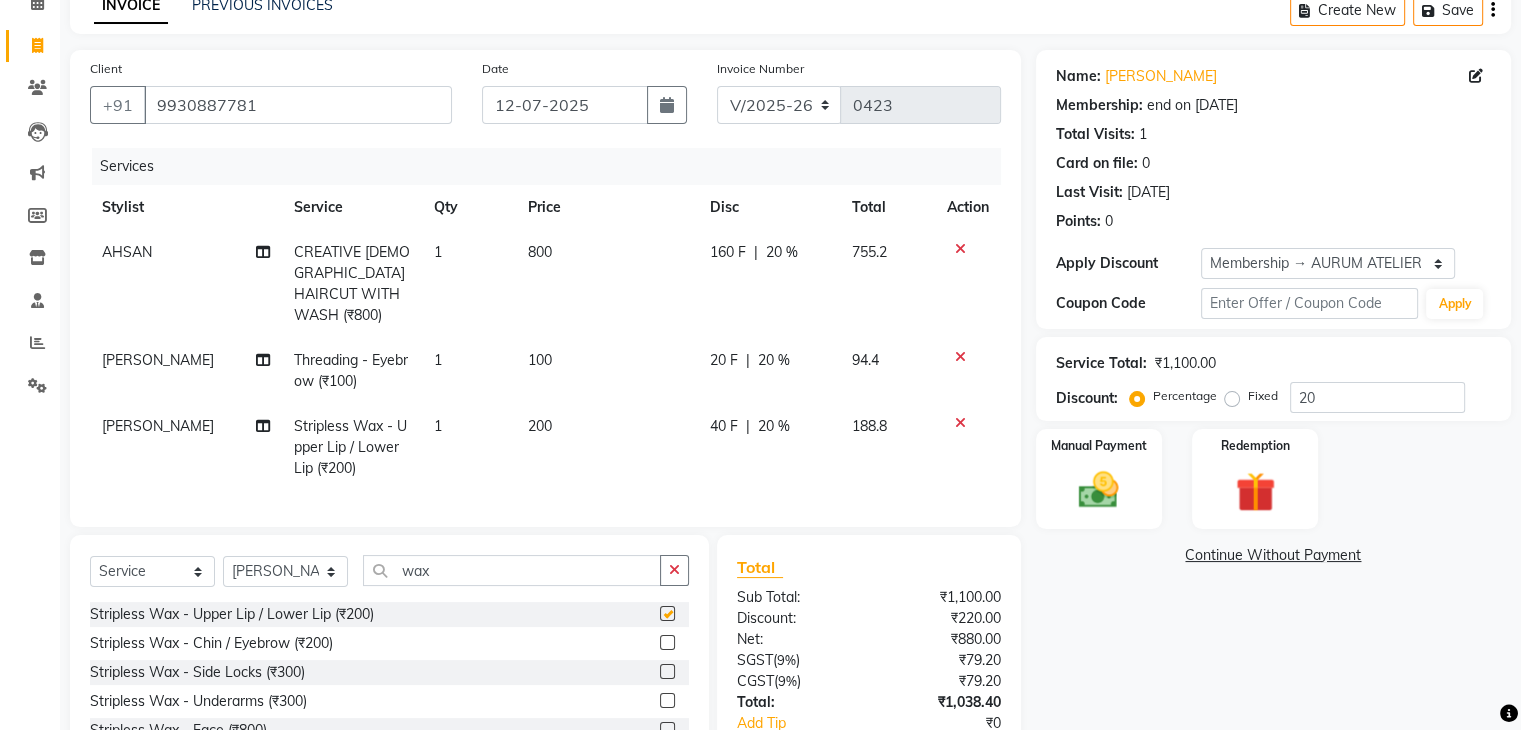 checkbox on "false" 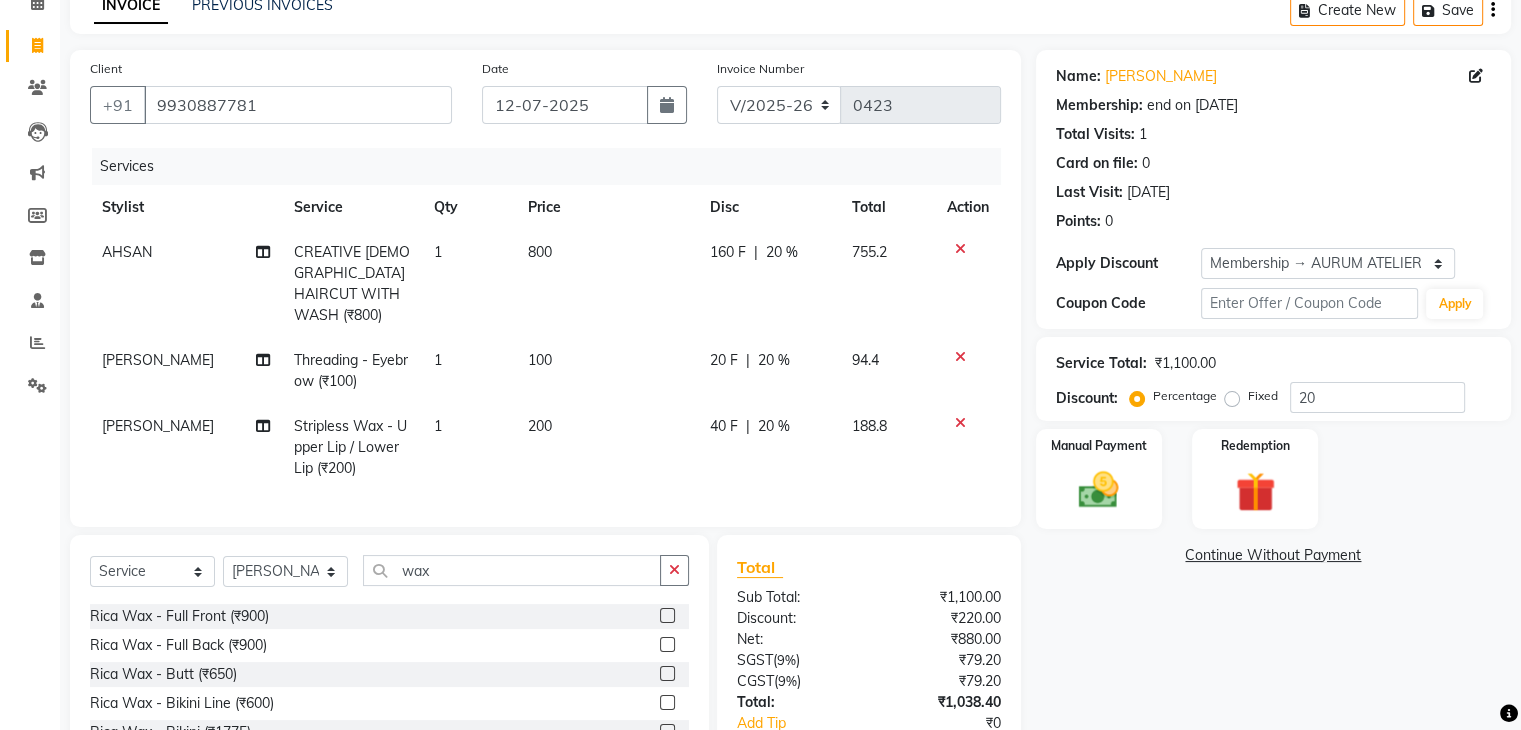 scroll, scrollTop: 1104, scrollLeft: 0, axis: vertical 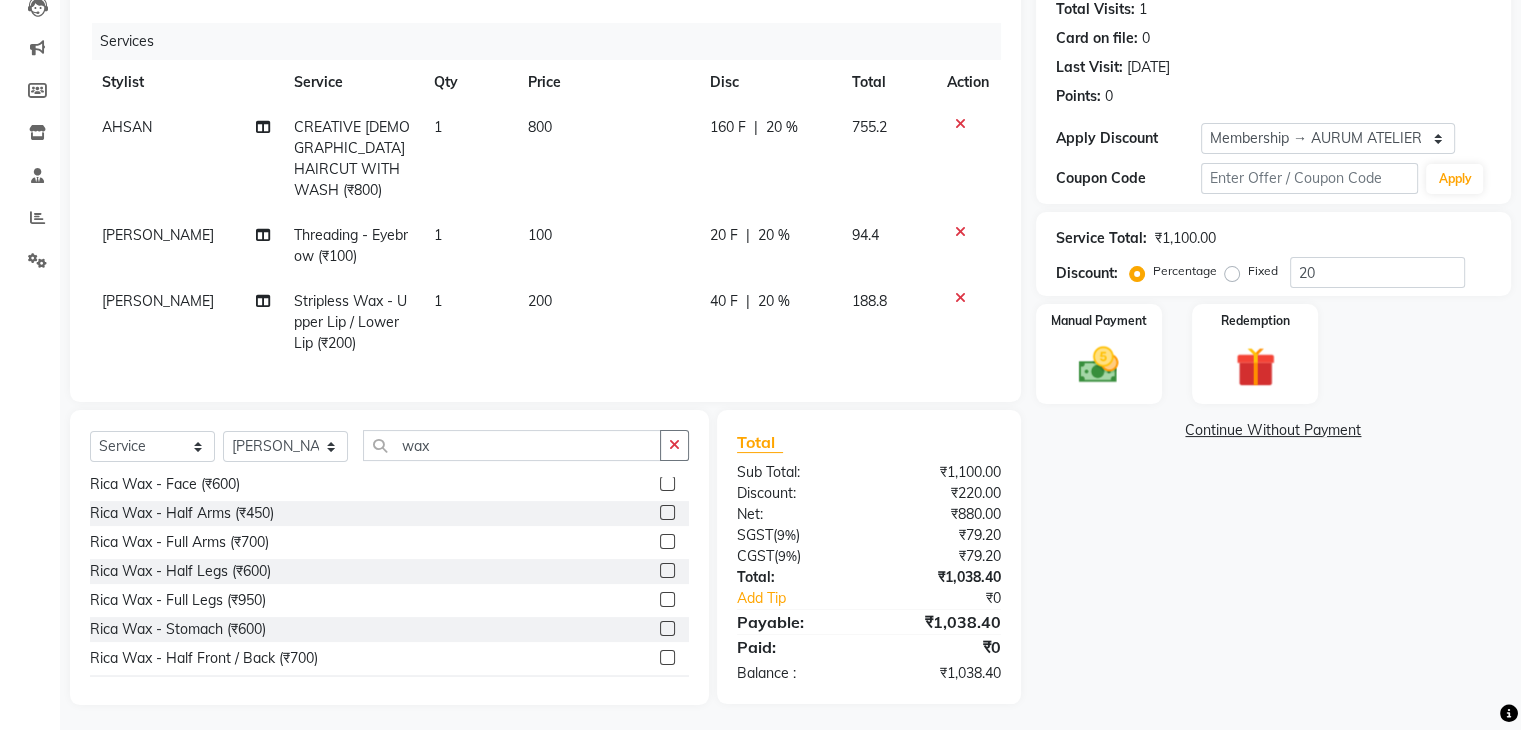 click 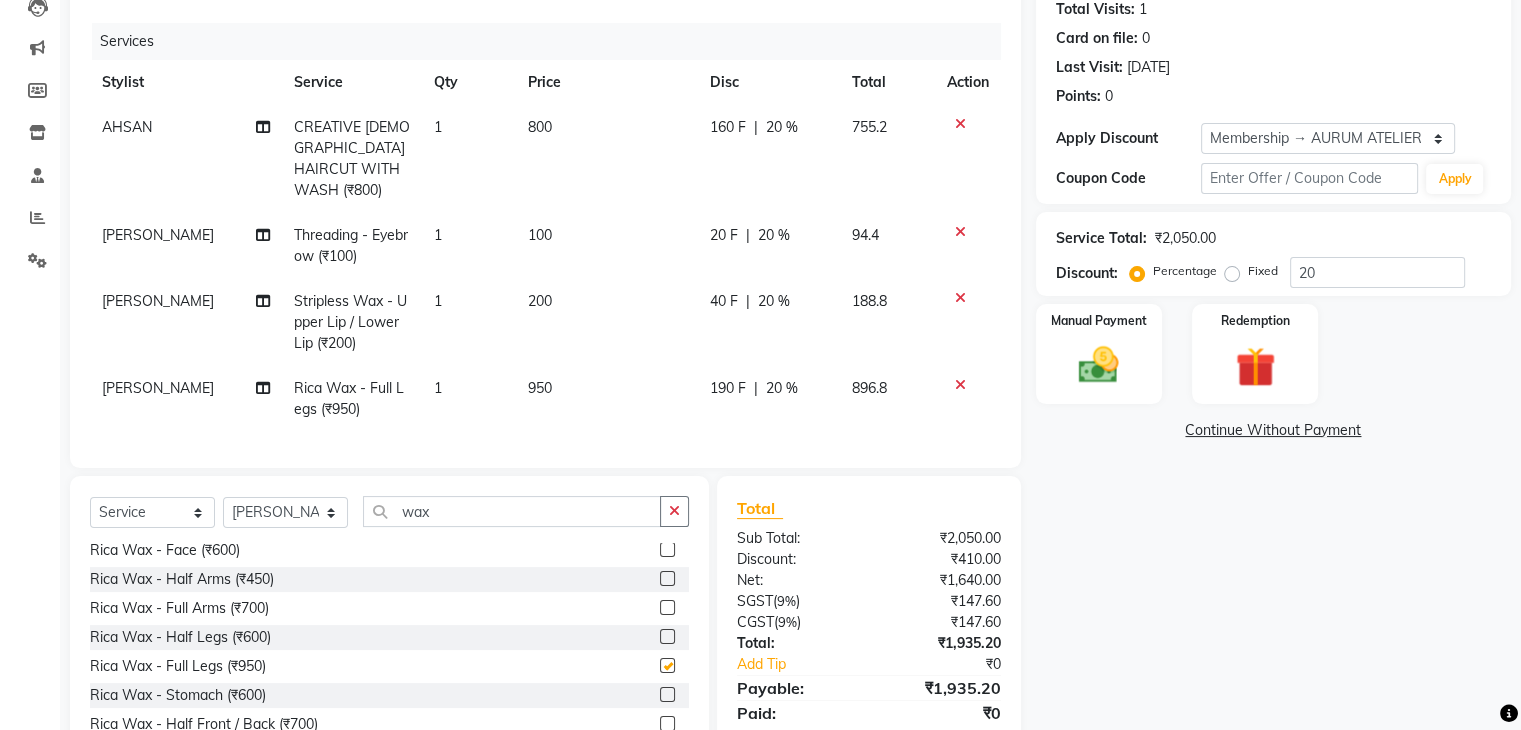 checkbox on "false" 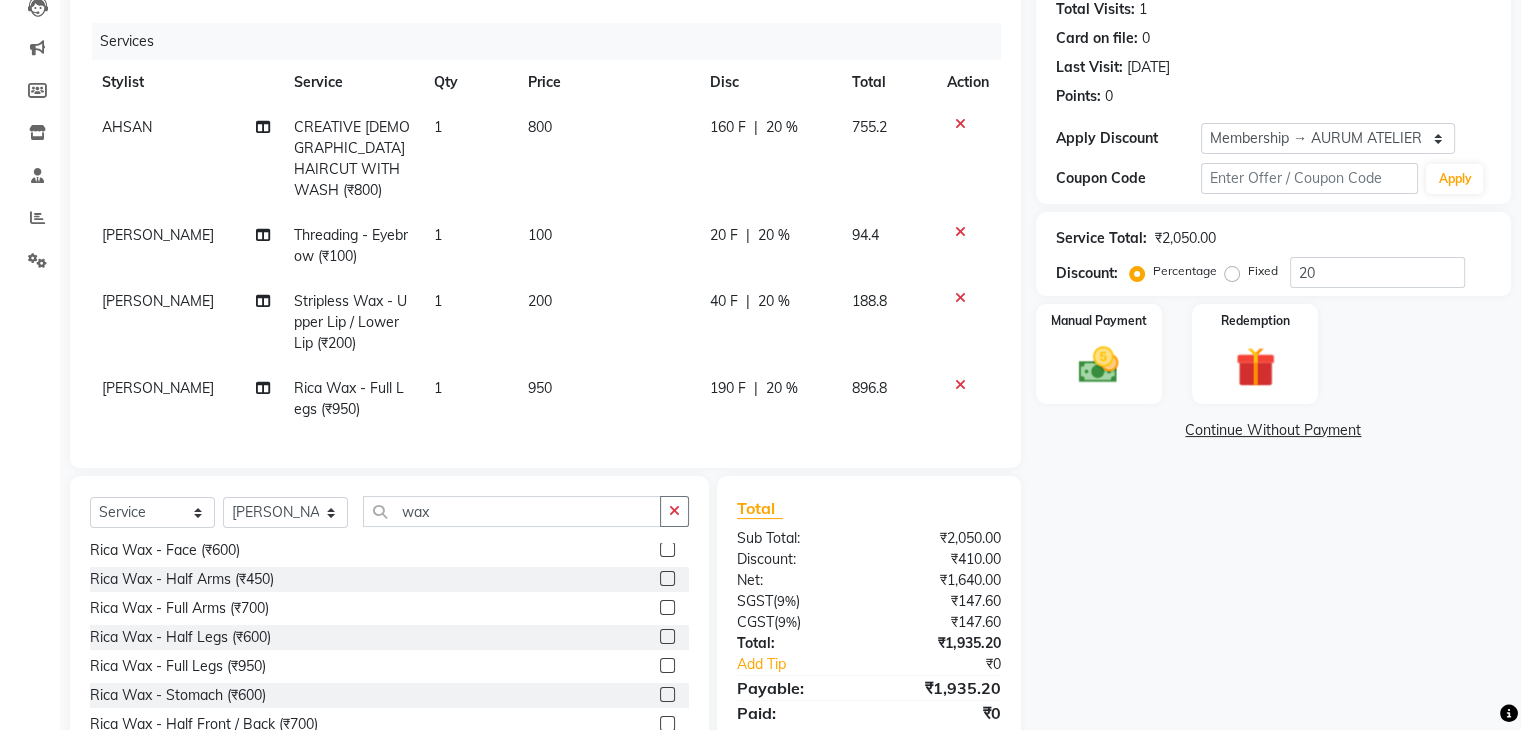scroll, scrollTop: 291, scrollLeft: 0, axis: vertical 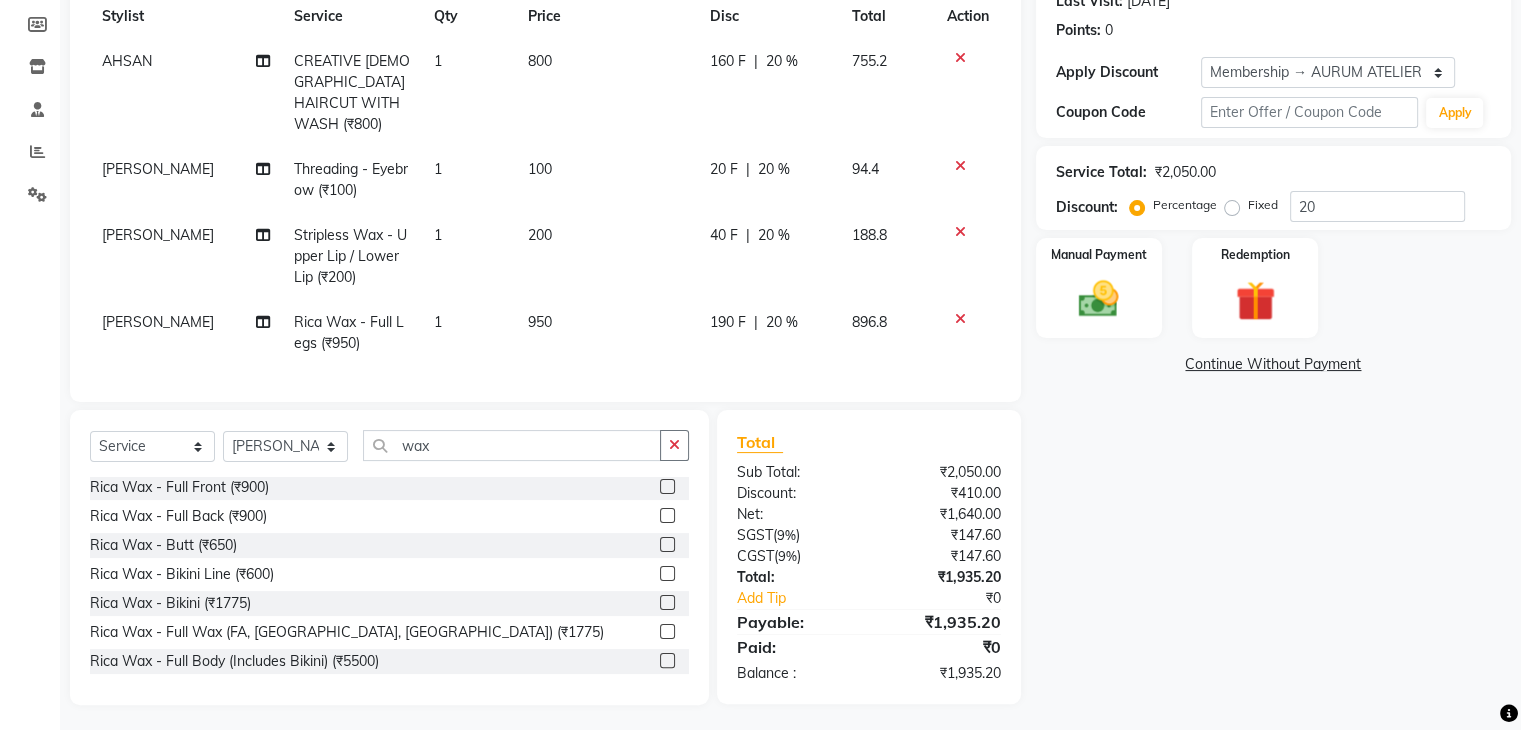 click 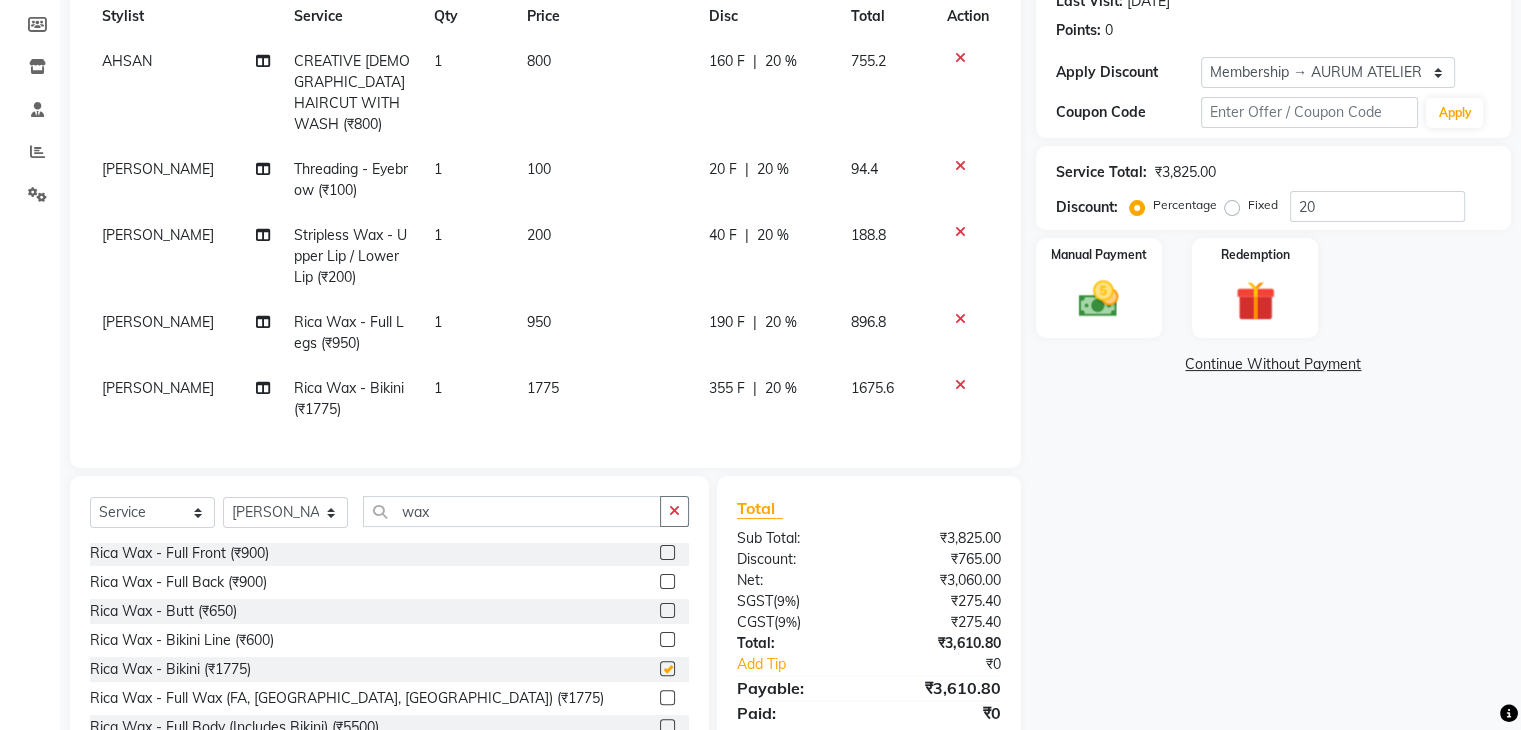 checkbox on "false" 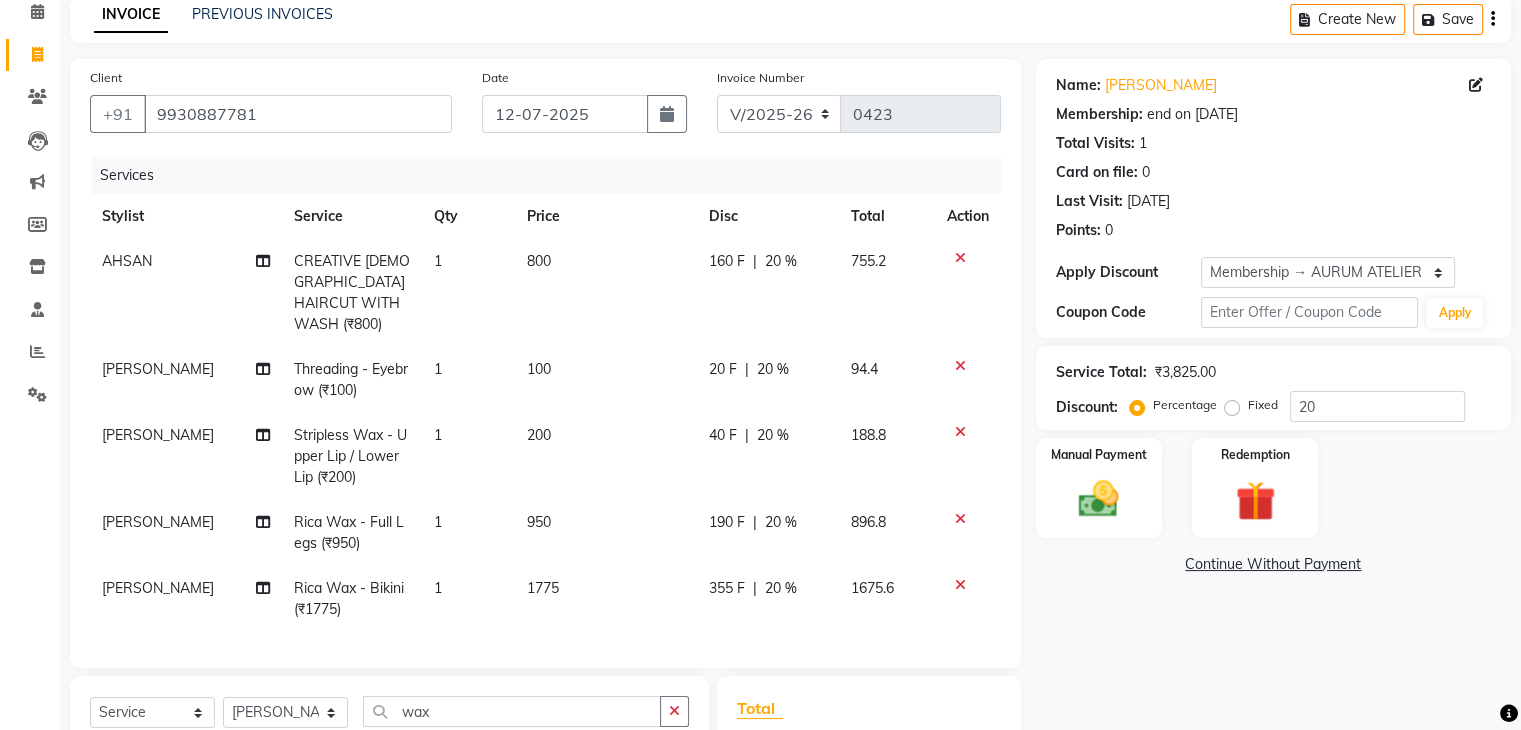 scroll, scrollTop: 0, scrollLeft: 0, axis: both 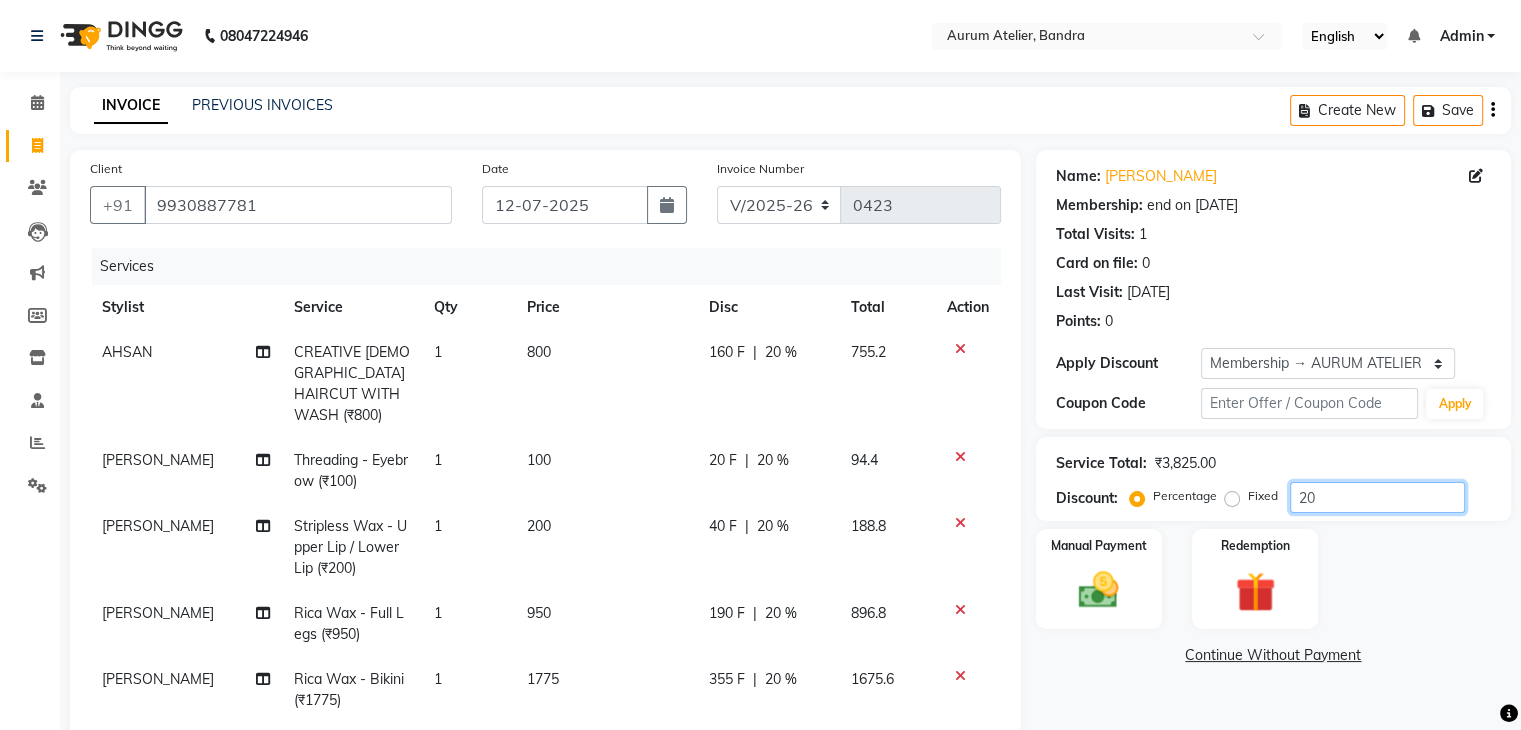 click on "20" 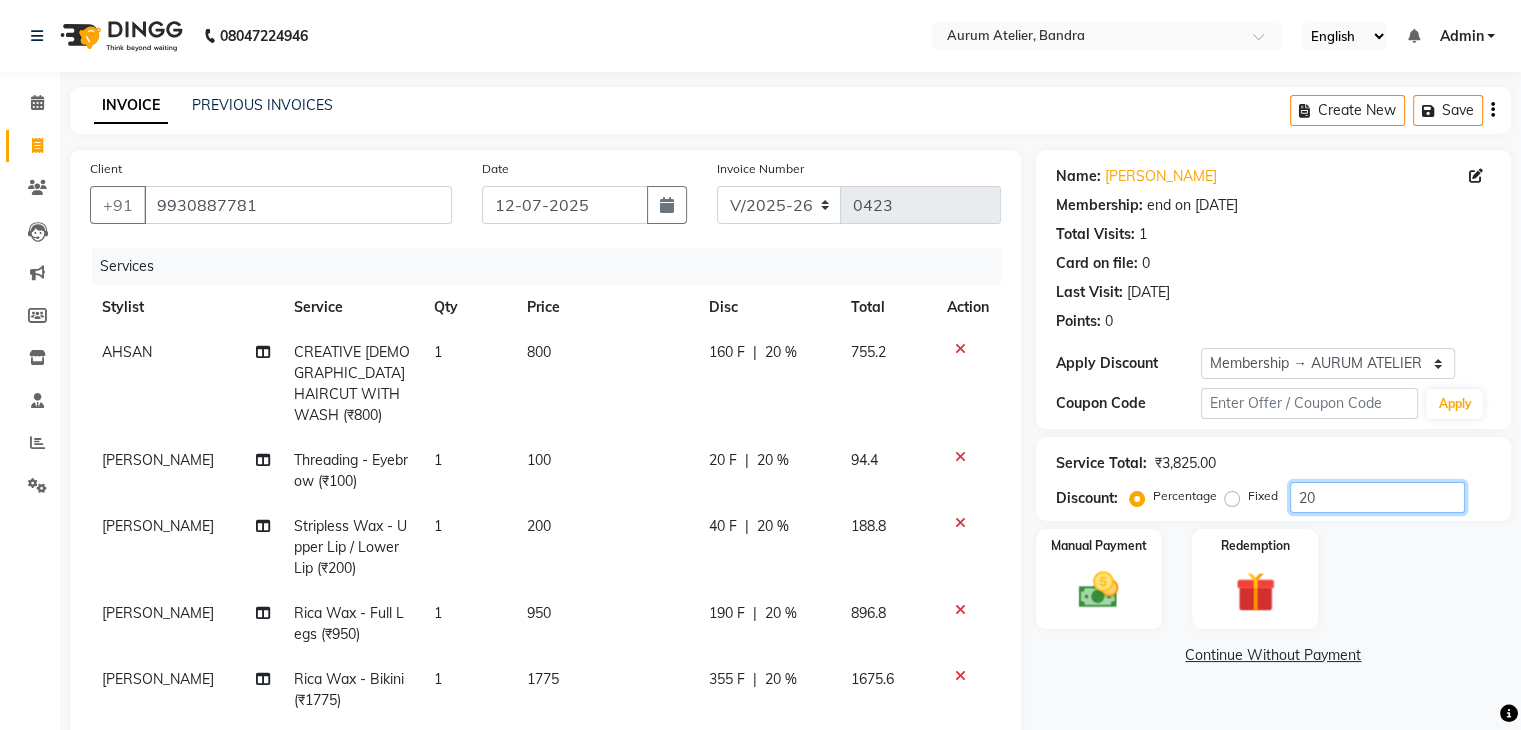 type on "2" 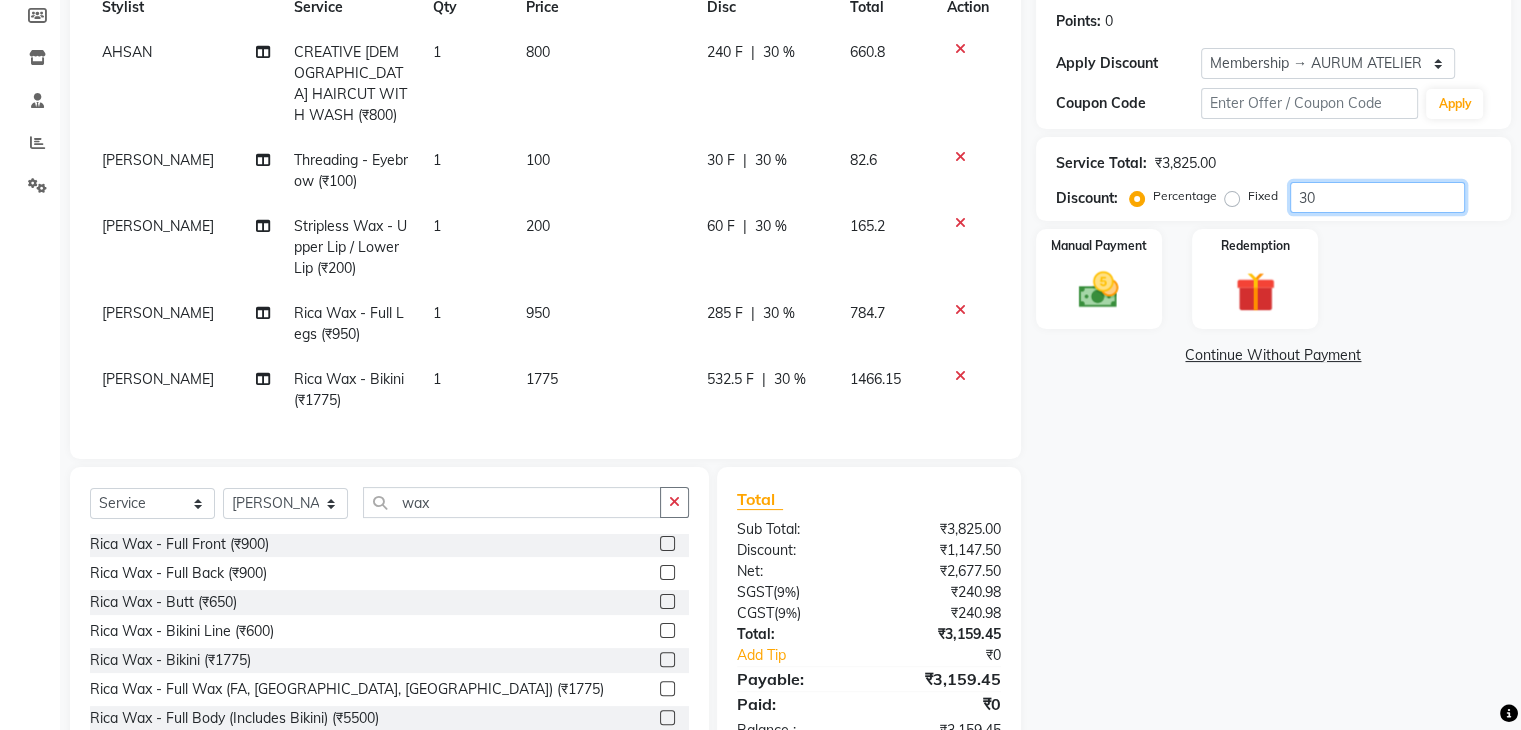 scroll, scrollTop: 357, scrollLeft: 0, axis: vertical 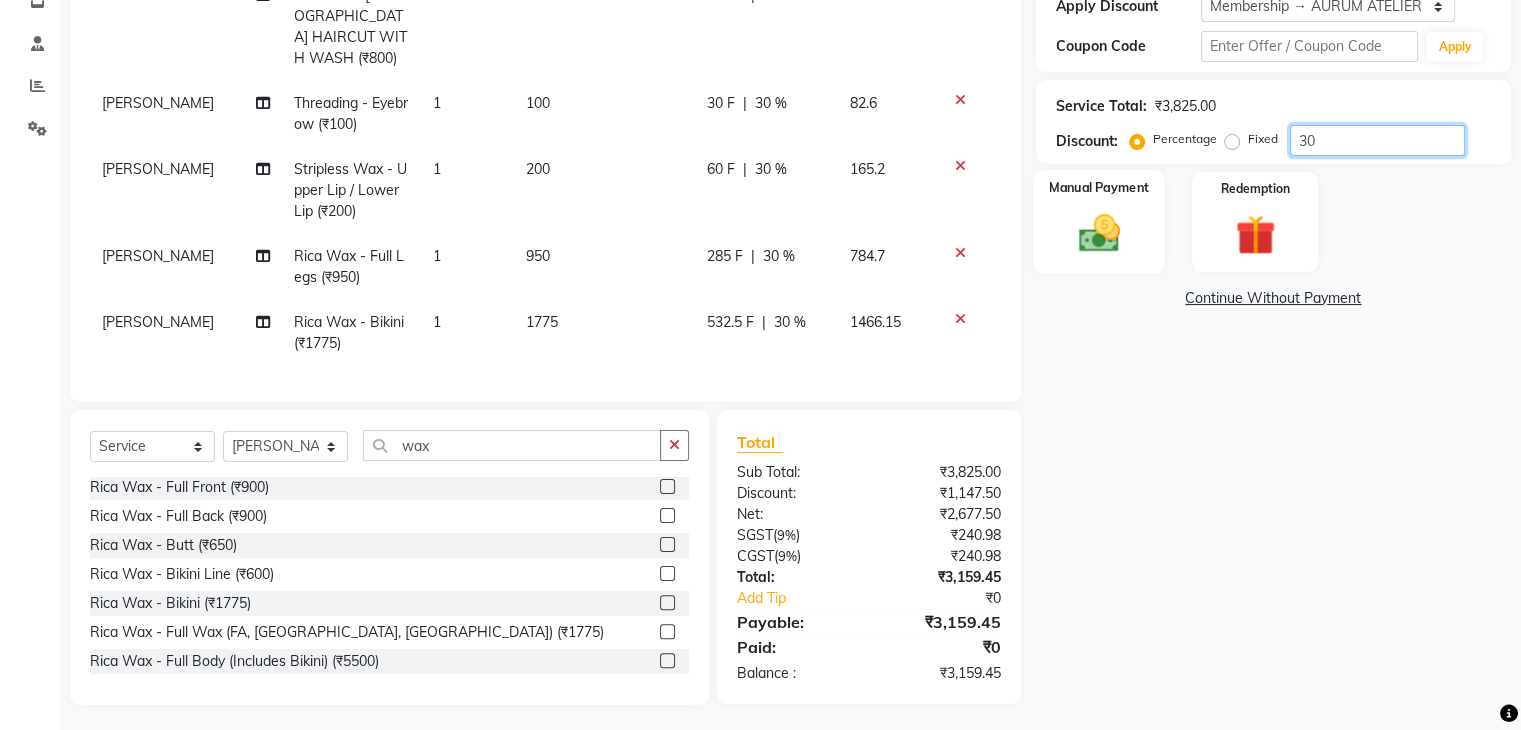 type on "30" 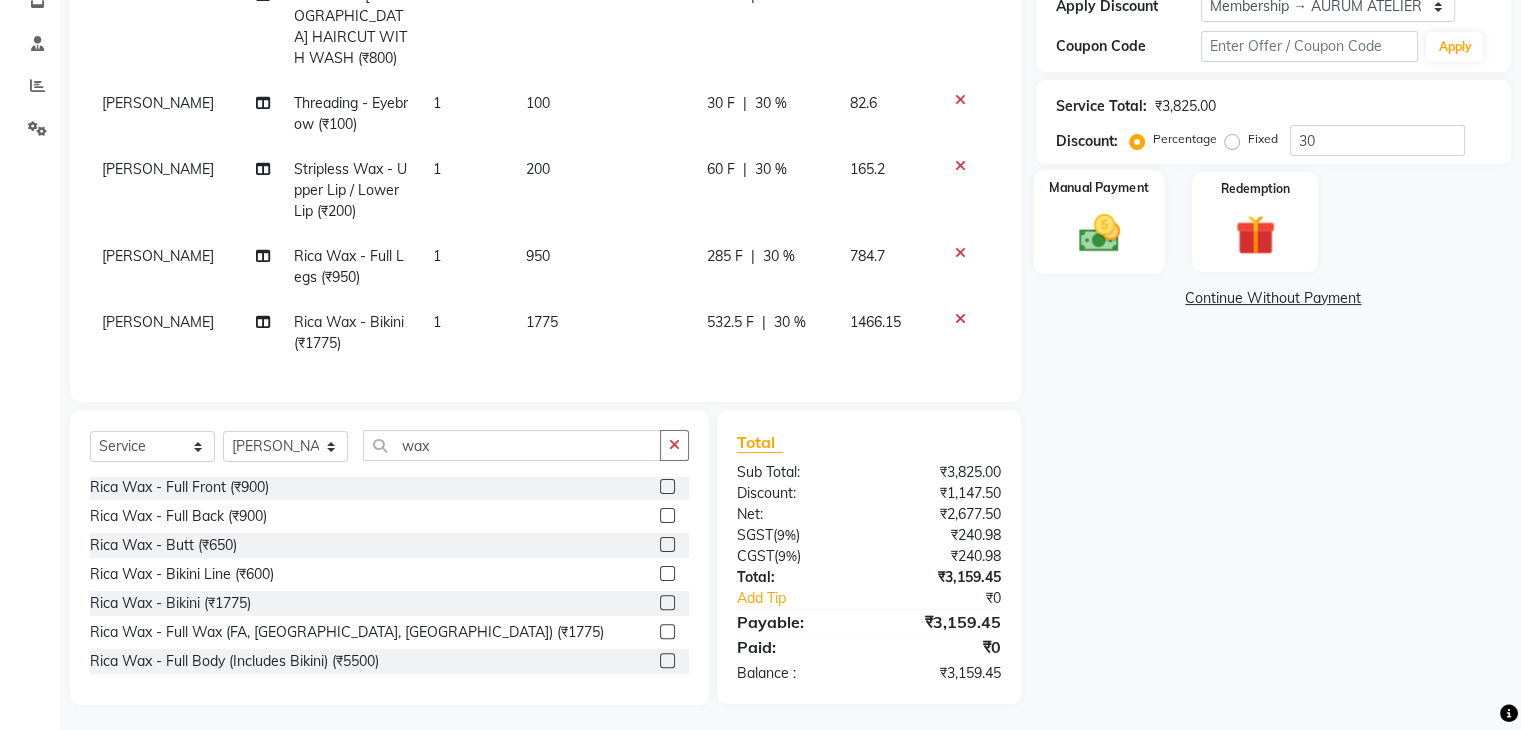 click on "Manual Payment" 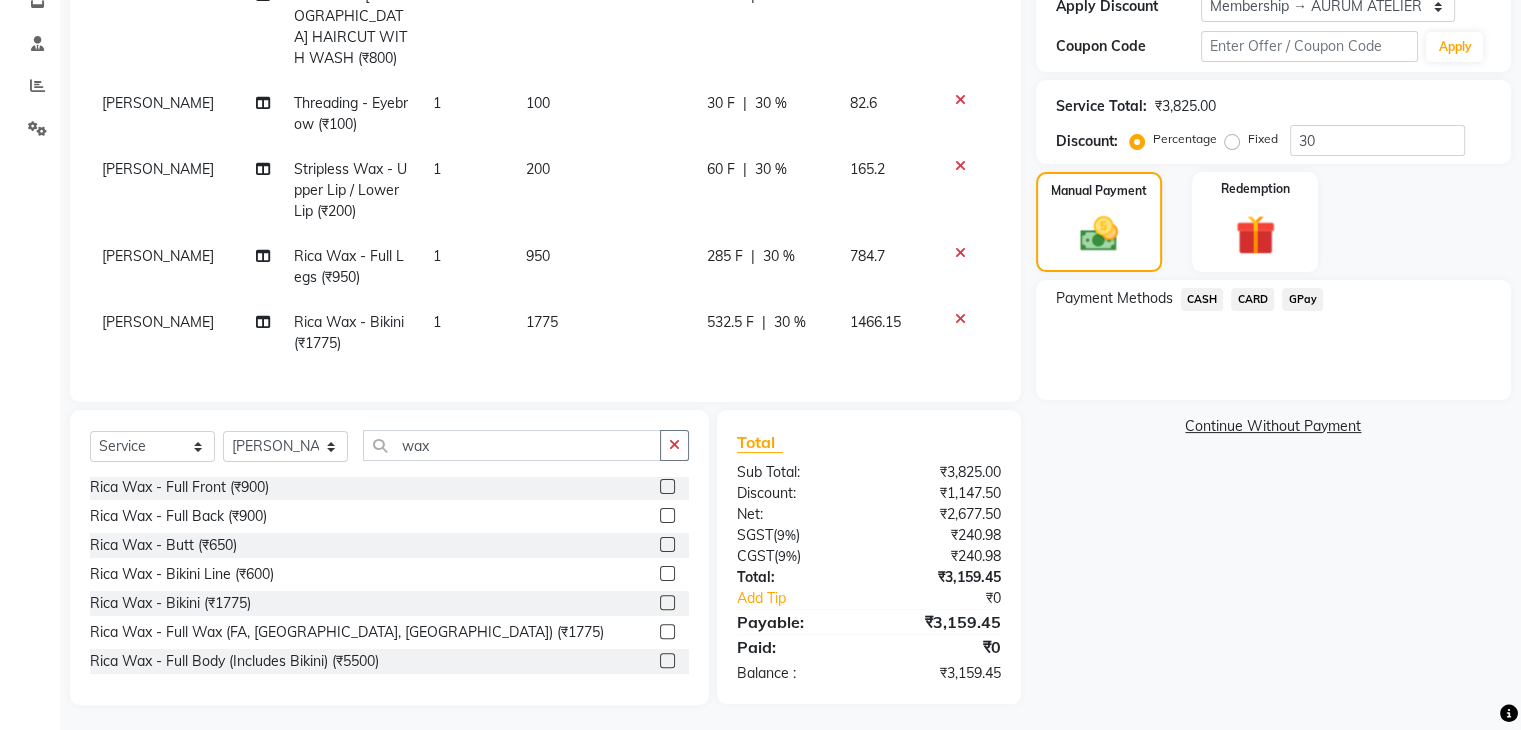 click on "CASH" 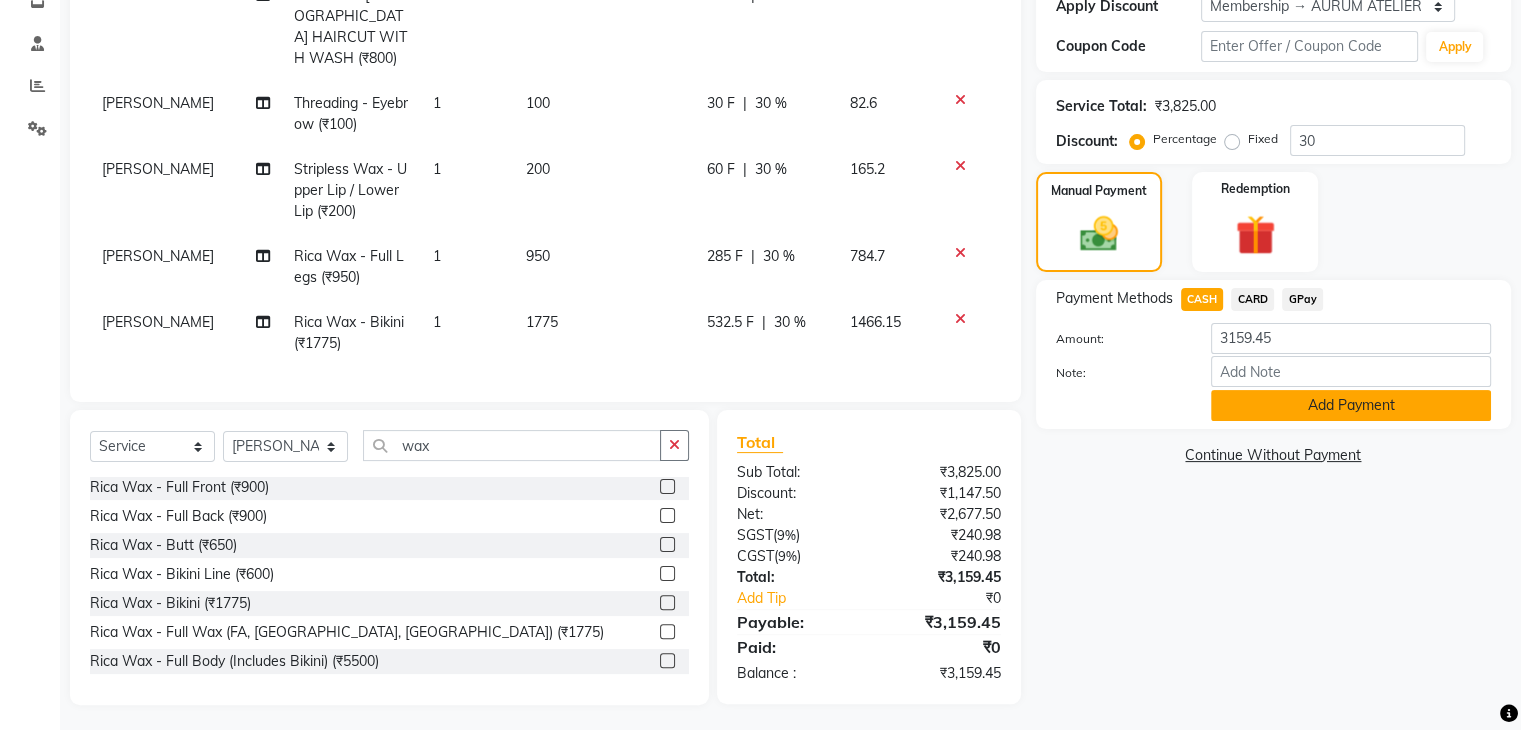 click on "Add Payment" 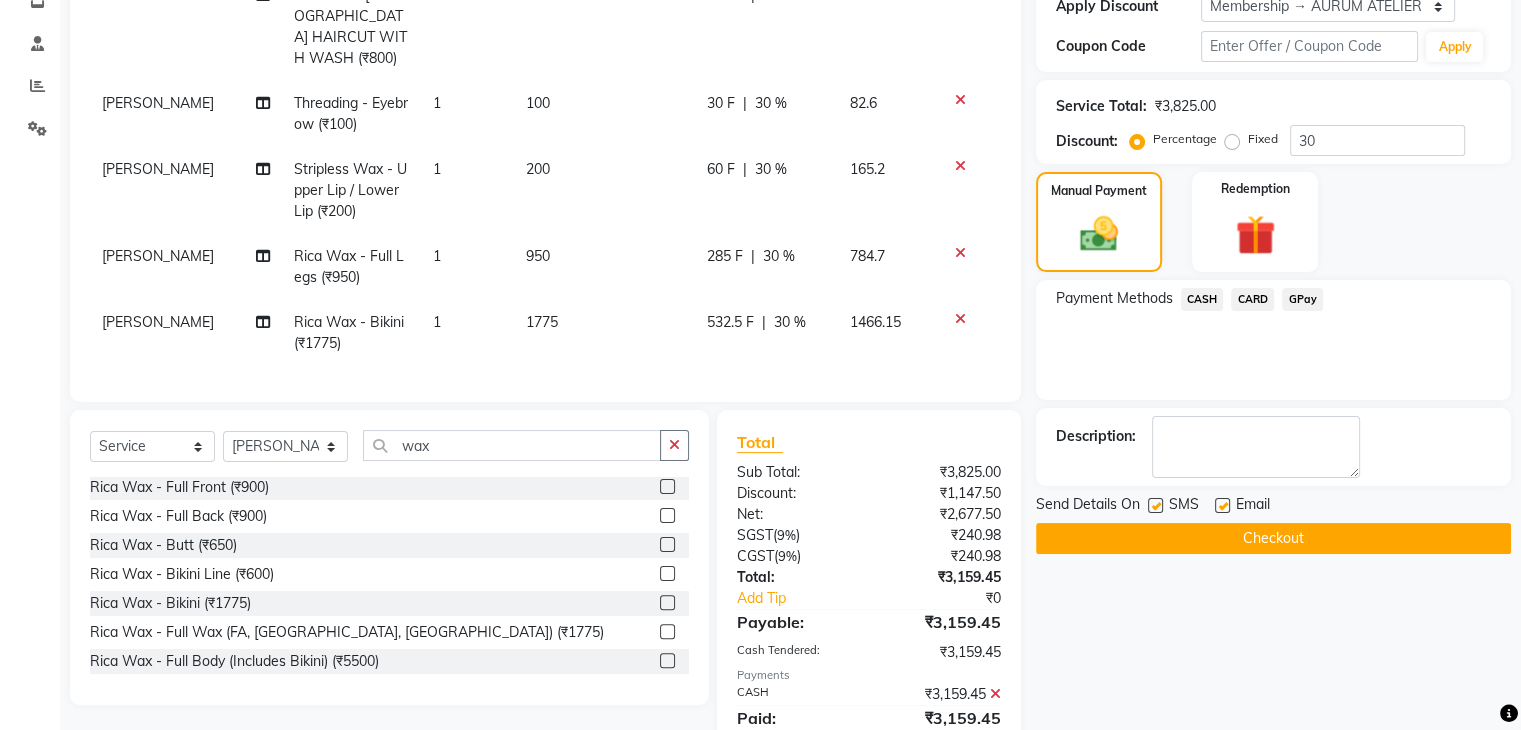 click on "Checkout" 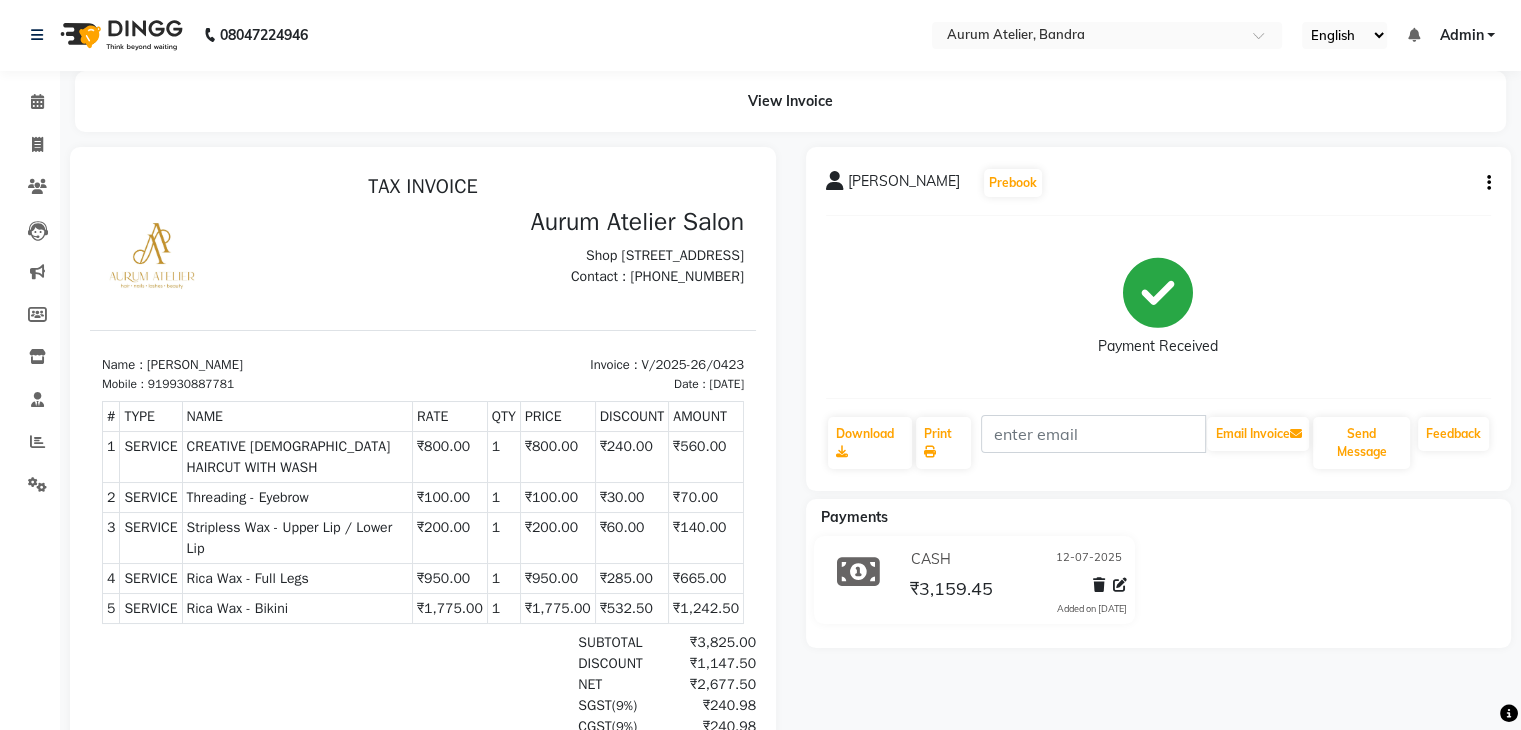 scroll, scrollTop: 0, scrollLeft: 0, axis: both 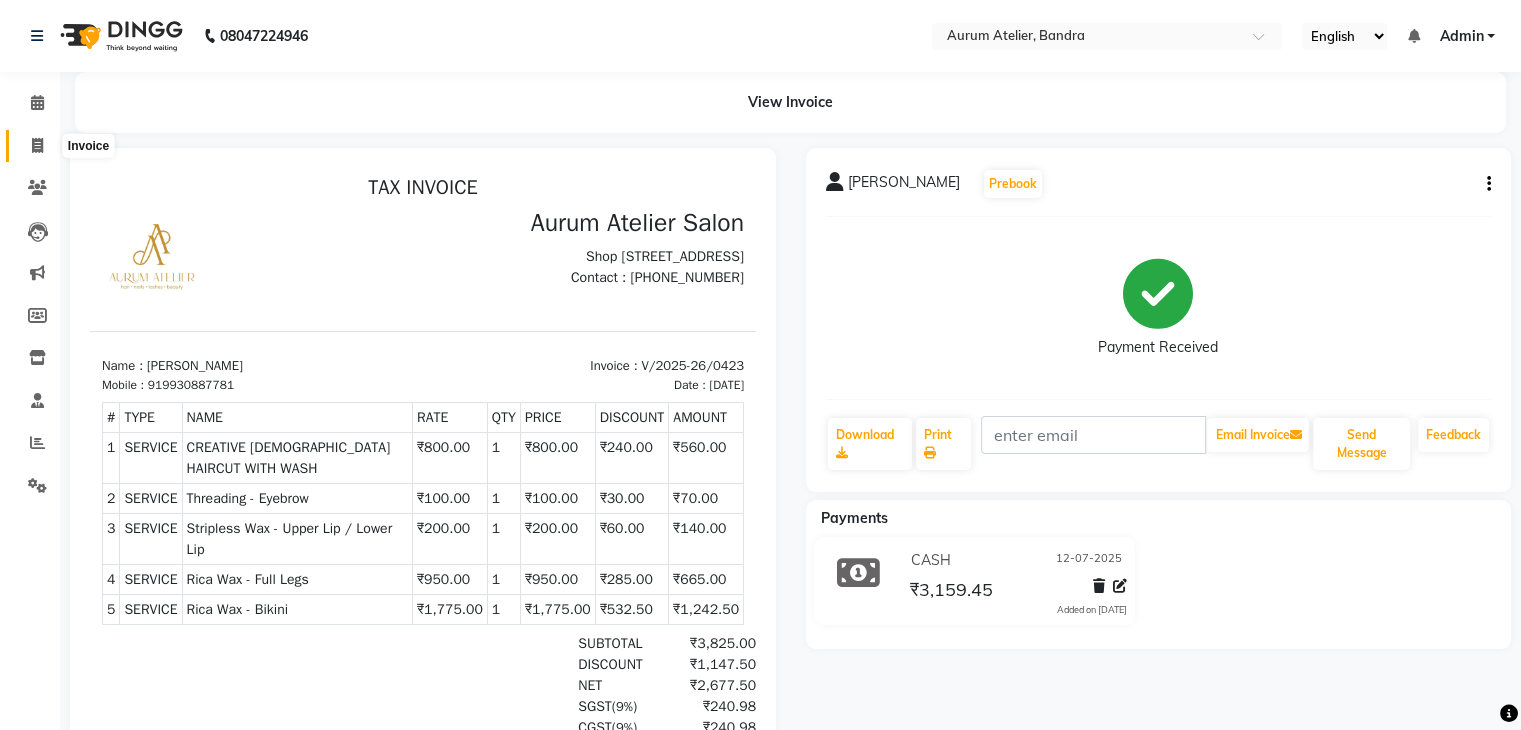click 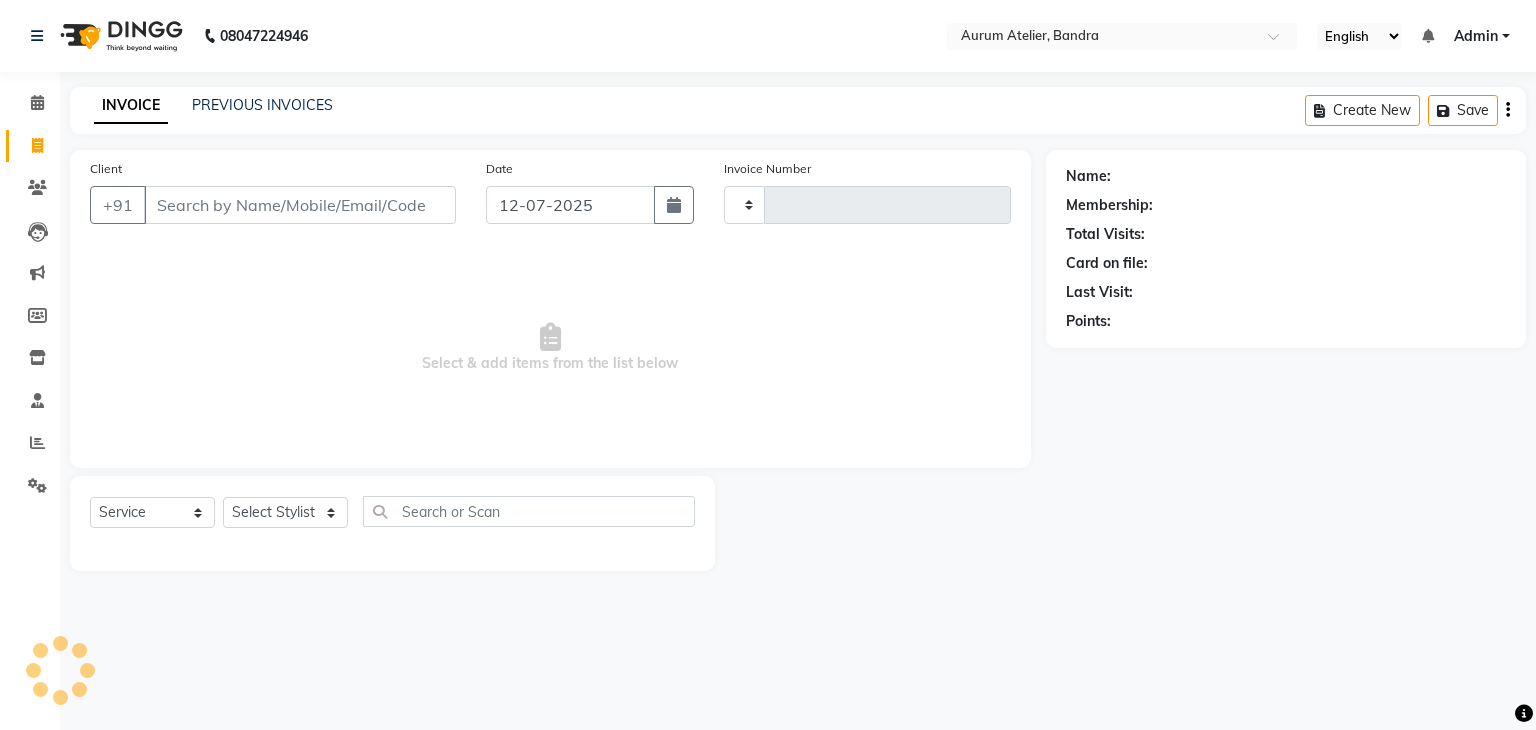 type on "0424" 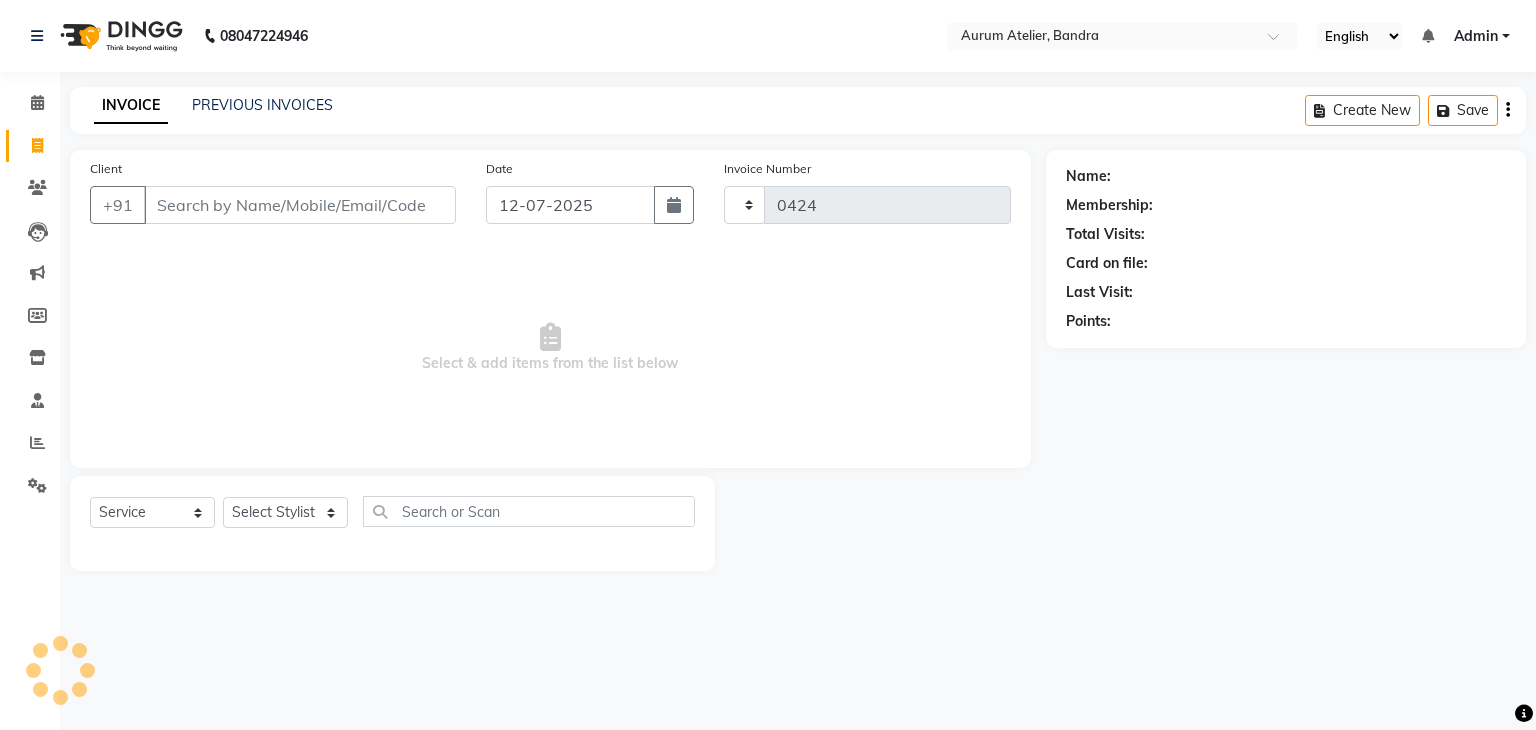 select on "7410" 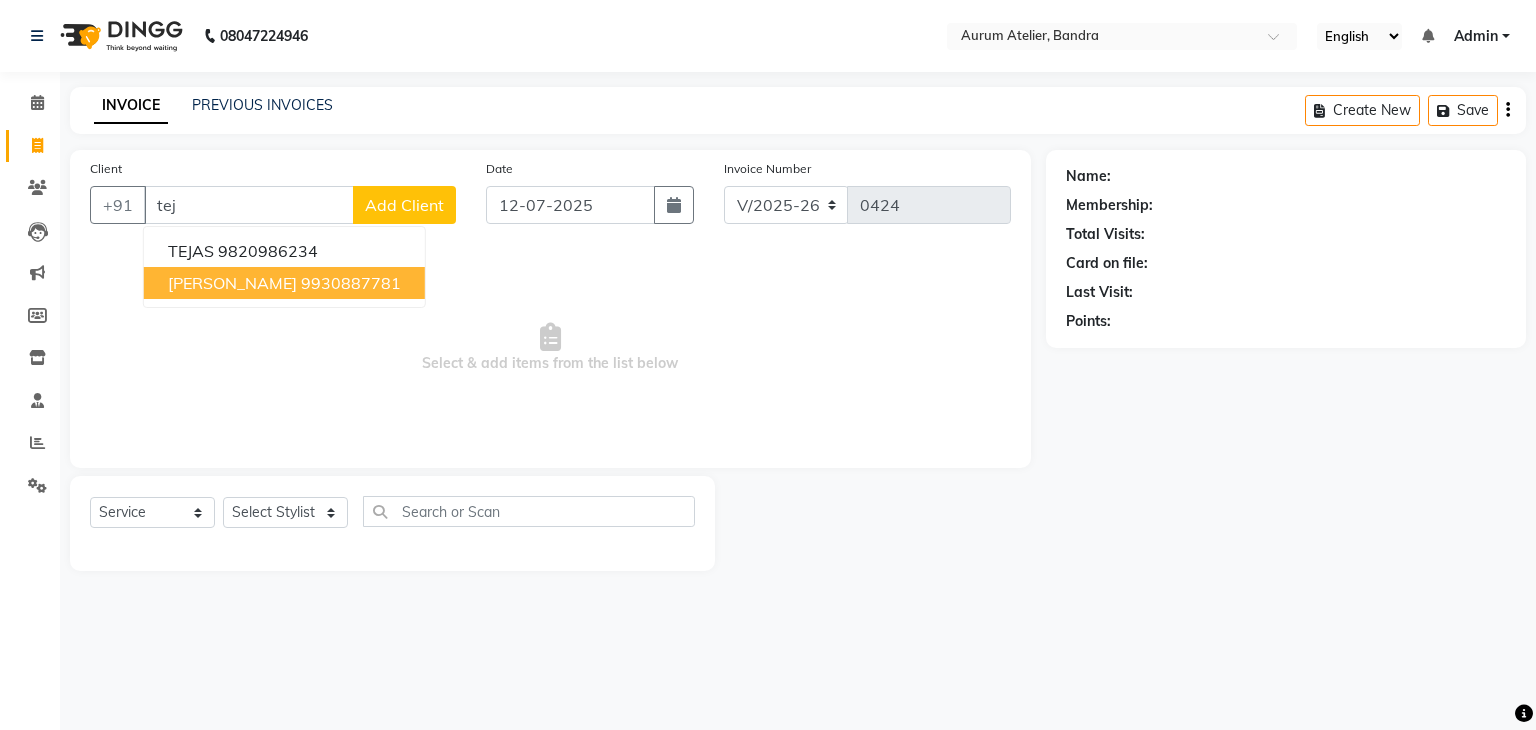 click on "[PERSON_NAME]" at bounding box center (232, 283) 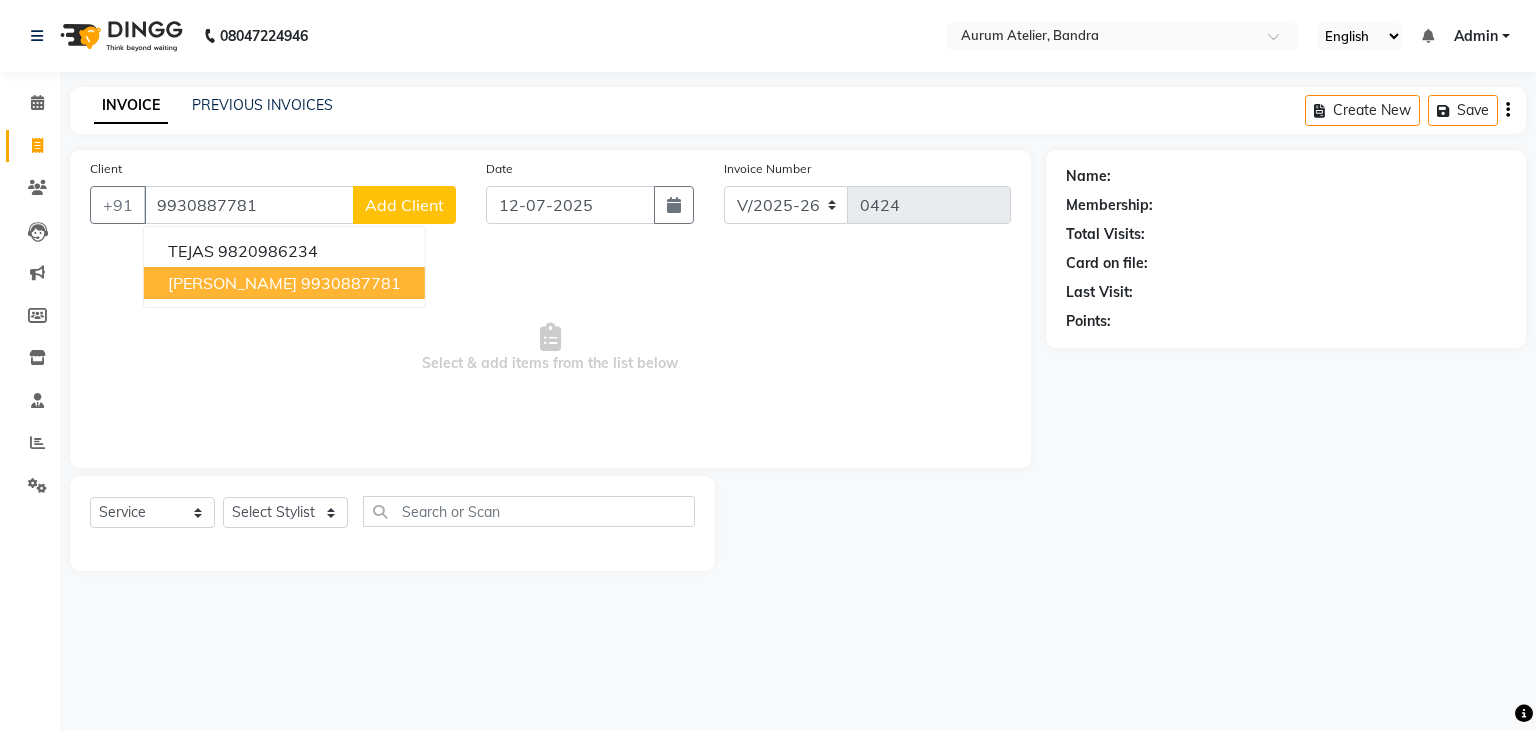 type on "9930887781" 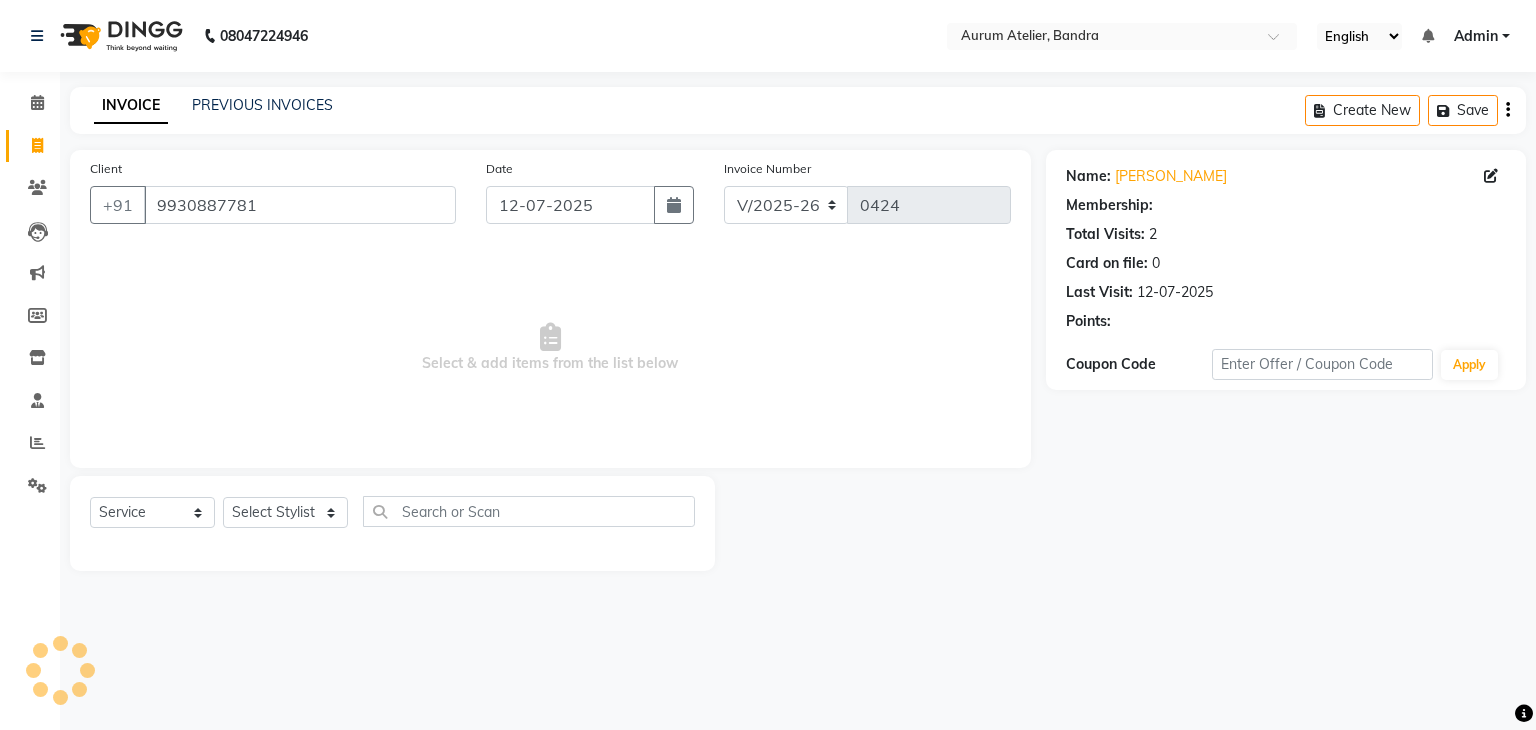select on "1: Object" 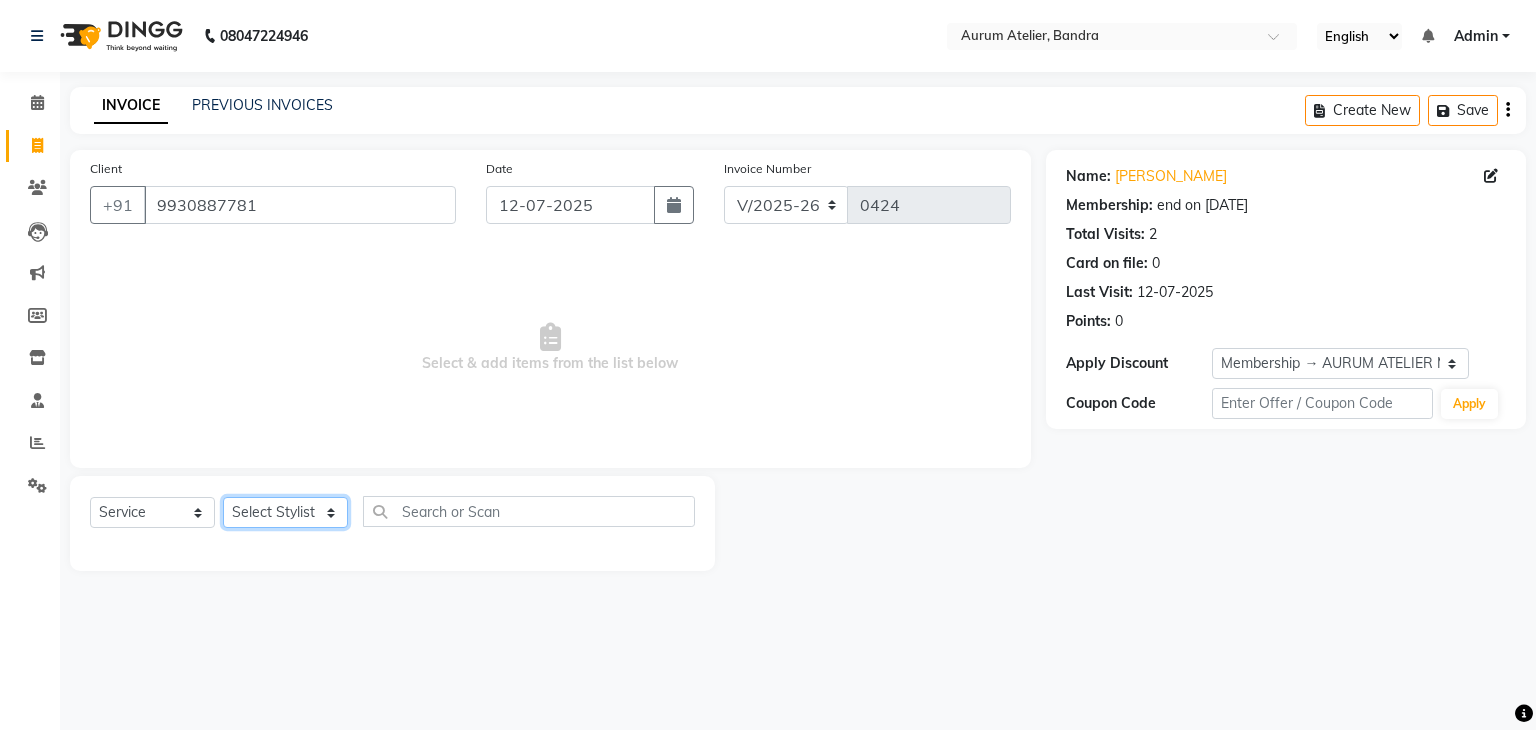 click on "Select Stylist [PERSON_NAME] chariya [PERSON_NAME] [PERSON_NAME] [PERSON_NAME] [PERSON_NAME] Preet [PERSON_NAME] [PERSON_NAME] [PERSON_NAME]" 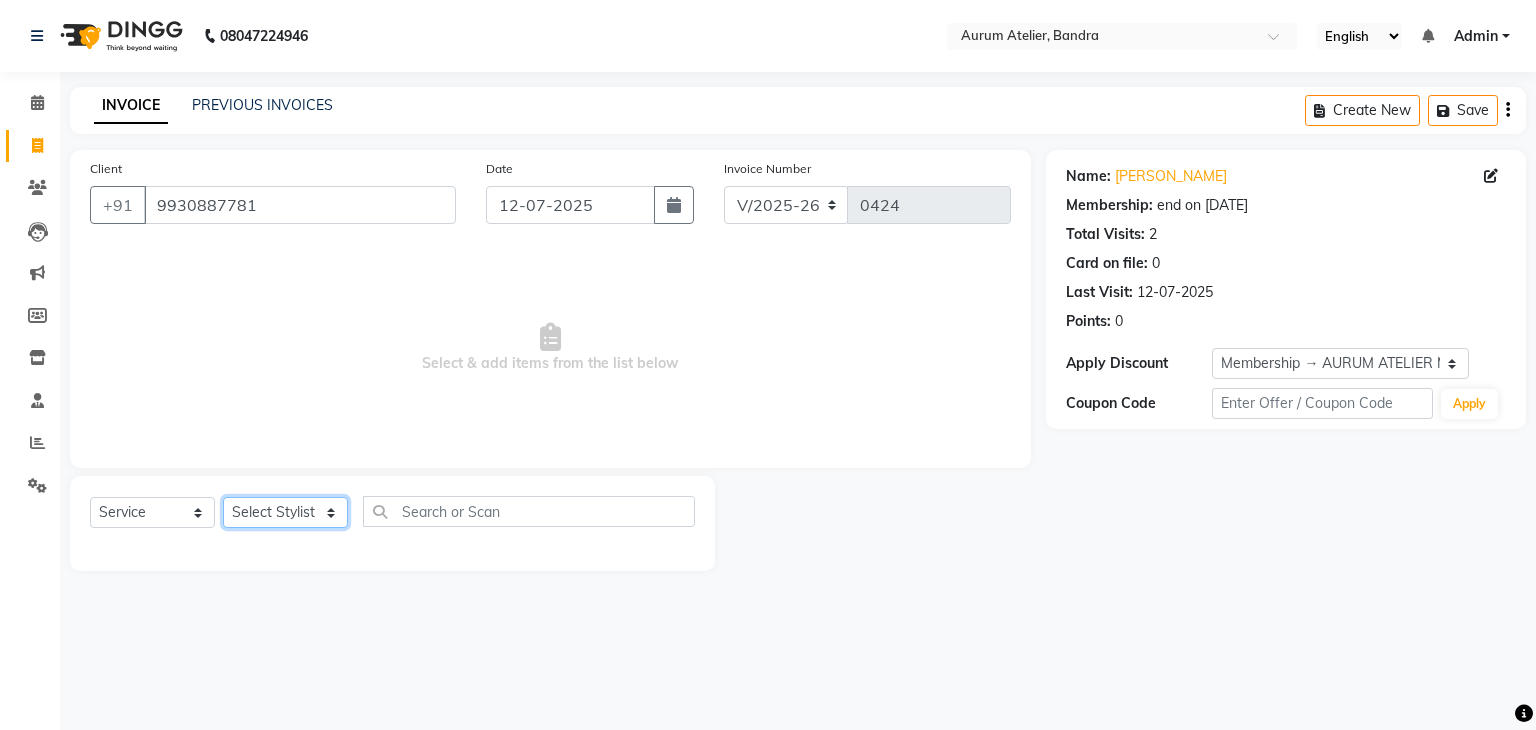 select on "82650" 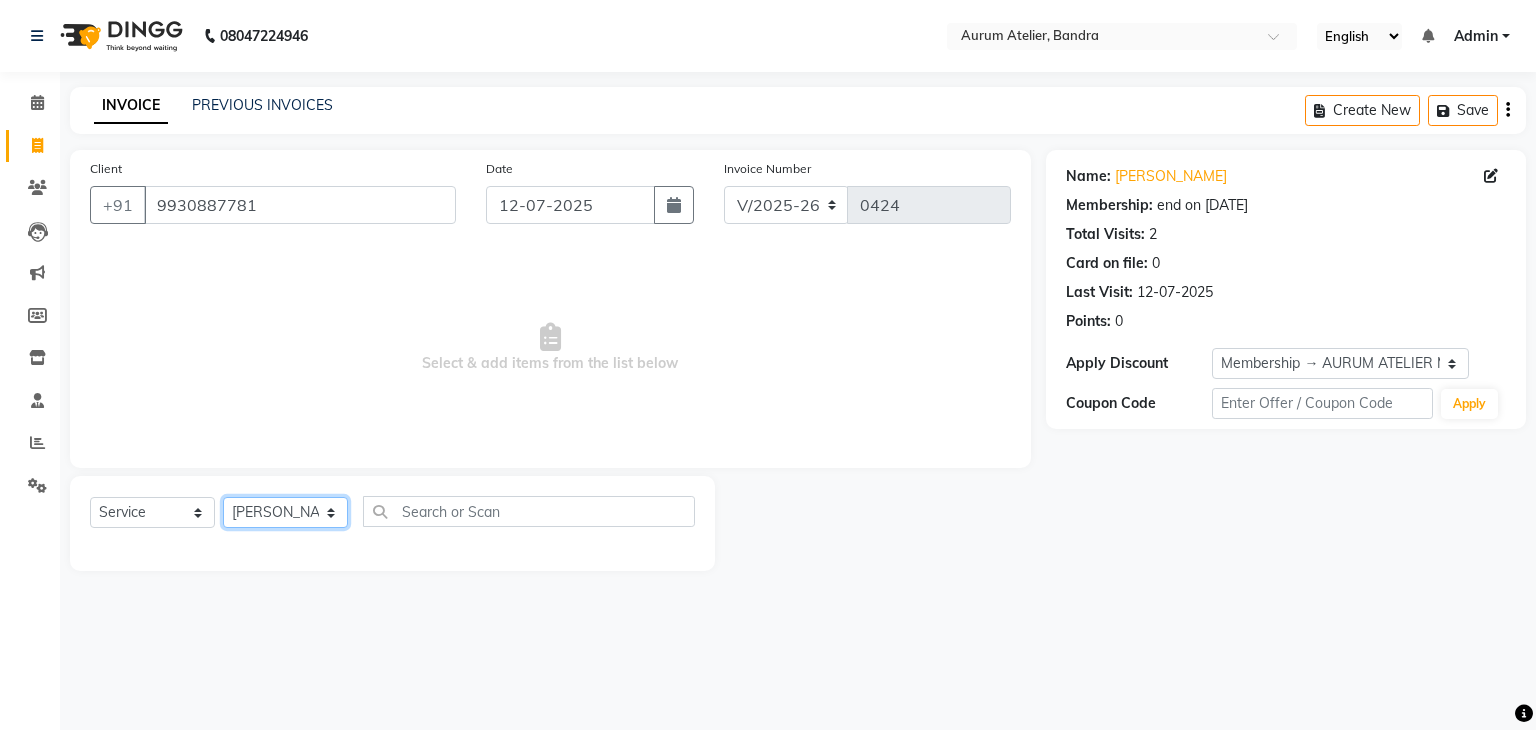click on "Select Stylist [PERSON_NAME] chariya [PERSON_NAME] [PERSON_NAME] [PERSON_NAME] [PERSON_NAME] Preet [PERSON_NAME] [PERSON_NAME] [PERSON_NAME]" 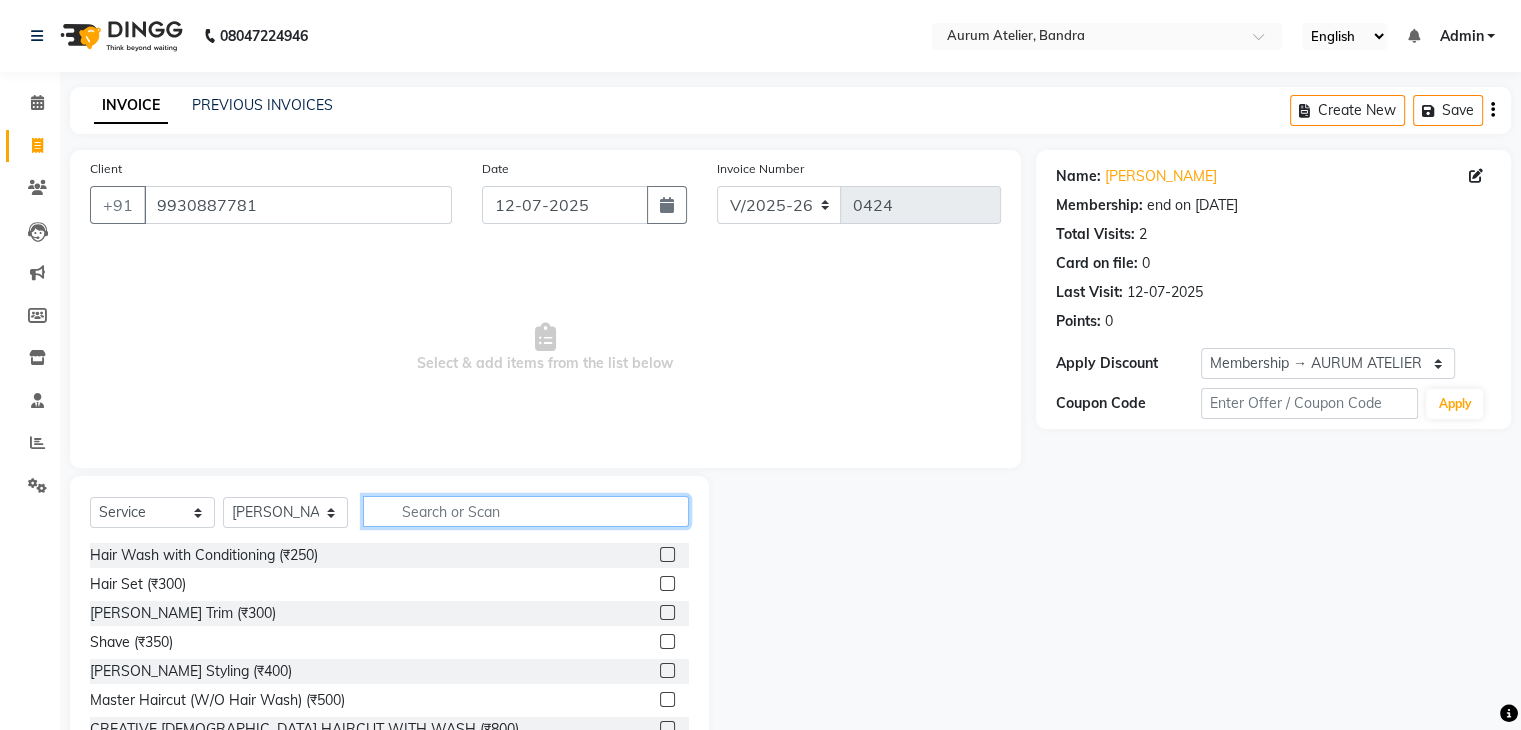click 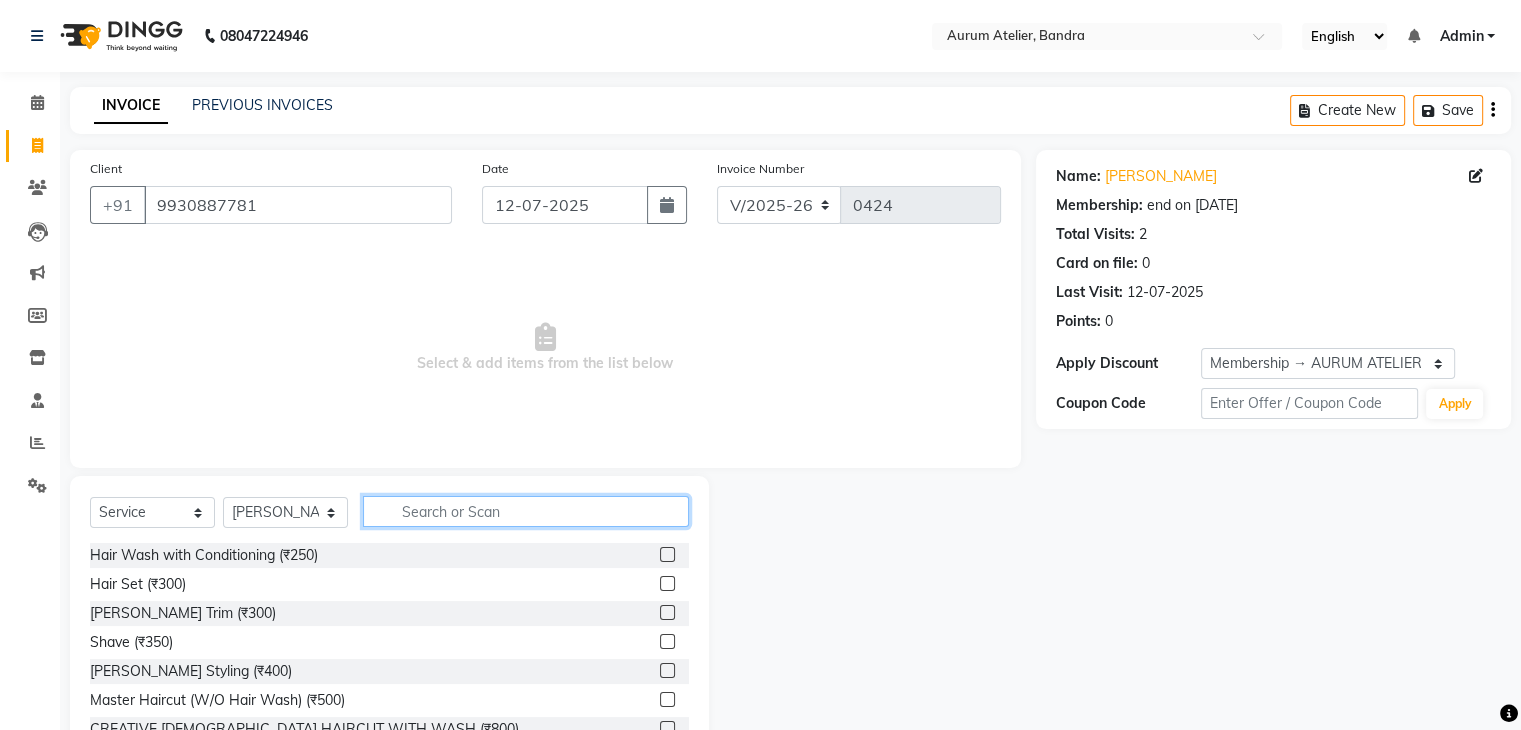 type on "d" 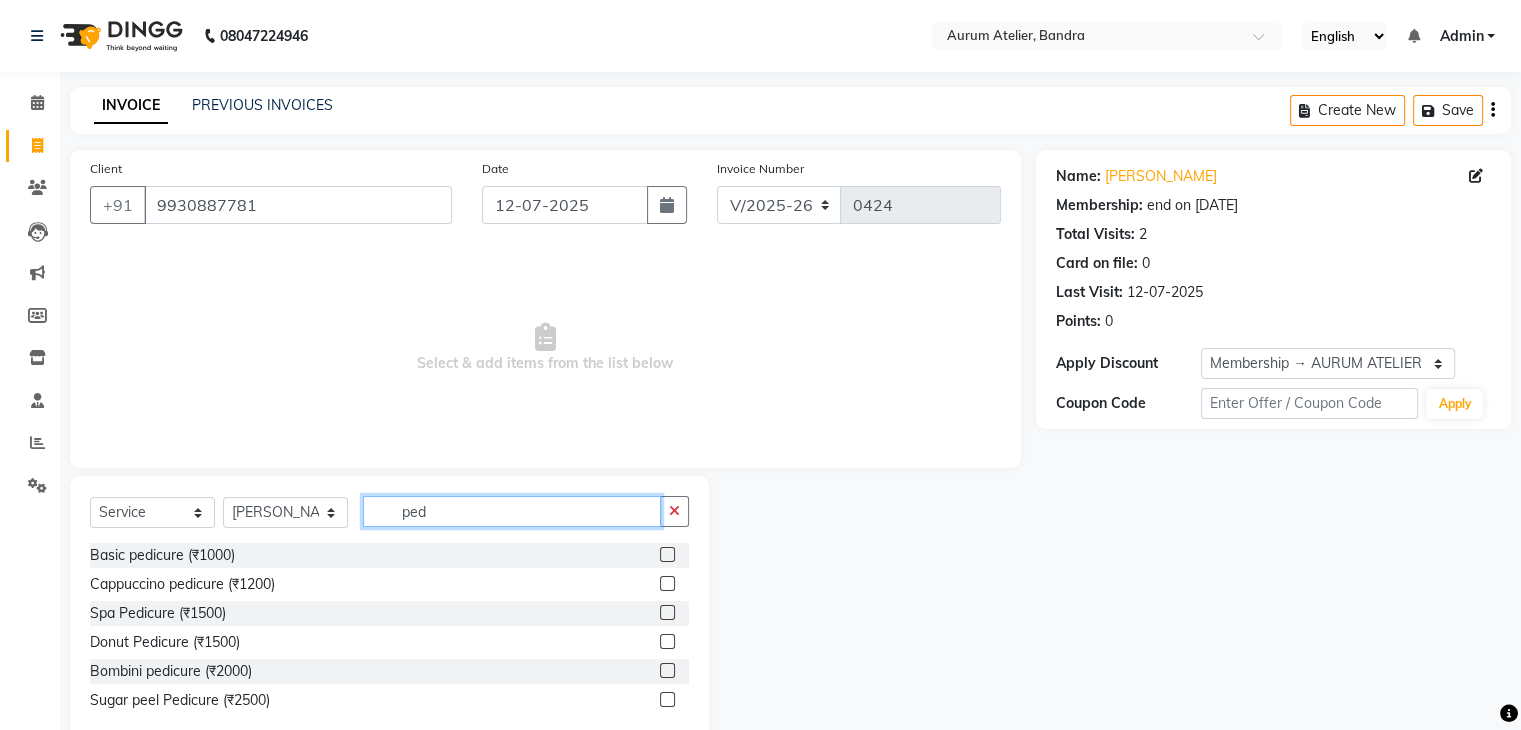 type on "ped" 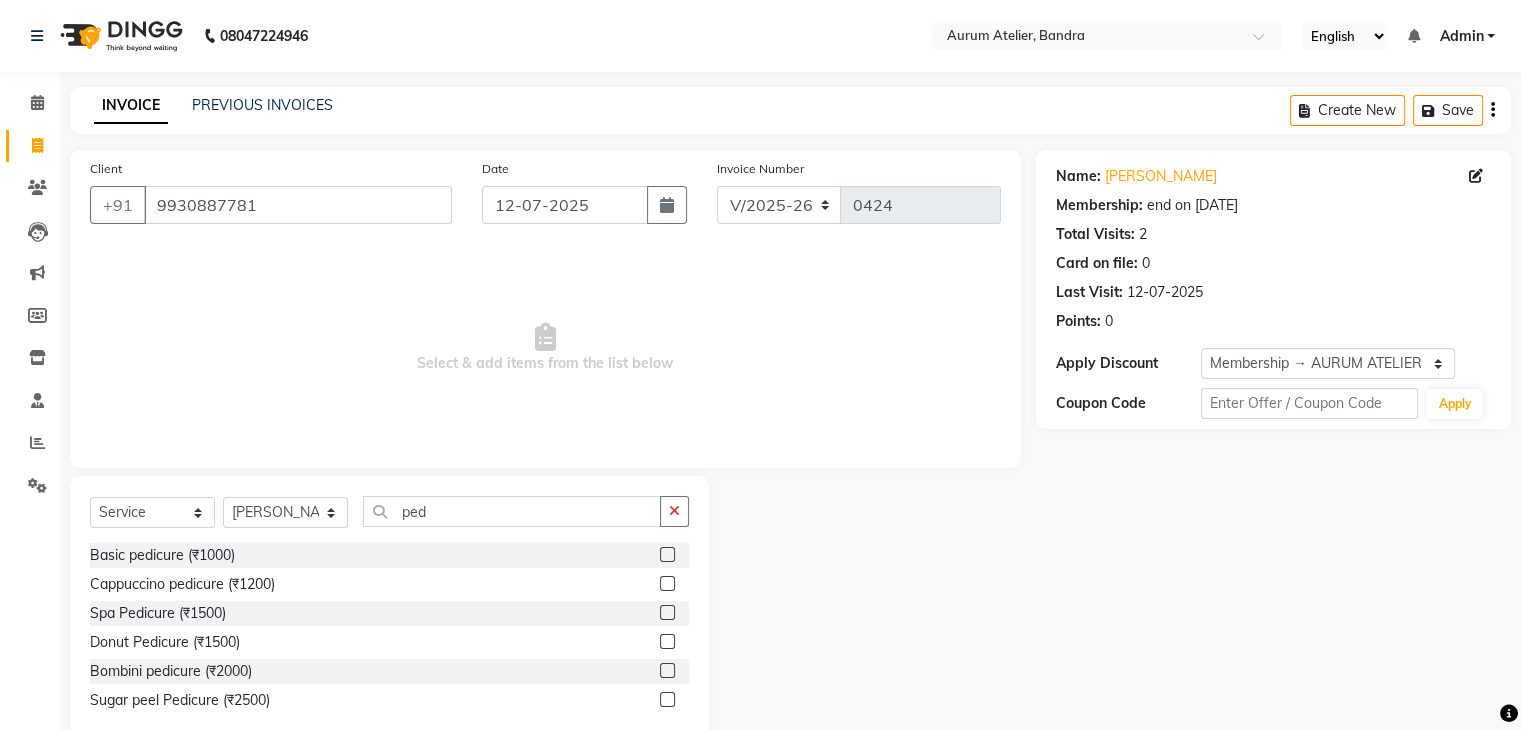 click 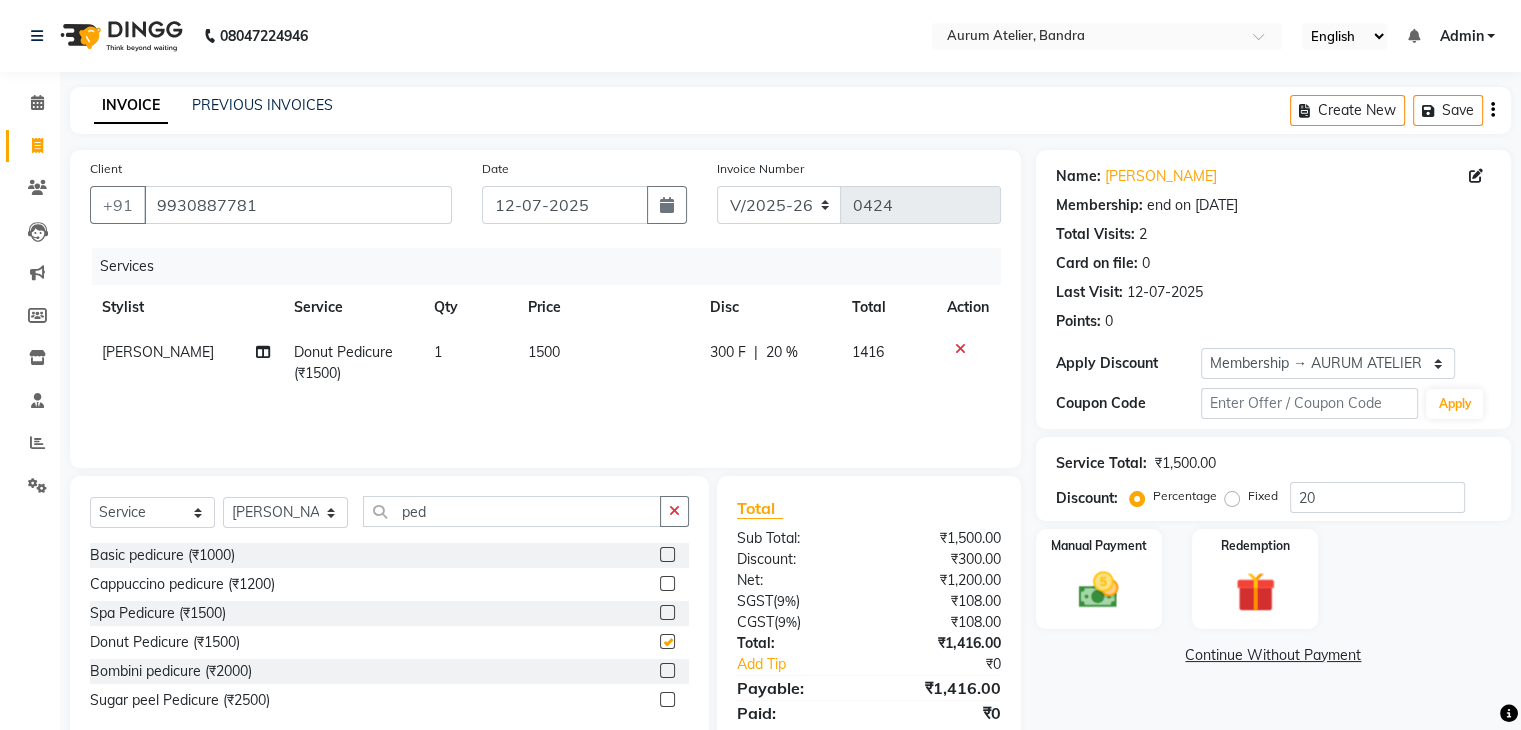 checkbox on "false" 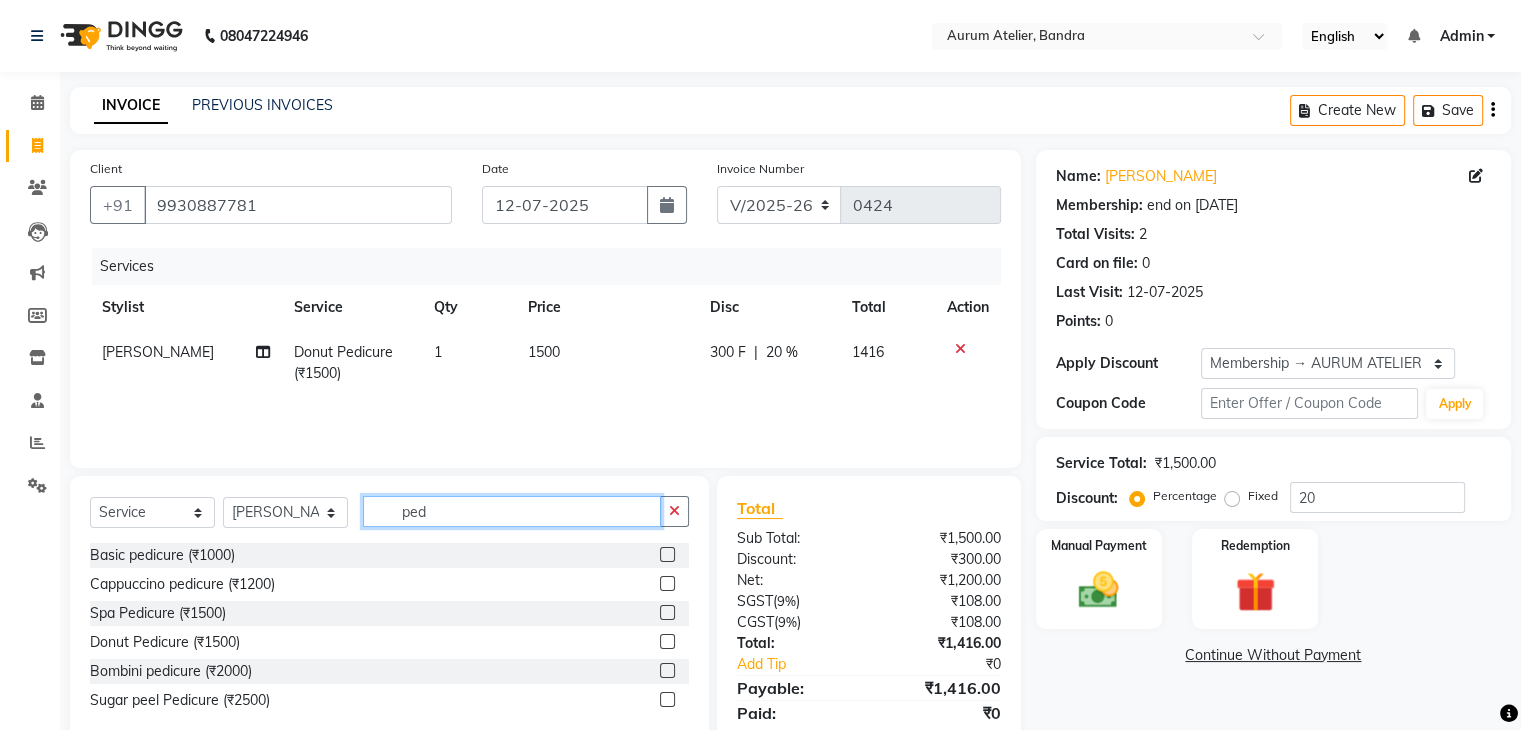 click on "ped" 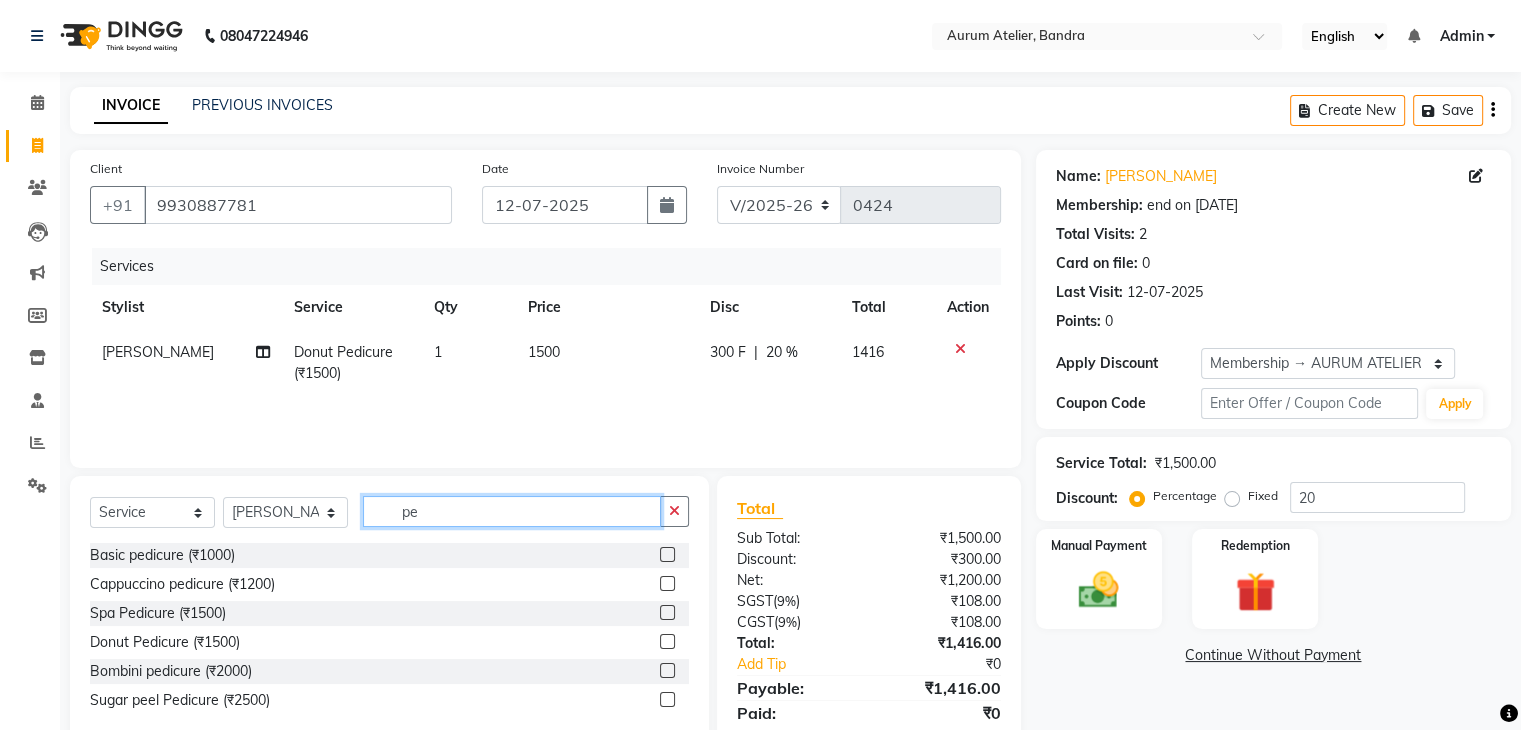 type on "p" 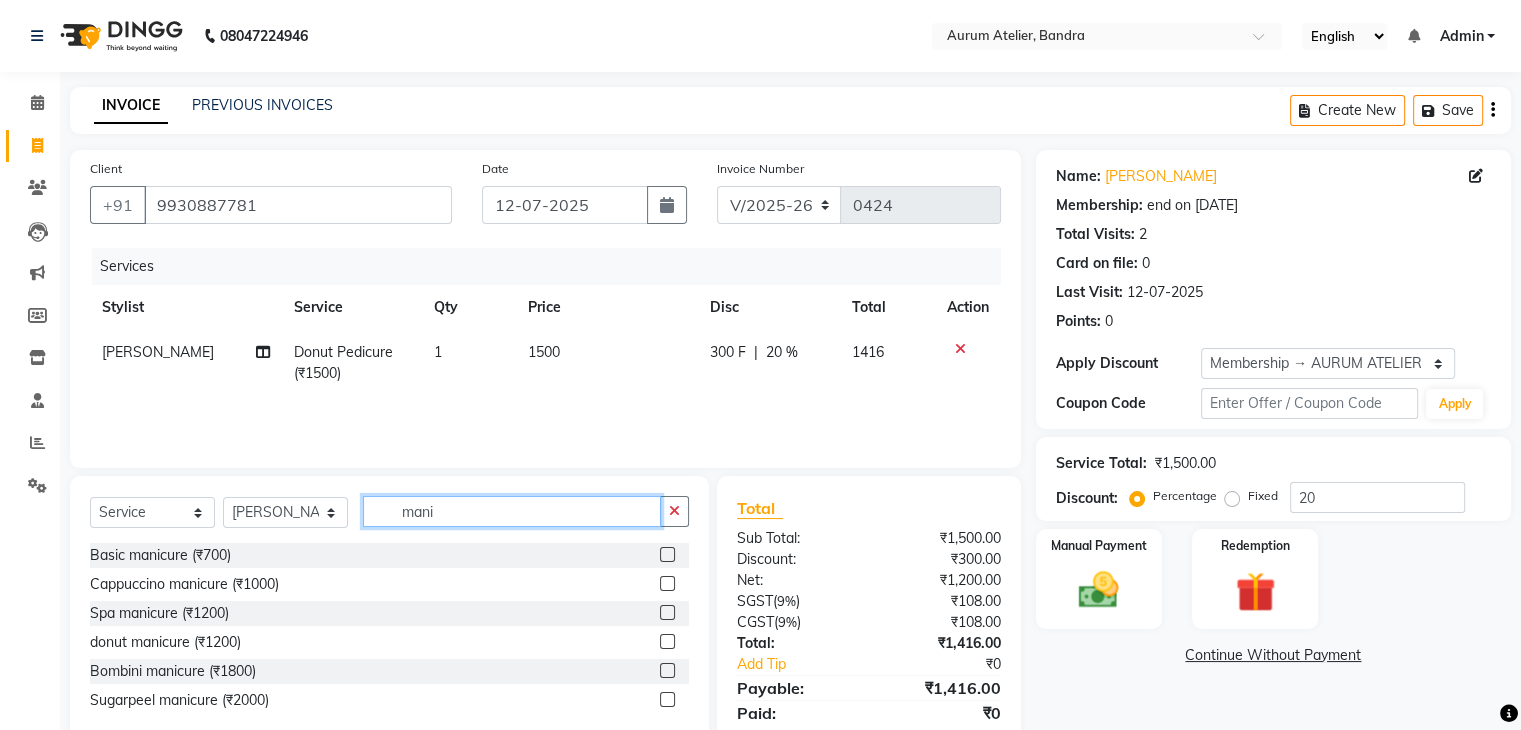 type on "mani" 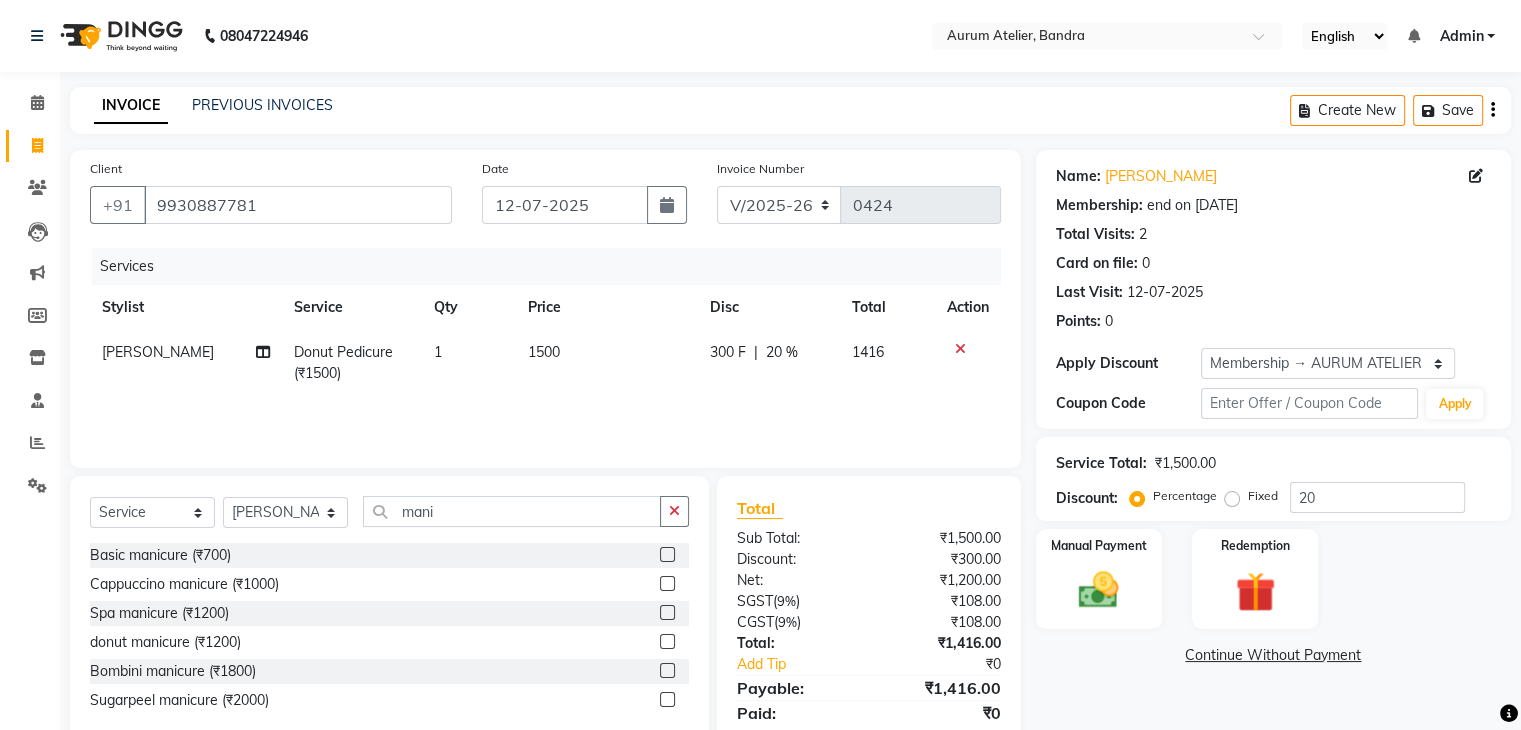 click 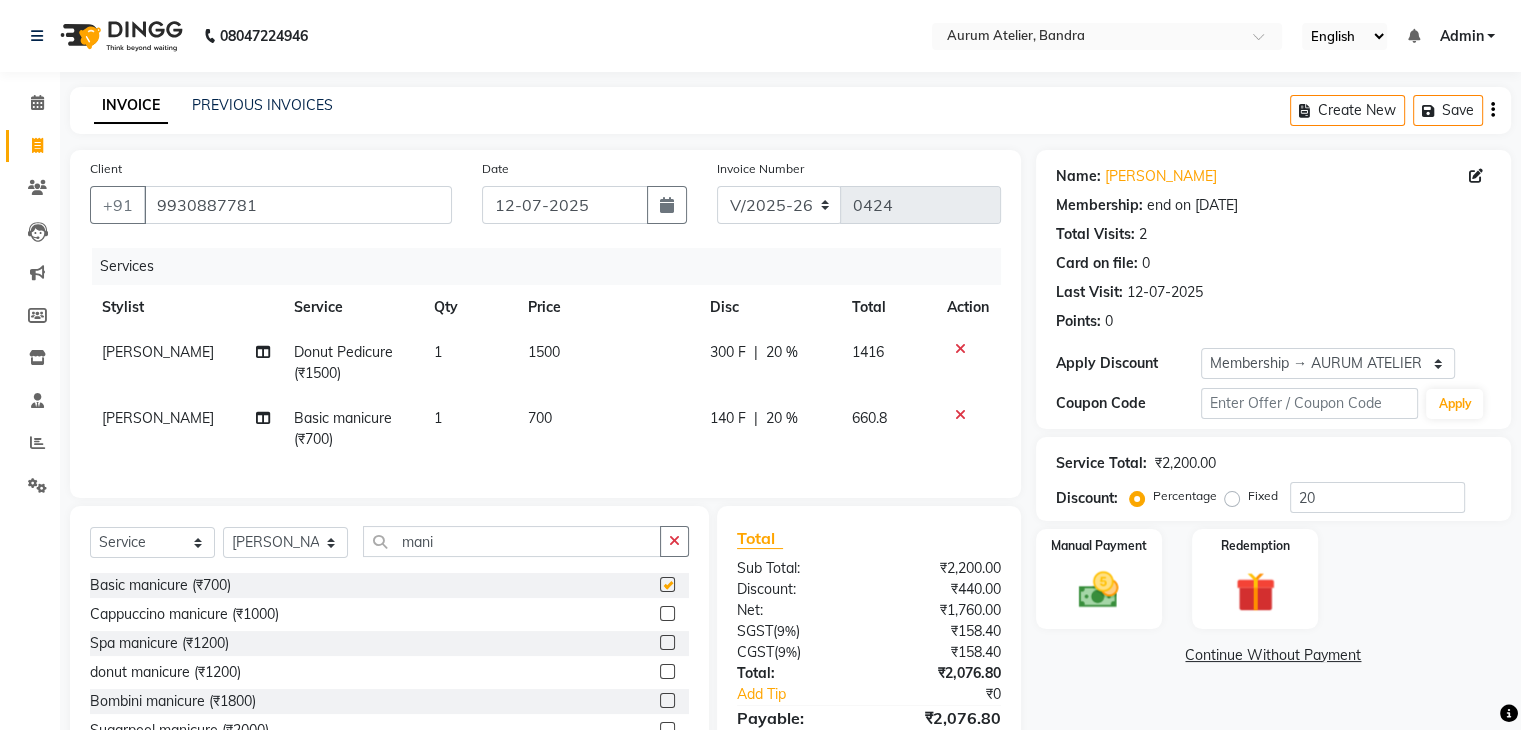checkbox on "false" 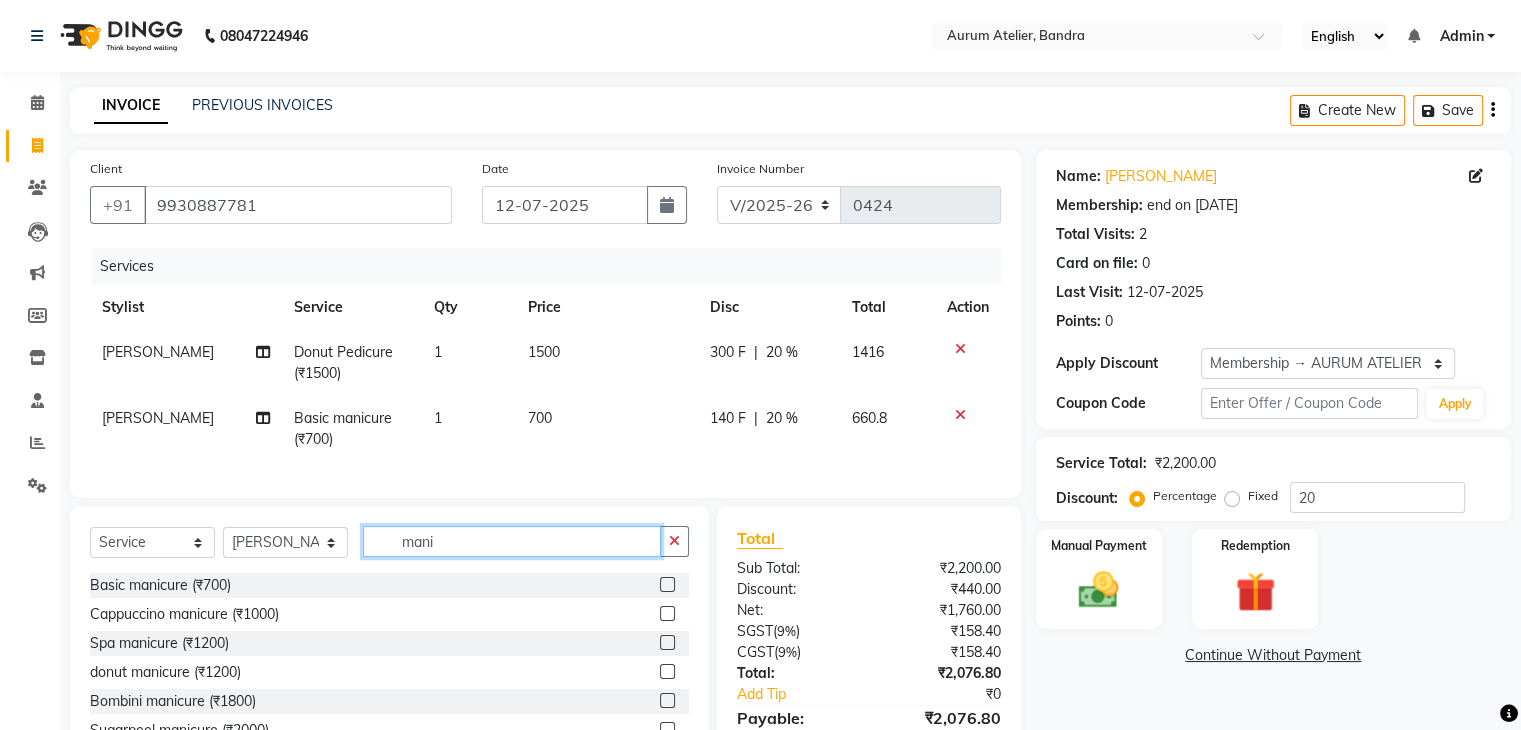 click on "mani" 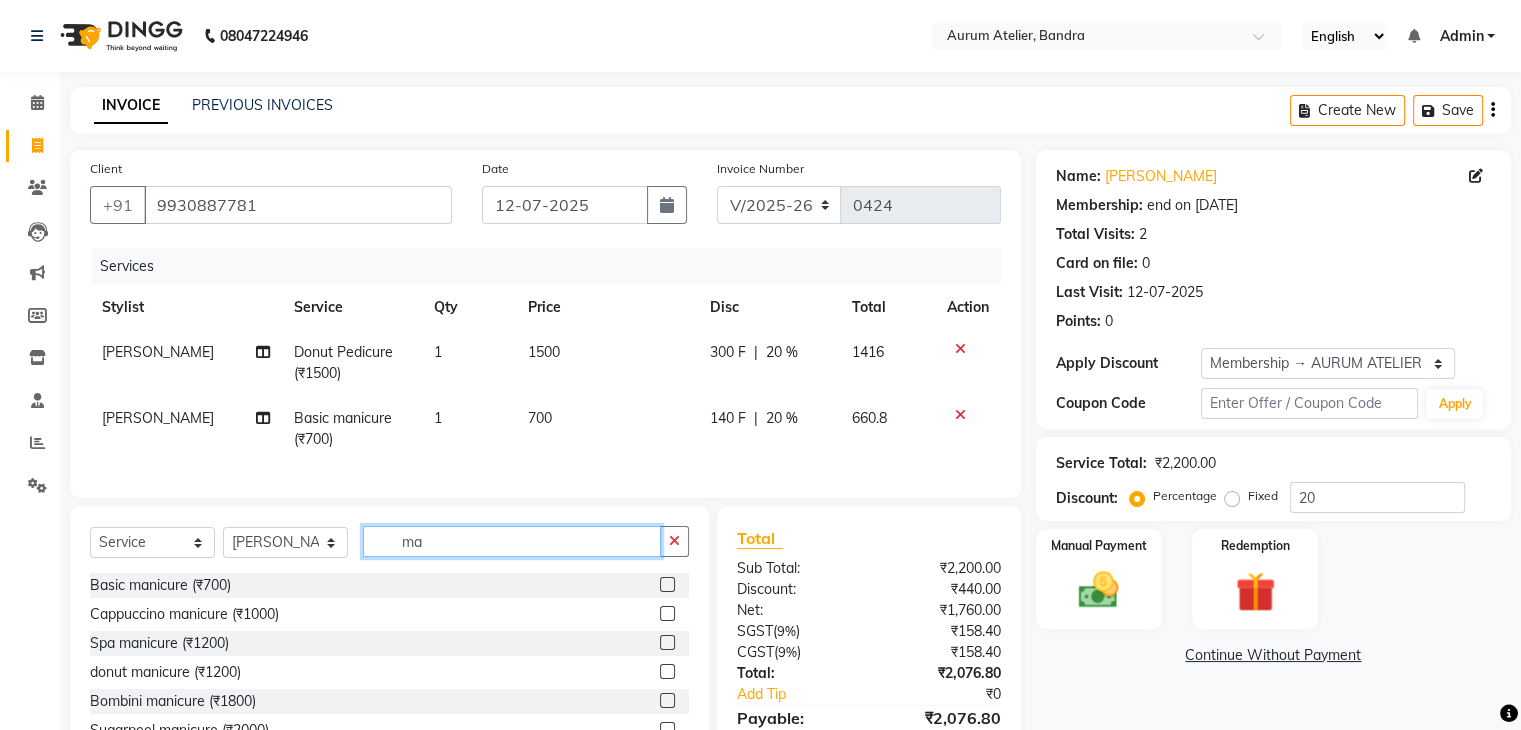 type on "m" 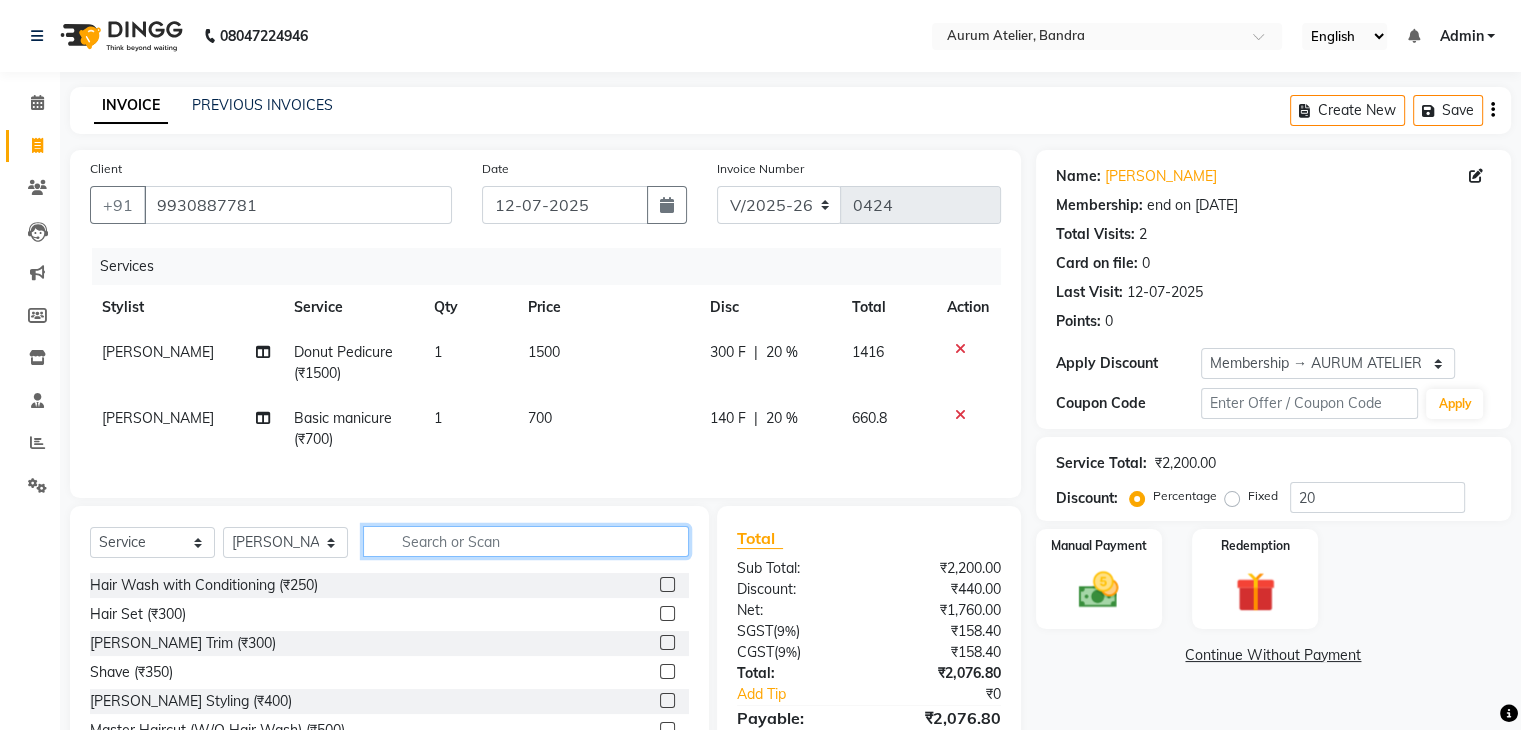 type 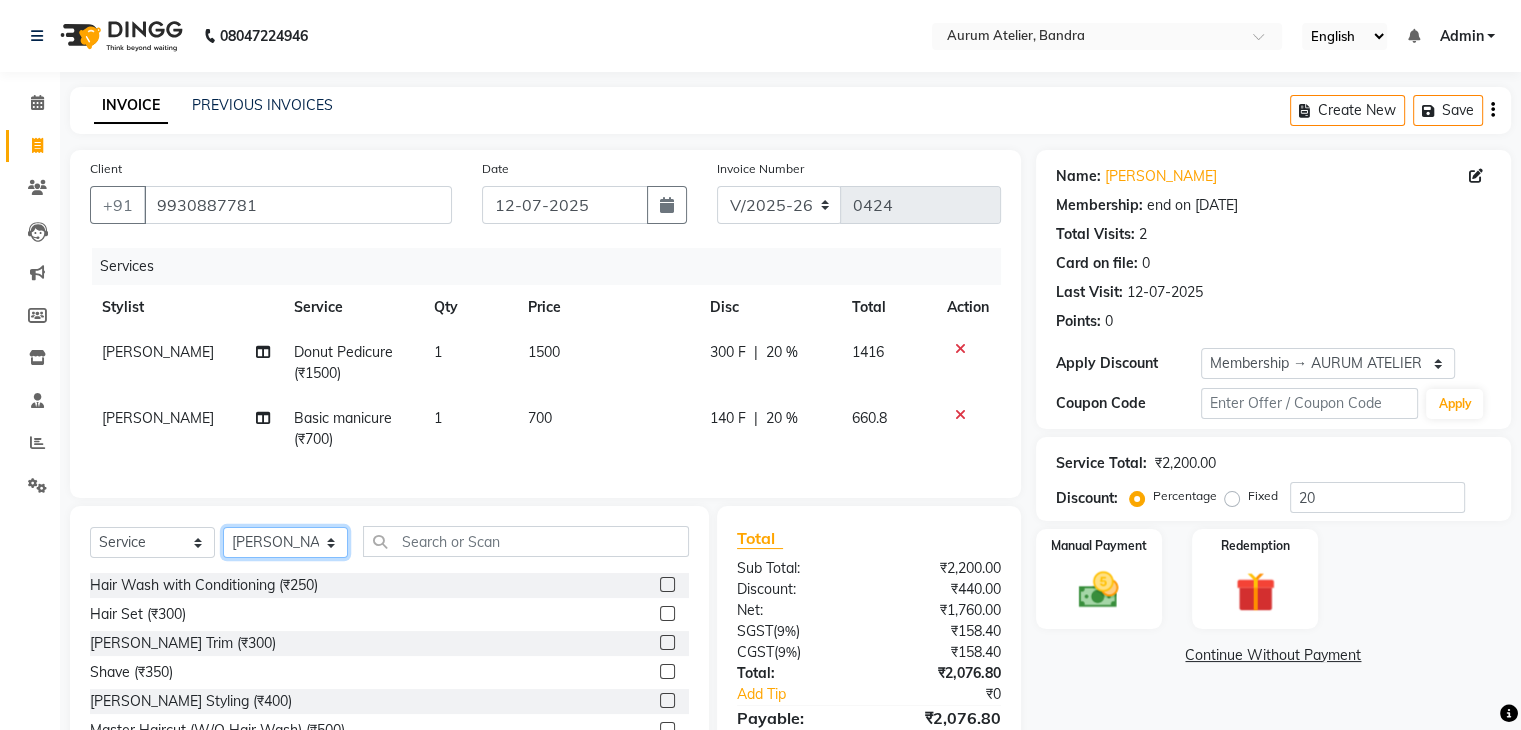 click on "Select Stylist [PERSON_NAME] chariya [PERSON_NAME] [PERSON_NAME] [PERSON_NAME] [PERSON_NAME] Preet [PERSON_NAME] [PERSON_NAME] [PERSON_NAME]" 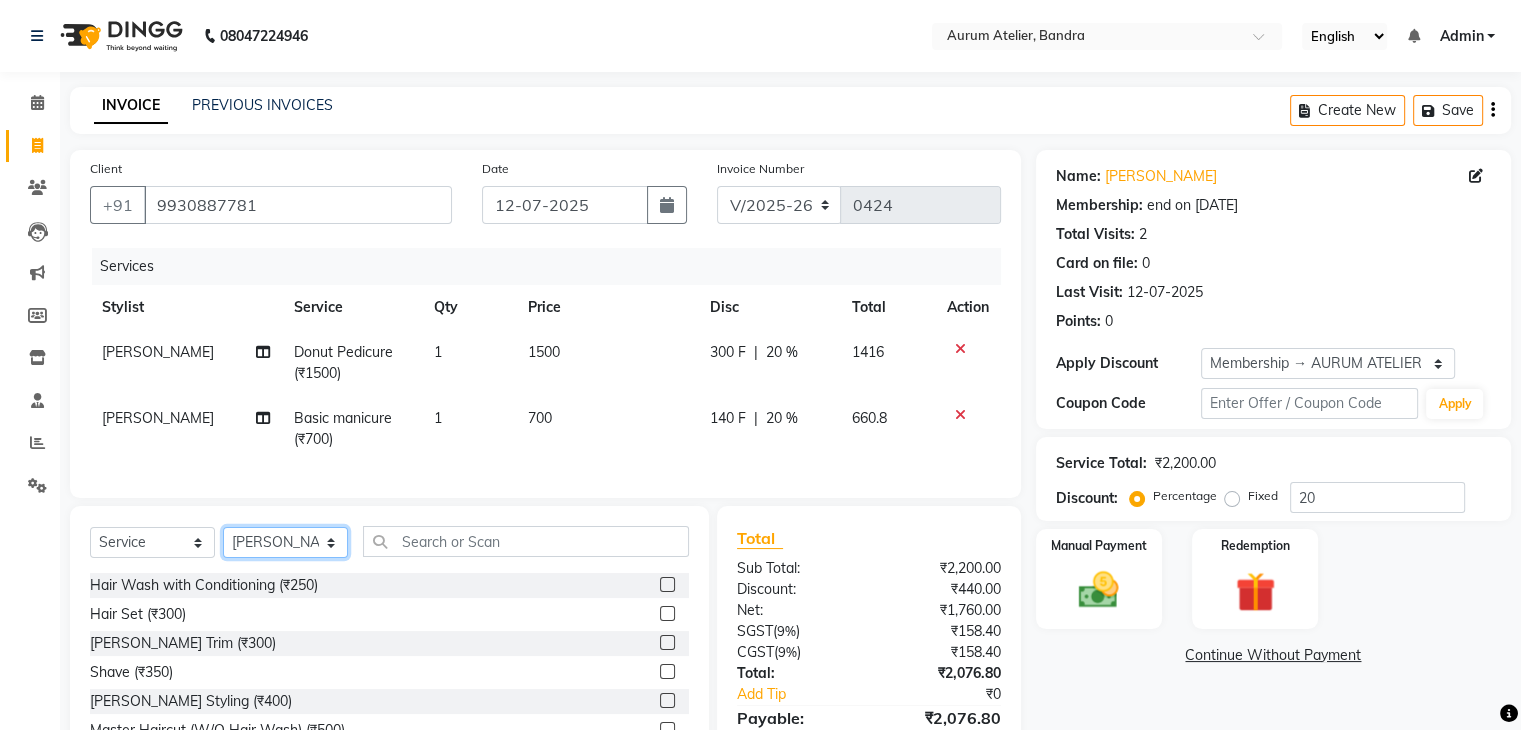 select on "84233" 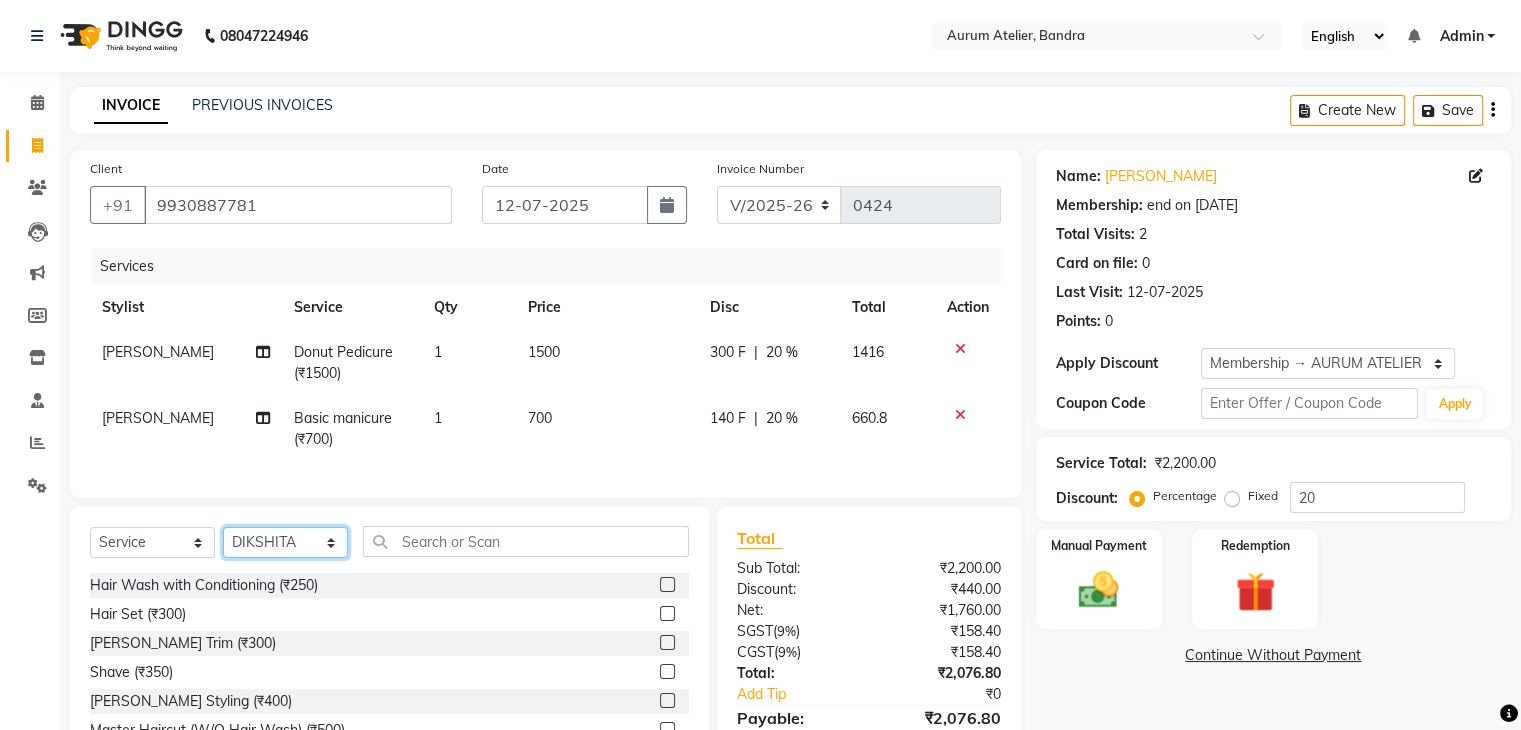 click on "Select Stylist [PERSON_NAME] chariya [PERSON_NAME] [PERSON_NAME] [PERSON_NAME] [PERSON_NAME] Preet [PERSON_NAME] [PERSON_NAME] [PERSON_NAME]" 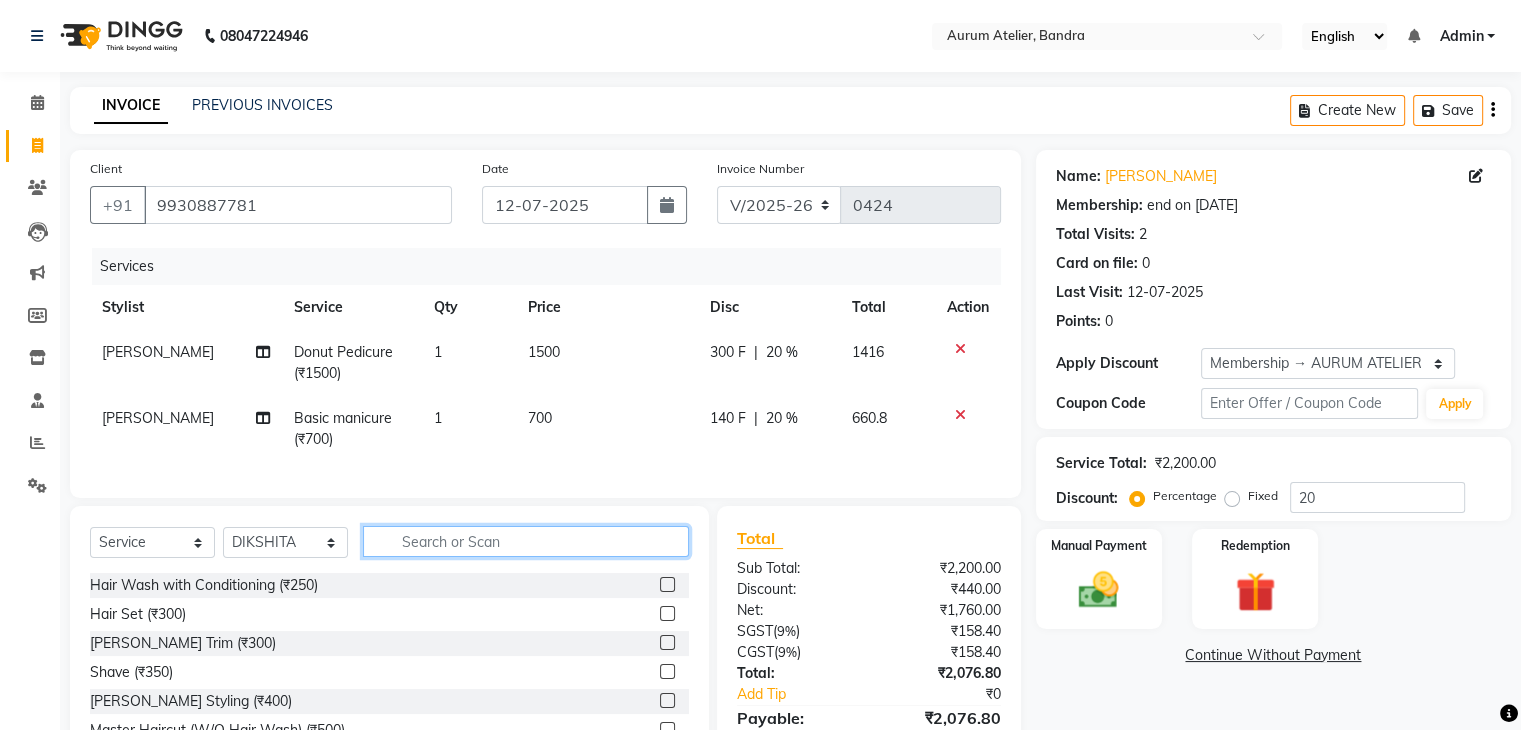 click 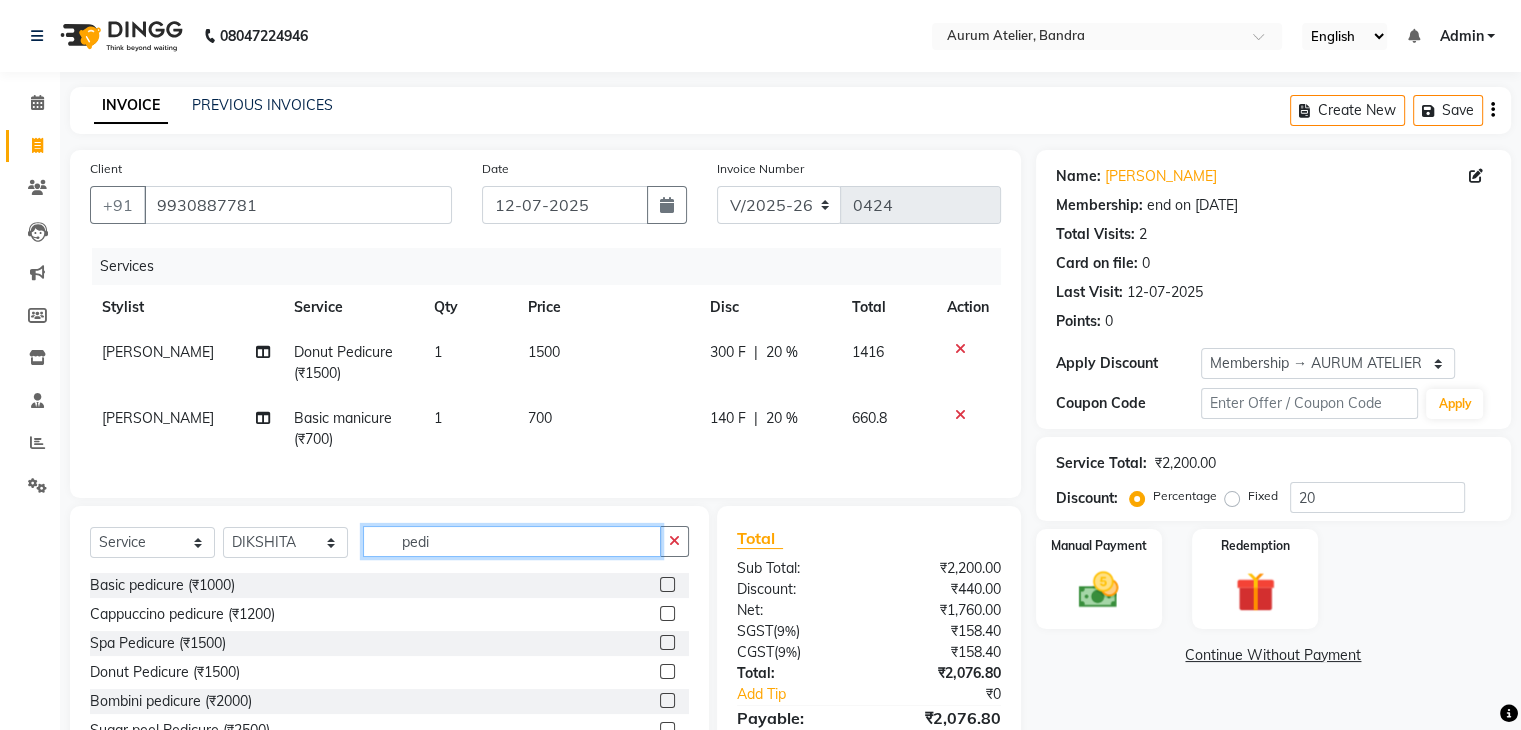 type on "pedi" 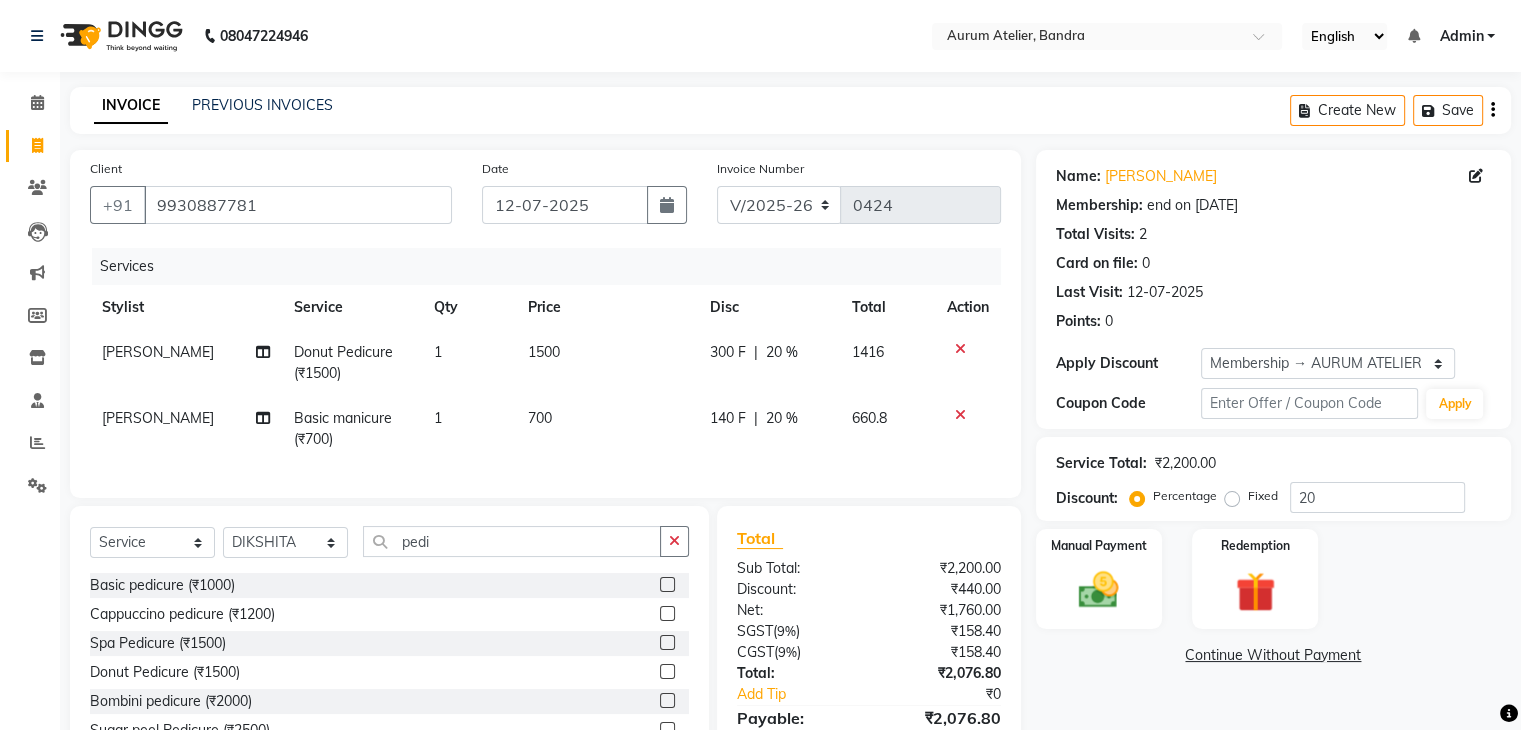 click 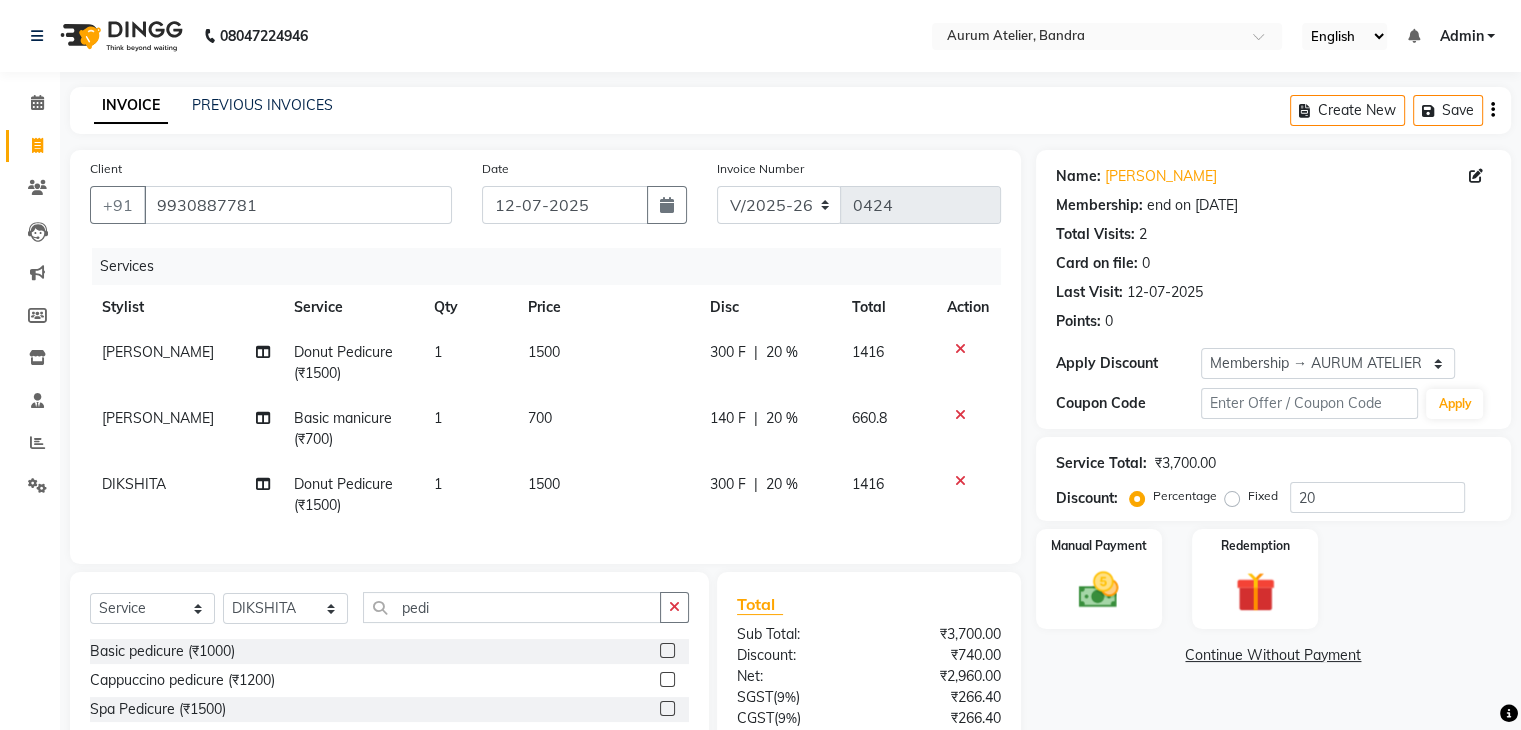 checkbox on "false" 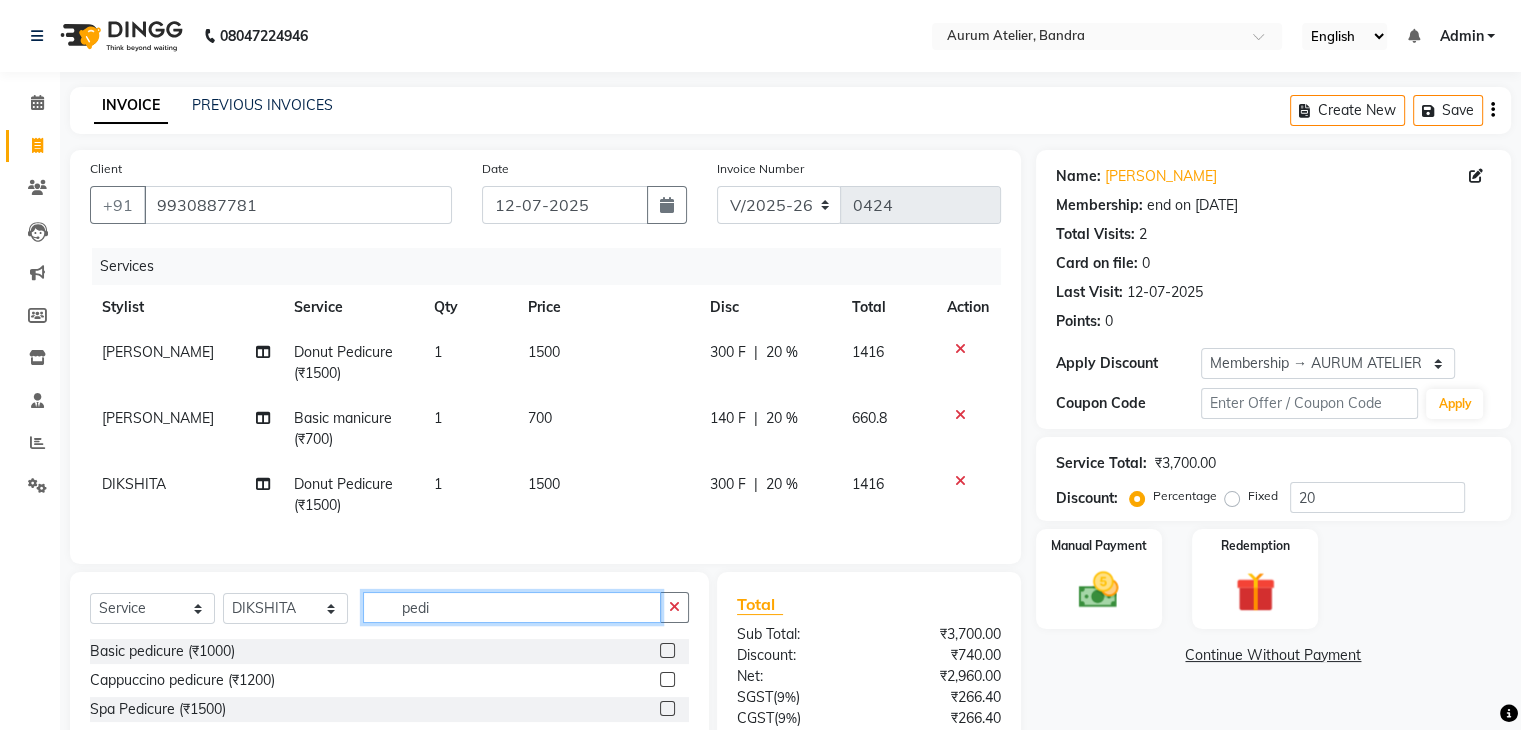click on "pedi" 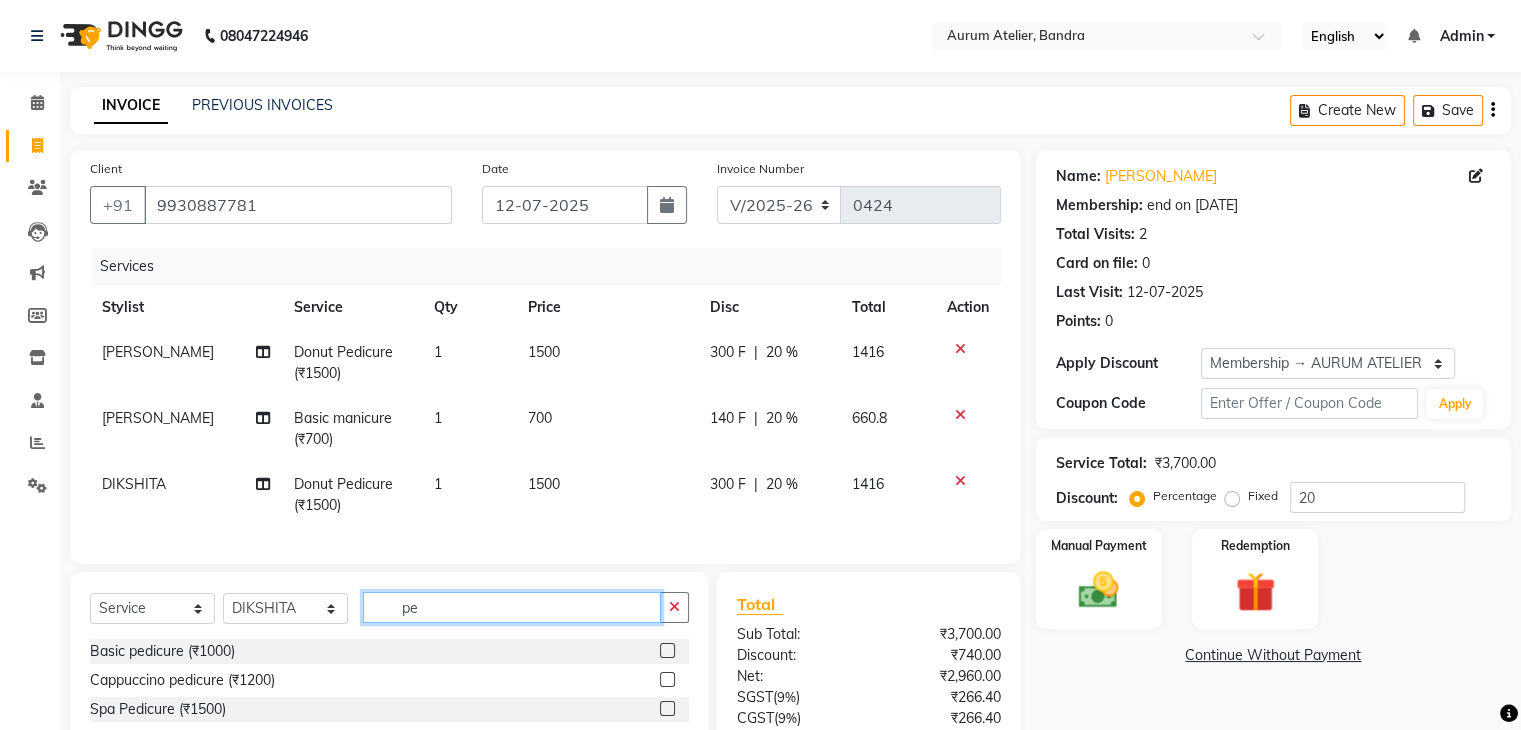 type on "p" 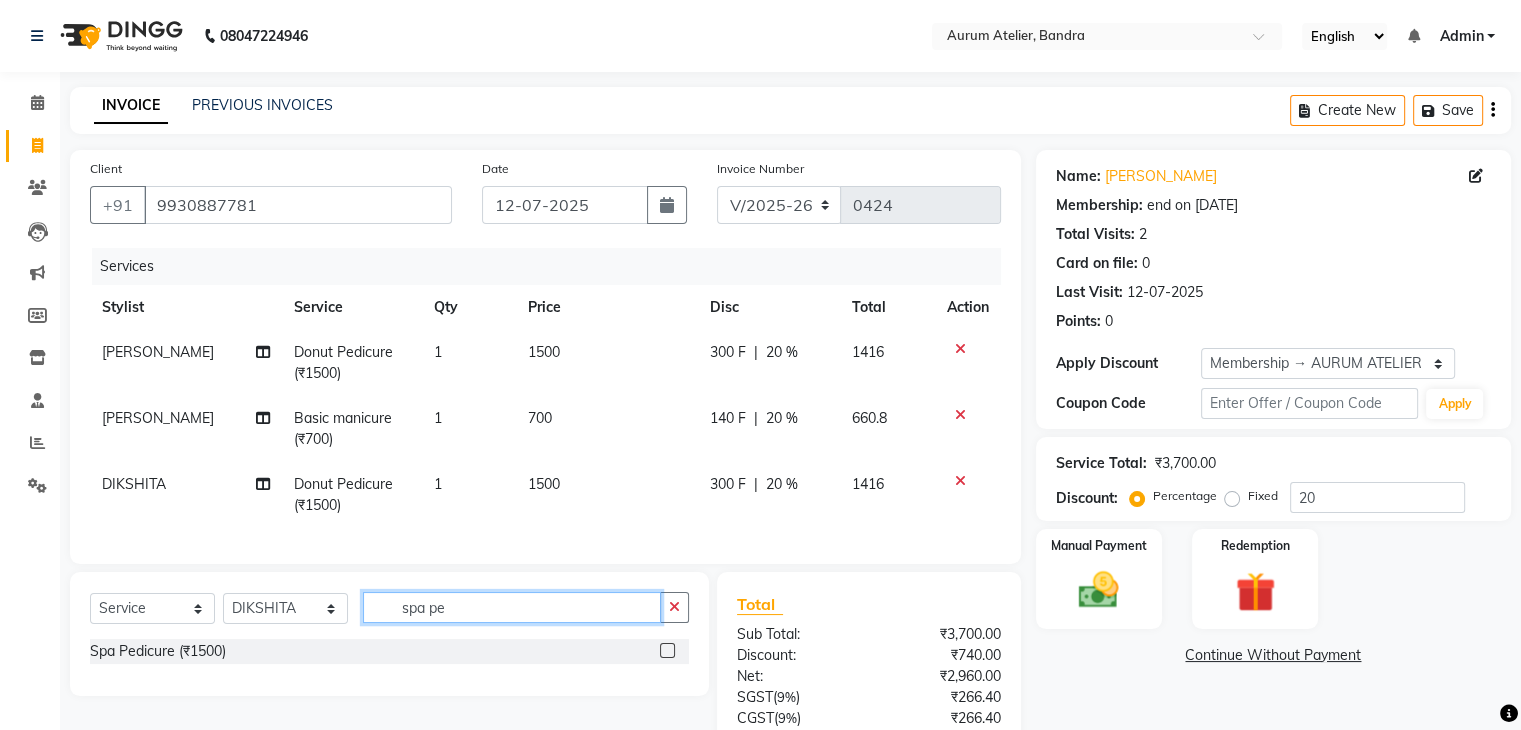type on "spa pe" 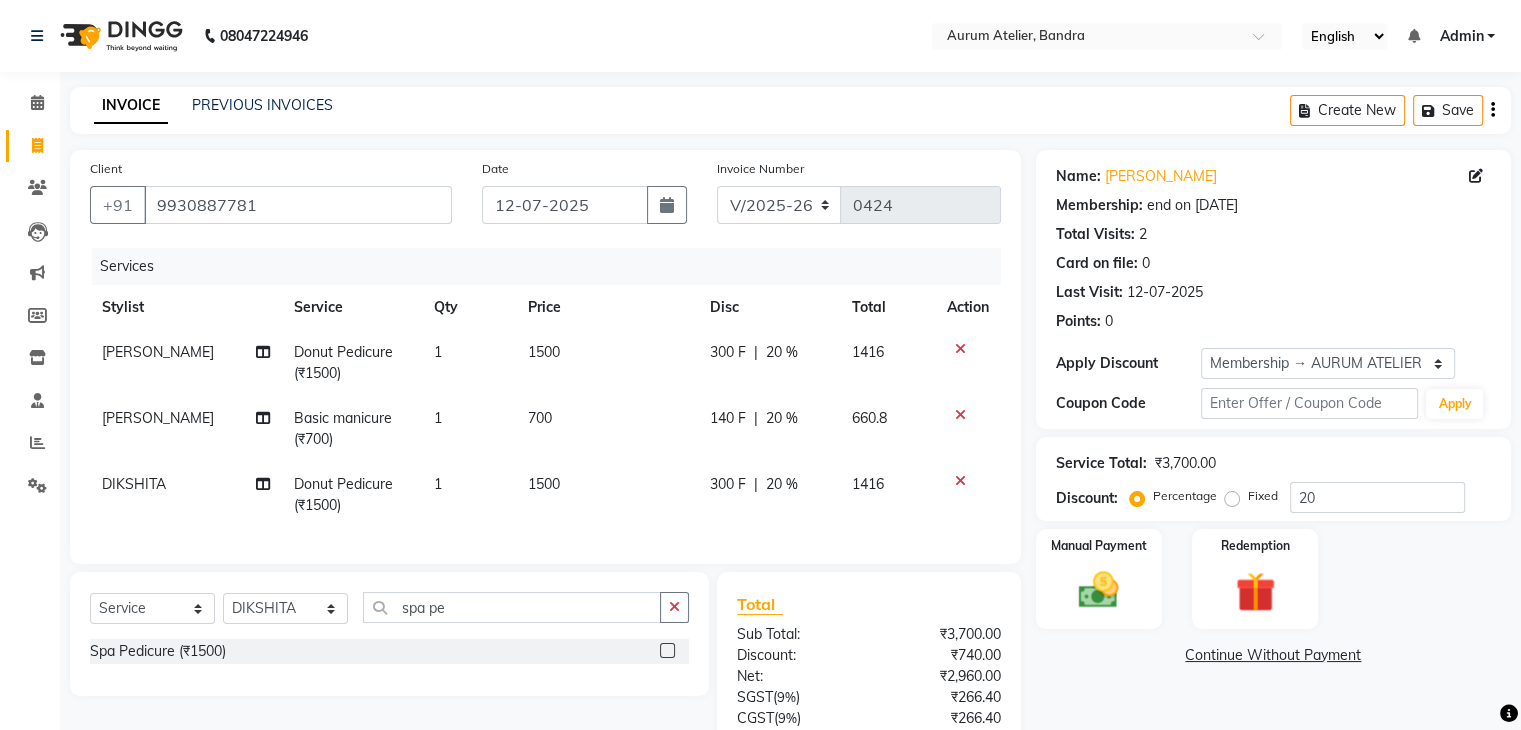 click 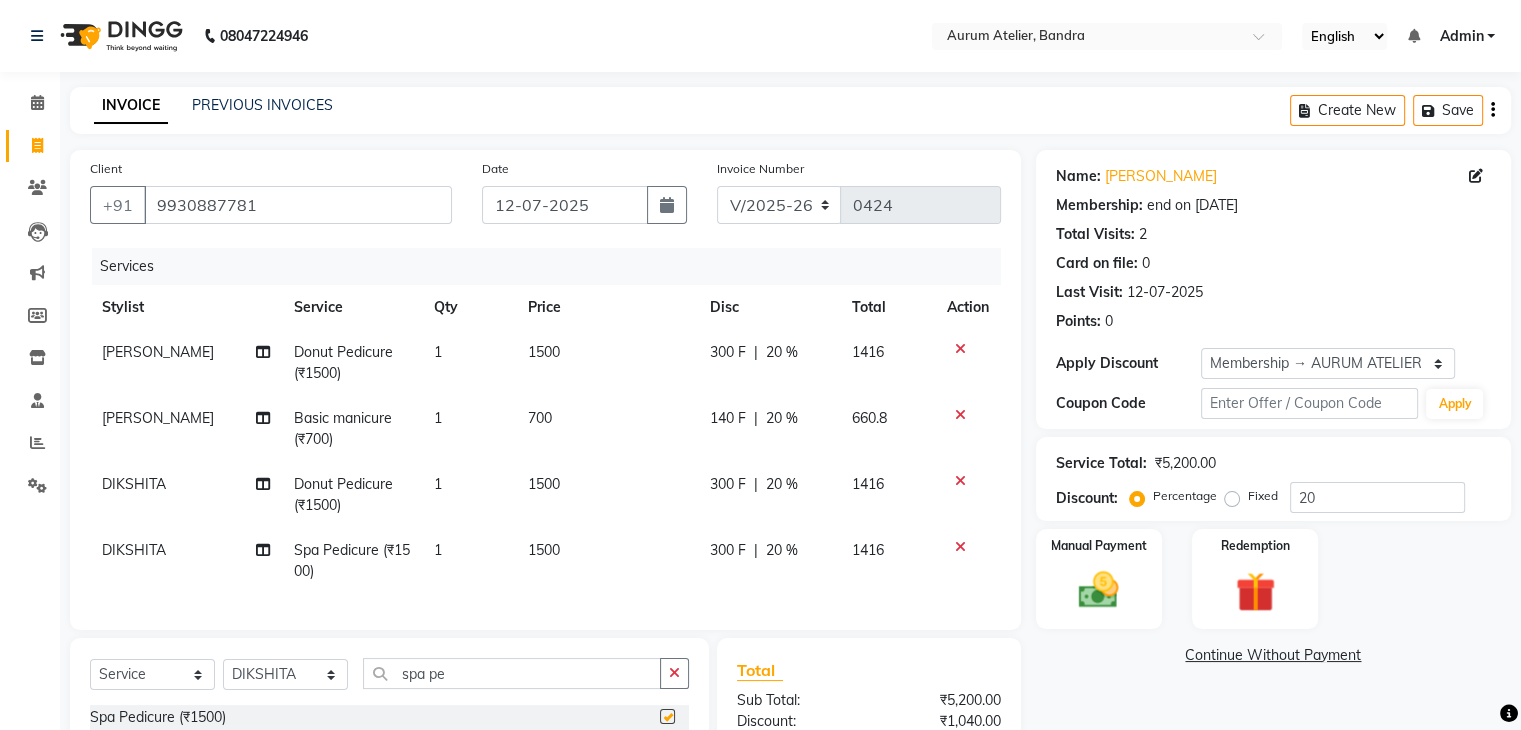 checkbox on "false" 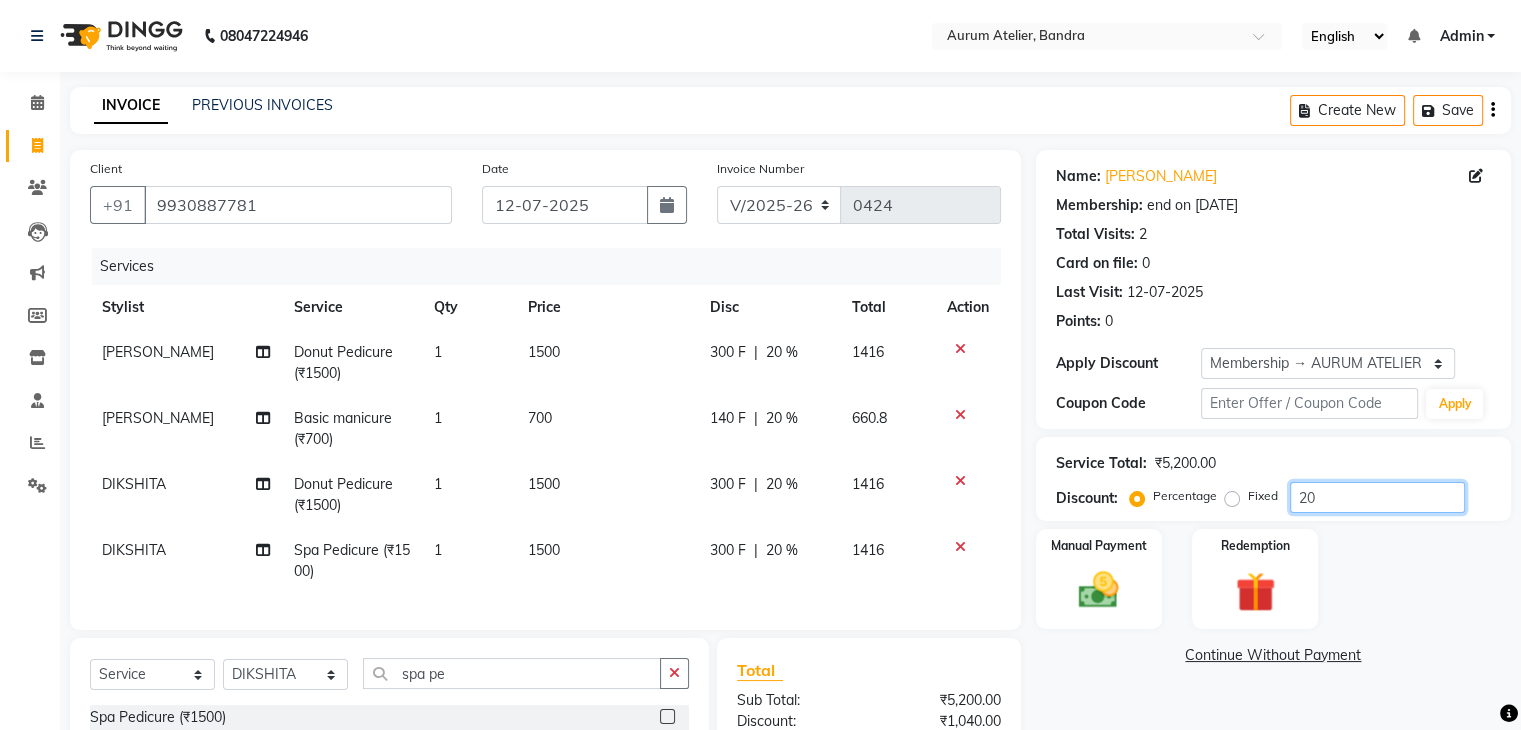 click on "20" 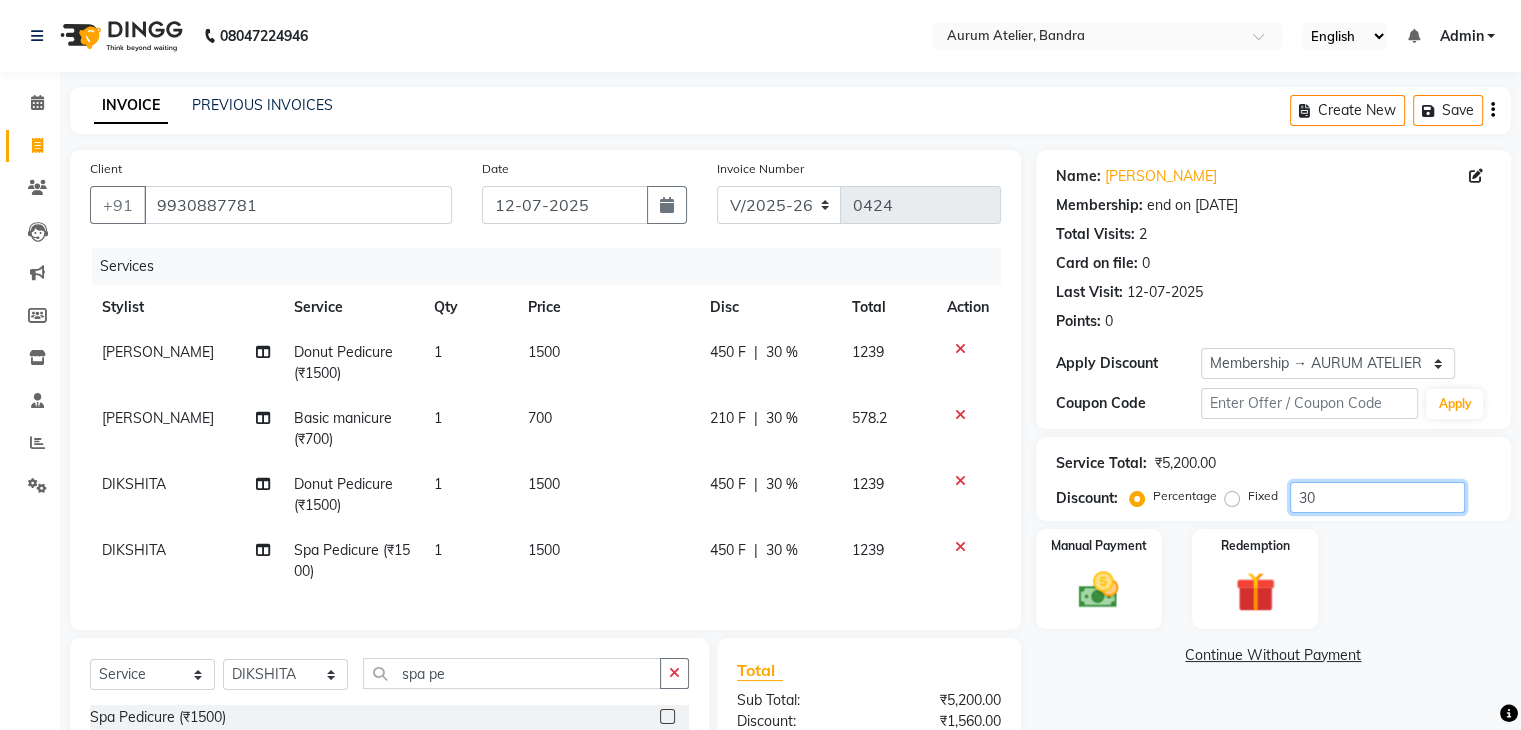 type on "30" 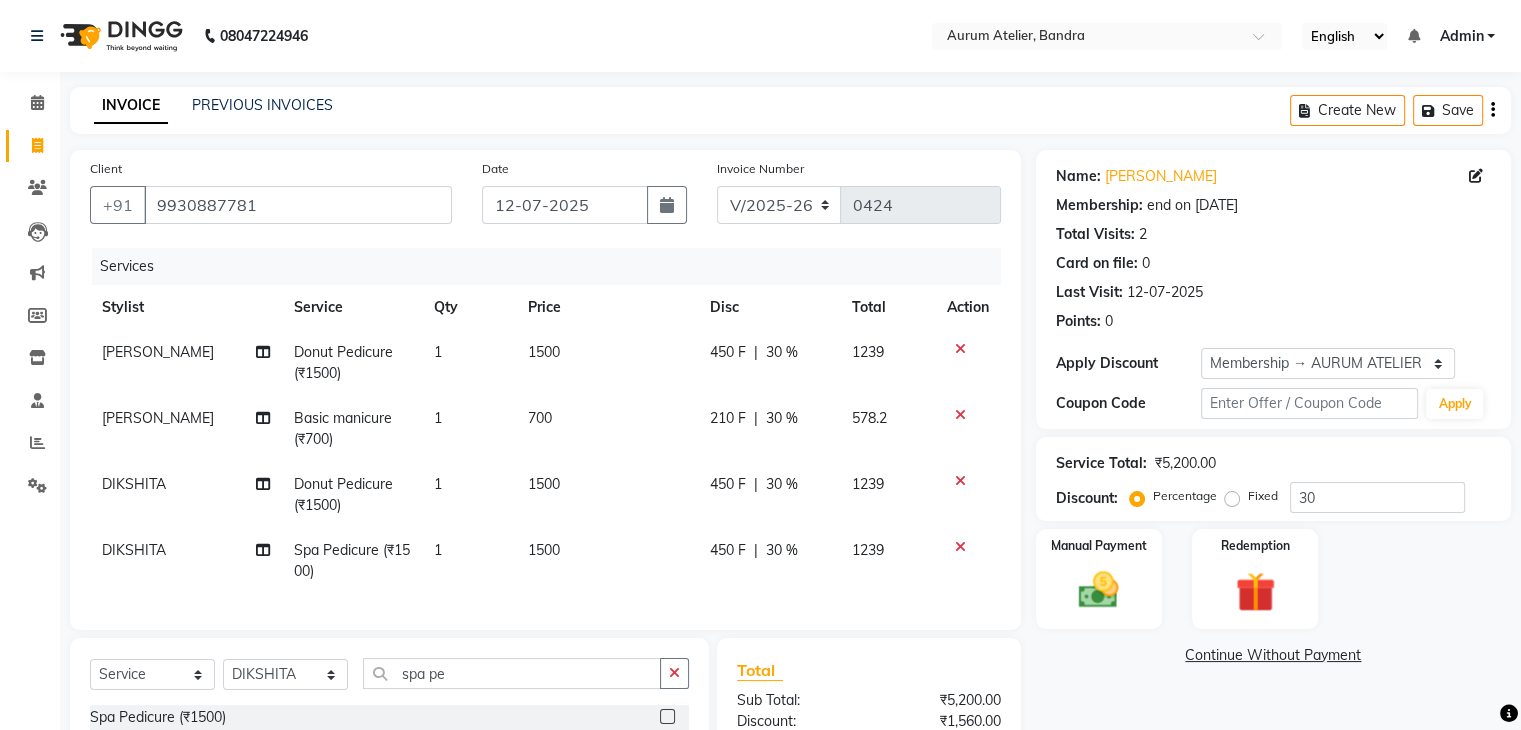click on "Name: [PERSON_NAME]  Membership: end on [DATE] Total Visits:  2 Card on file:  0 Last Visit:   [DATE] Points:   0  Apply Discount Select Membership → AURUM ATELIER Membership Coupon Code Apply Service Total:  ₹5,200.00  Discount:  Percentage   Fixed  30 Manual Payment Redemption  Continue Without Payment" 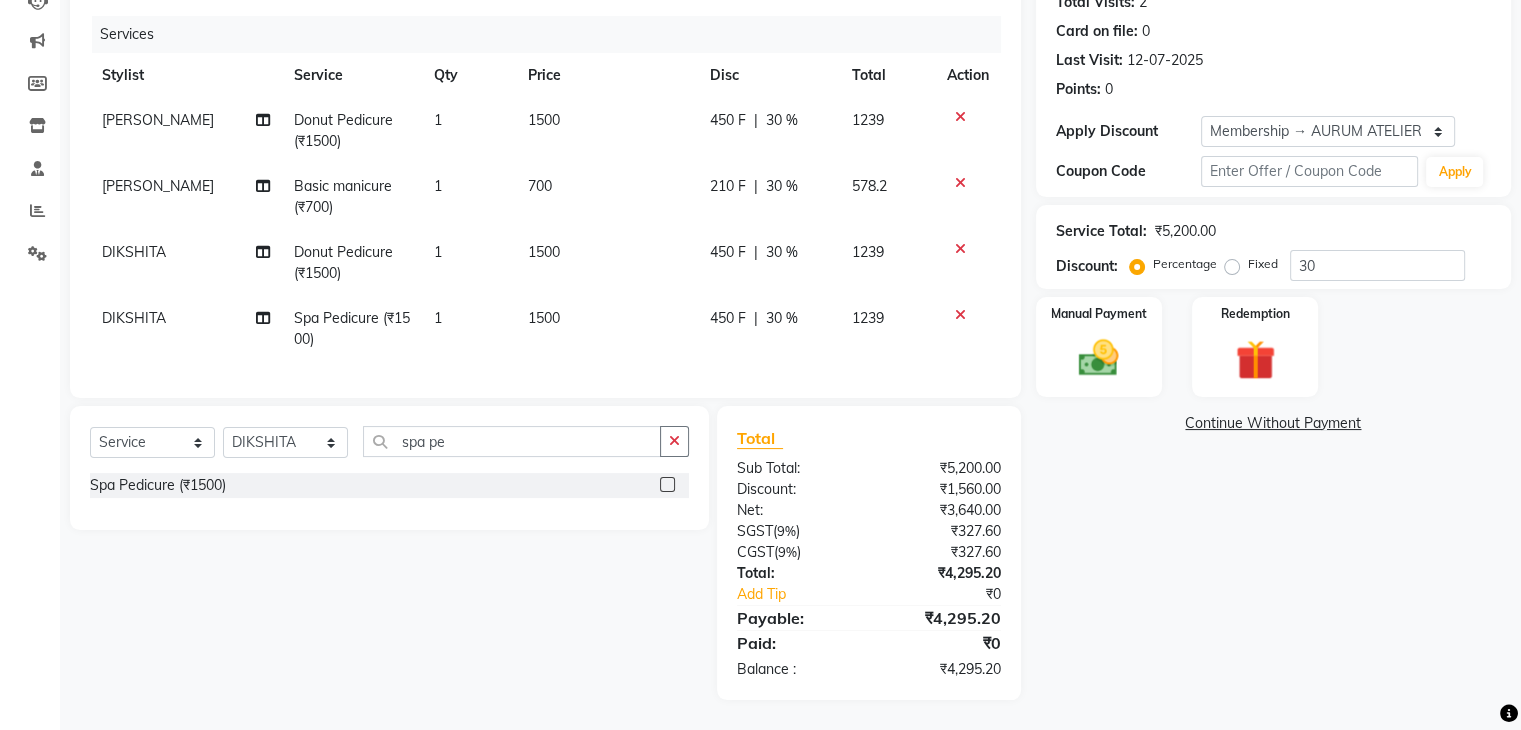 scroll, scrollTop: 248, scrollLeft: 0, axis: vertical 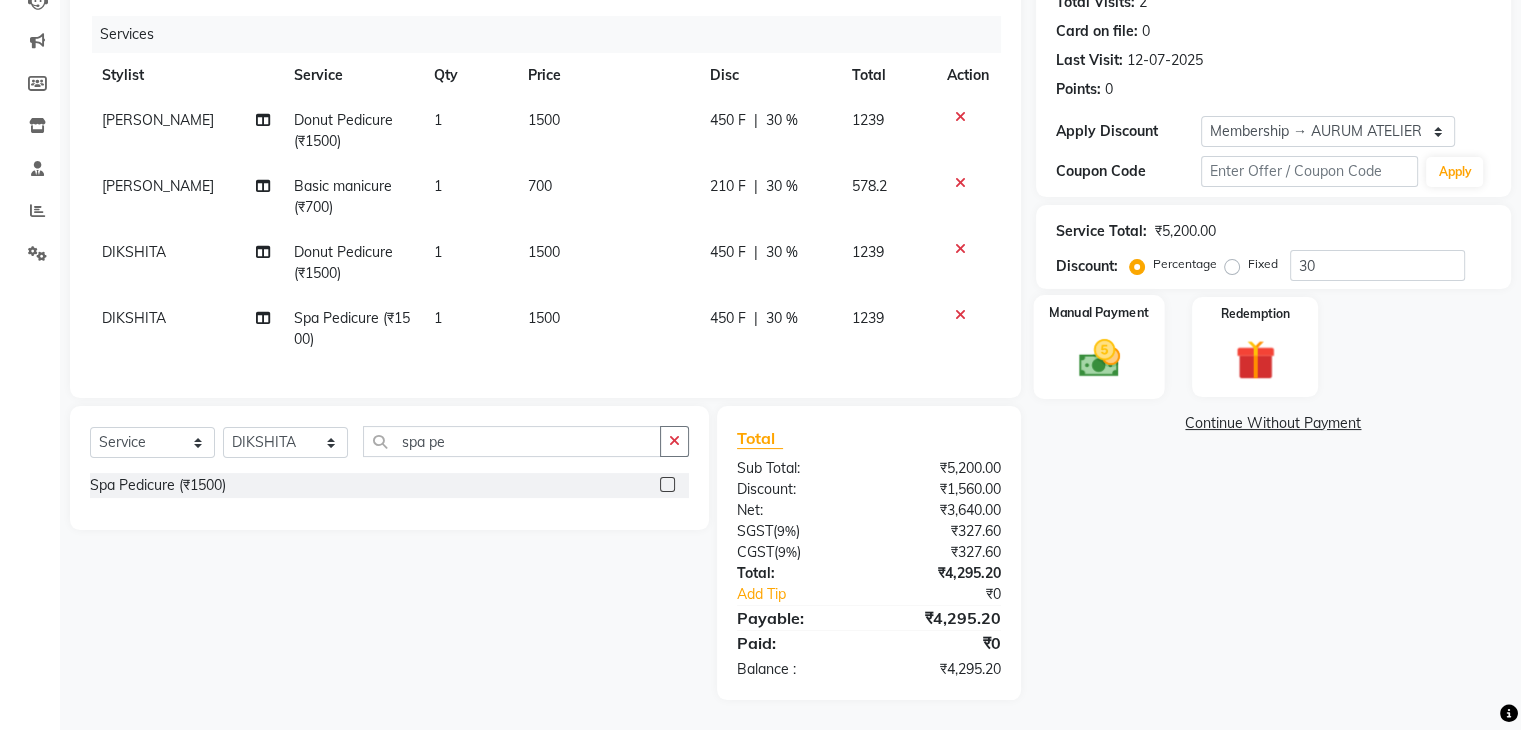 click on "Manual Payment" 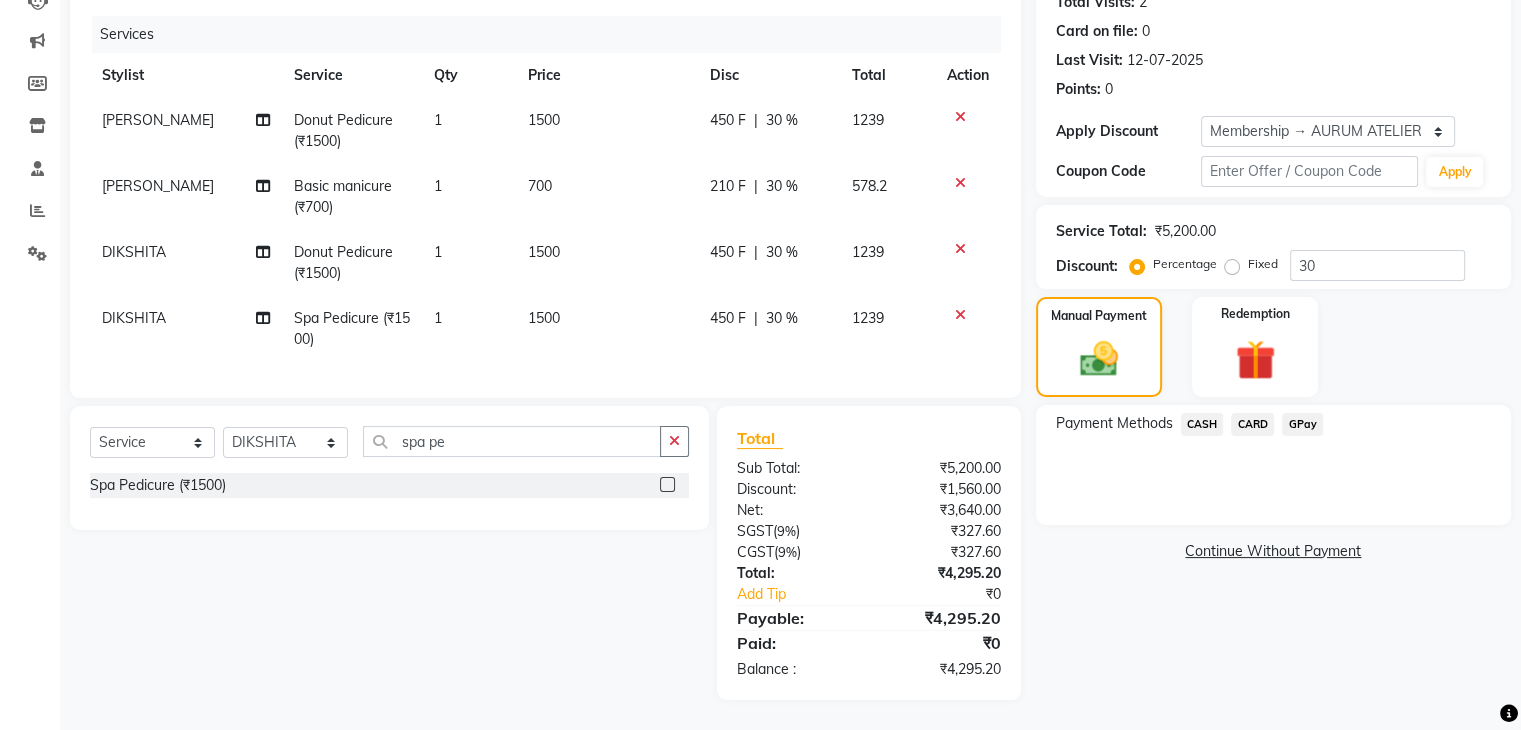 click on "CASH" 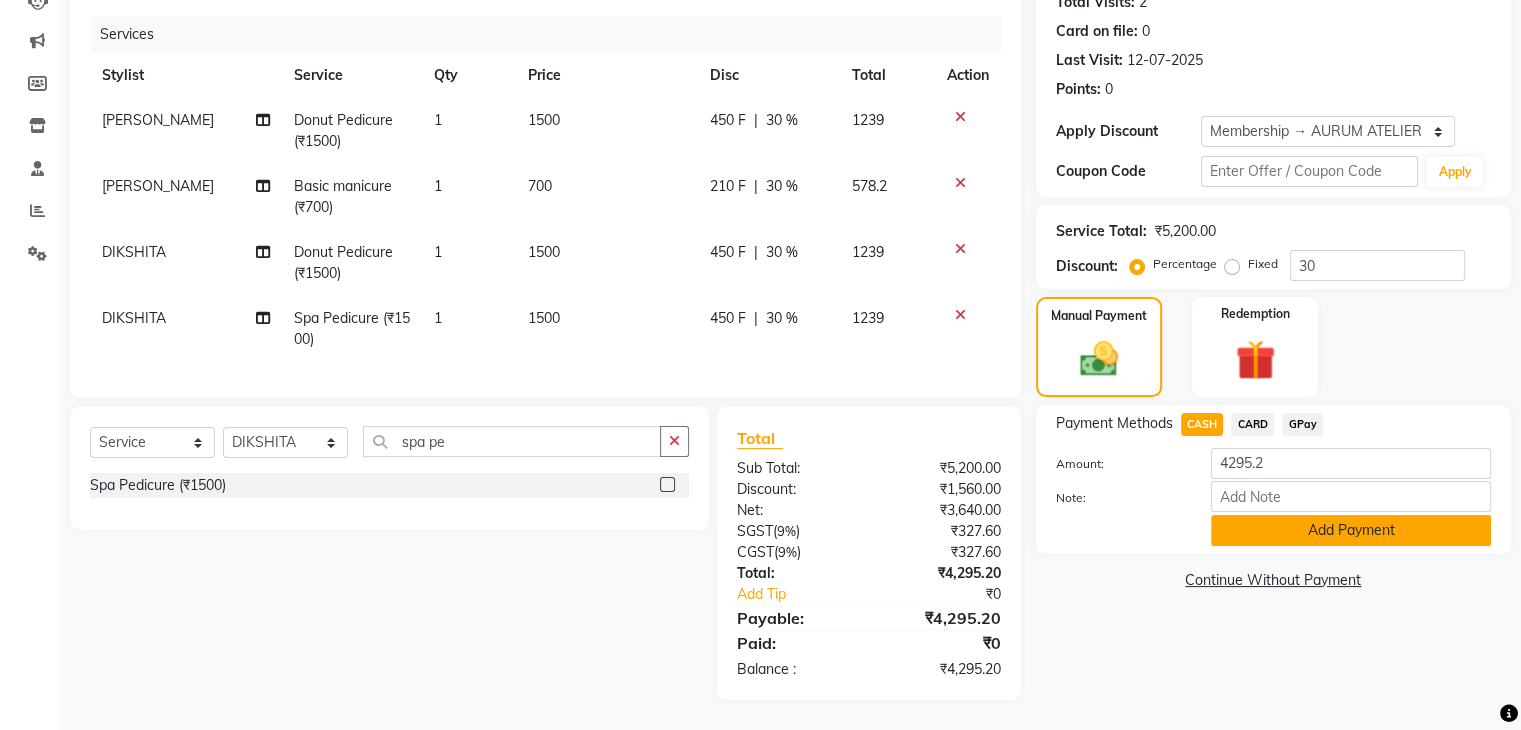 click on "Add Payment" 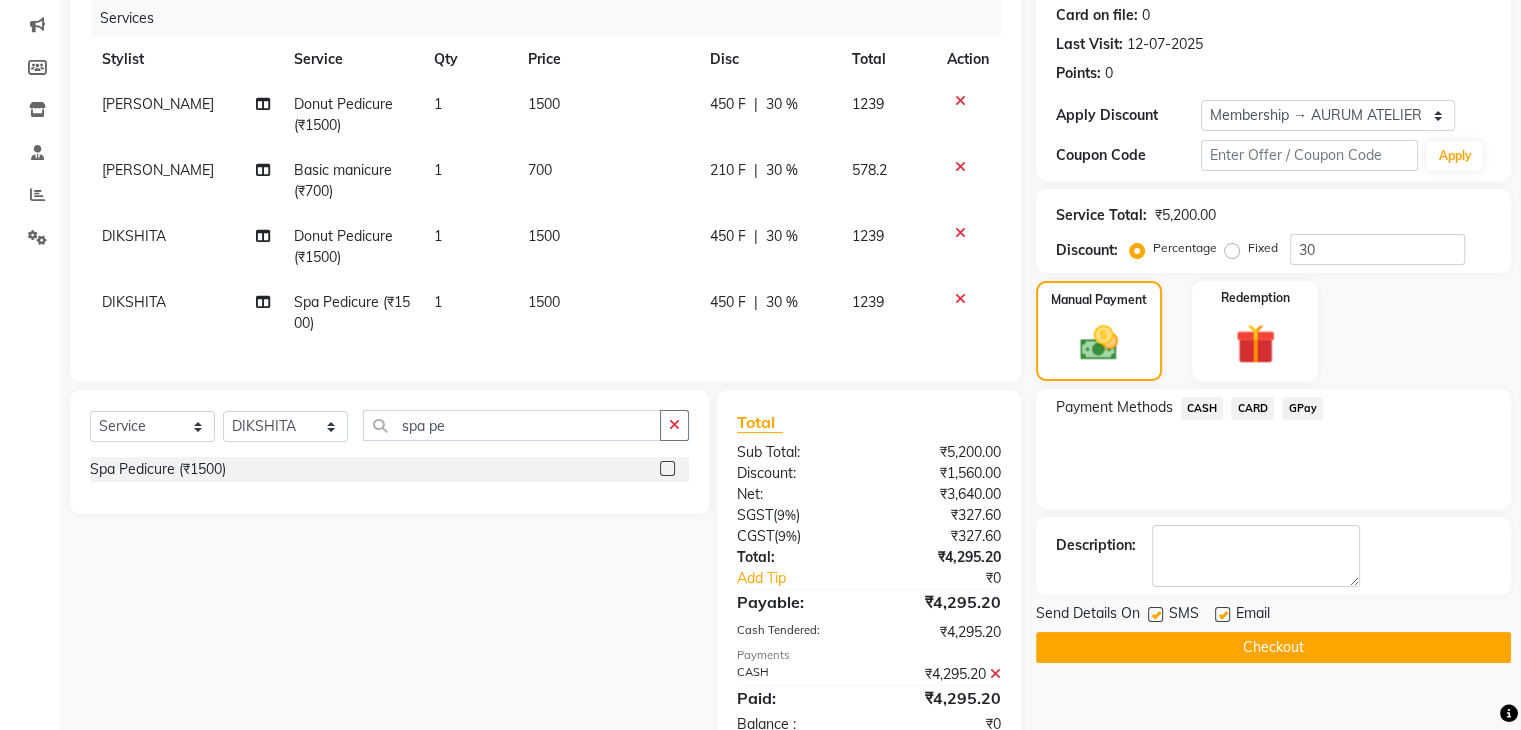 scroll, scrollTop: 319, scrollLeft: 0, axis: vertical 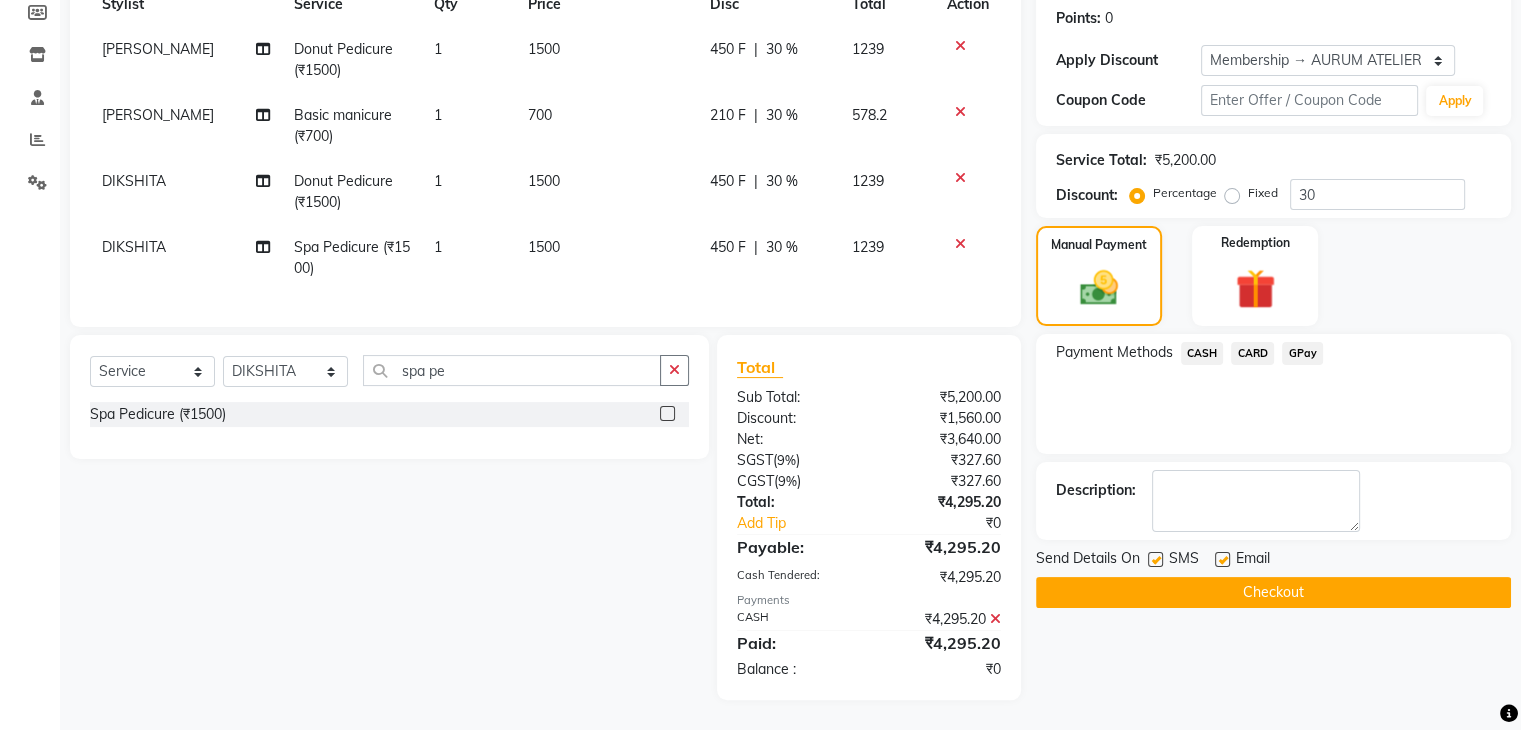 click on "Checkout" 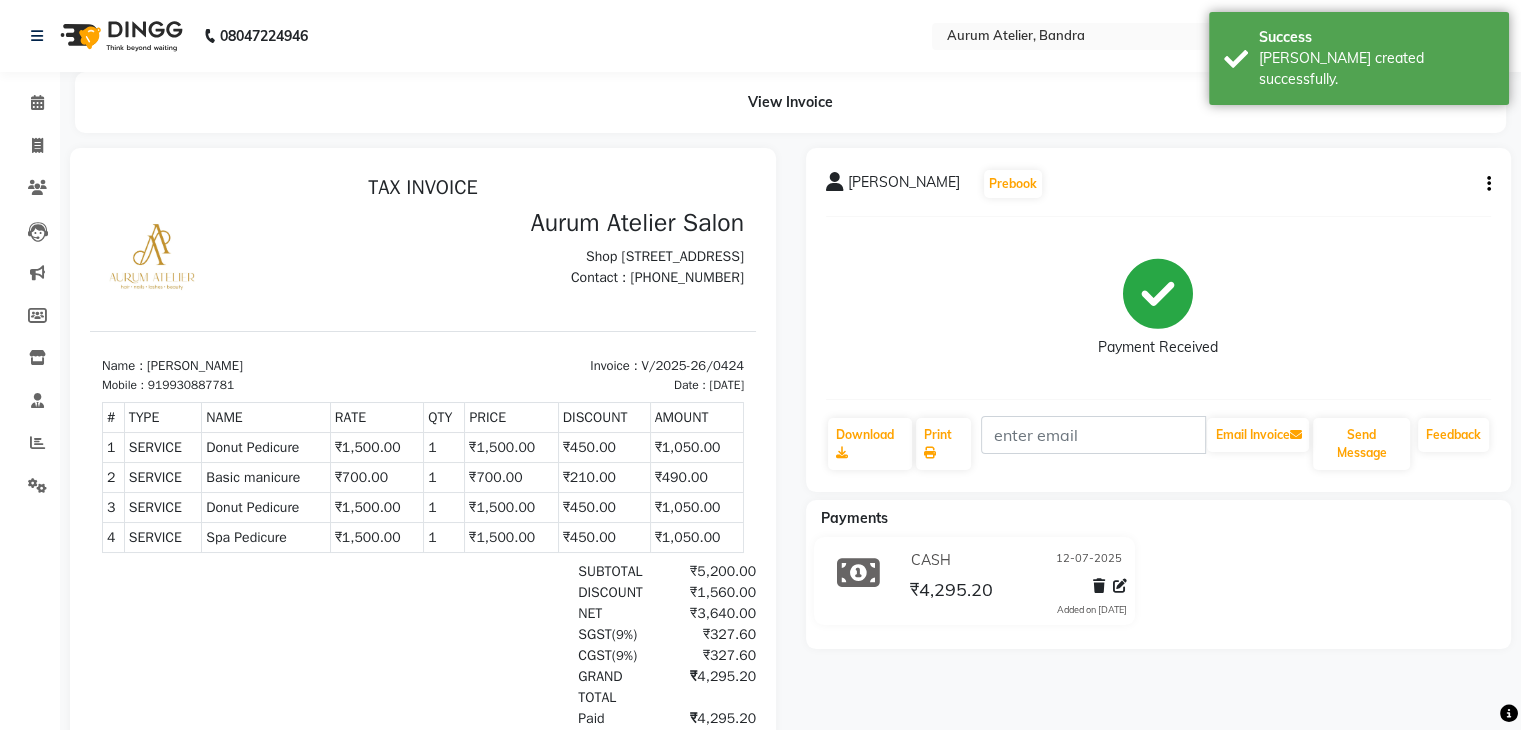 scroll, scrollTop: 130, scrollLeft: 0, axis: vertical 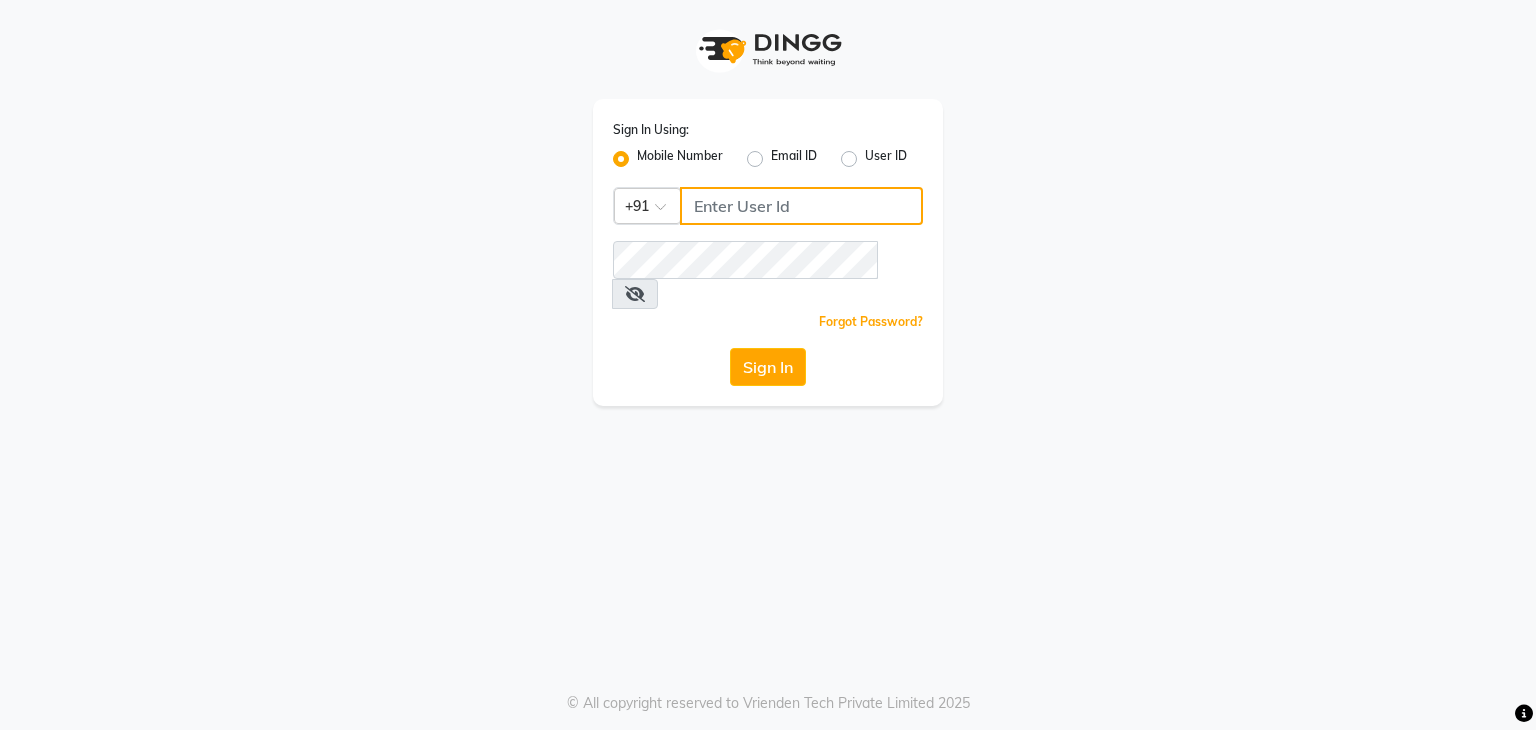 click 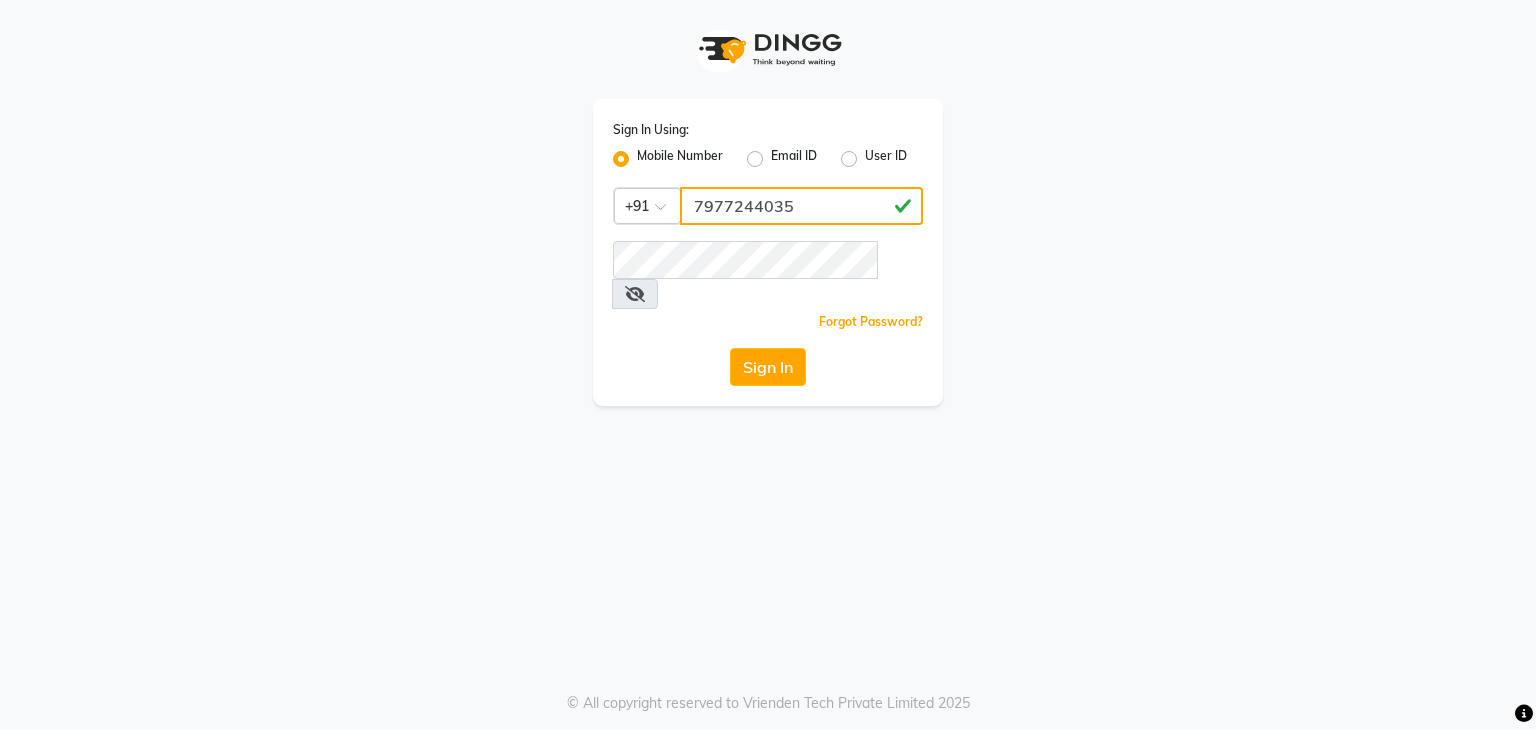 type on "7977244035" 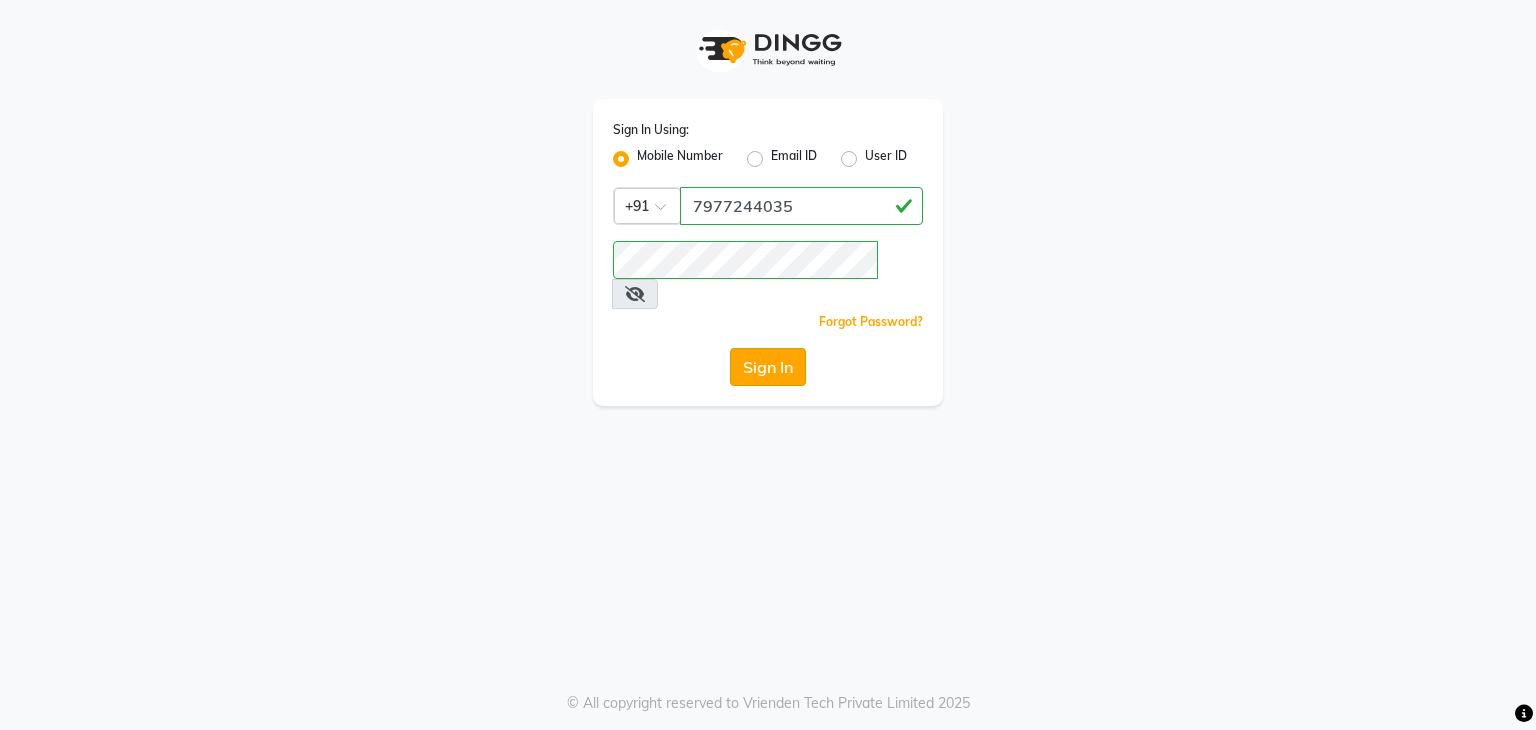 click on "Sign In" 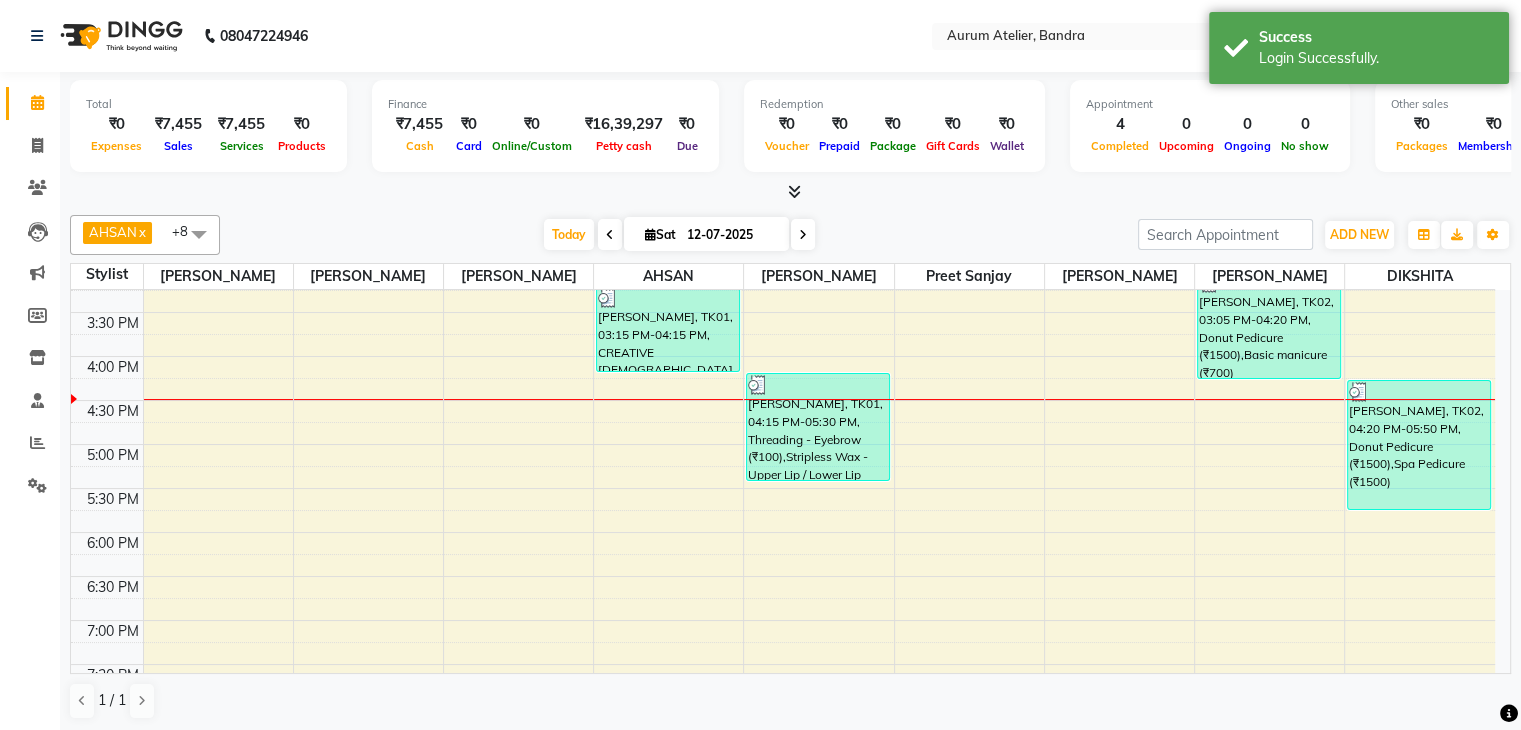 scroll, scrollTop: 449, scrollLeft: 0, axis: vertical 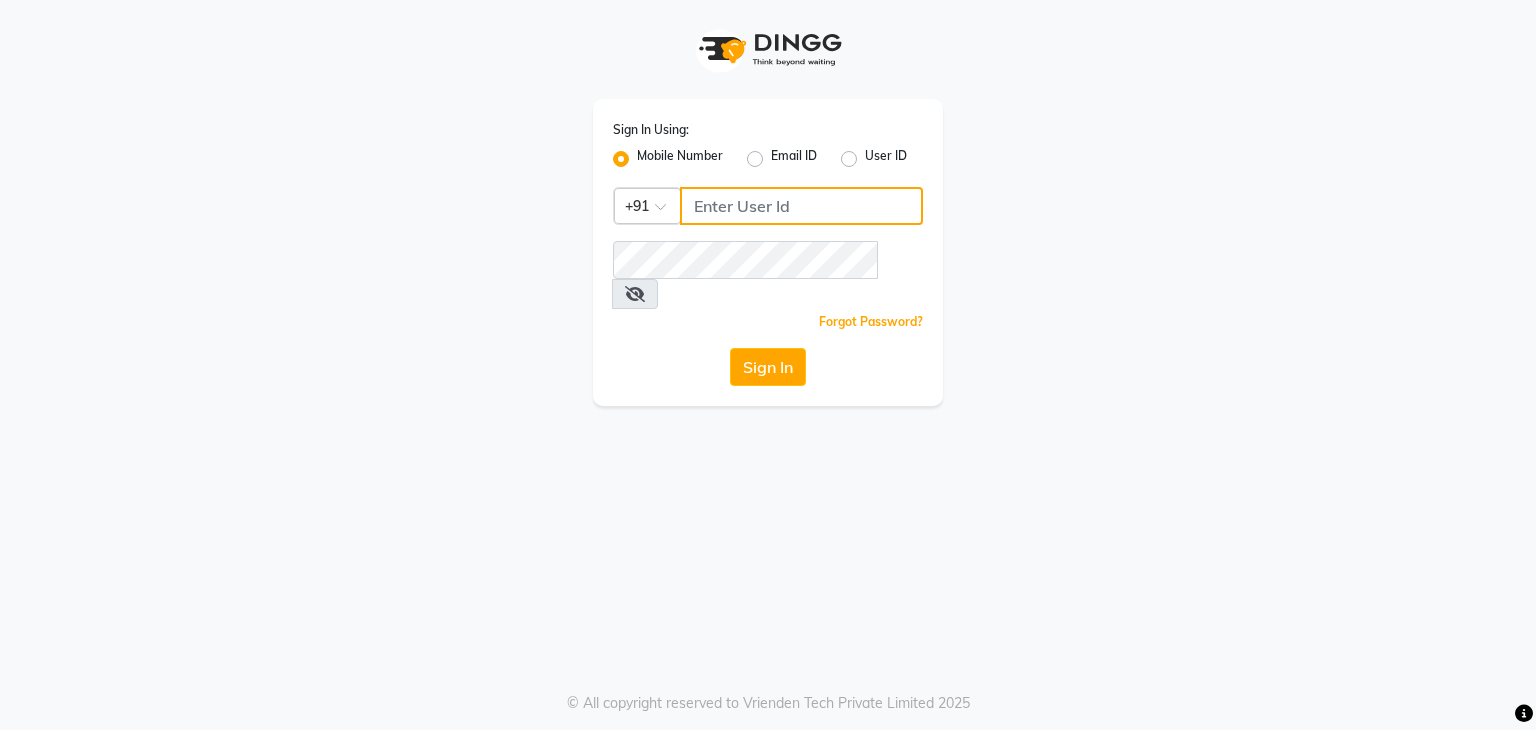 click 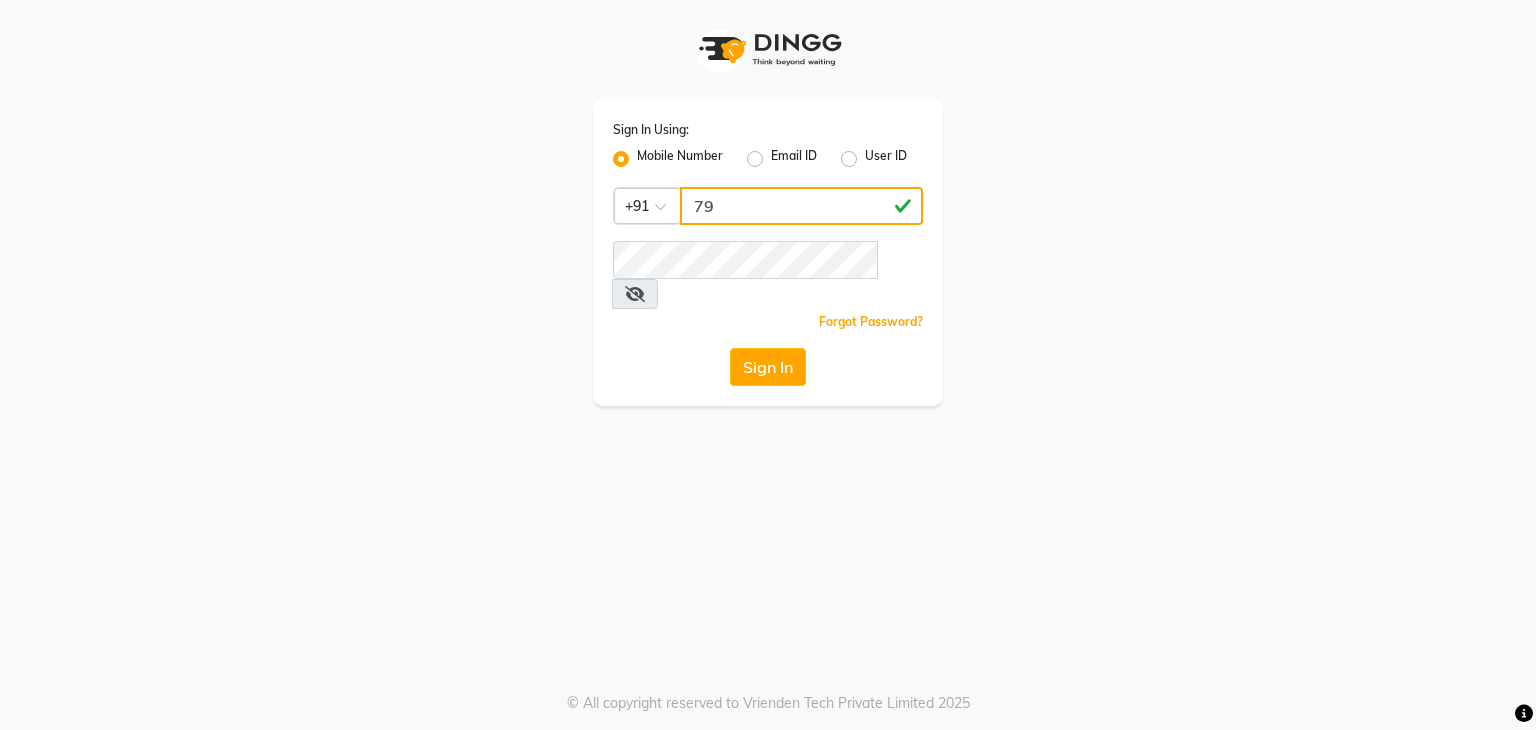 type on "7" 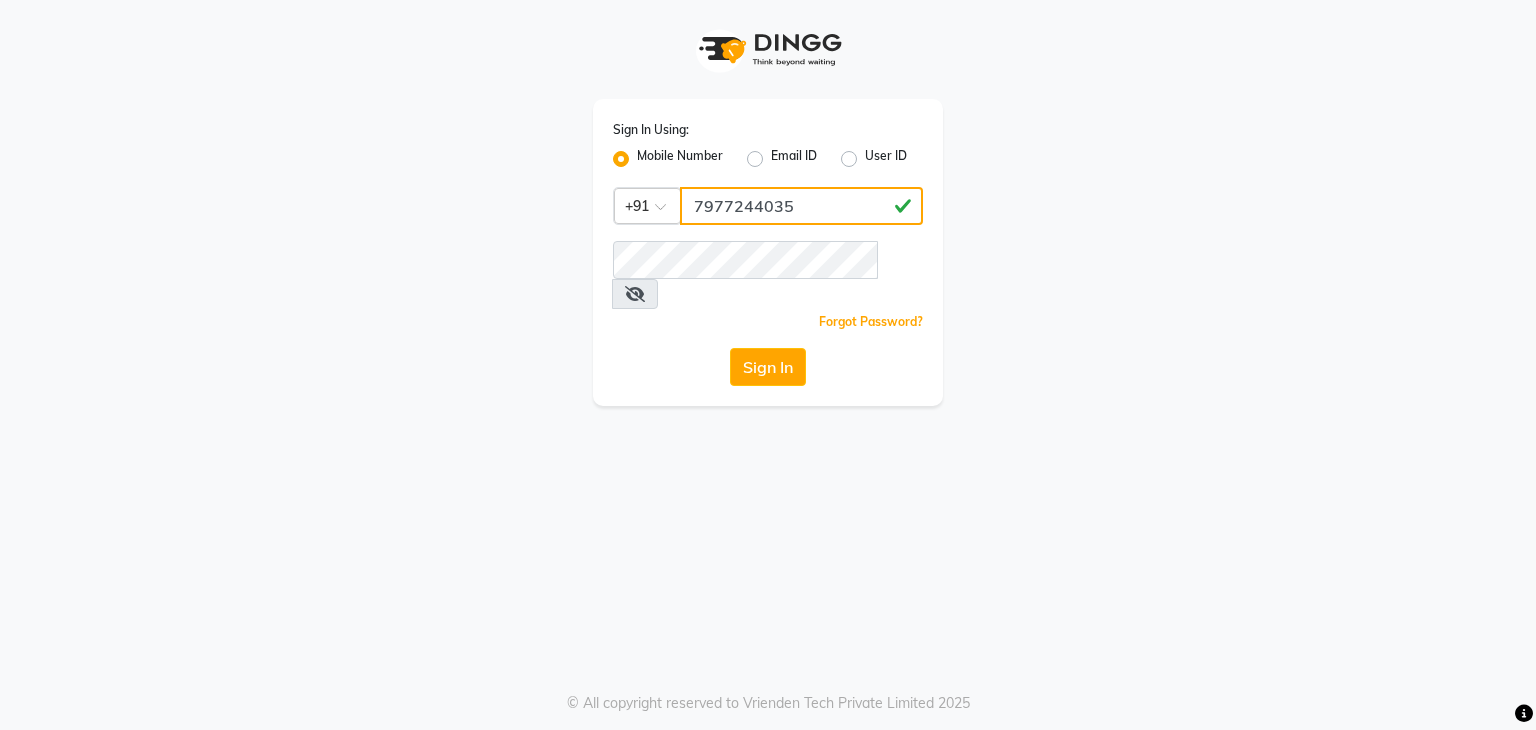 type on "7977244035" 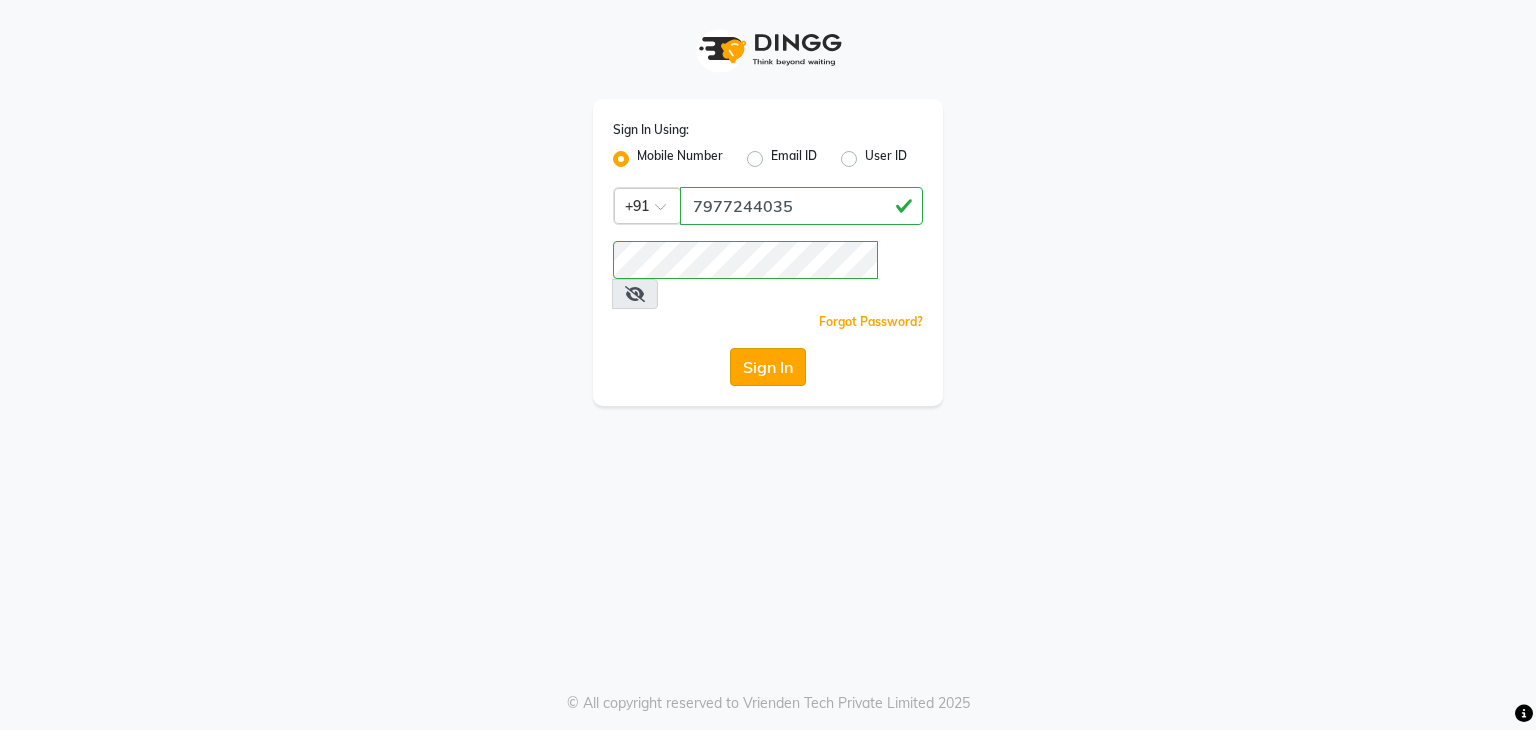 click on "Sign In" 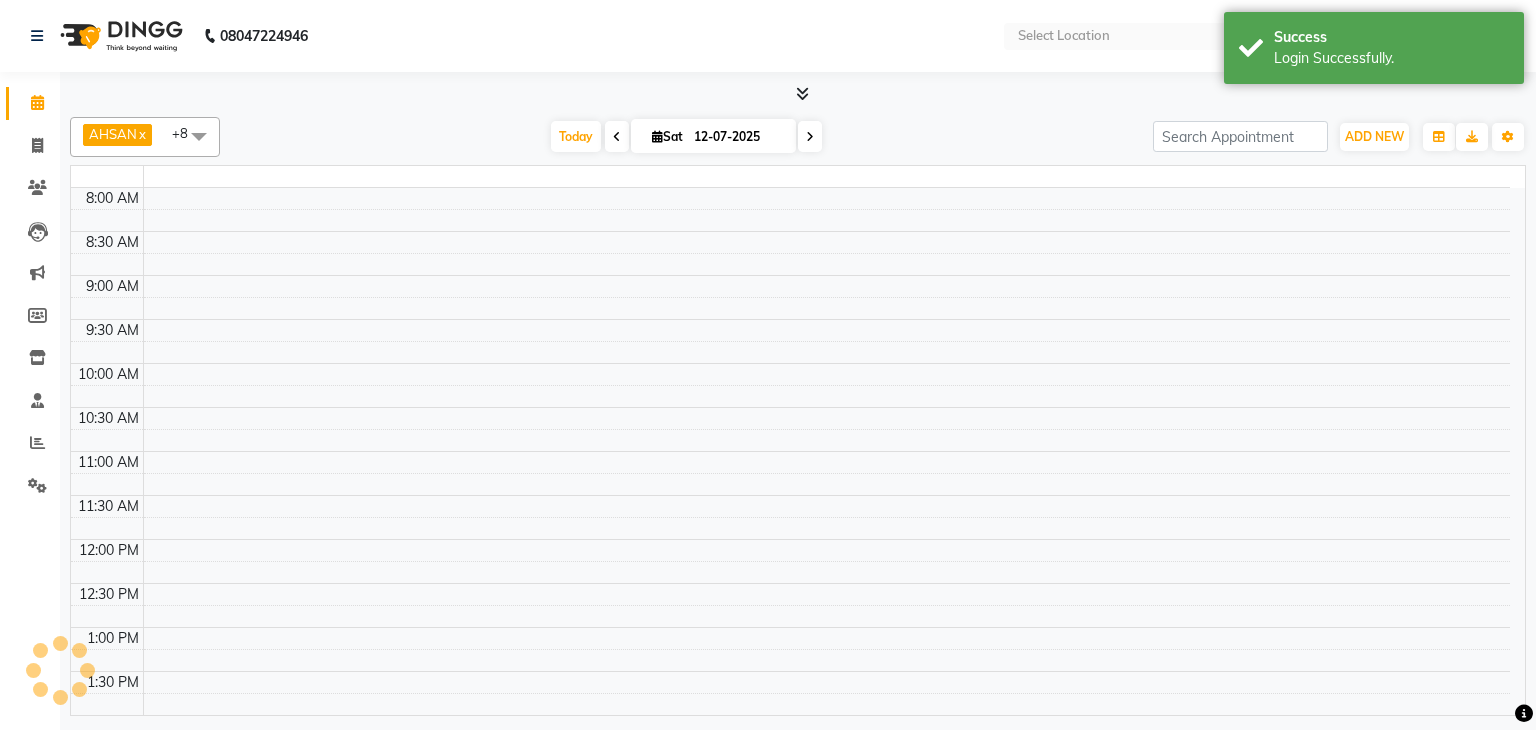 select on "en" 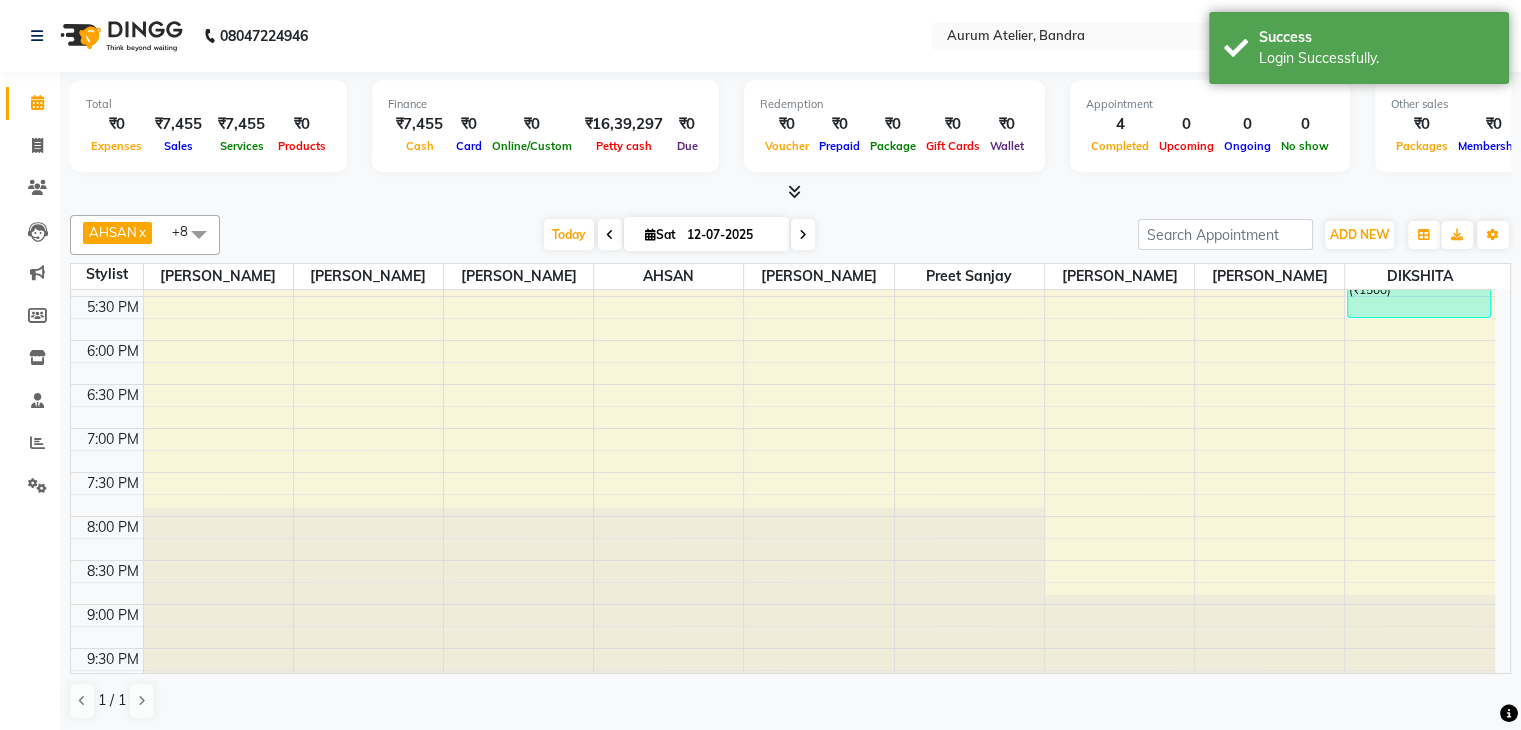 scroll, scrollTop: 749, scrollLeft: 0, axis: vertical 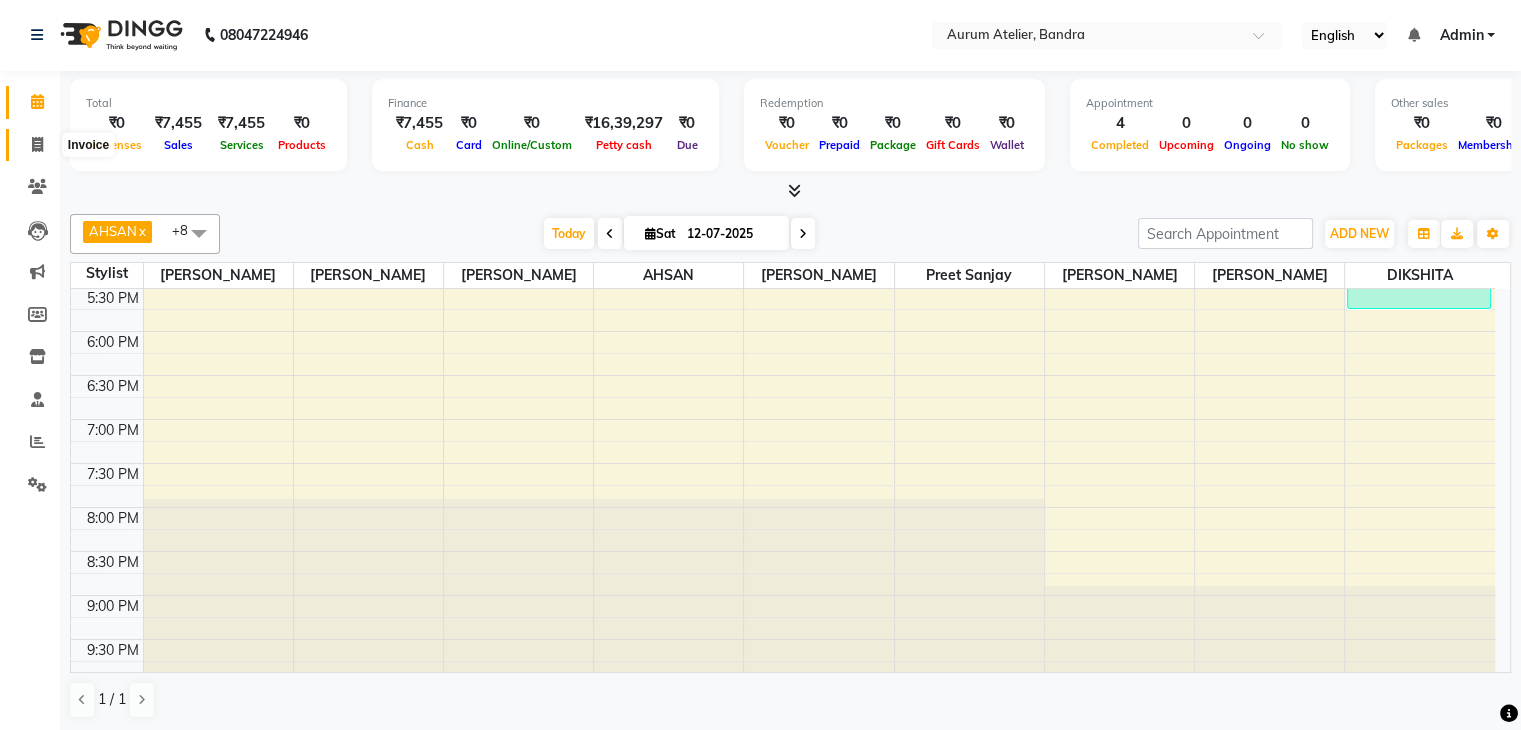 click 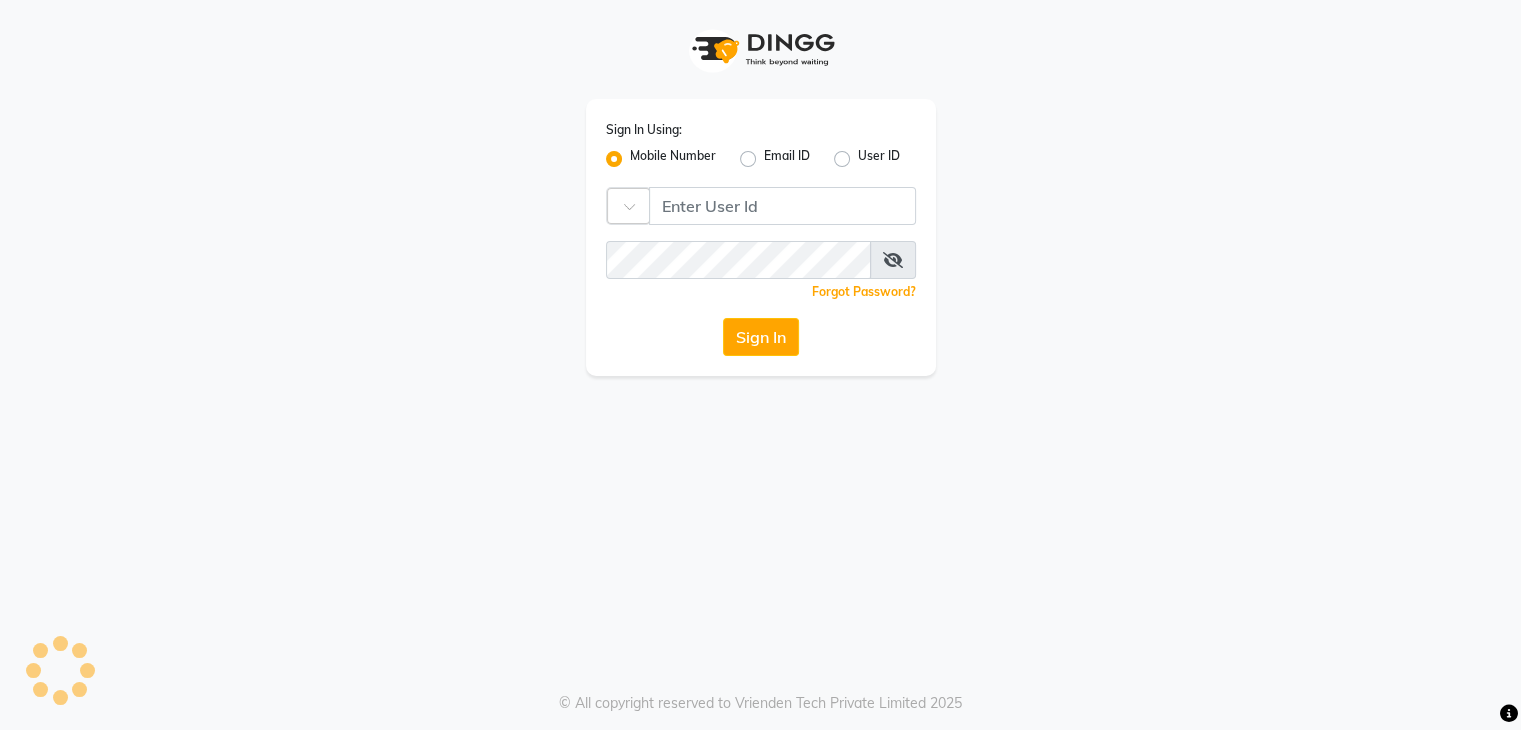 scroll, scrollTop: 0, scrollLeft: 0, axis: both 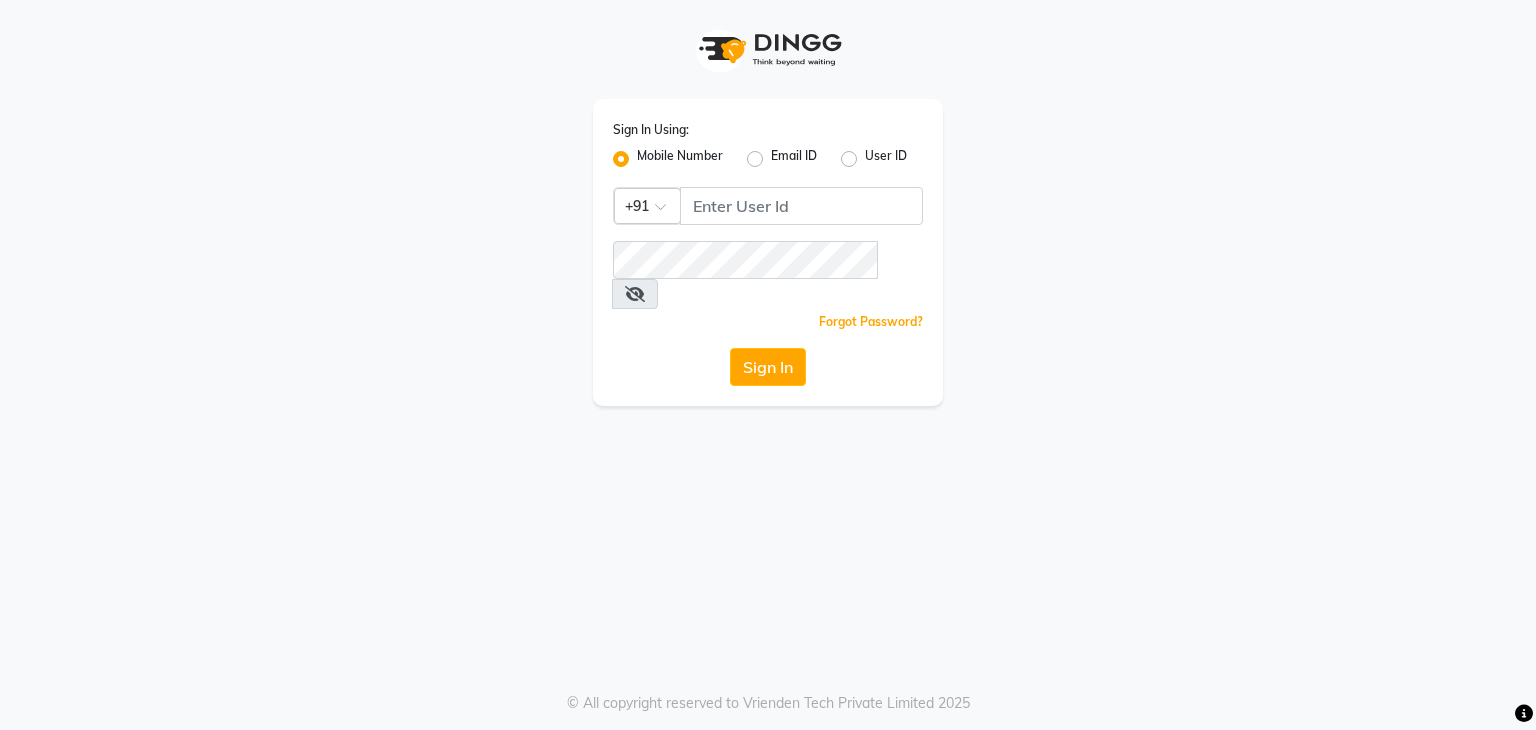 click on "Sign In Using: Mobile Number Email ID User ID Country Code × +91  Remember me Forgot Password?  Sign In" 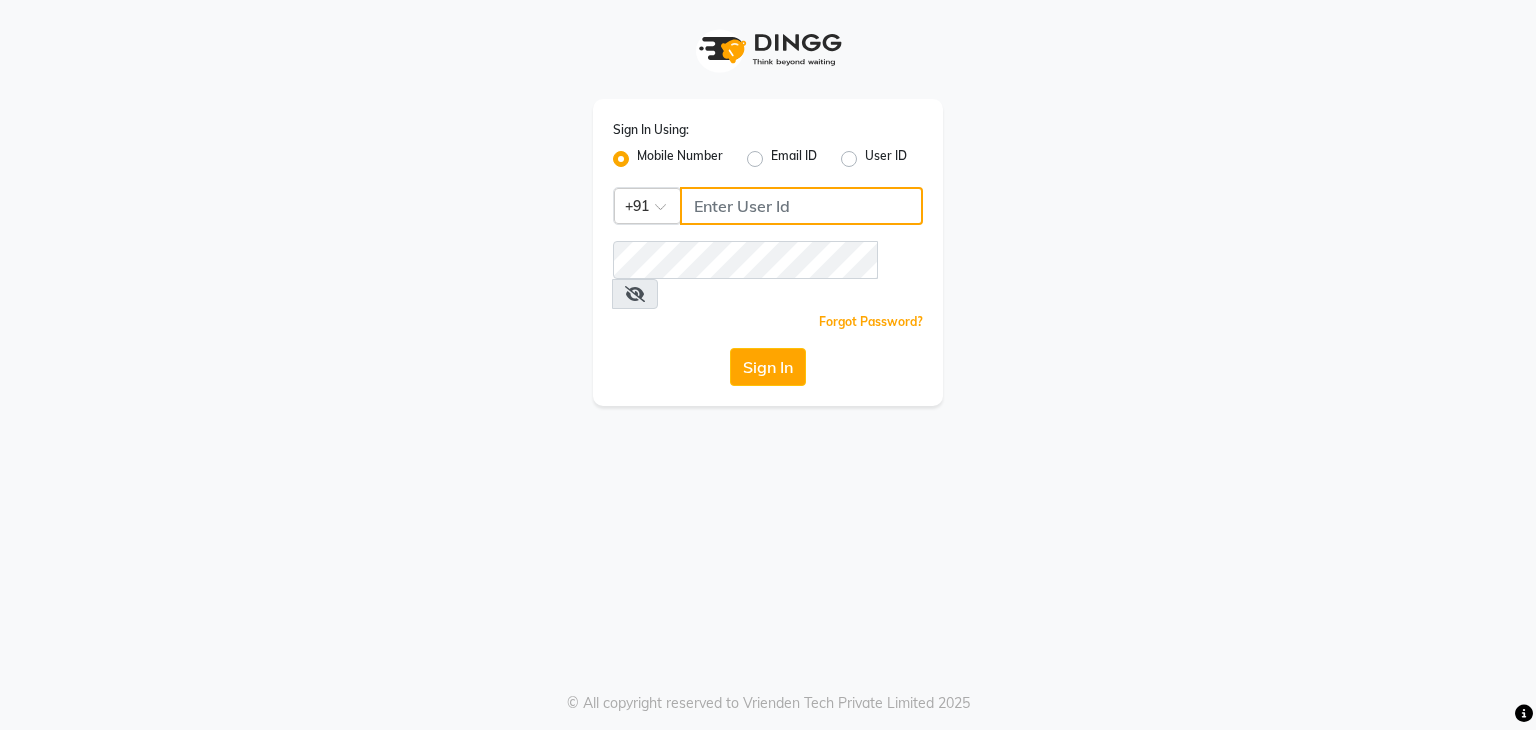 click 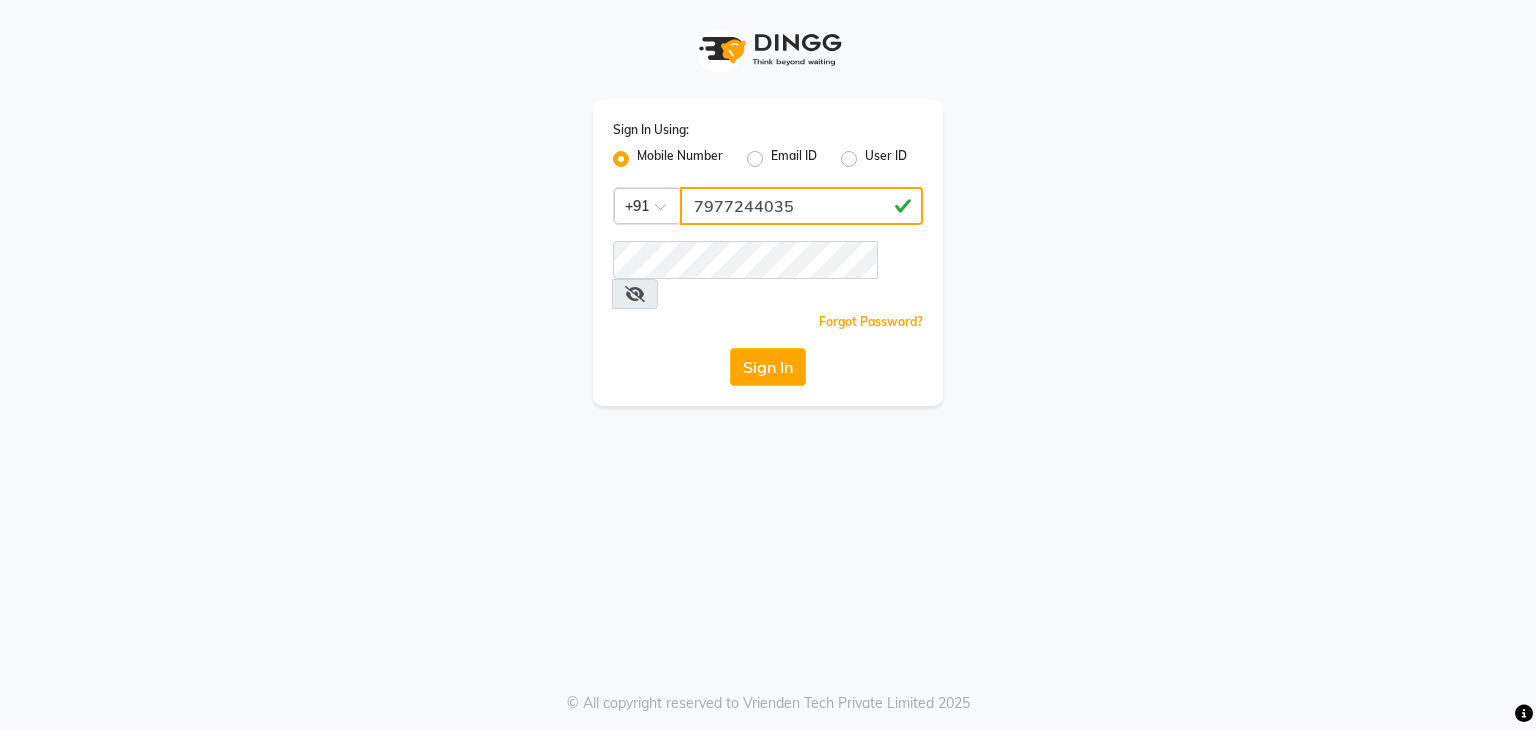 type on "7977244035" 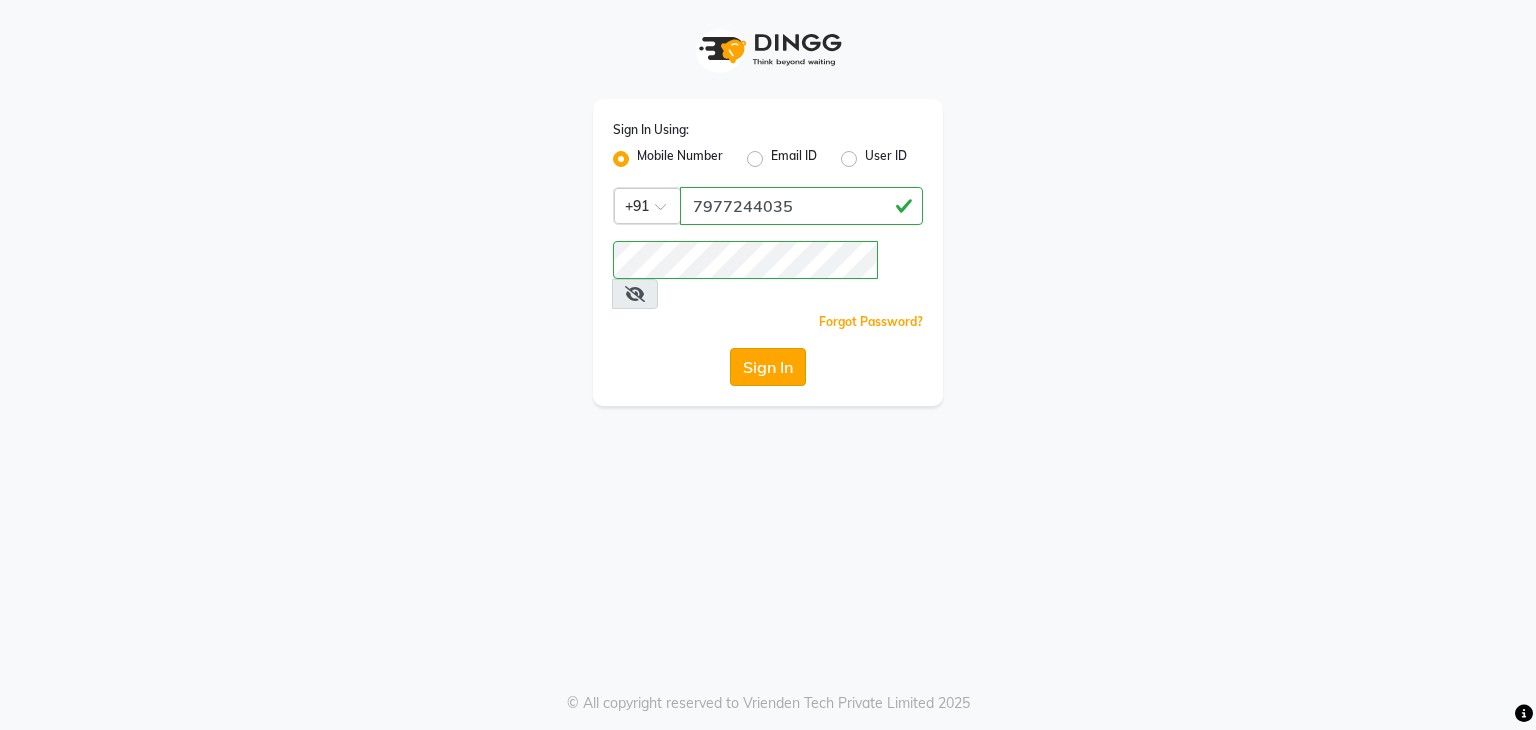 click on "Sign In" 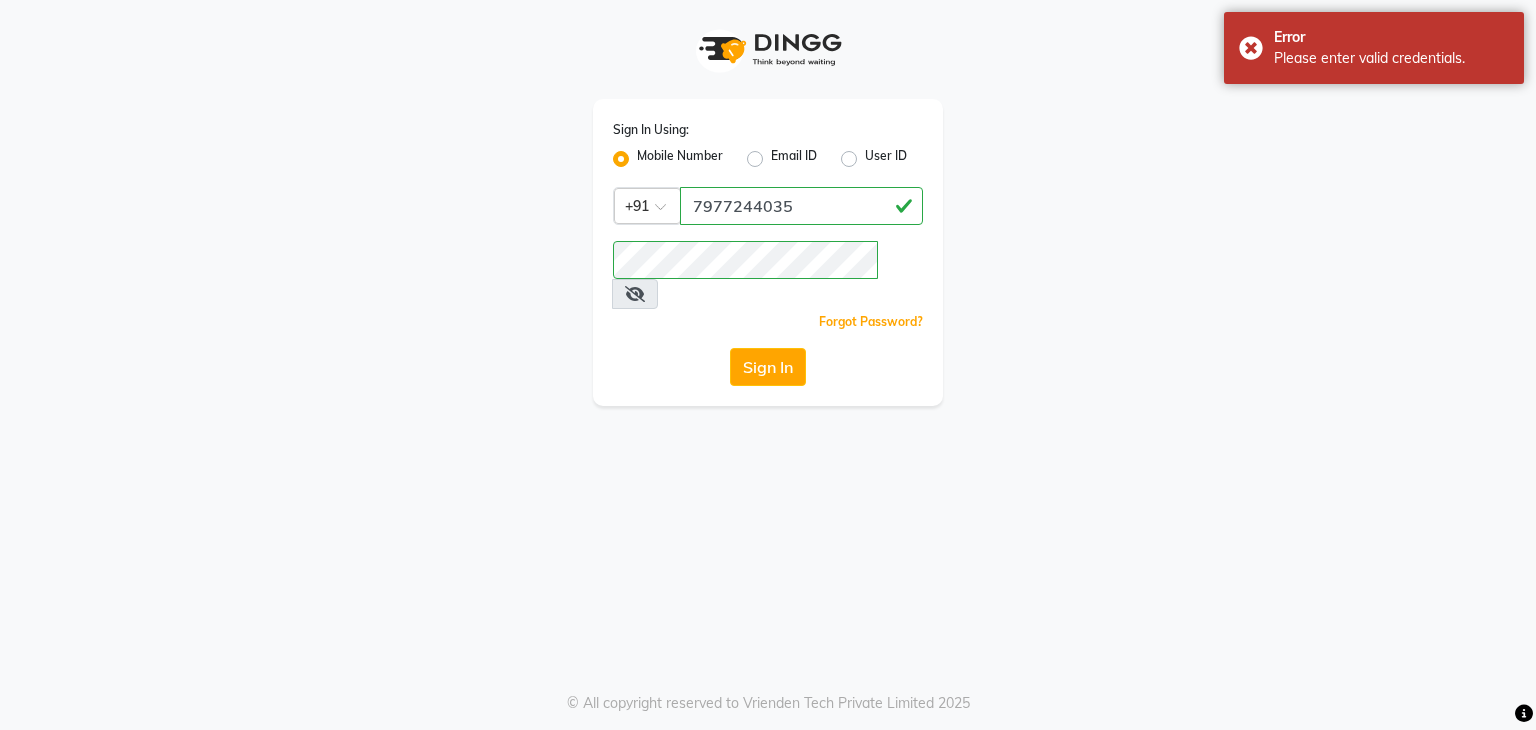 click on "Forgot Password?" 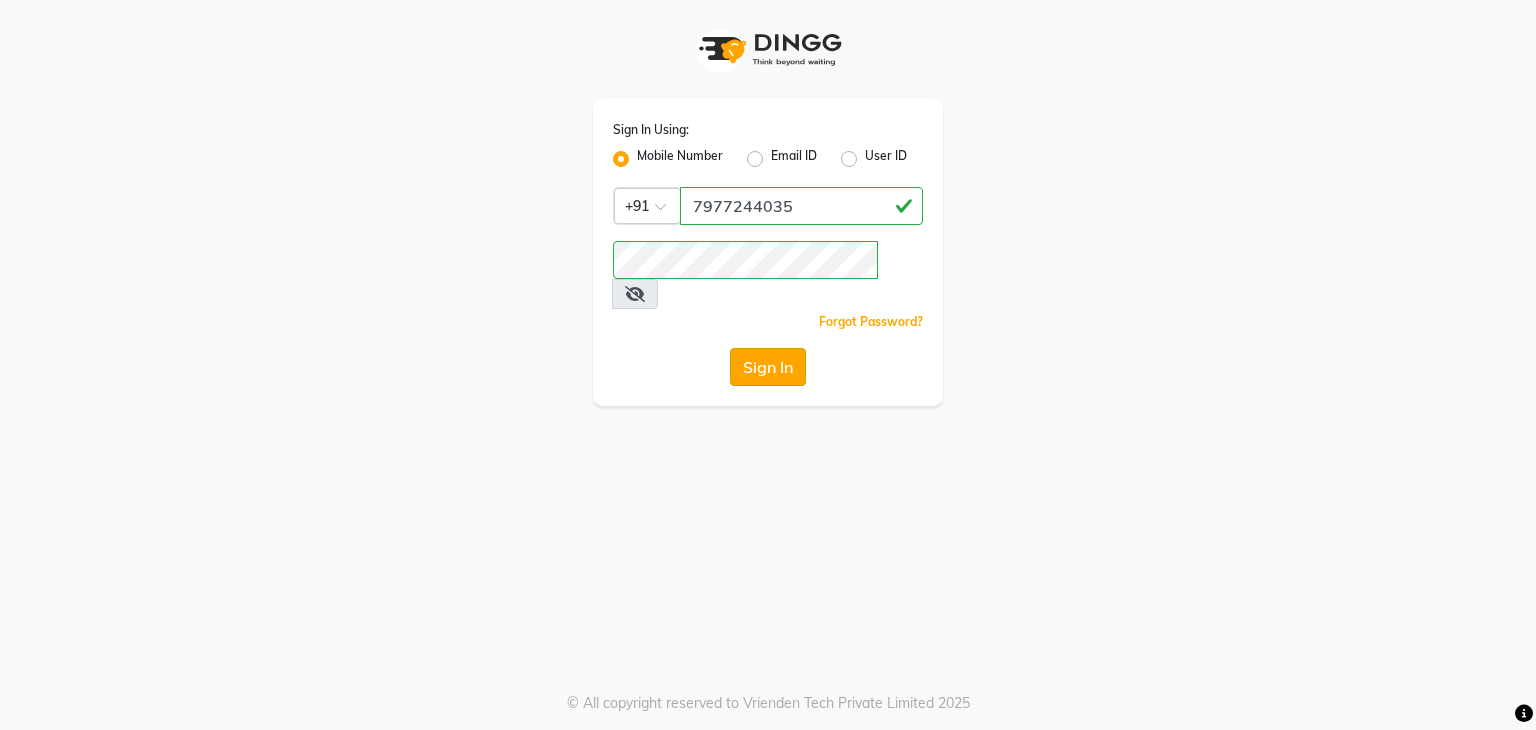 click on "Sign In" 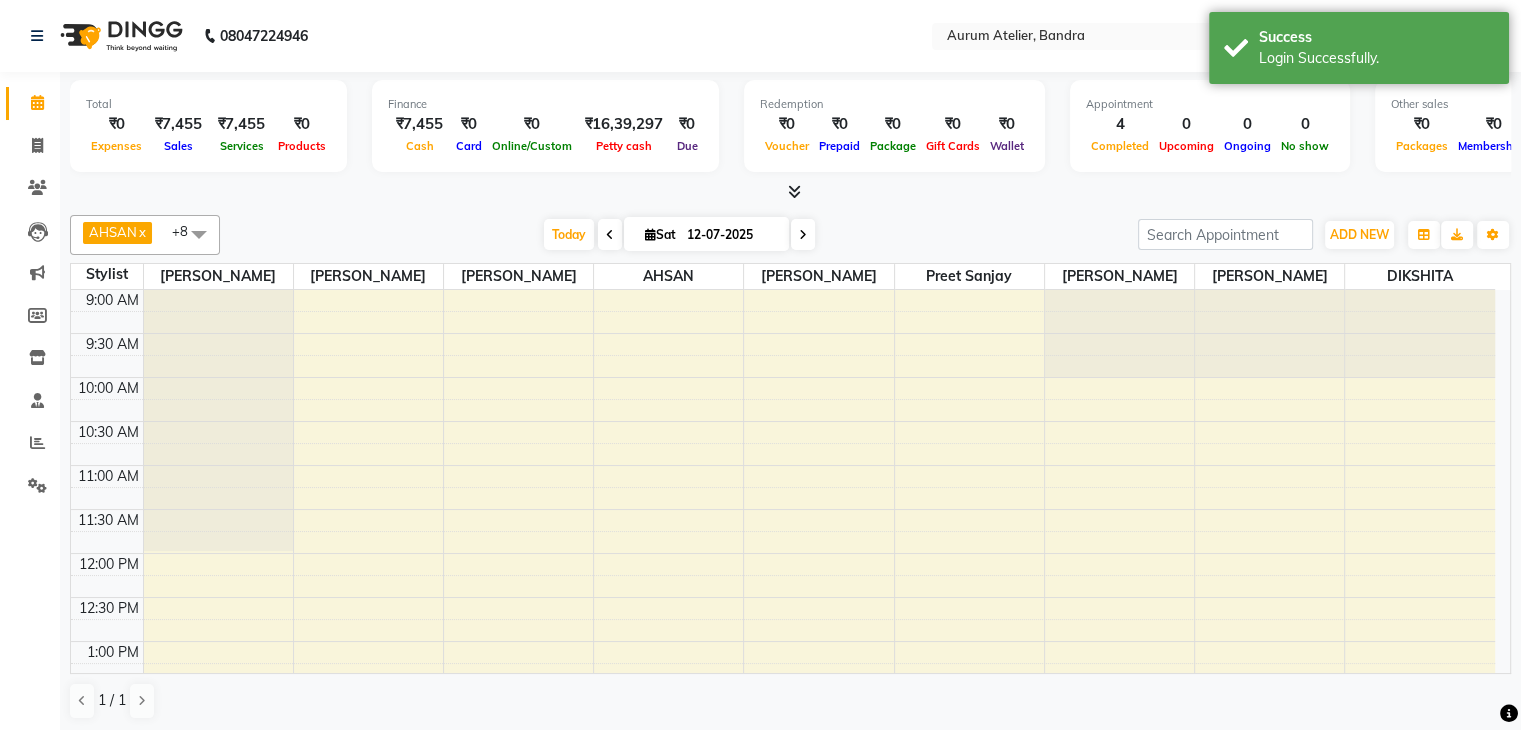 scroll, scrollTop: 0, scrollLeft: 0, axis: both 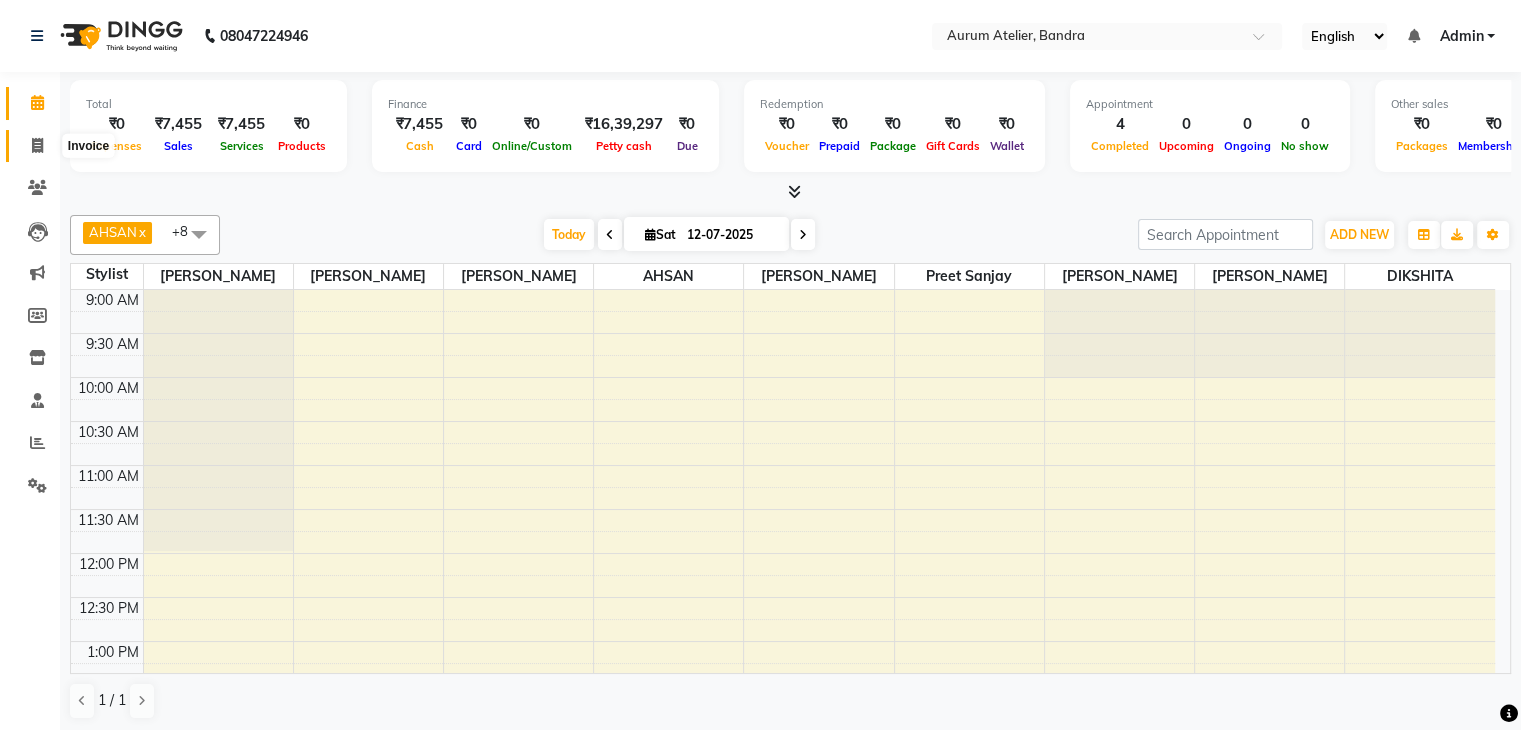 click 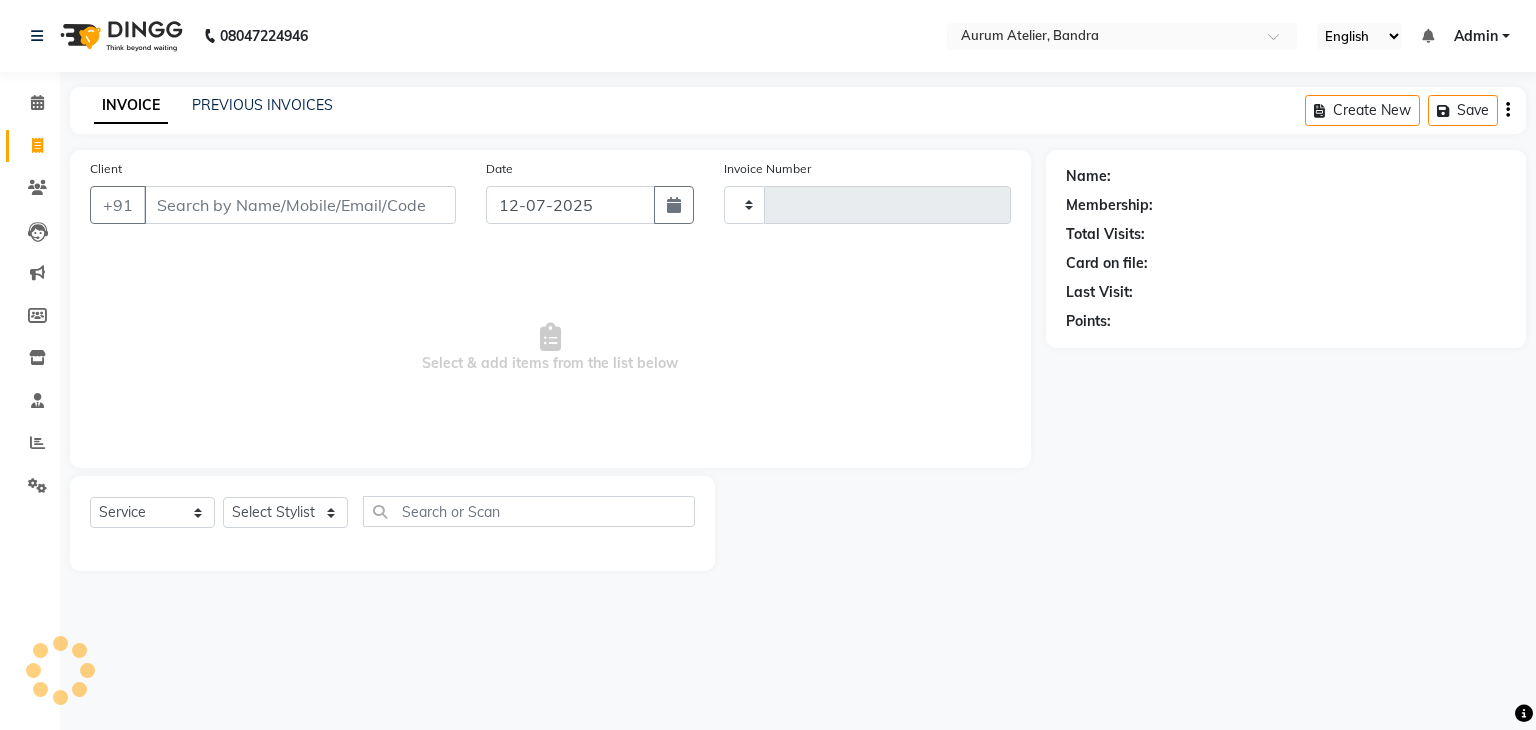 type on "0425" 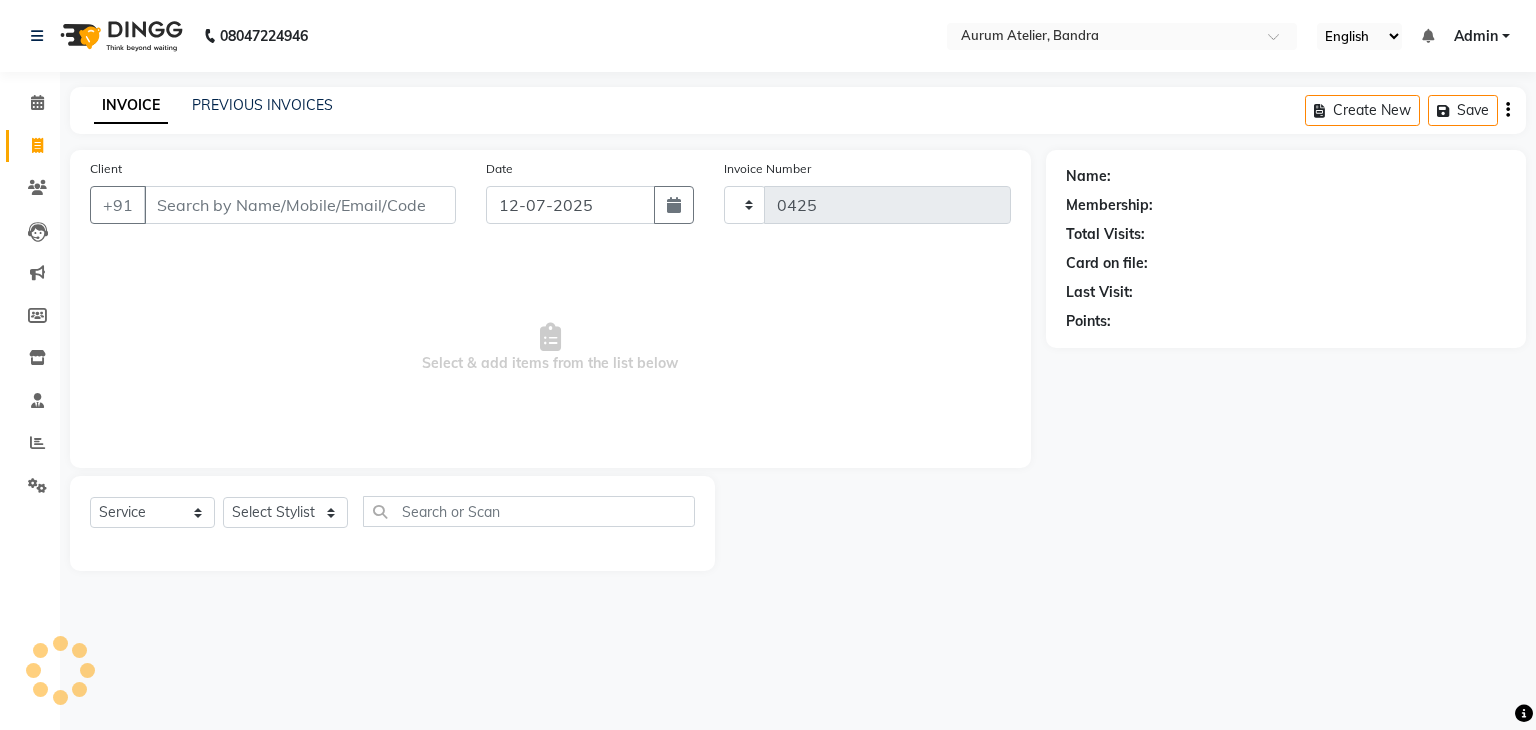 select on "7410" 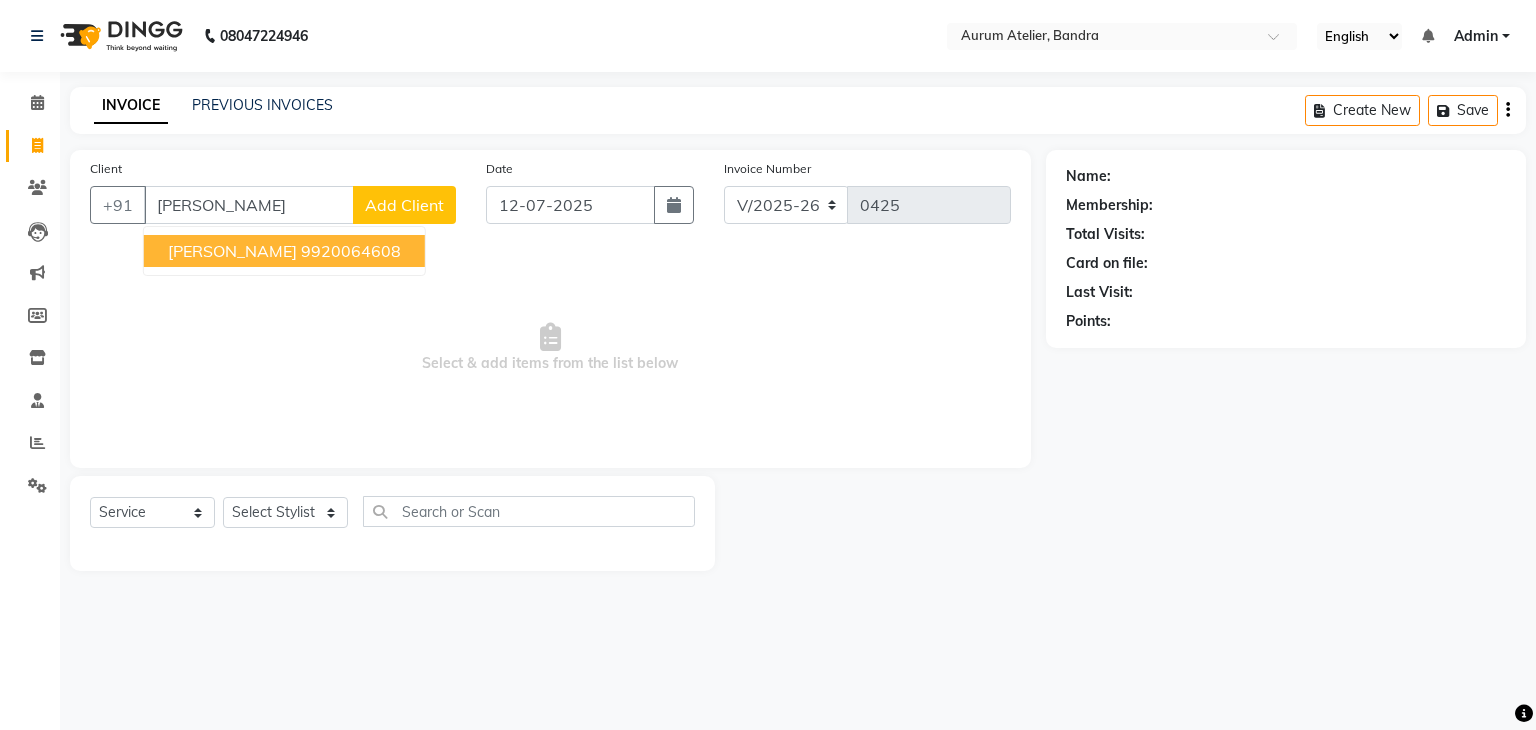 click on "[PERSON_NAME]  9920064608" at bounding box center (284, 251) 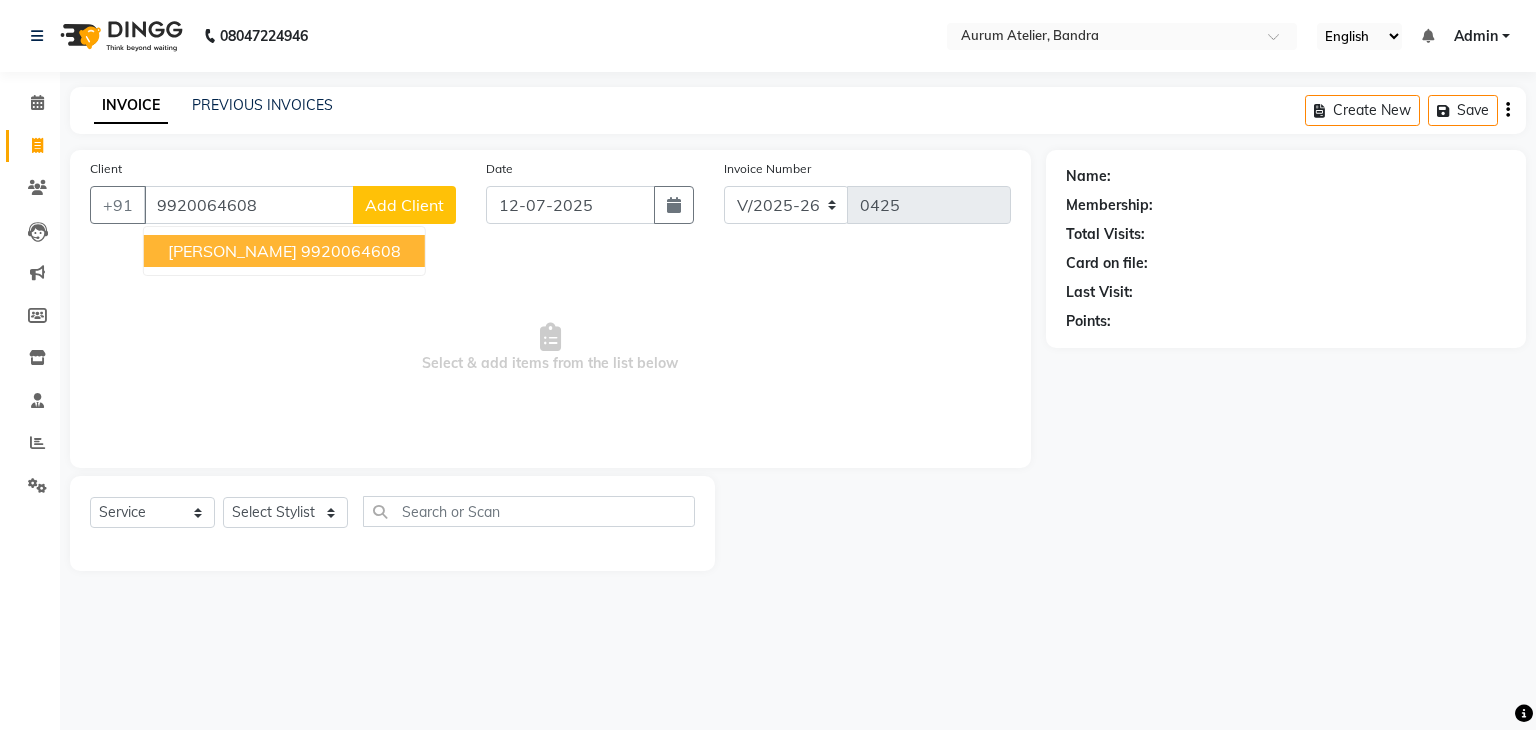 type on "9920064608" 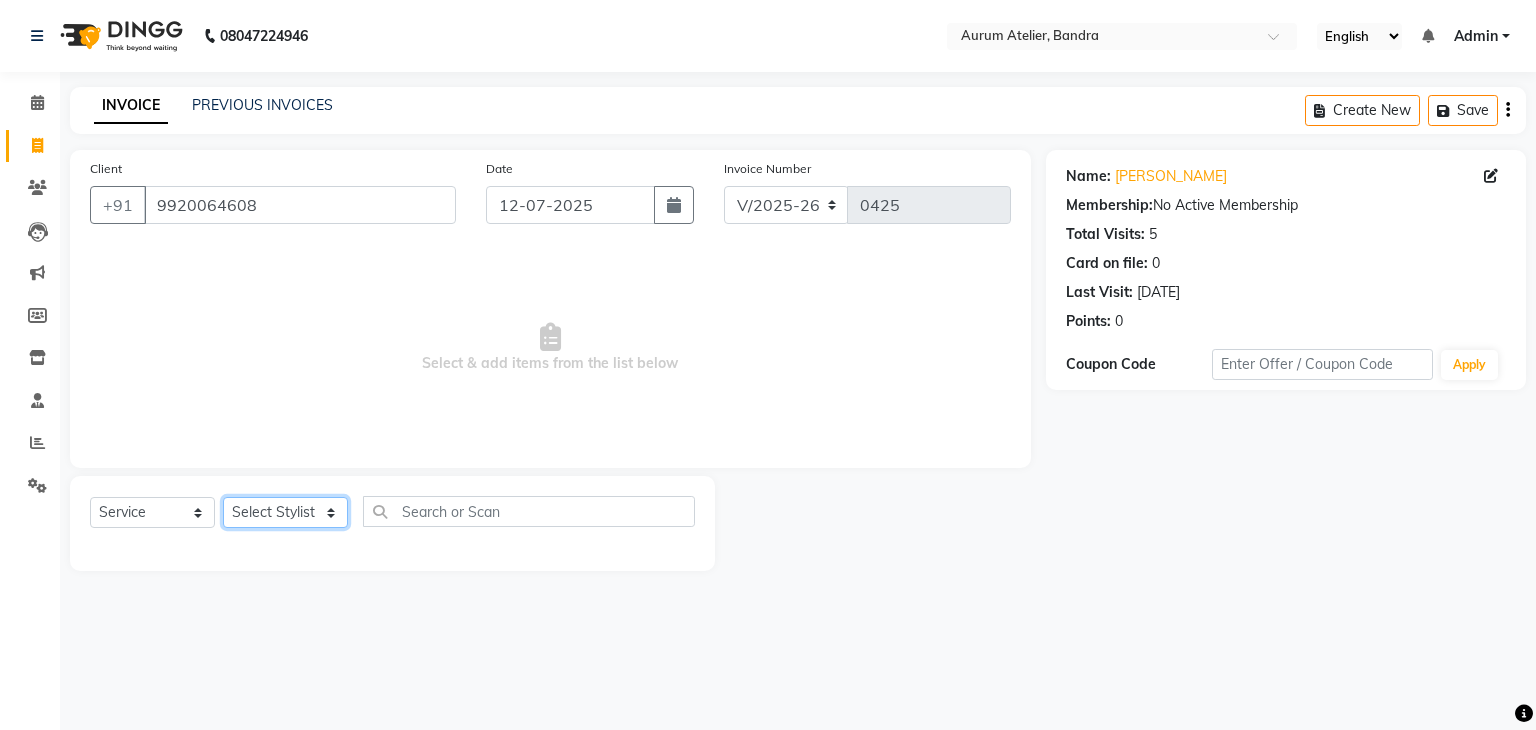 click on "Select Stylist [PERSON_NAME] chariya [PERSON_NAME] [PERSON_NAME] [PERSON_NAME] [PERSON_NAME] [PERSON_NAME] [PERSON_NAME]" 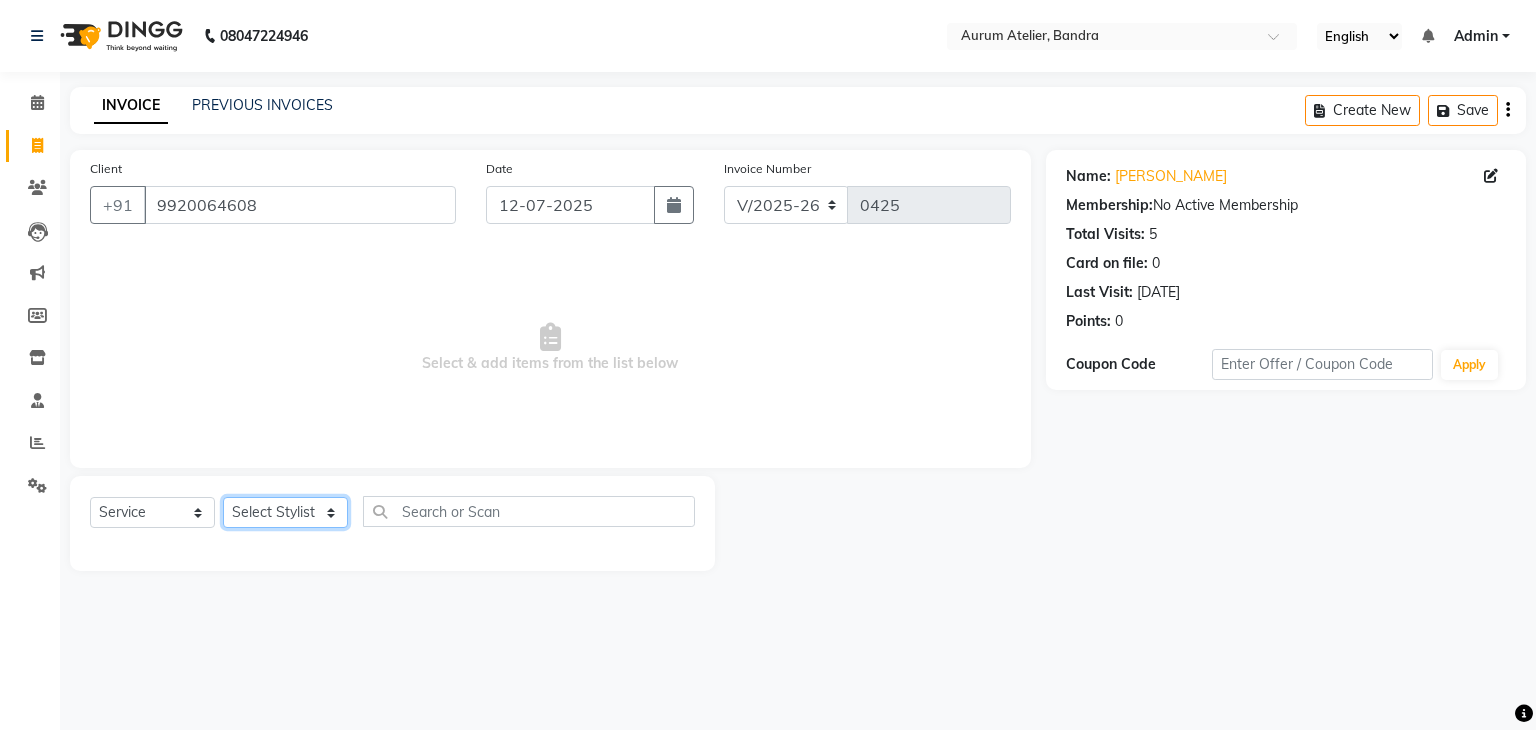 select on "66084" 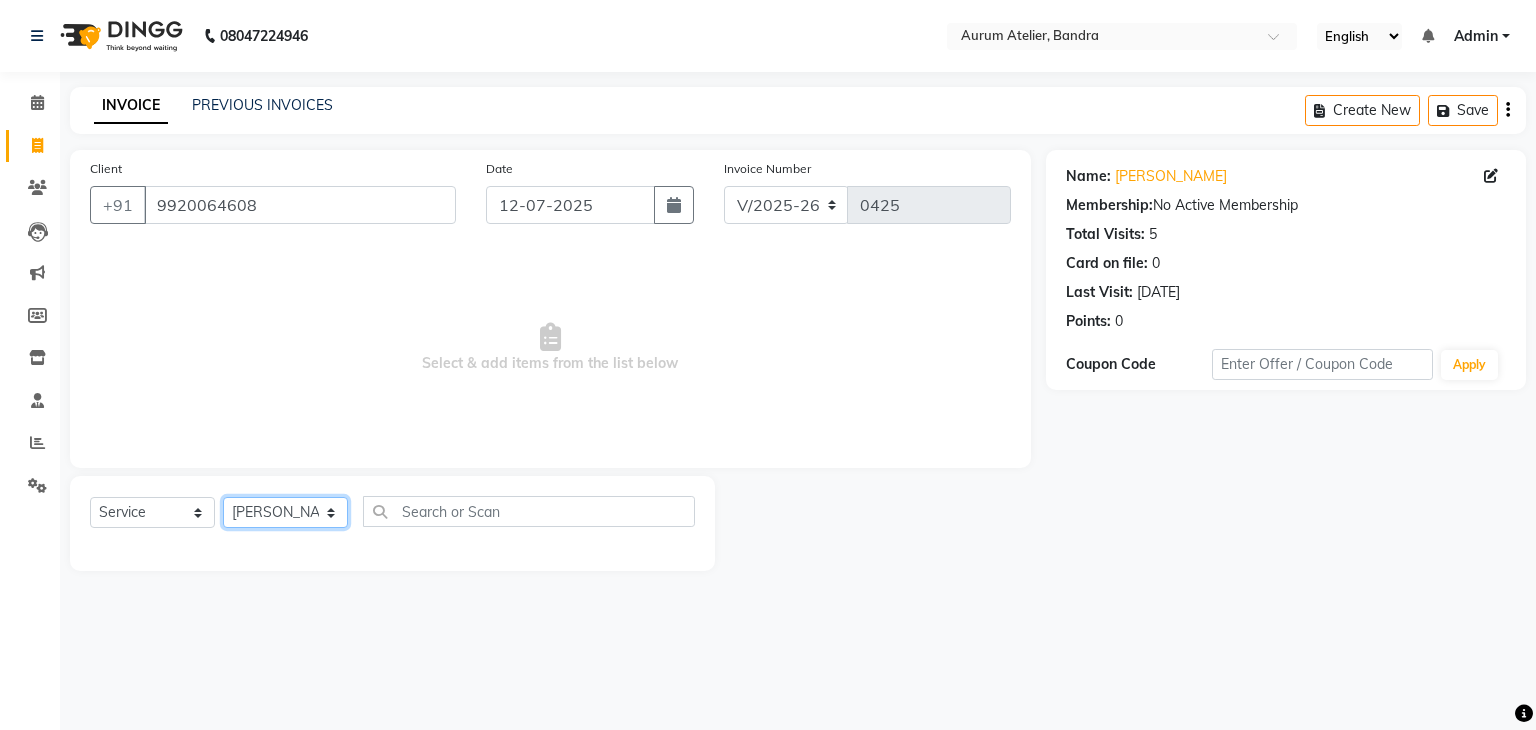 click on "Select Stylist [PERSON_NAME] chariya [PERSON_NAME] [PERSON_NAME] [PERSON_NAME] [PERSON_NAME] [PERSON_NAME] [PERSON_NAME]" 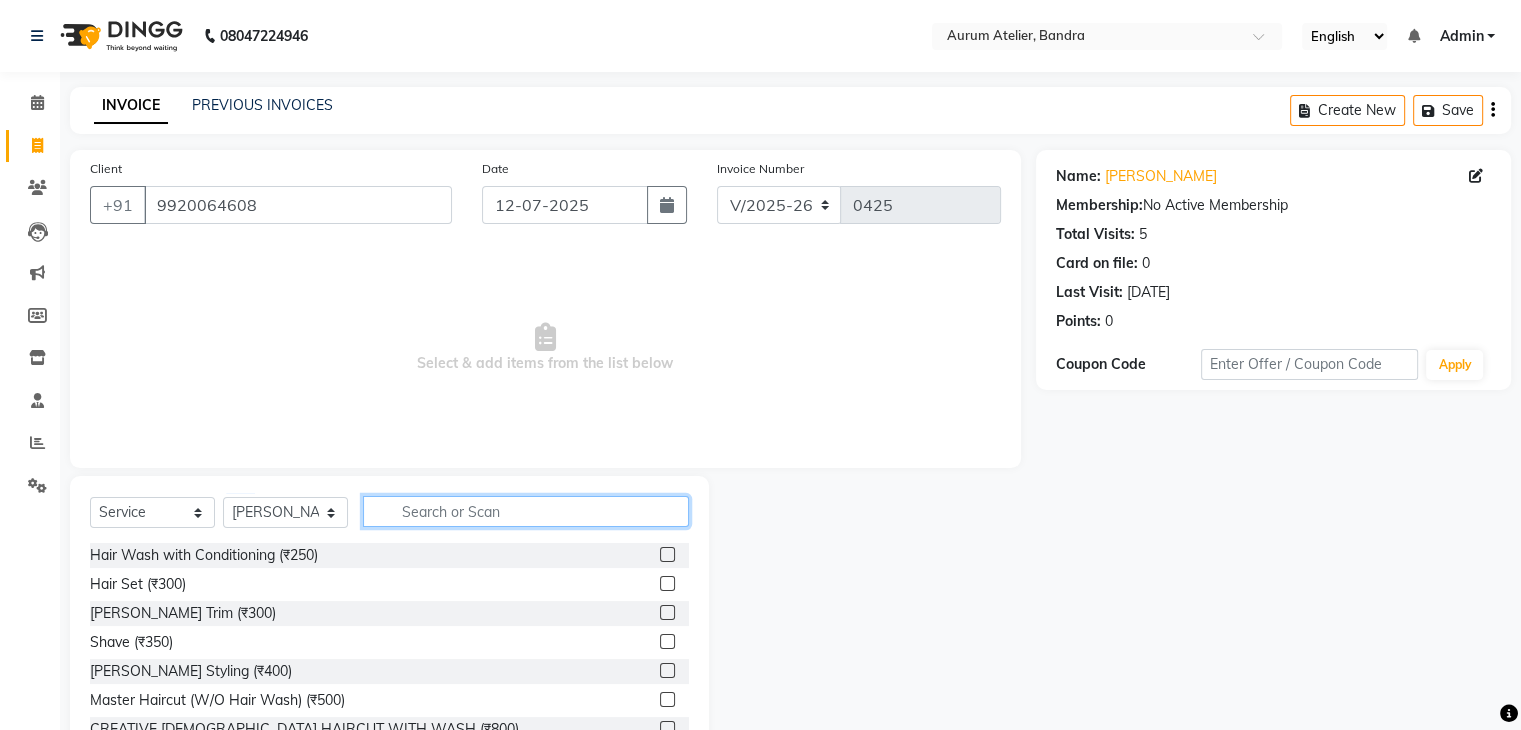 click 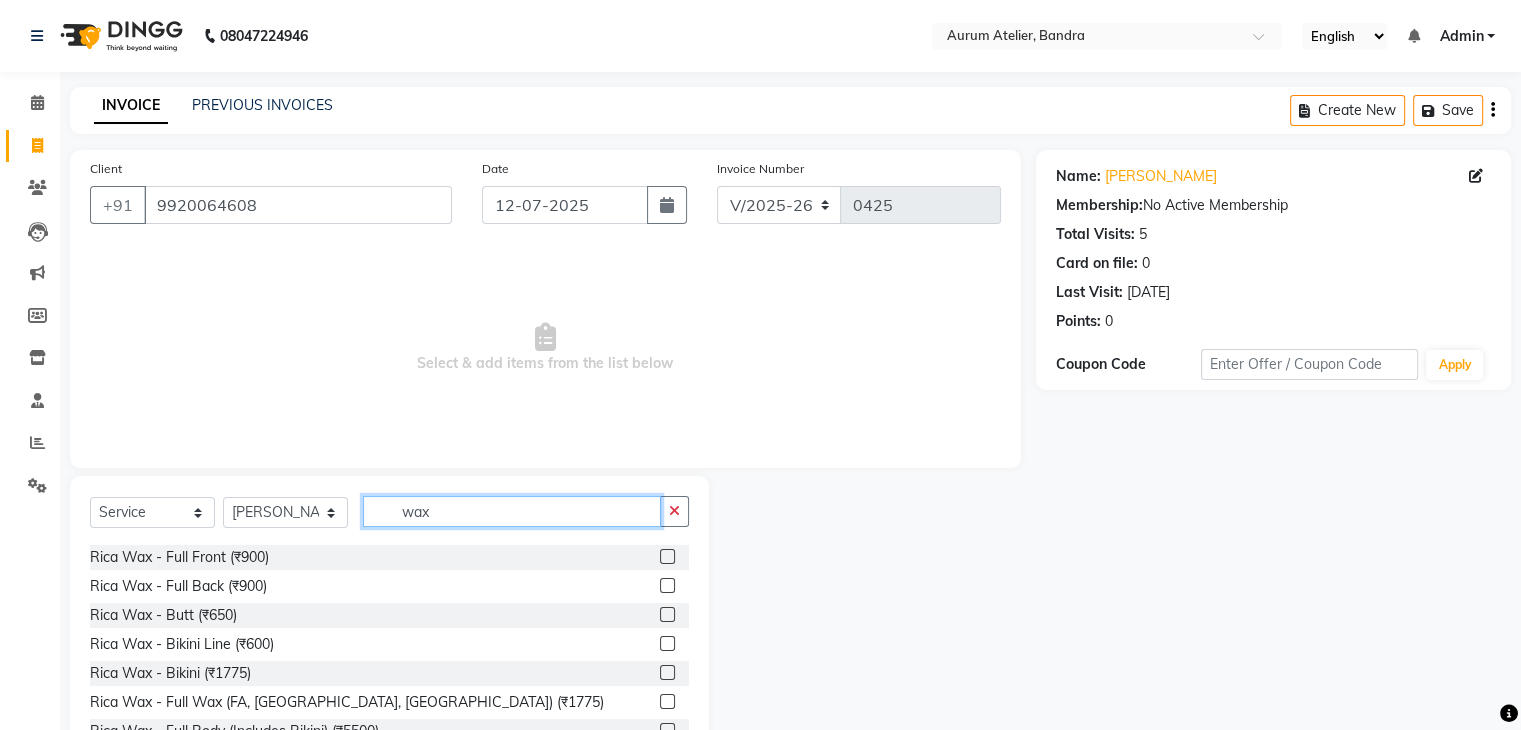 scroll, scrollTop: 1104, scrollLeft: 0, axis: vertical 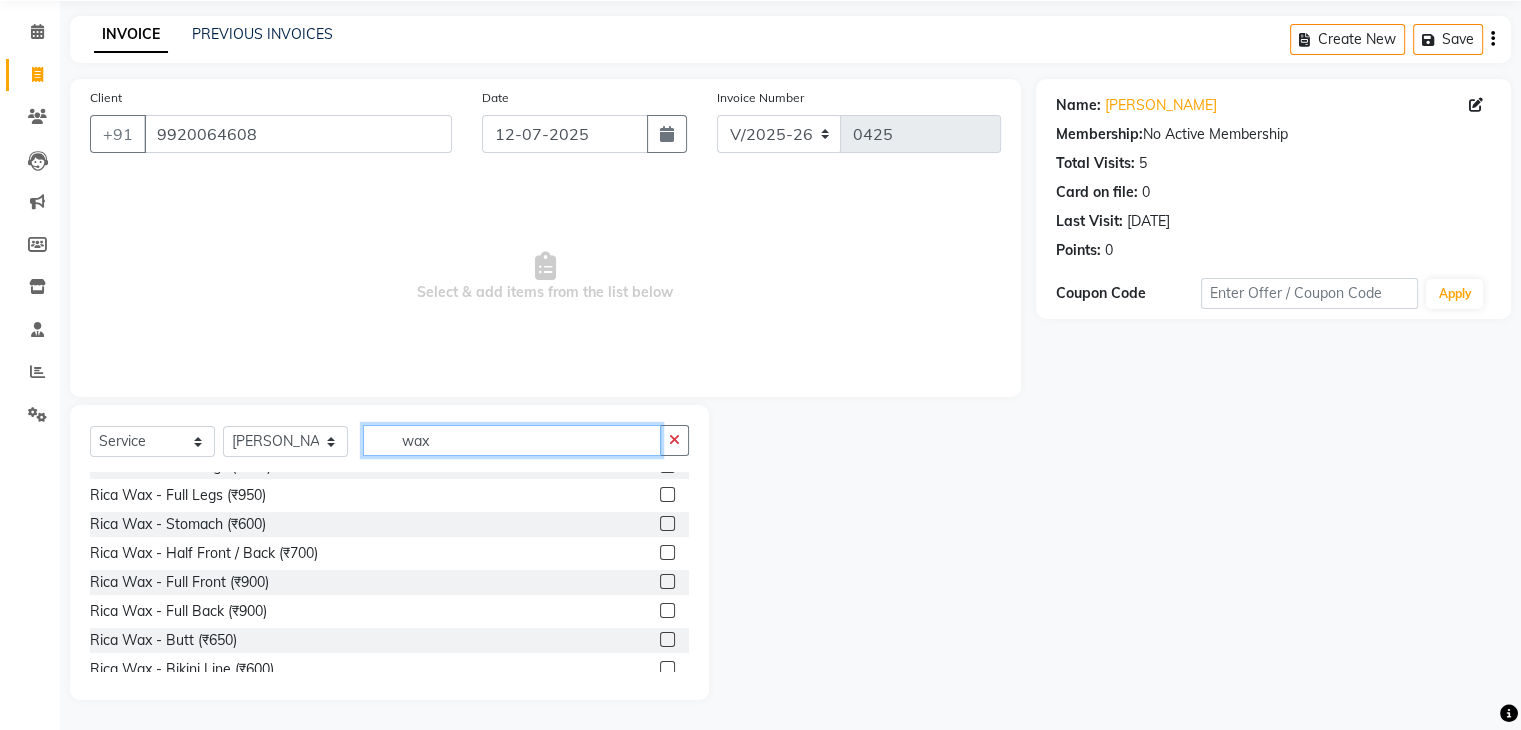 type on "wax" 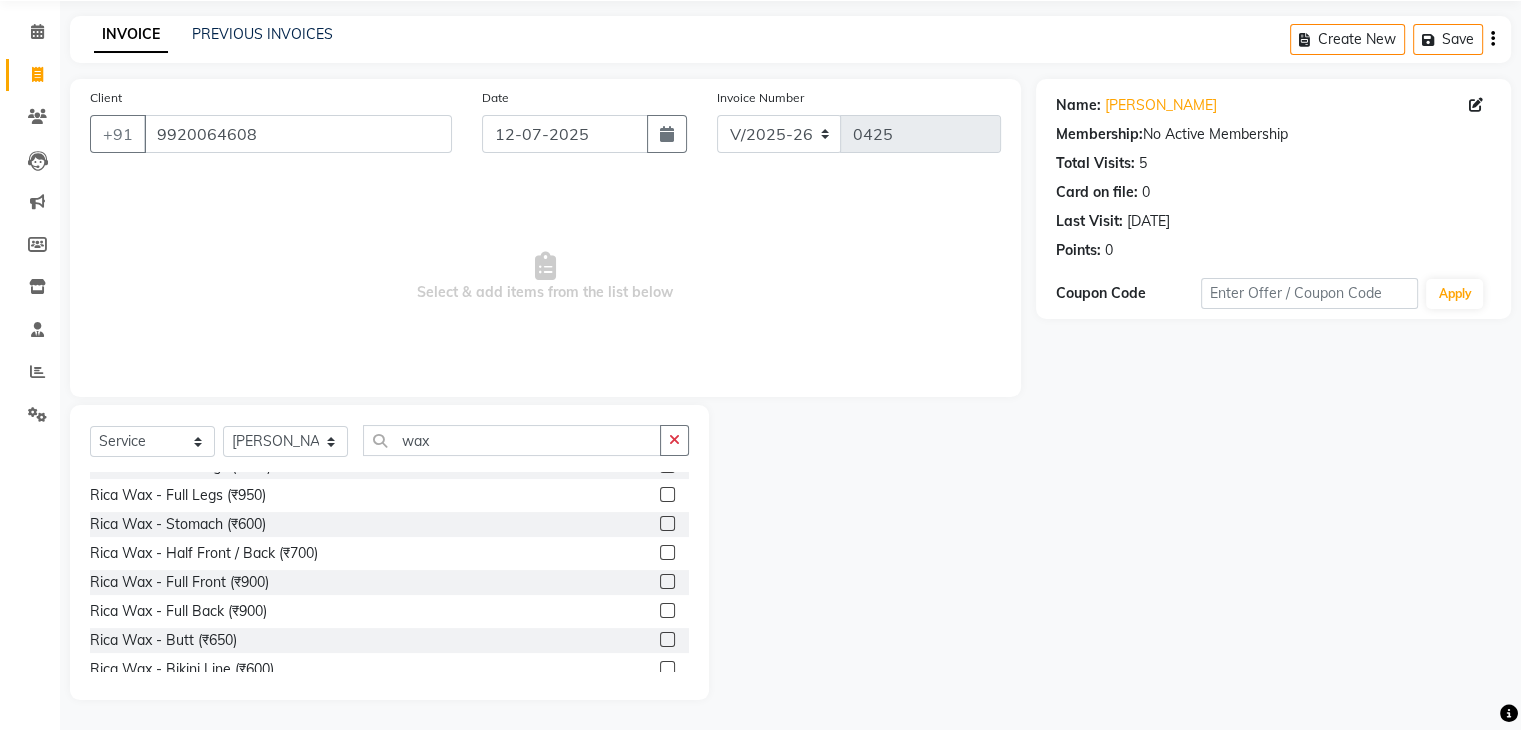 click 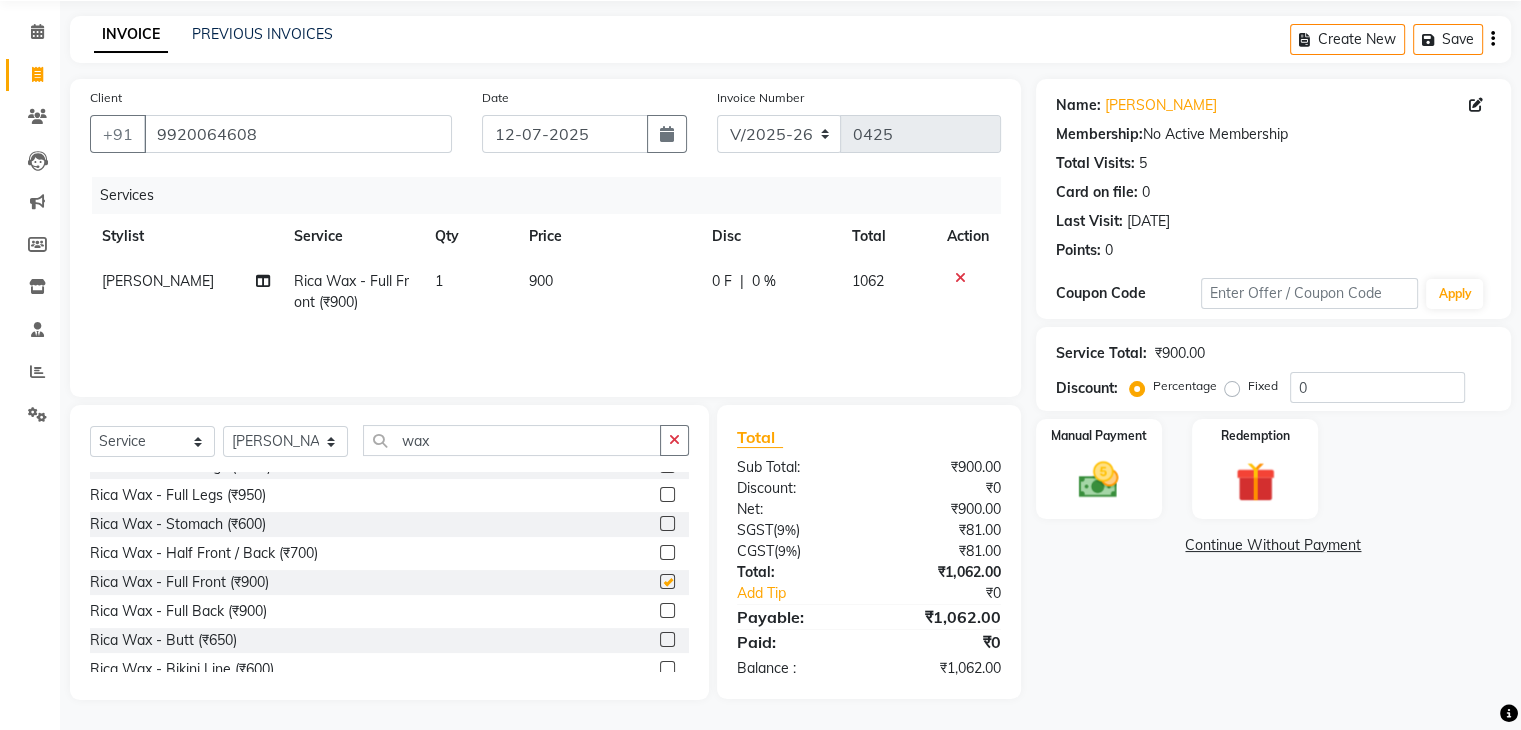 checkbox on "false" 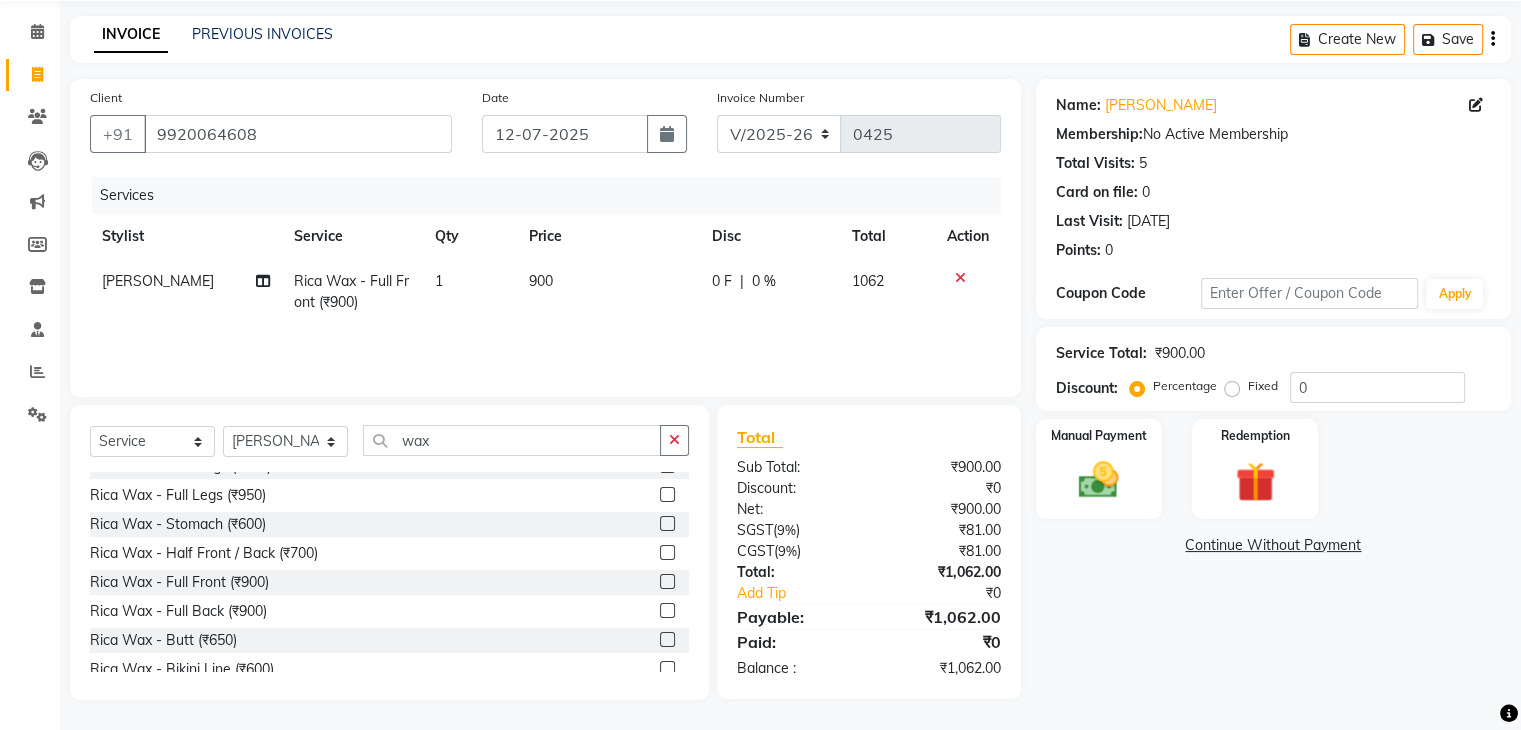 click 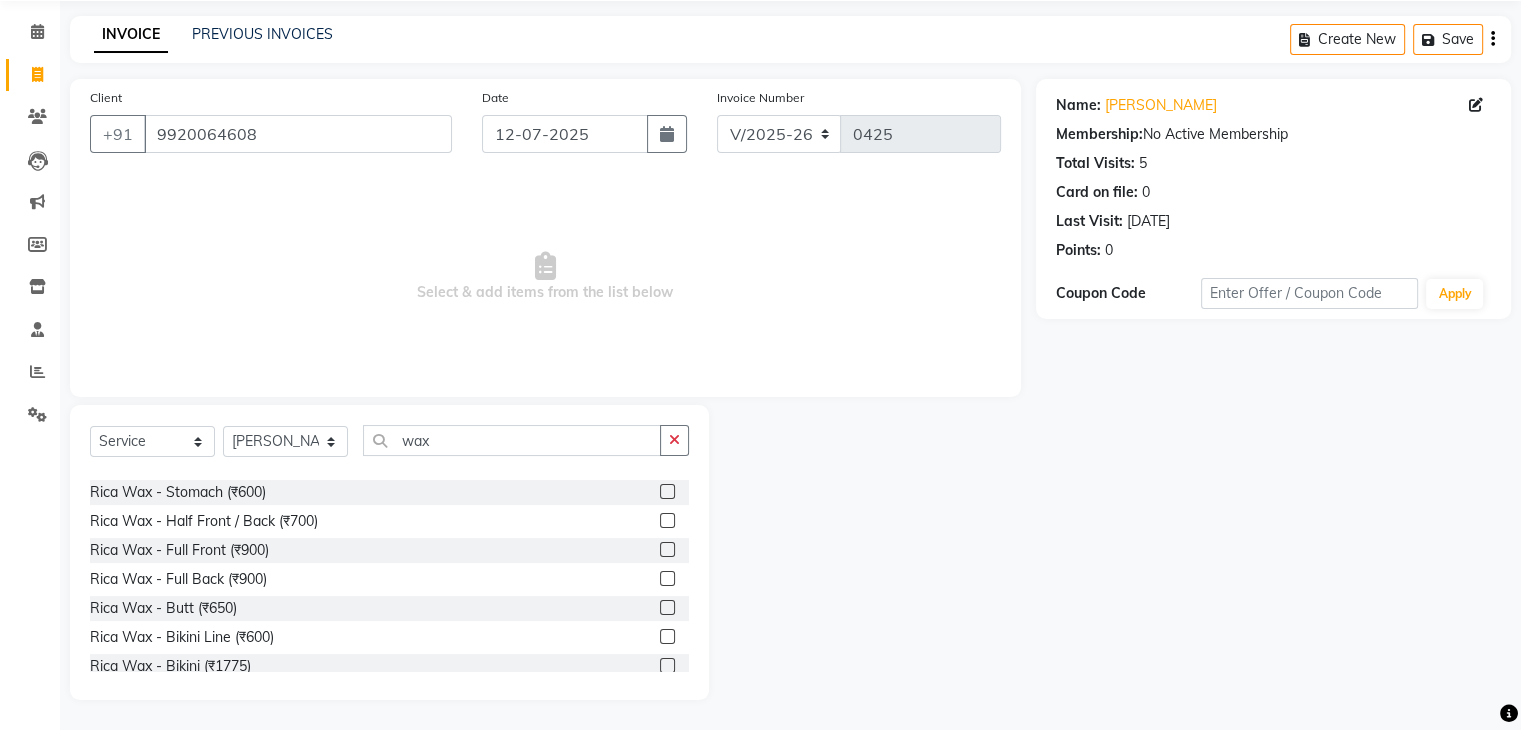 scroll, scrollTop: 1100, scrollLeft: 0, axis: vertical 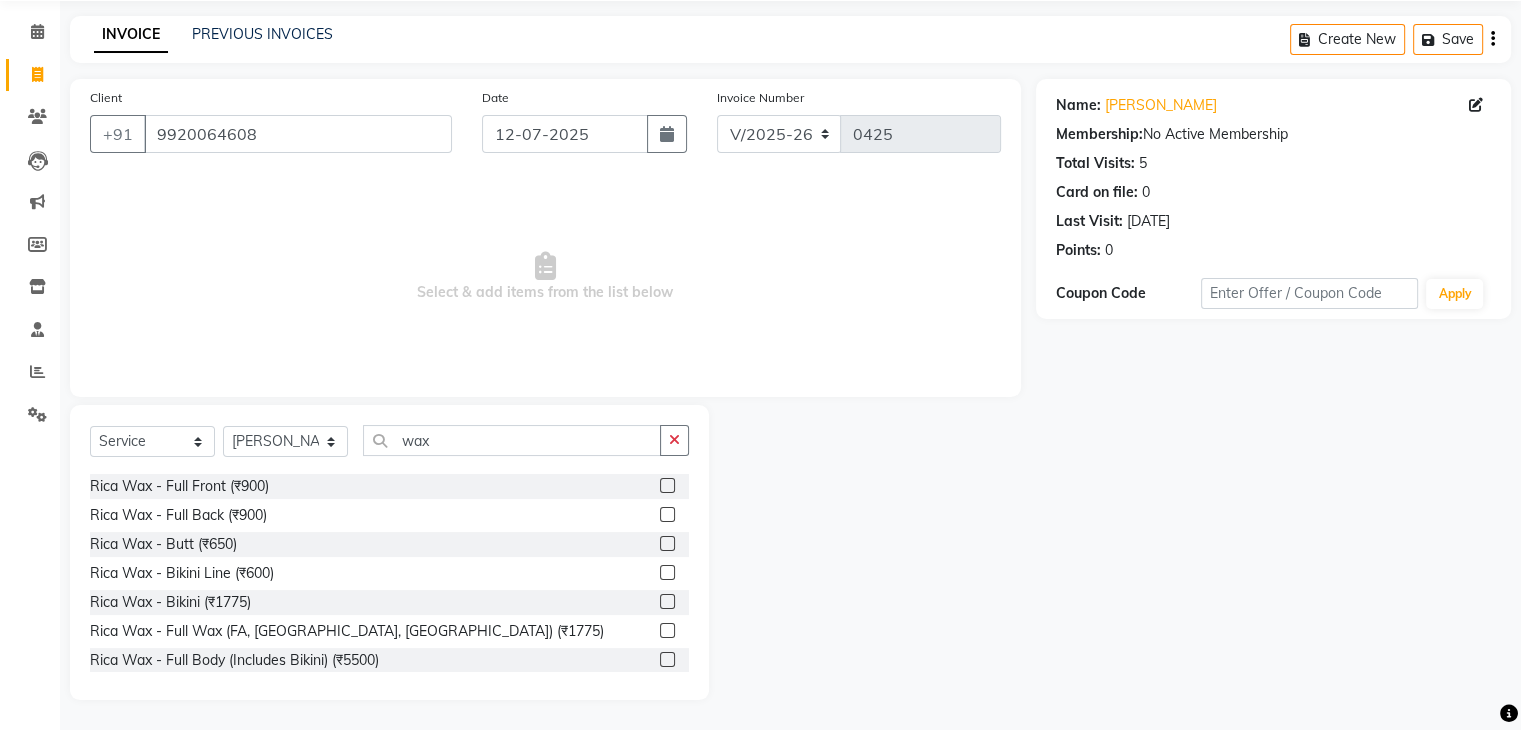 click 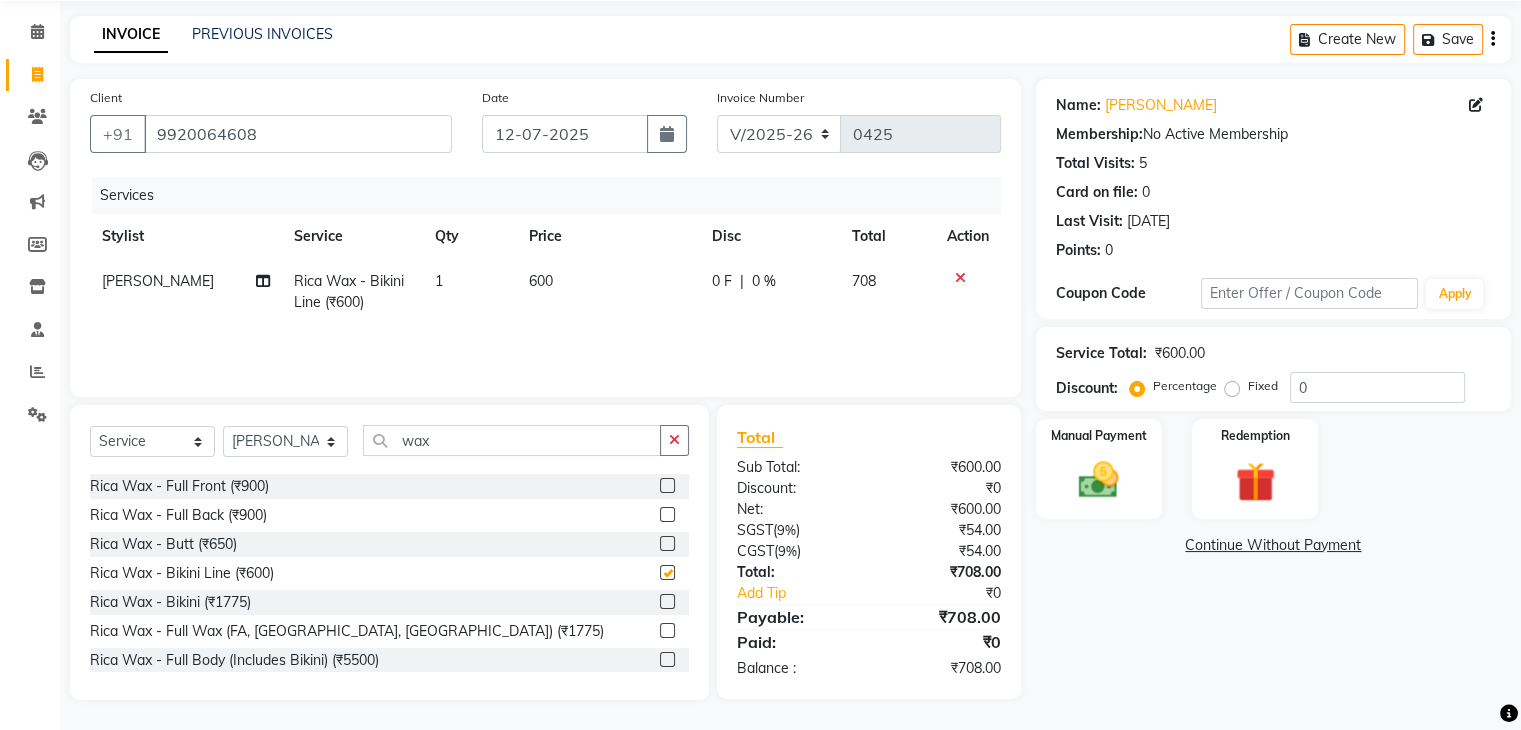 checkbox on "false" 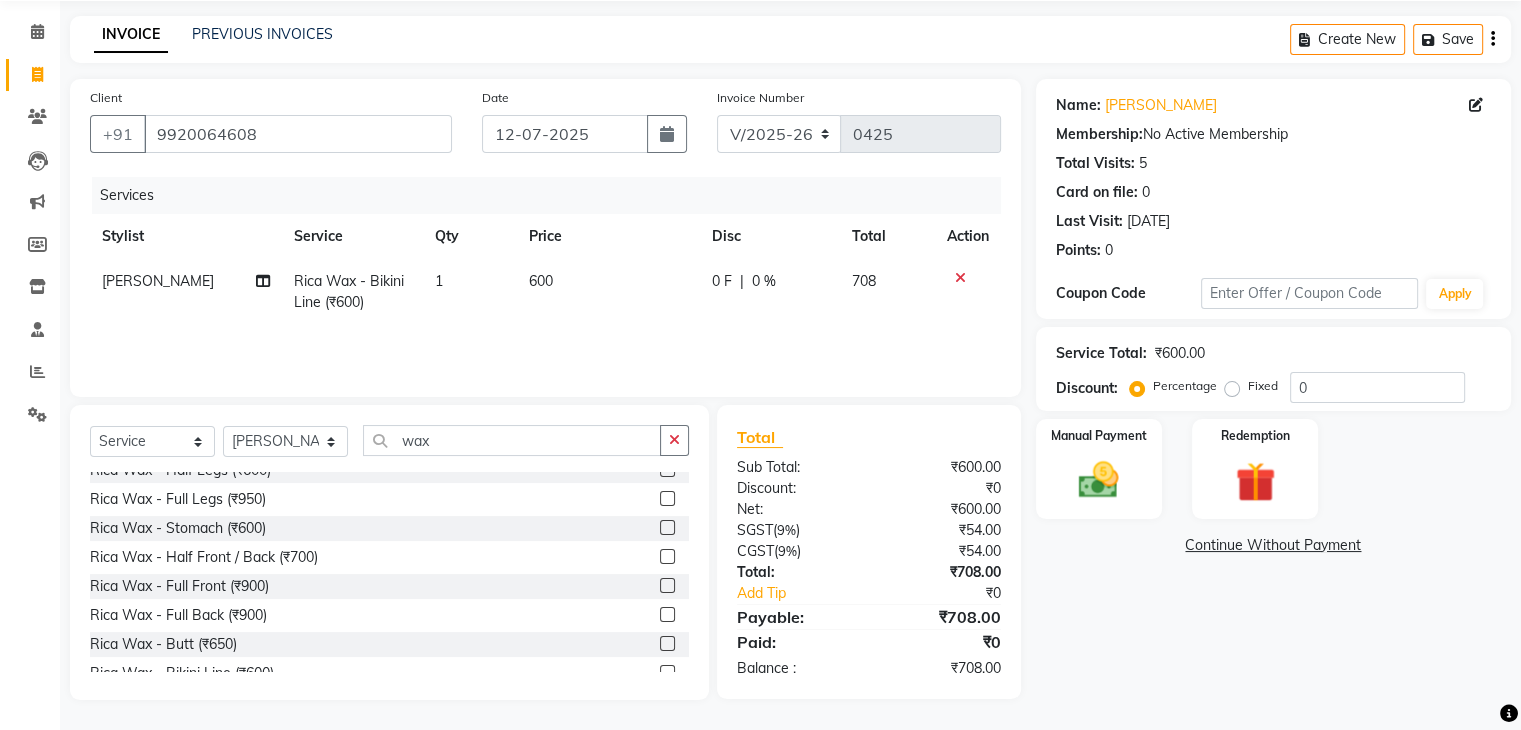 scroll, scrollTop: 800, scrollLeft: 0, axis: vertical 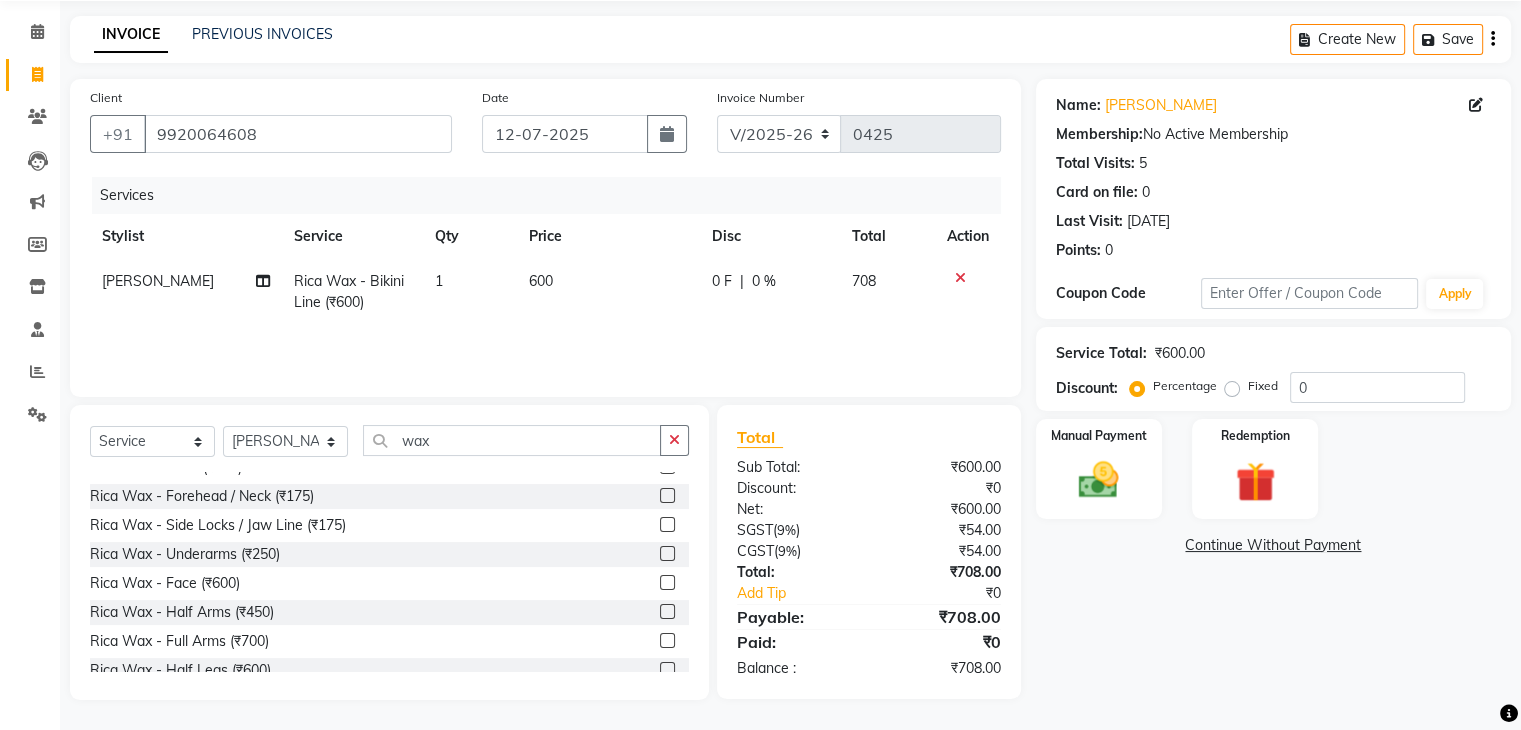 click 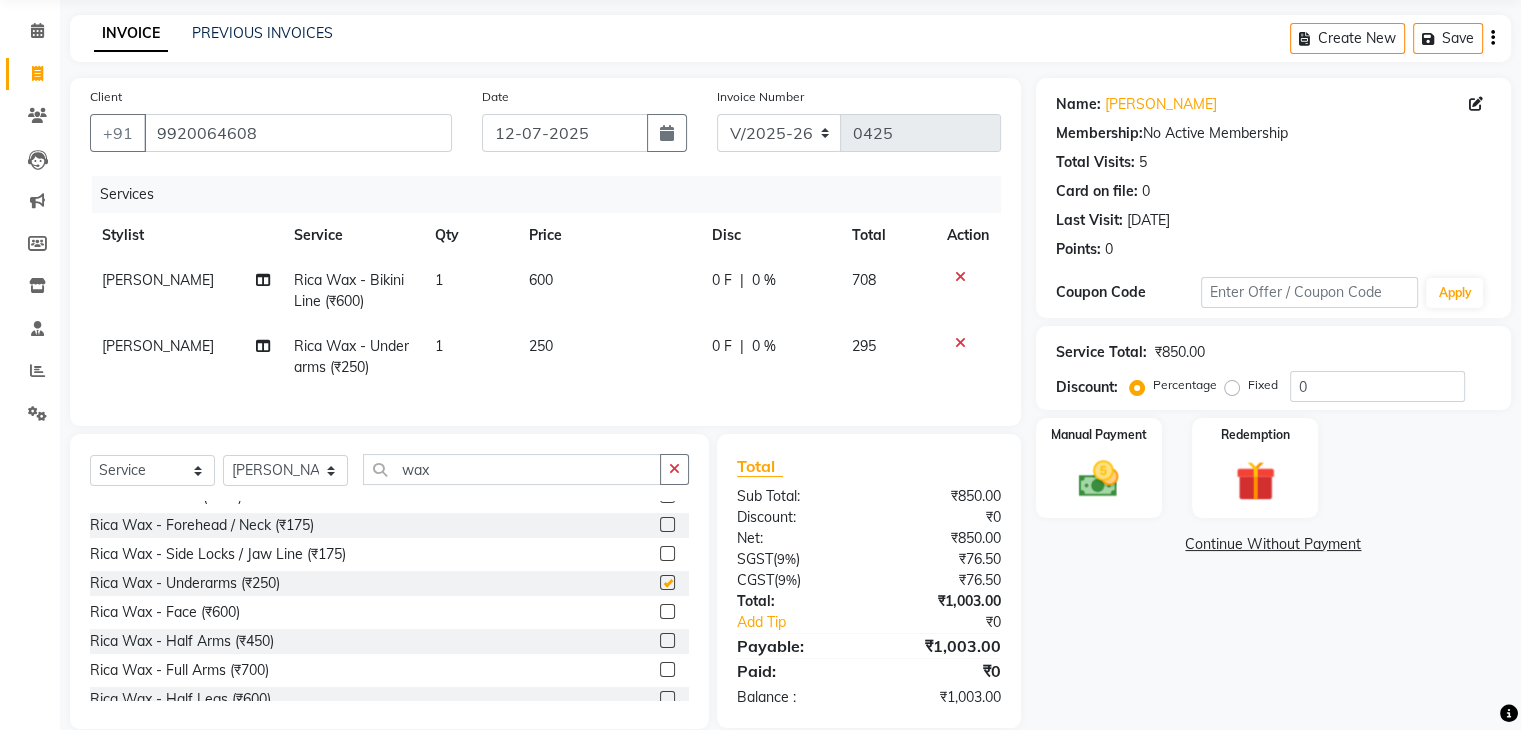 checkbox on "false" 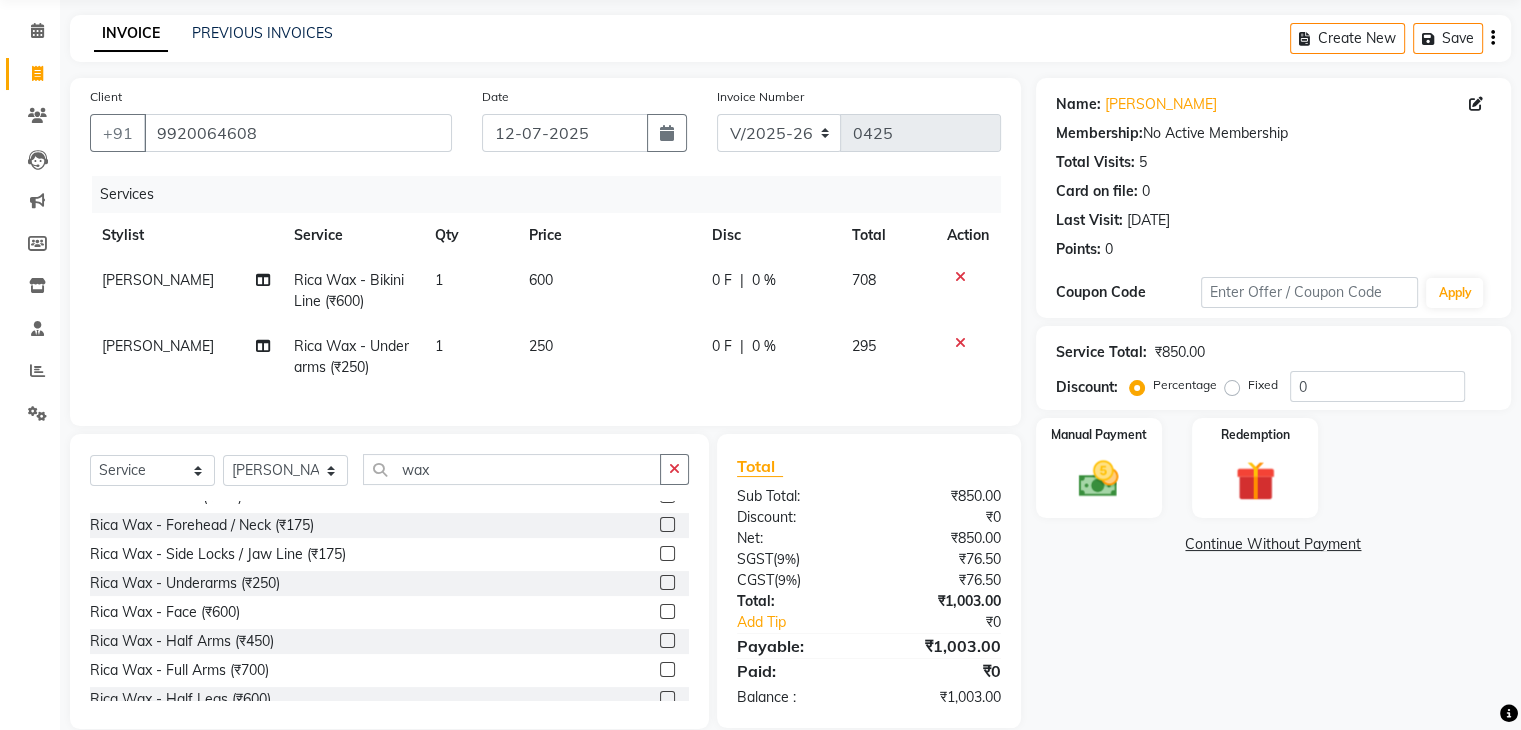 click 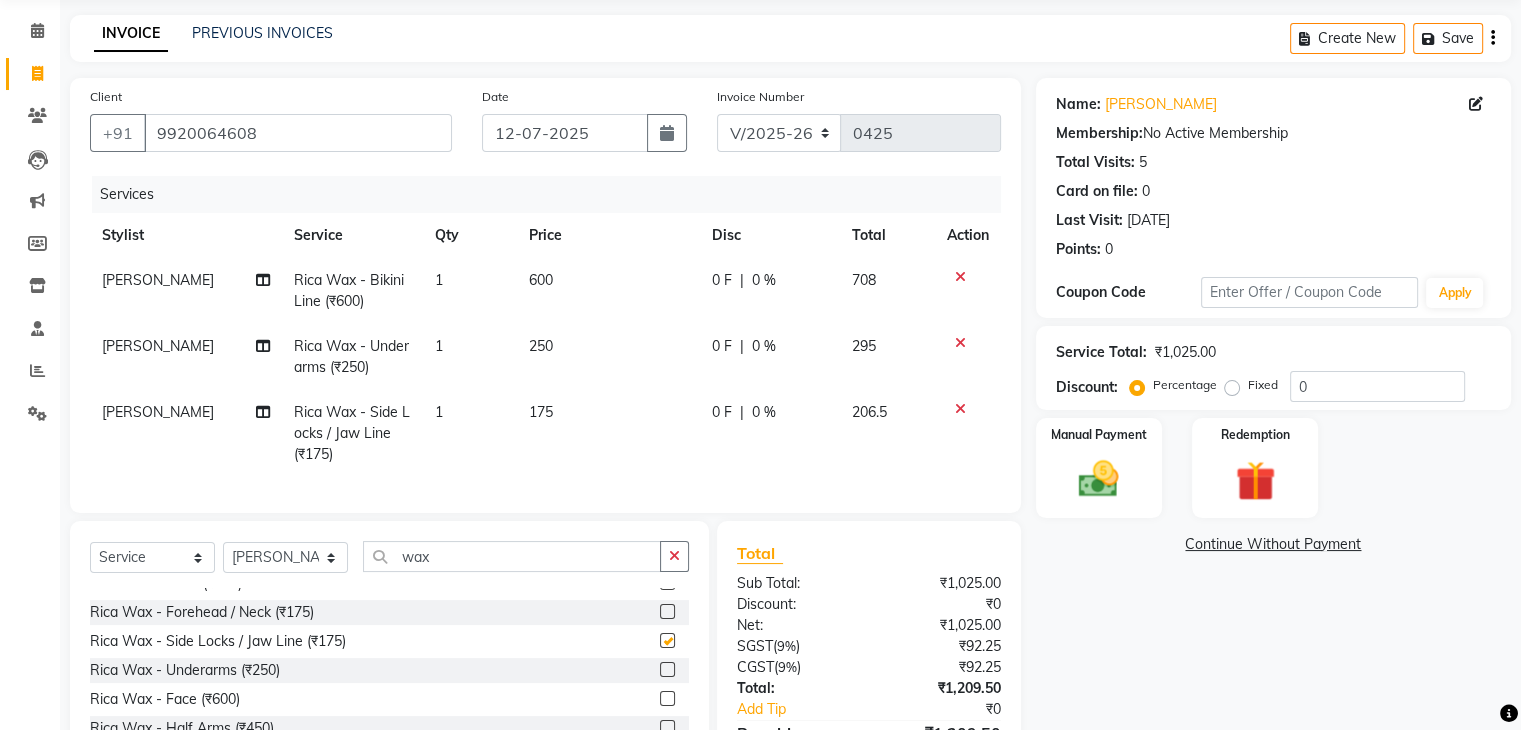 checkbox on "false" 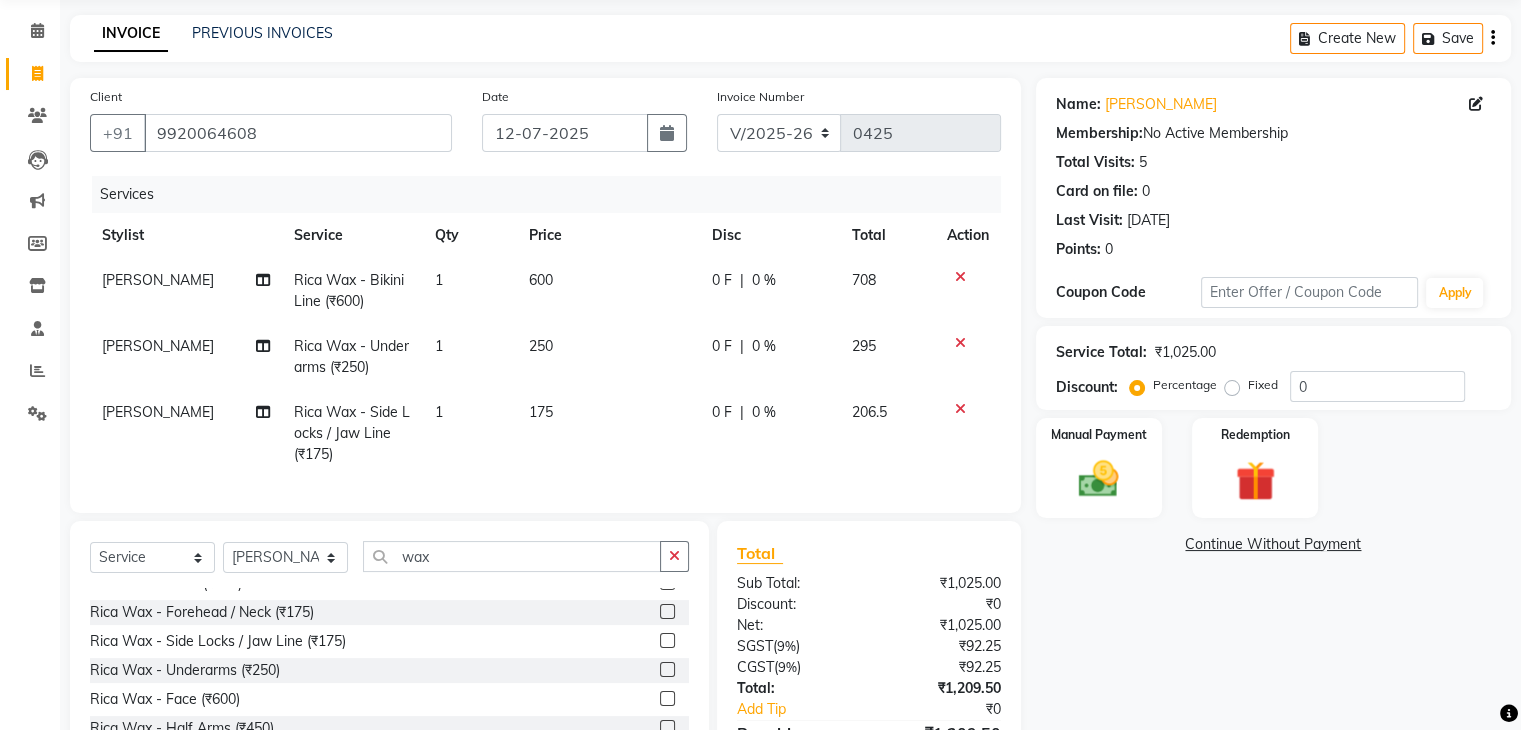 scroll, scrollTop: 172, scrollLeft: 0, axis: vertical 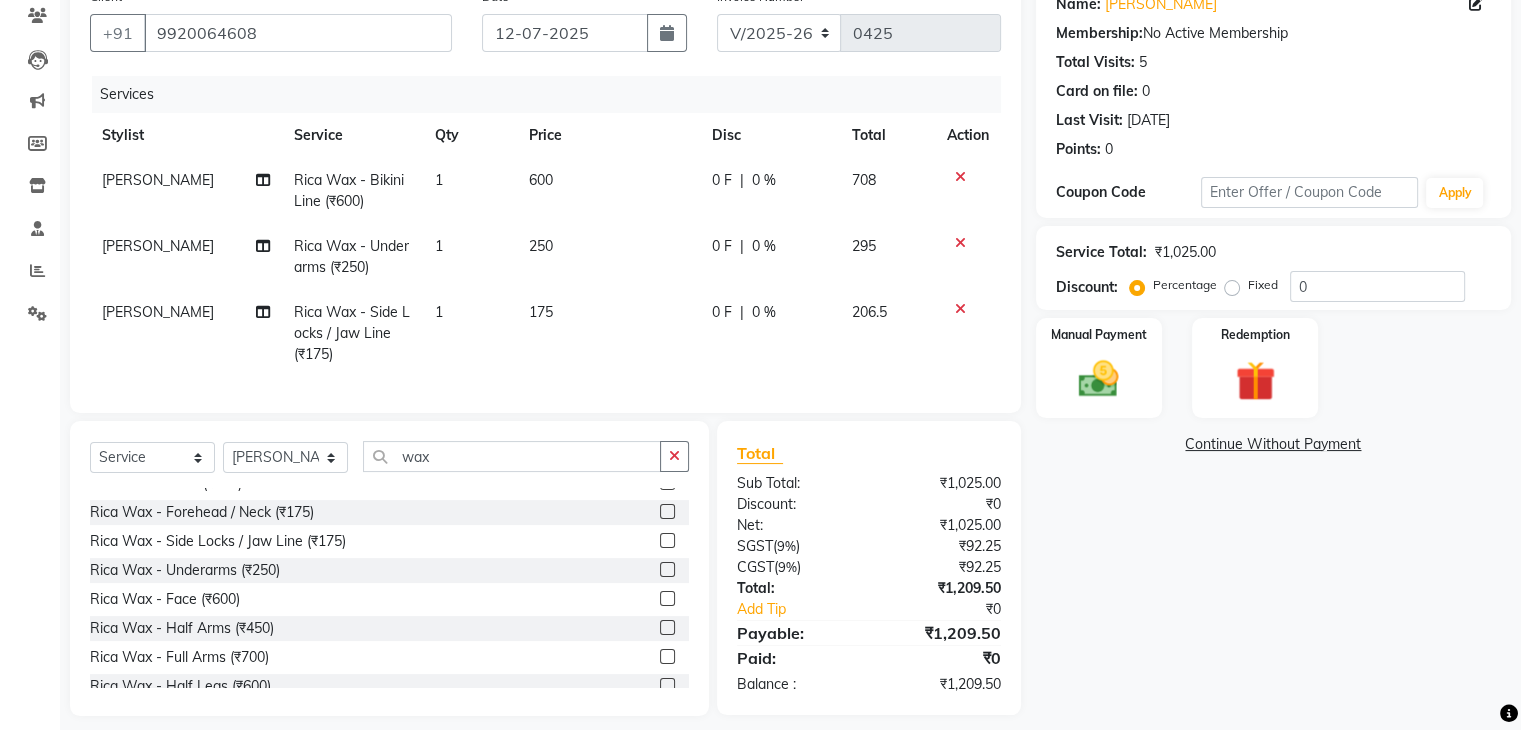 click 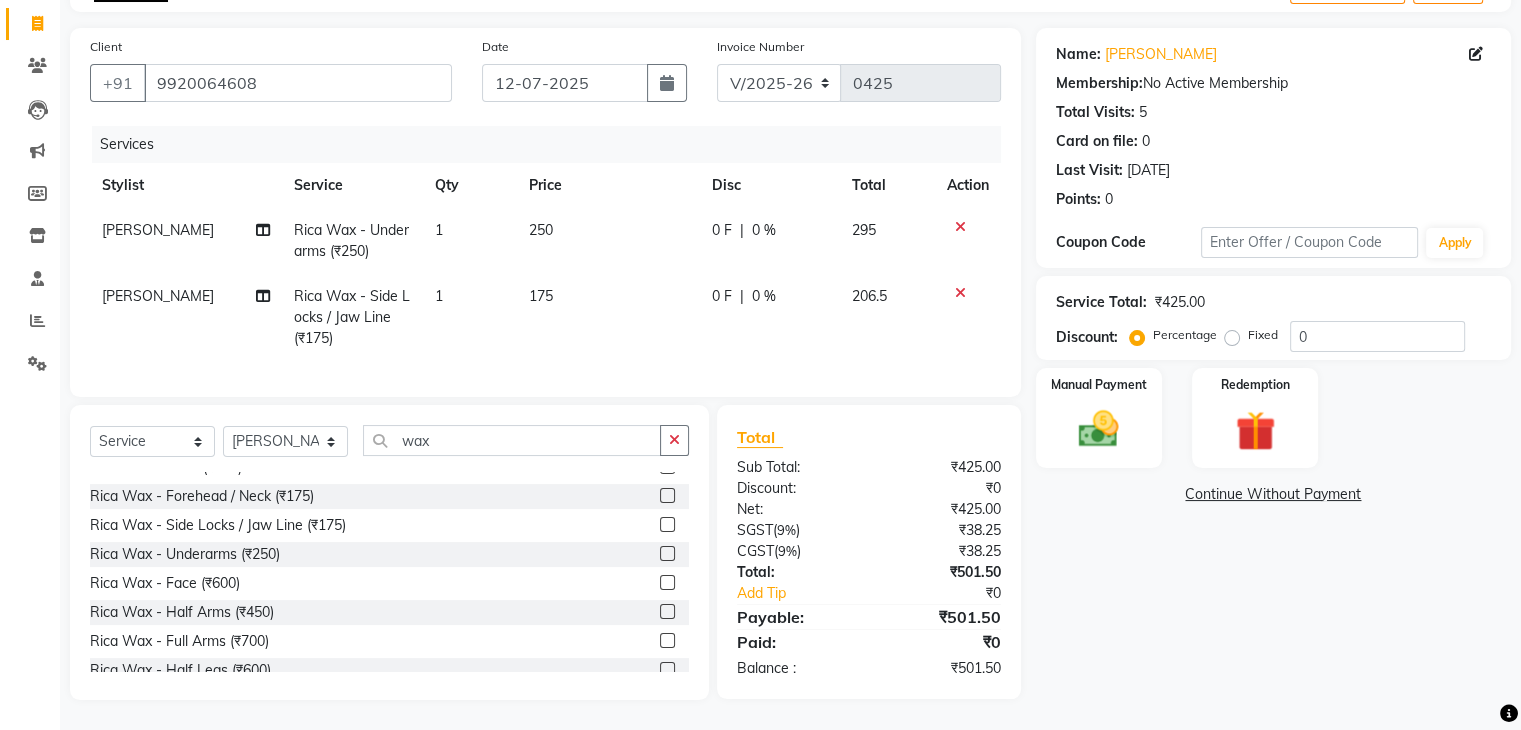 click 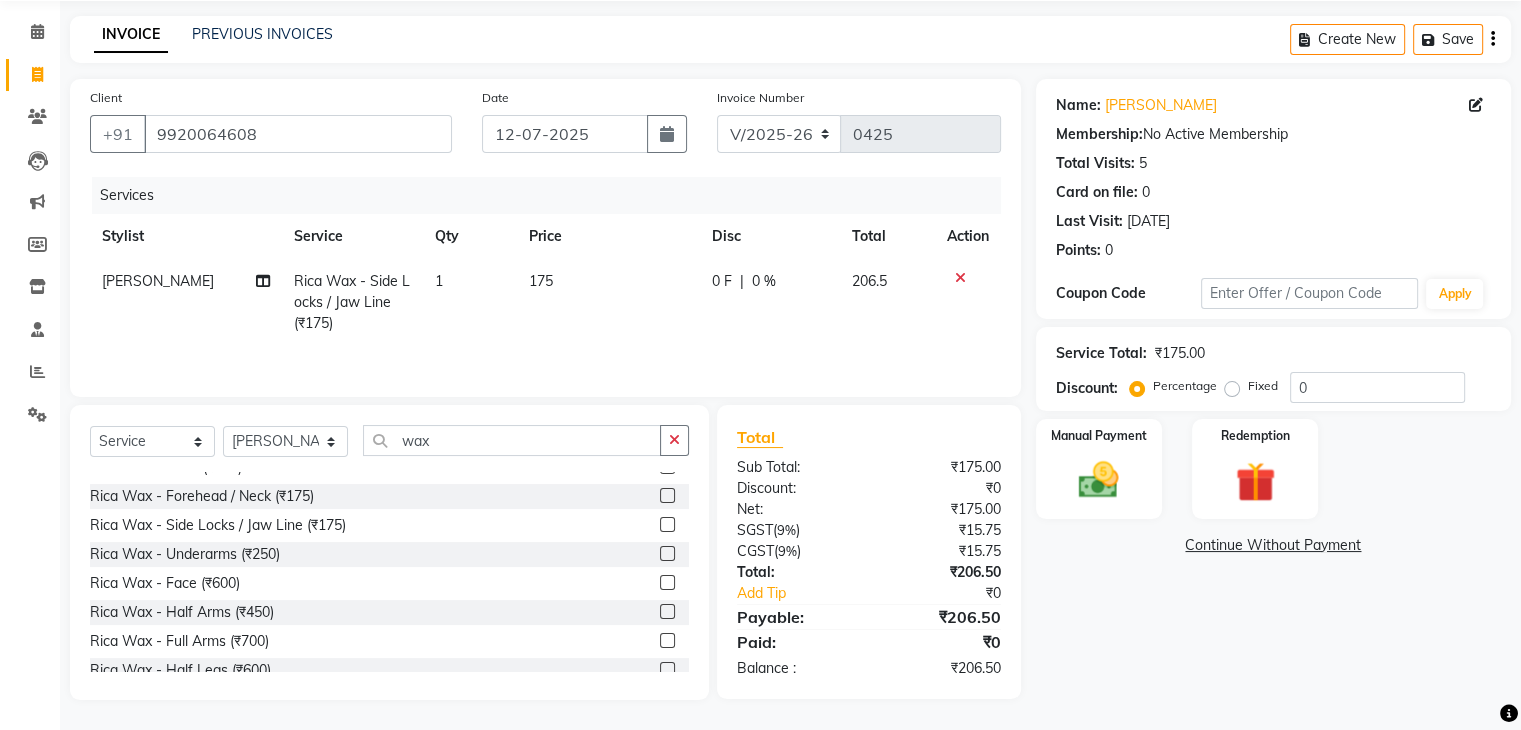 scroll, scrollTop: 72, scrollLeft: 0, axis: vertical 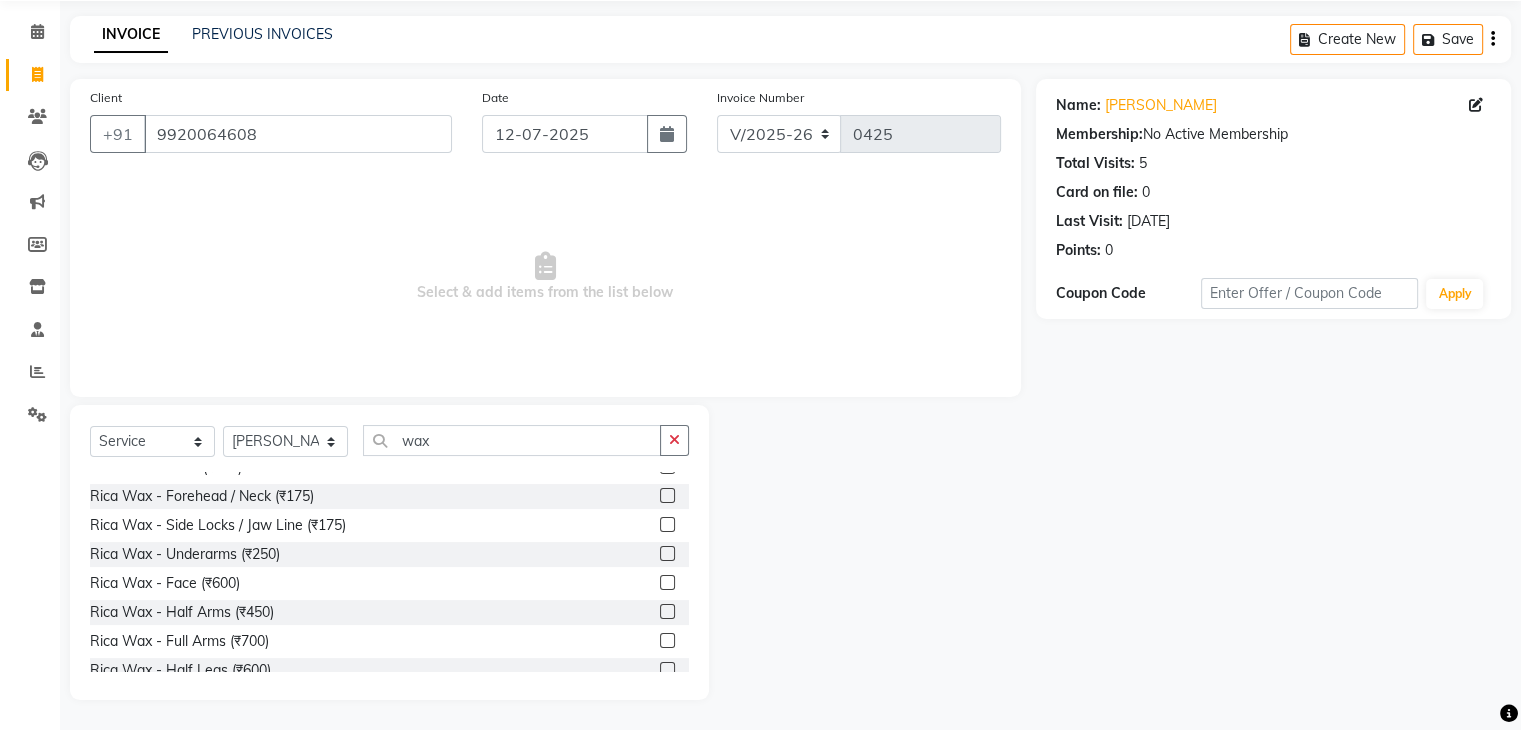 click 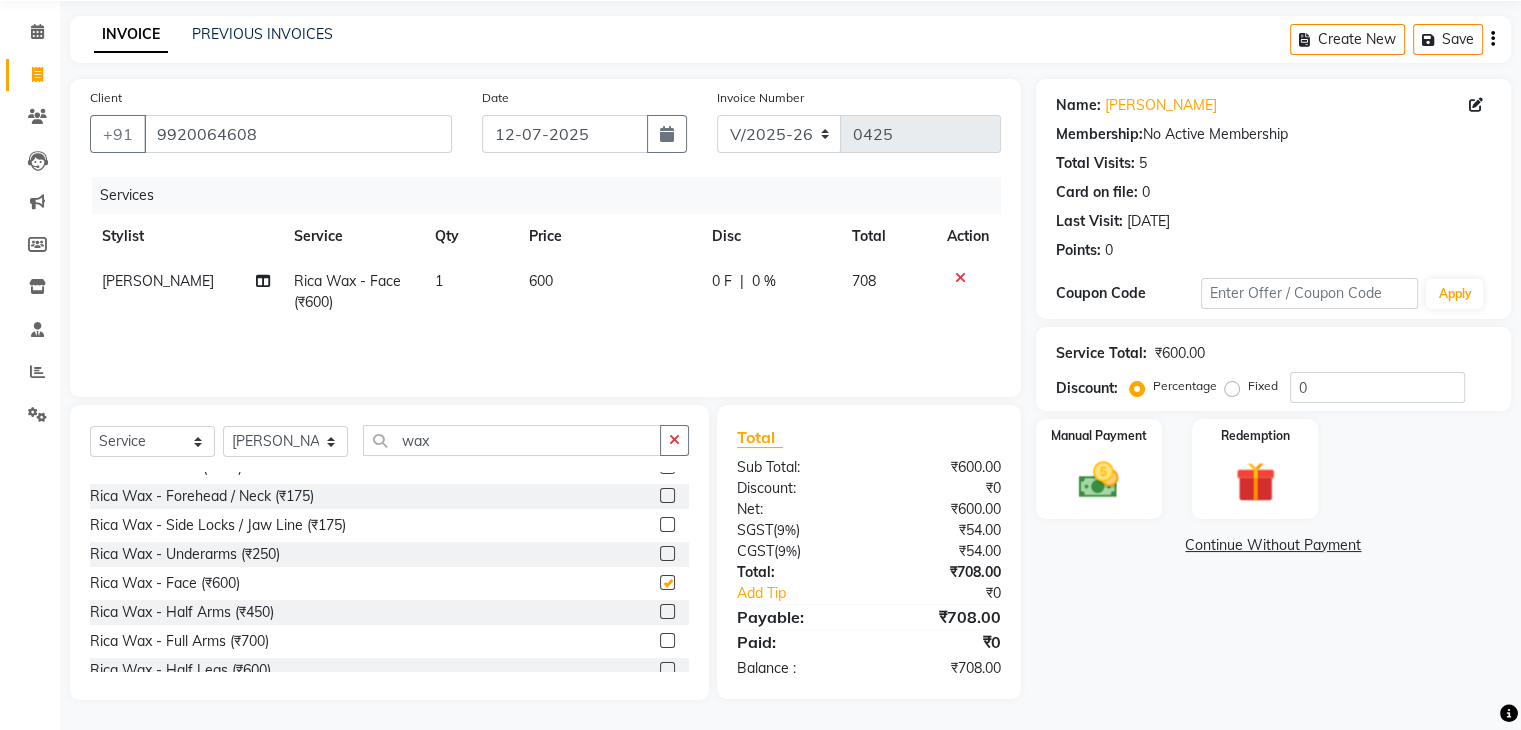 checkbox on "false" 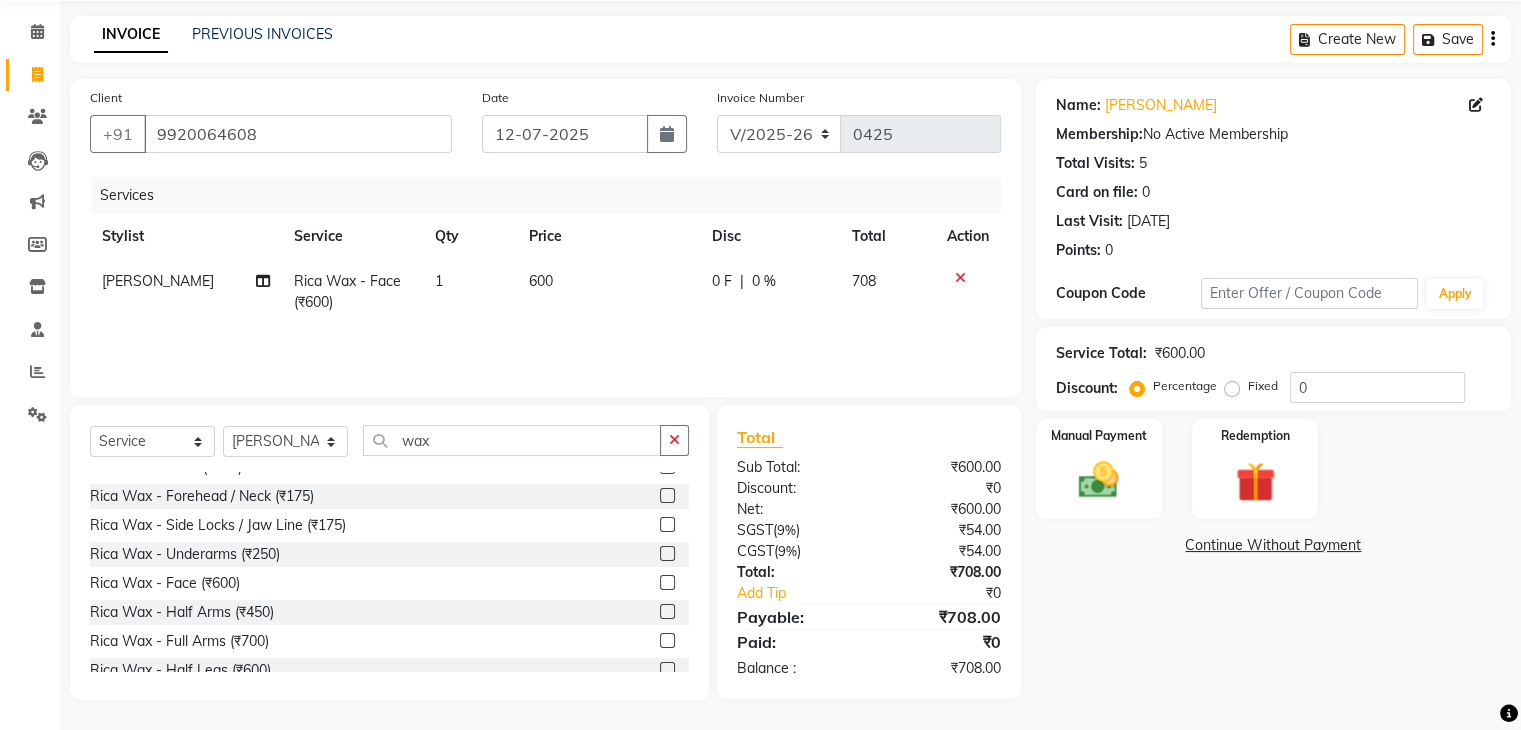 click on "600" 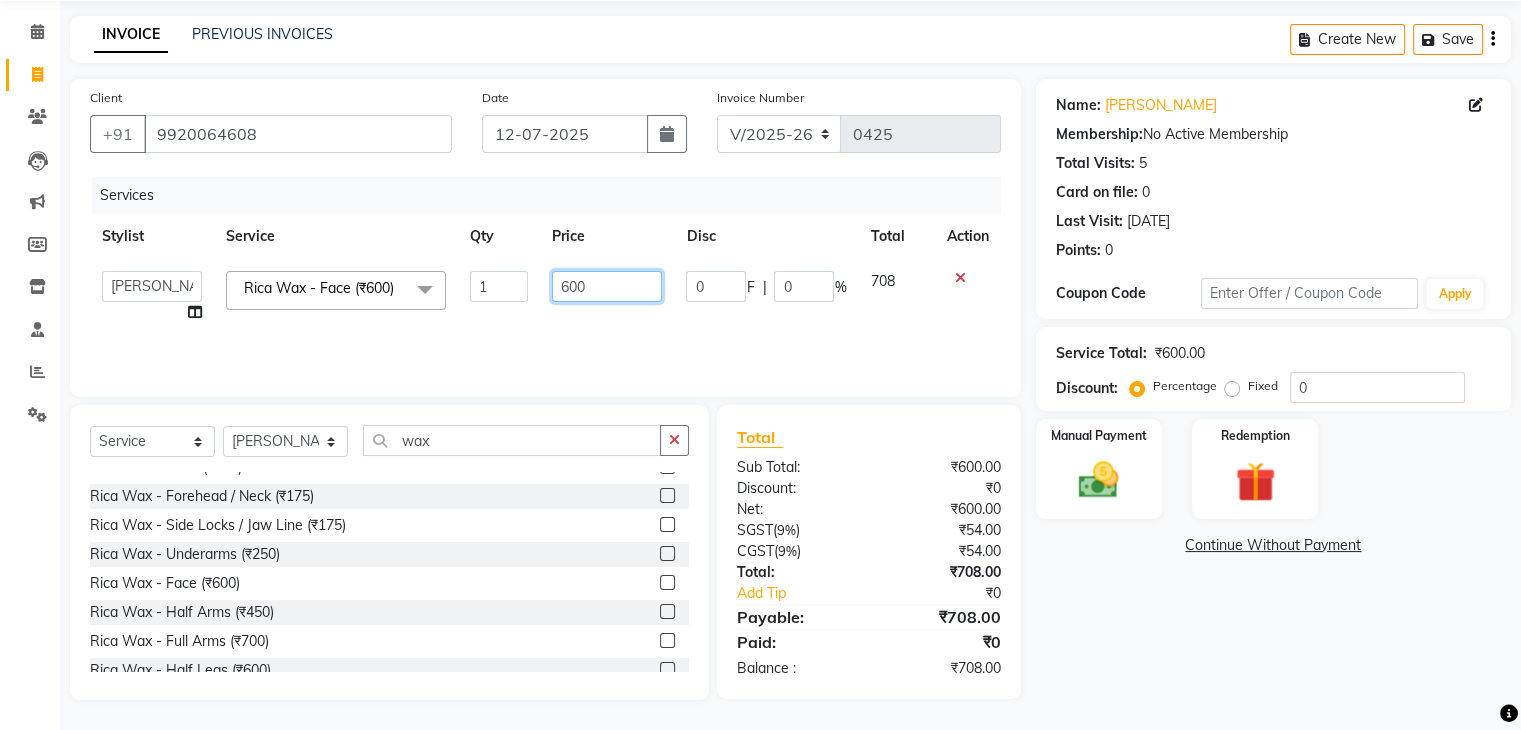 click on "600" 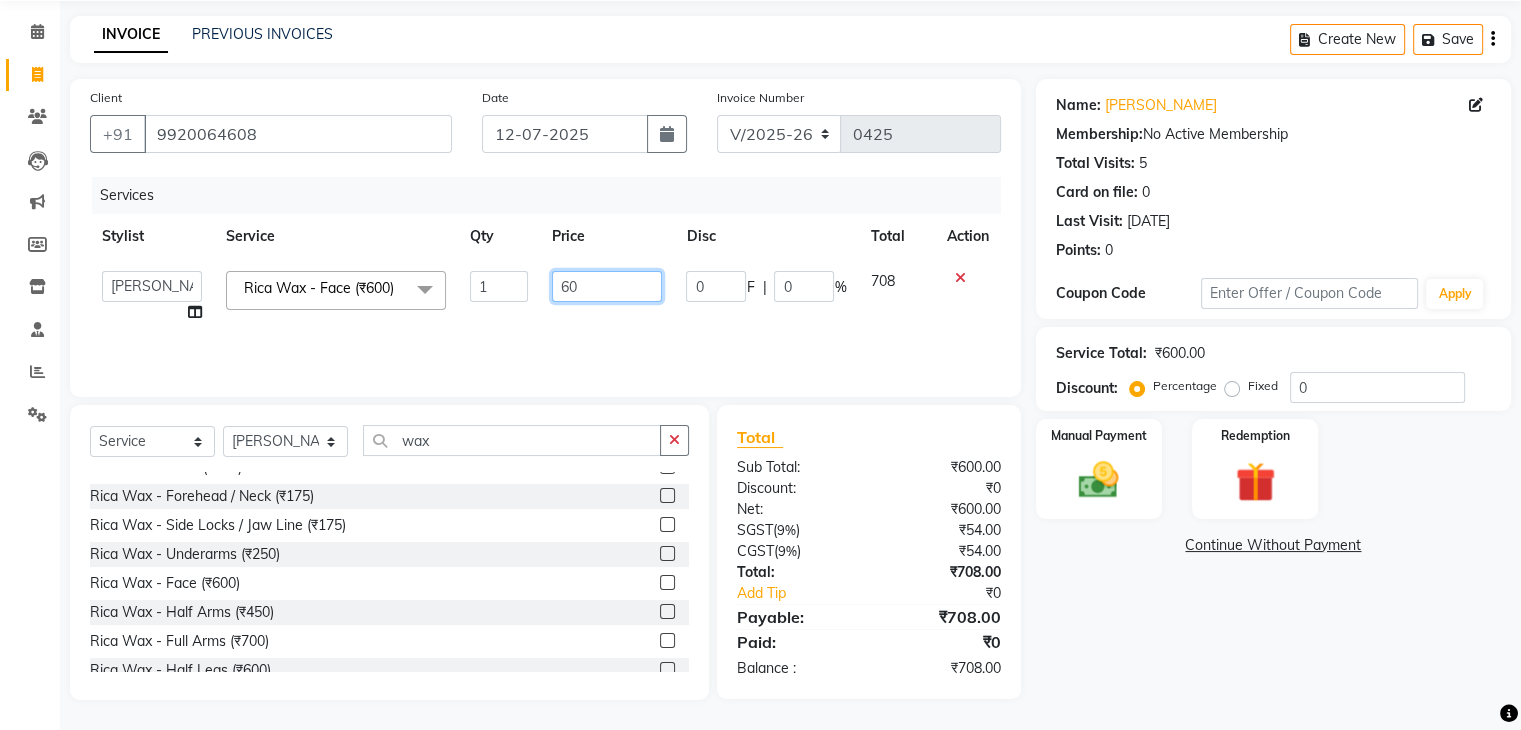 type on "6" 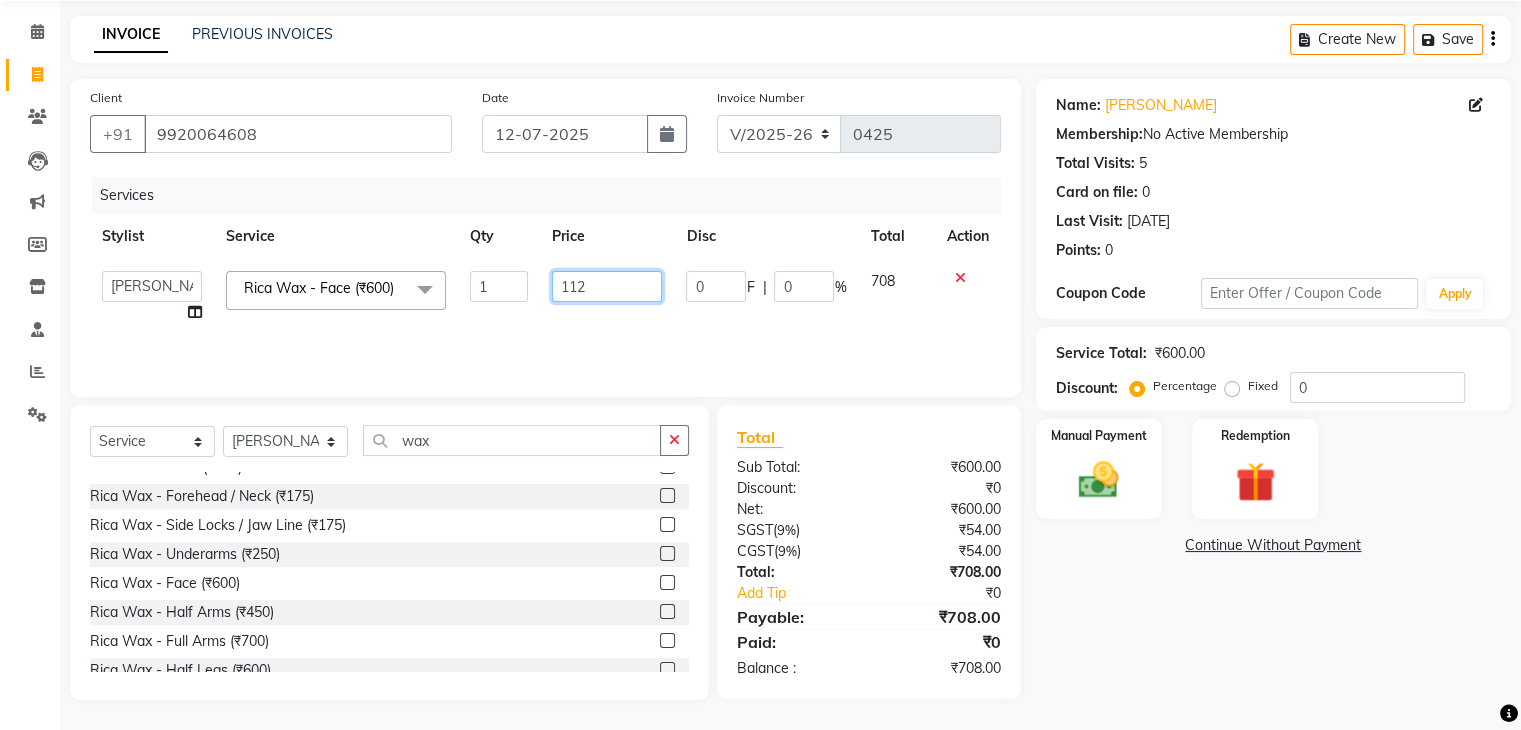 type on "1125" 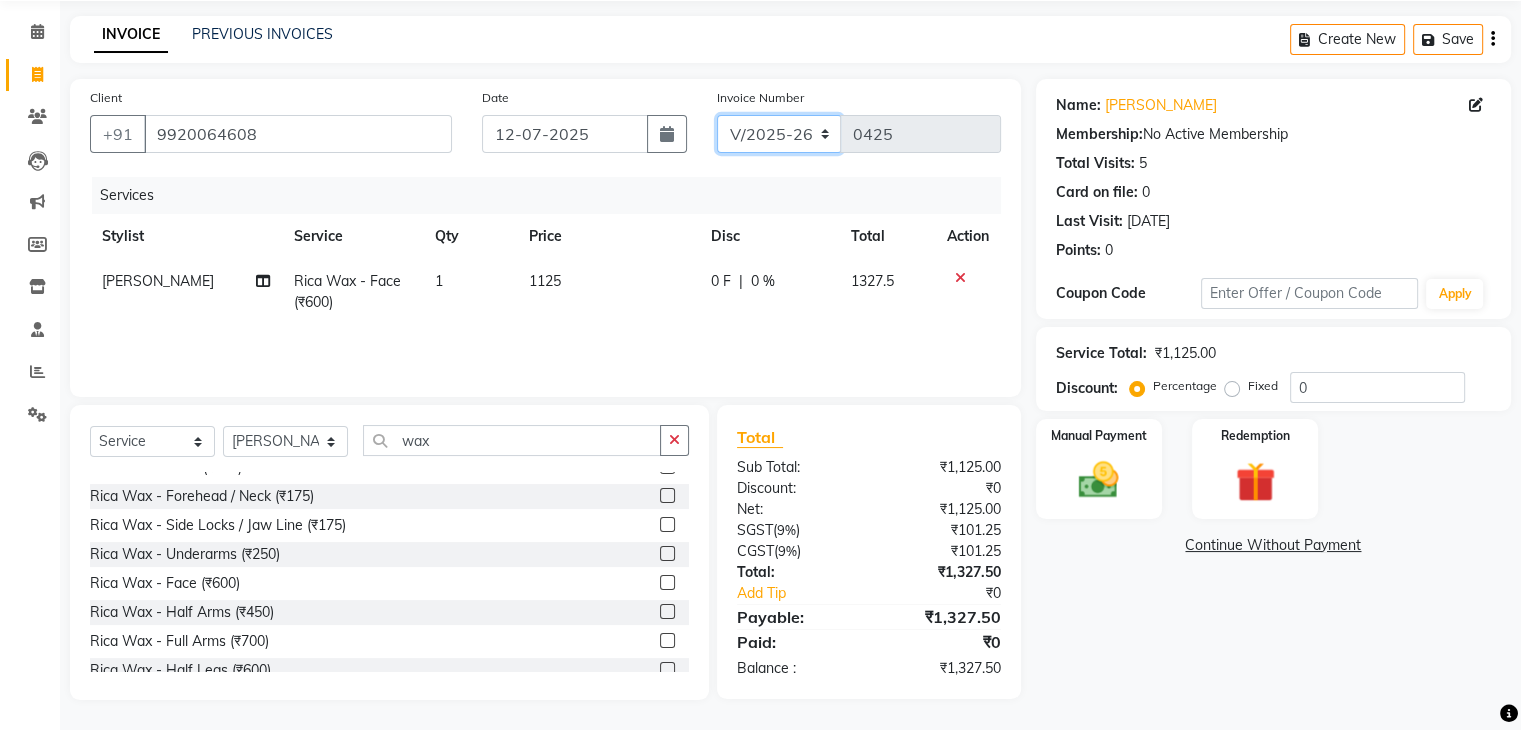 click on "C/2025-26 V/2025 V/2025-26" 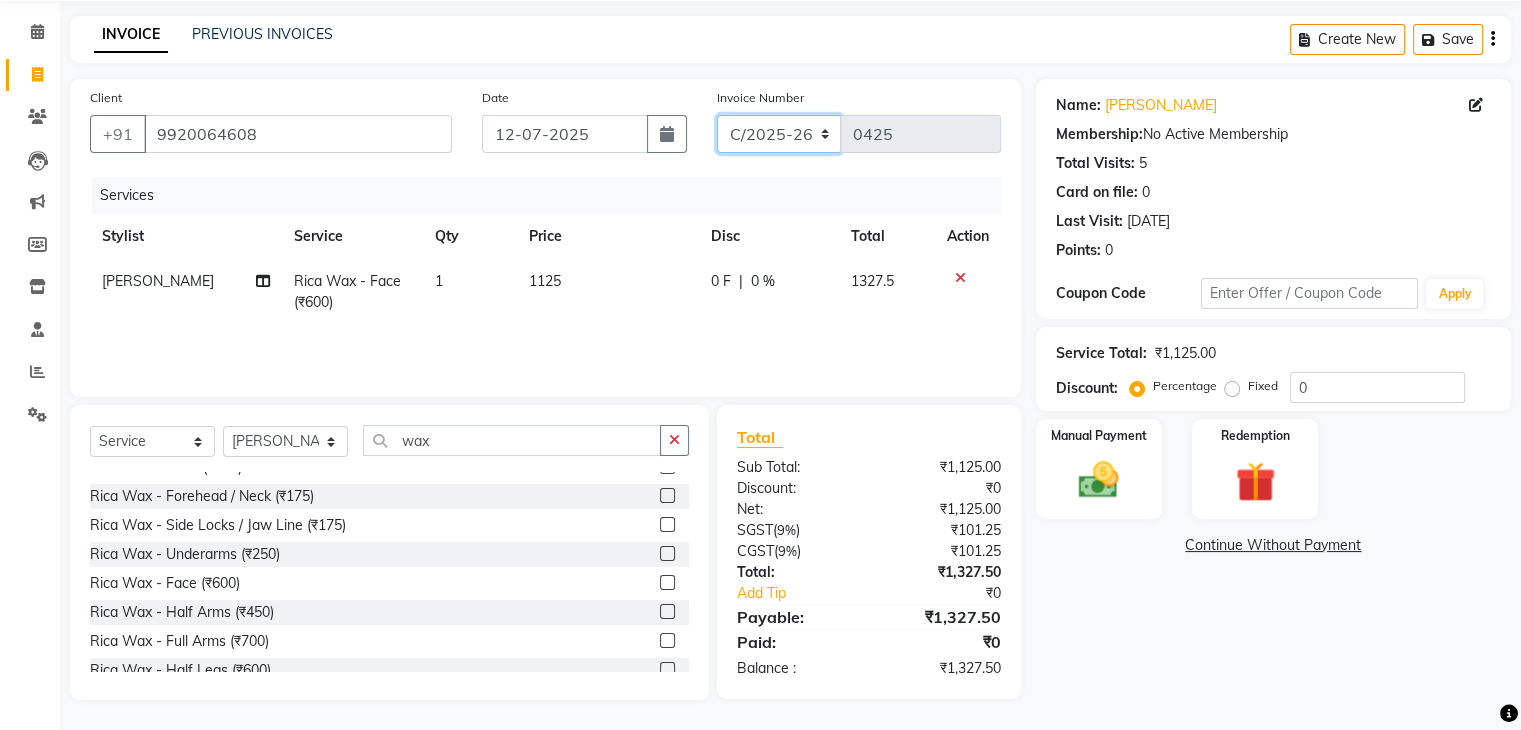 click on "C/2025-26 V/2025 V/2025-26" 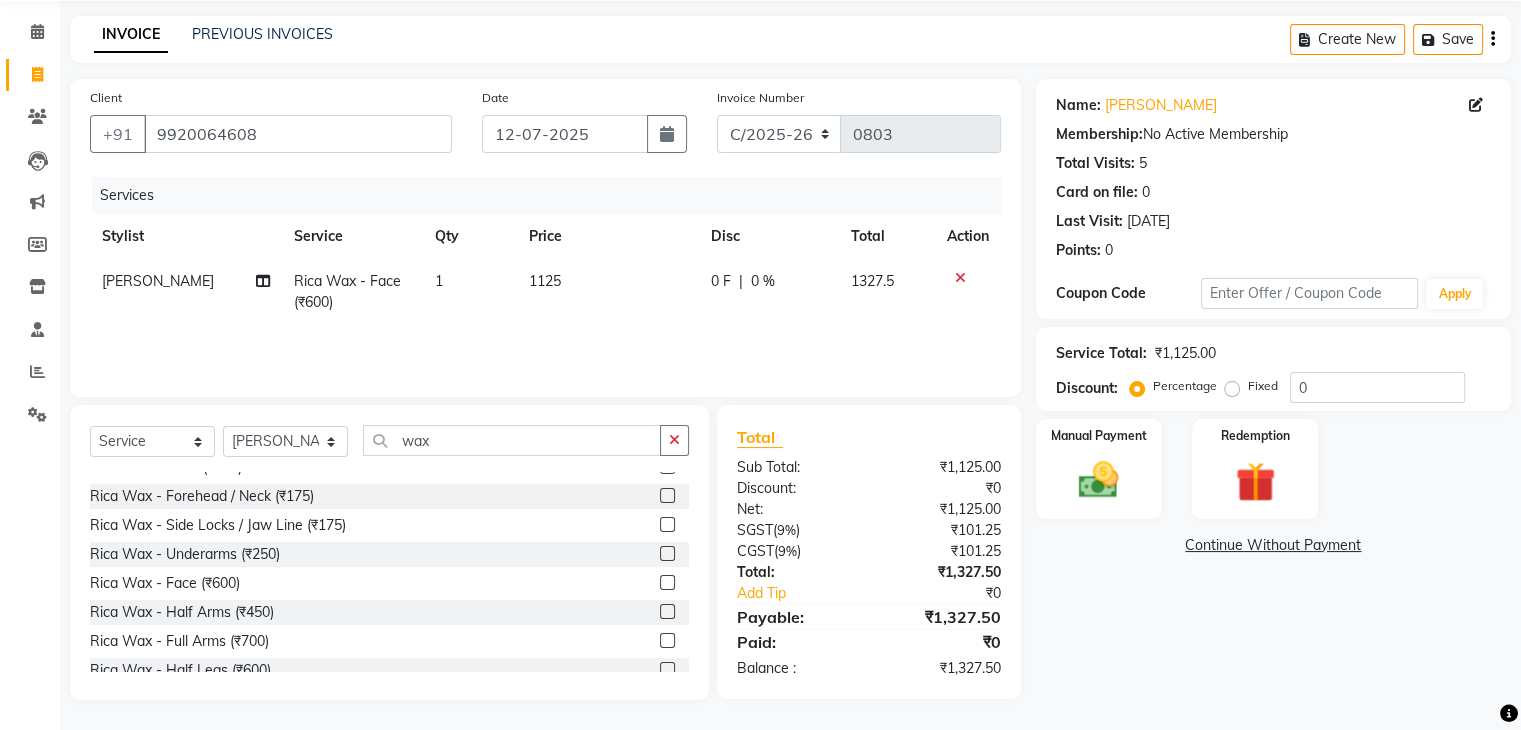 click 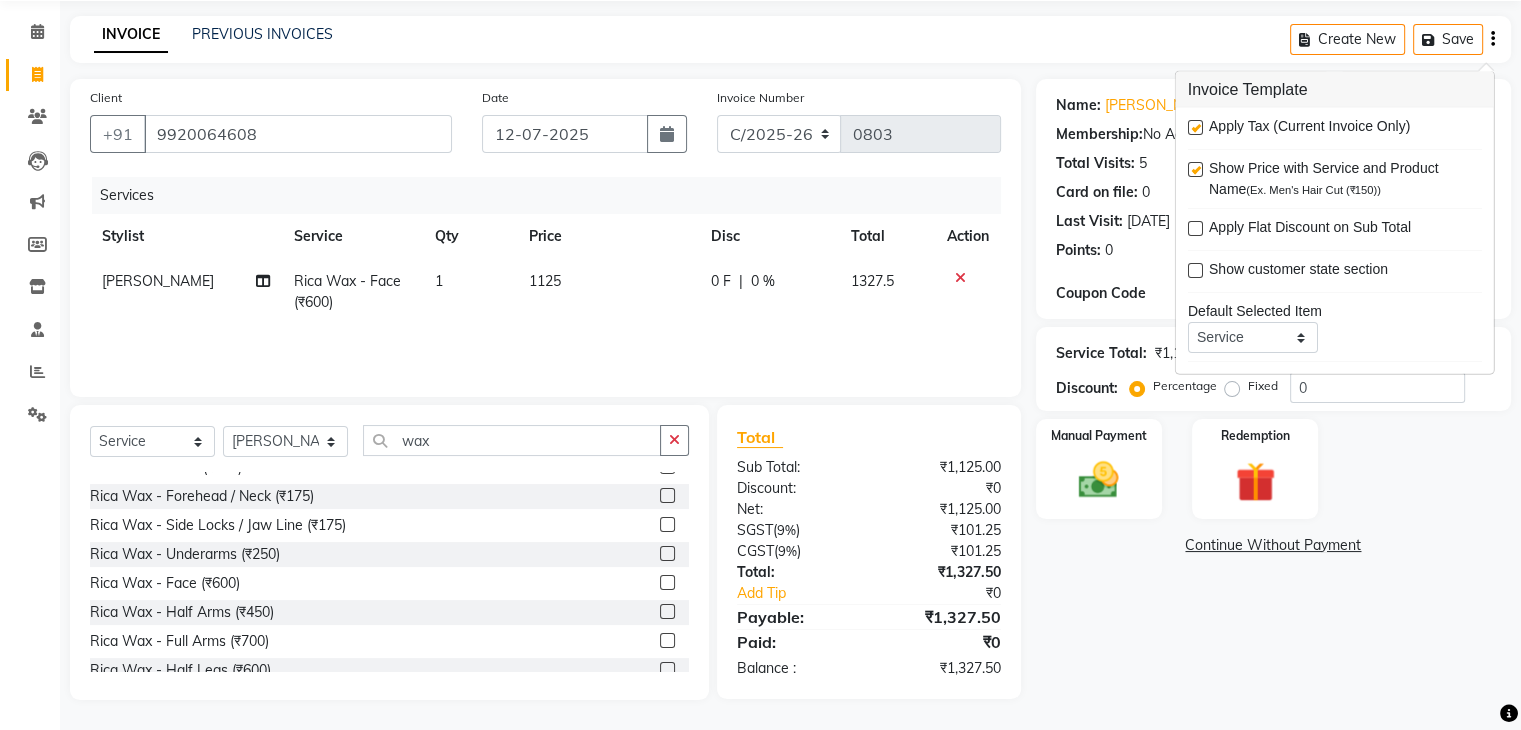click at bounding box center (1195, 127) 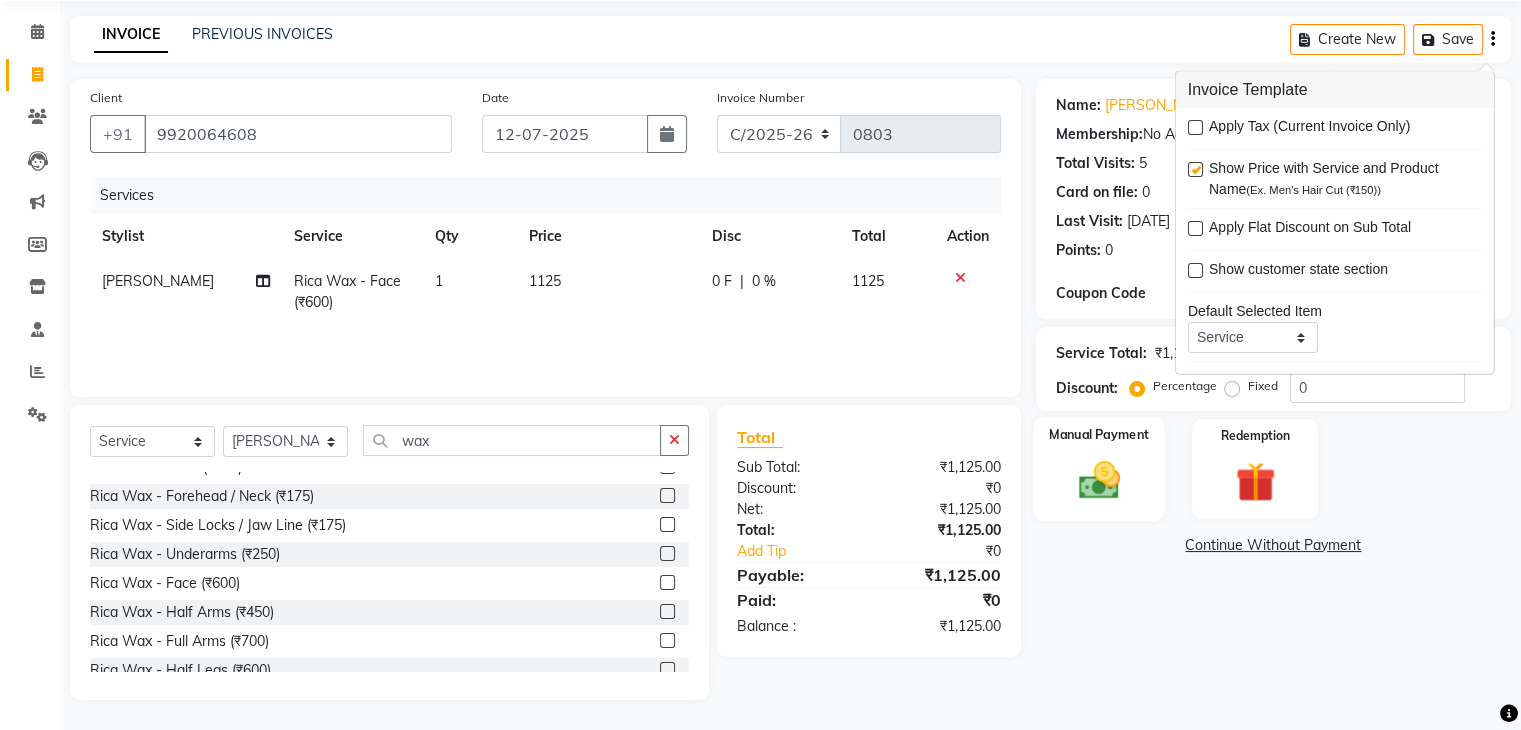 click 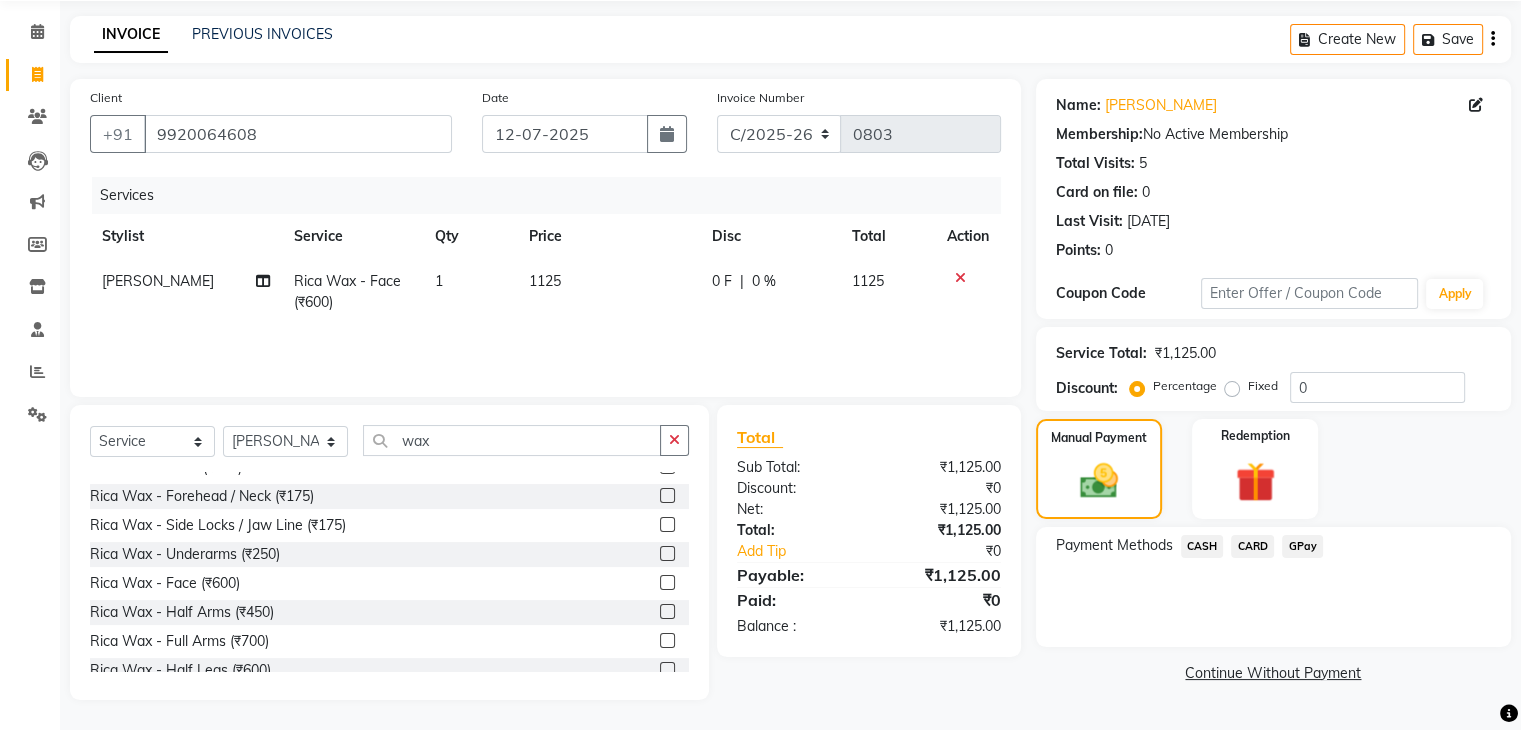 click on "CASH" 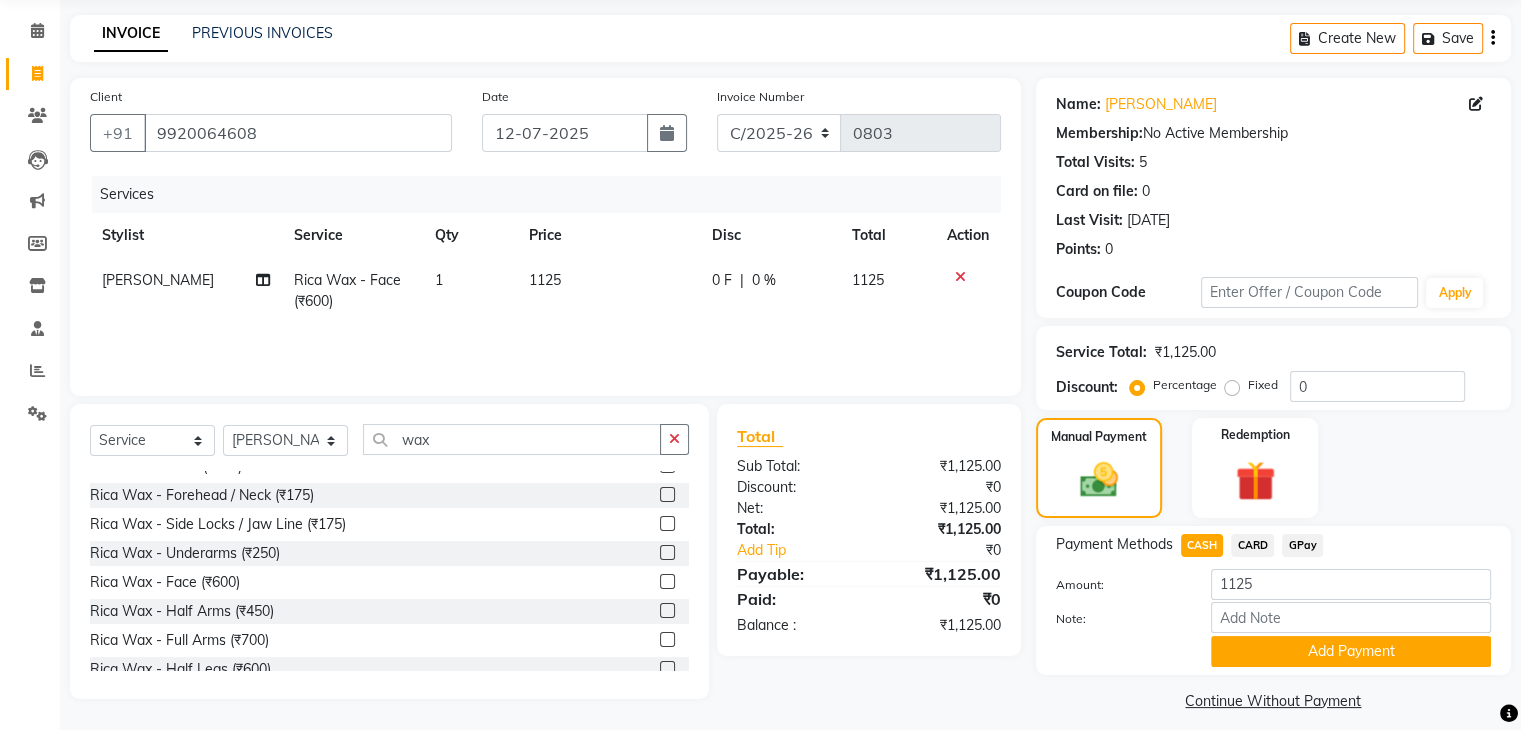 scroll, scrollTop: 89, scrollLeft: 0, axis: vertical 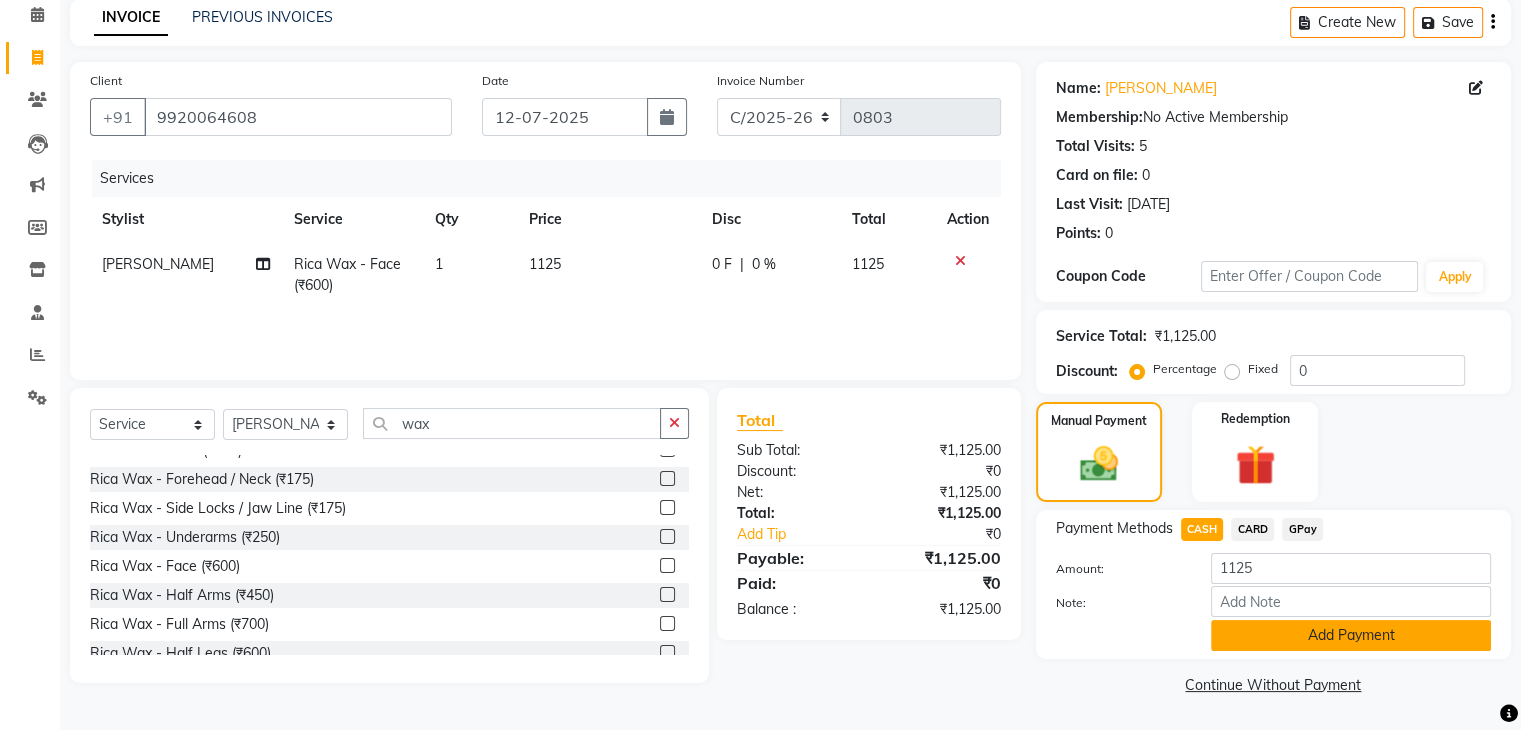 click on "Add Payment" 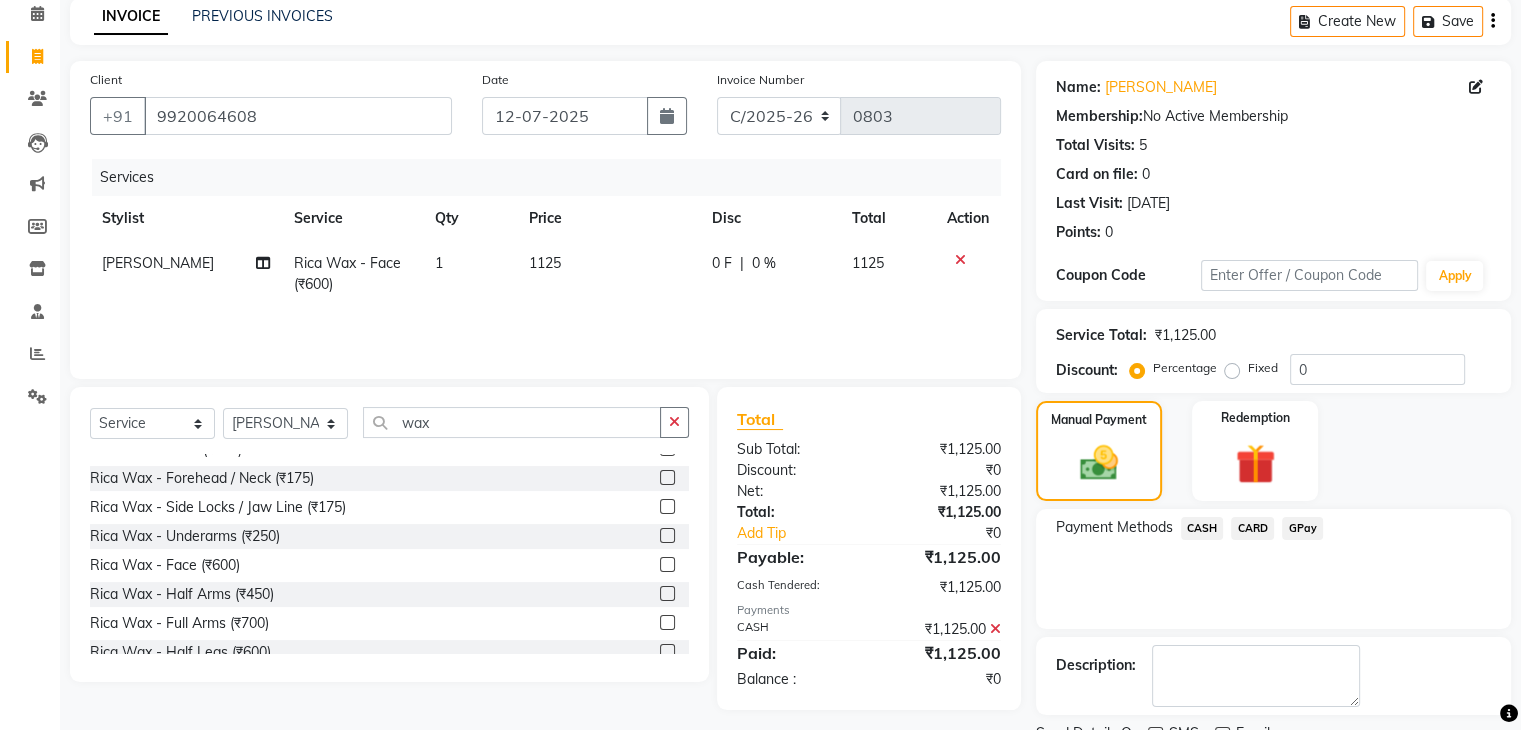 scroll, scrollTop: 171, scrollLeft: 0, axis: vertical 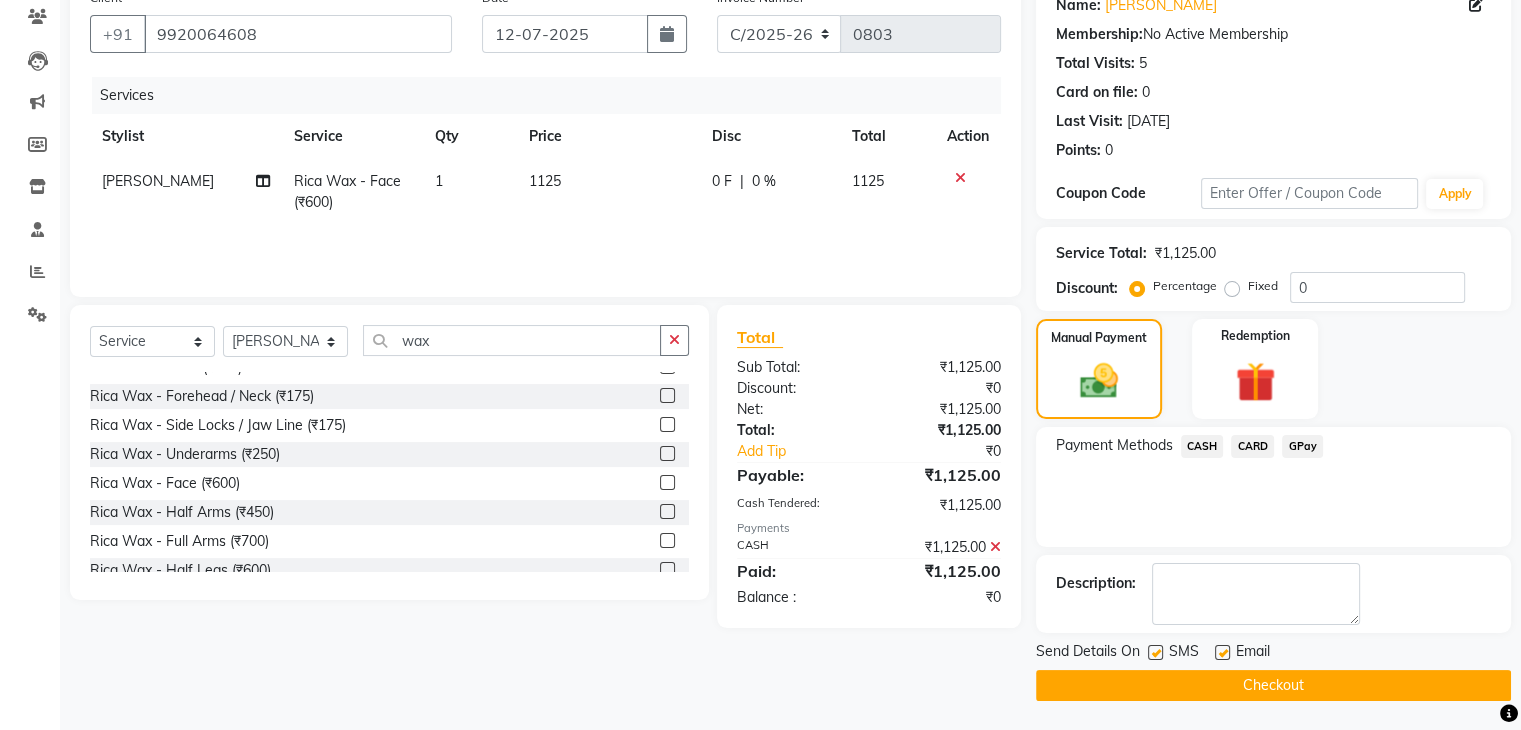 click on "Checkout" 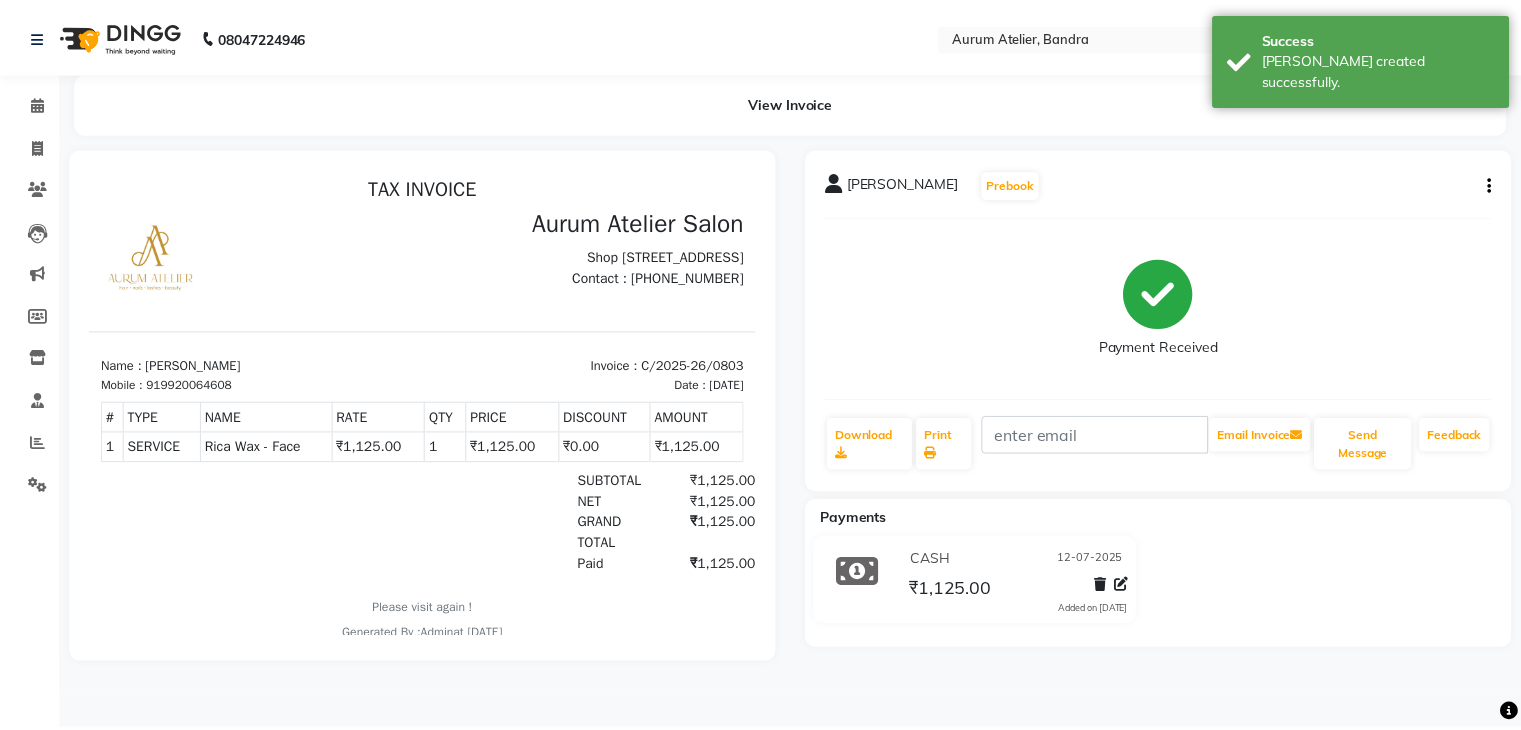 scroll, scrollTop: 0, scrollLeft: 0, axis: both 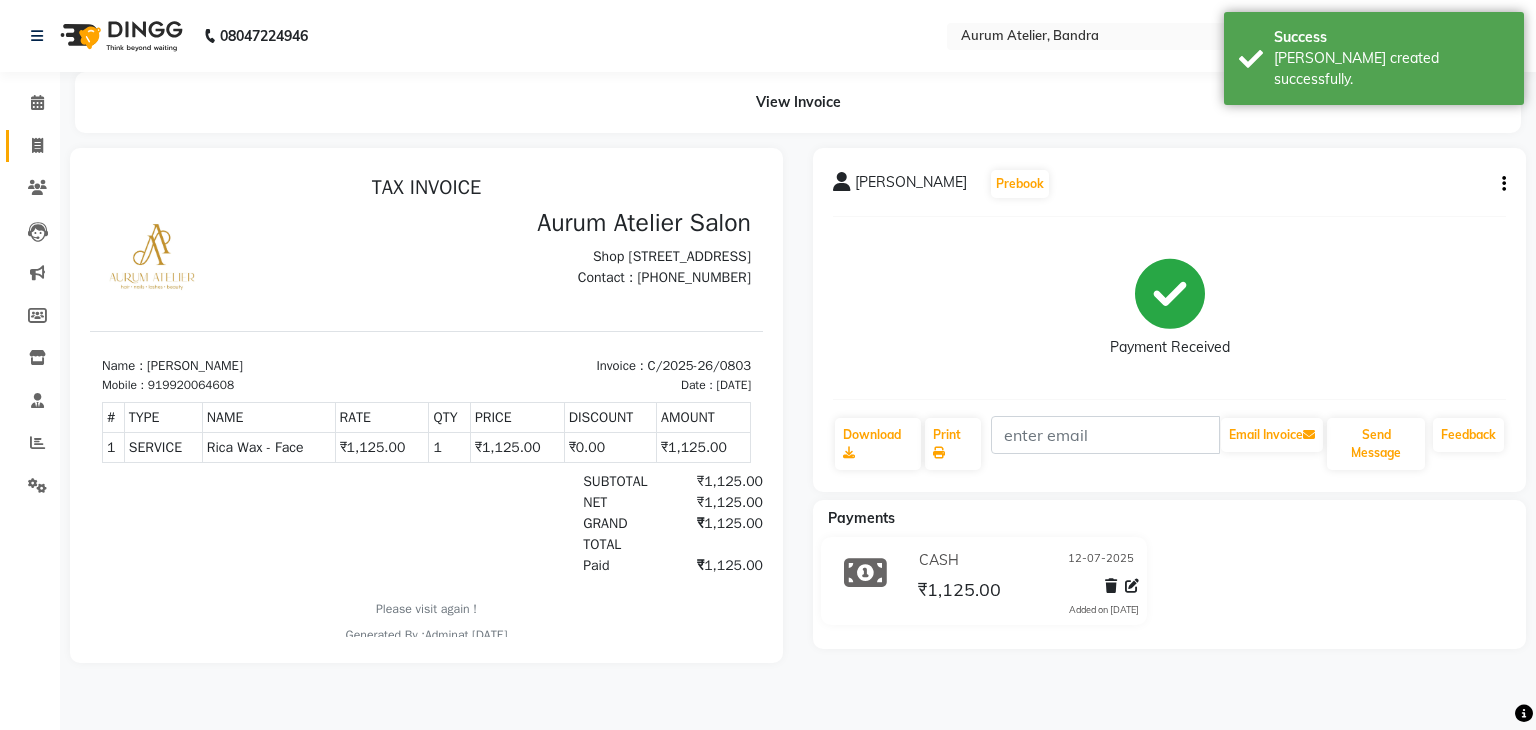 click on "Invoice" 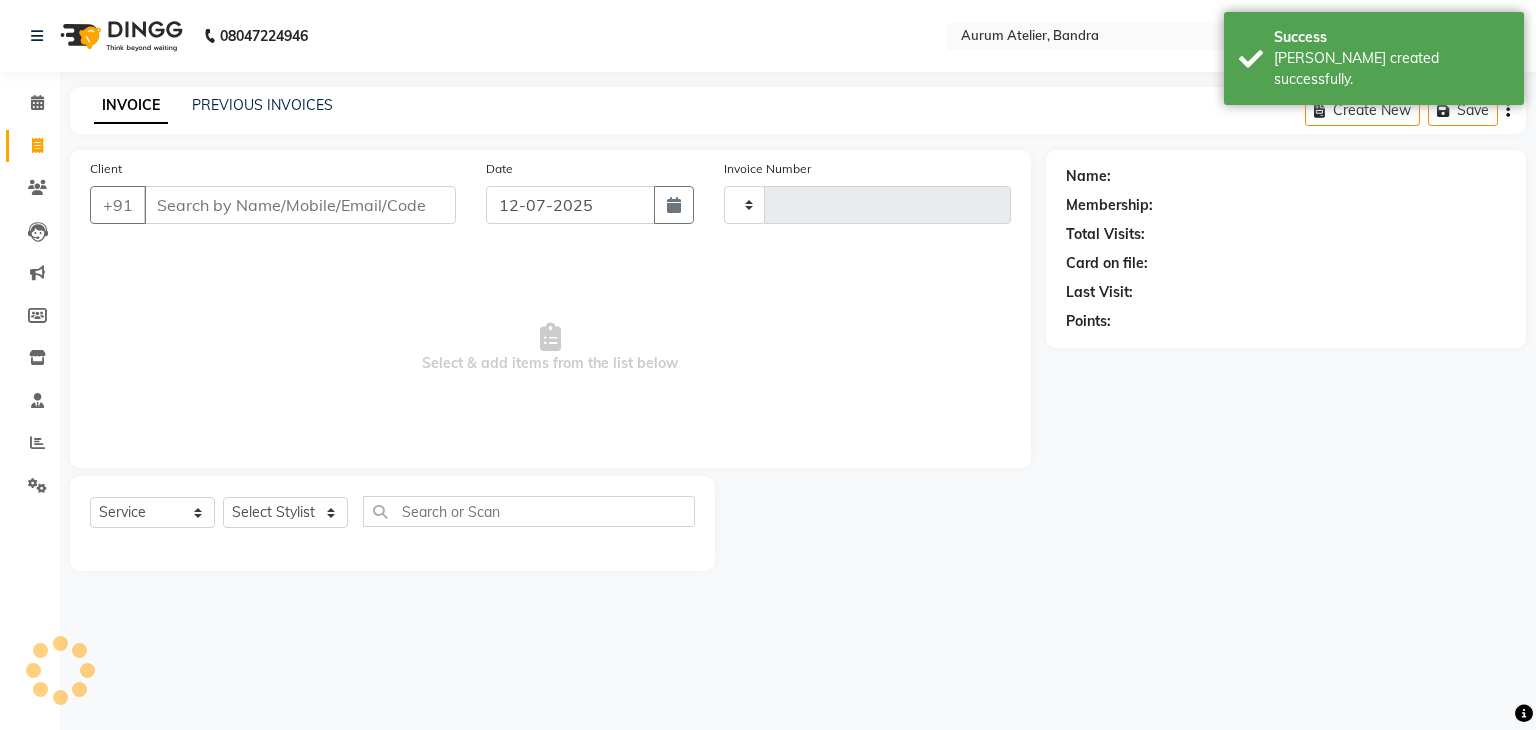type on "0425" 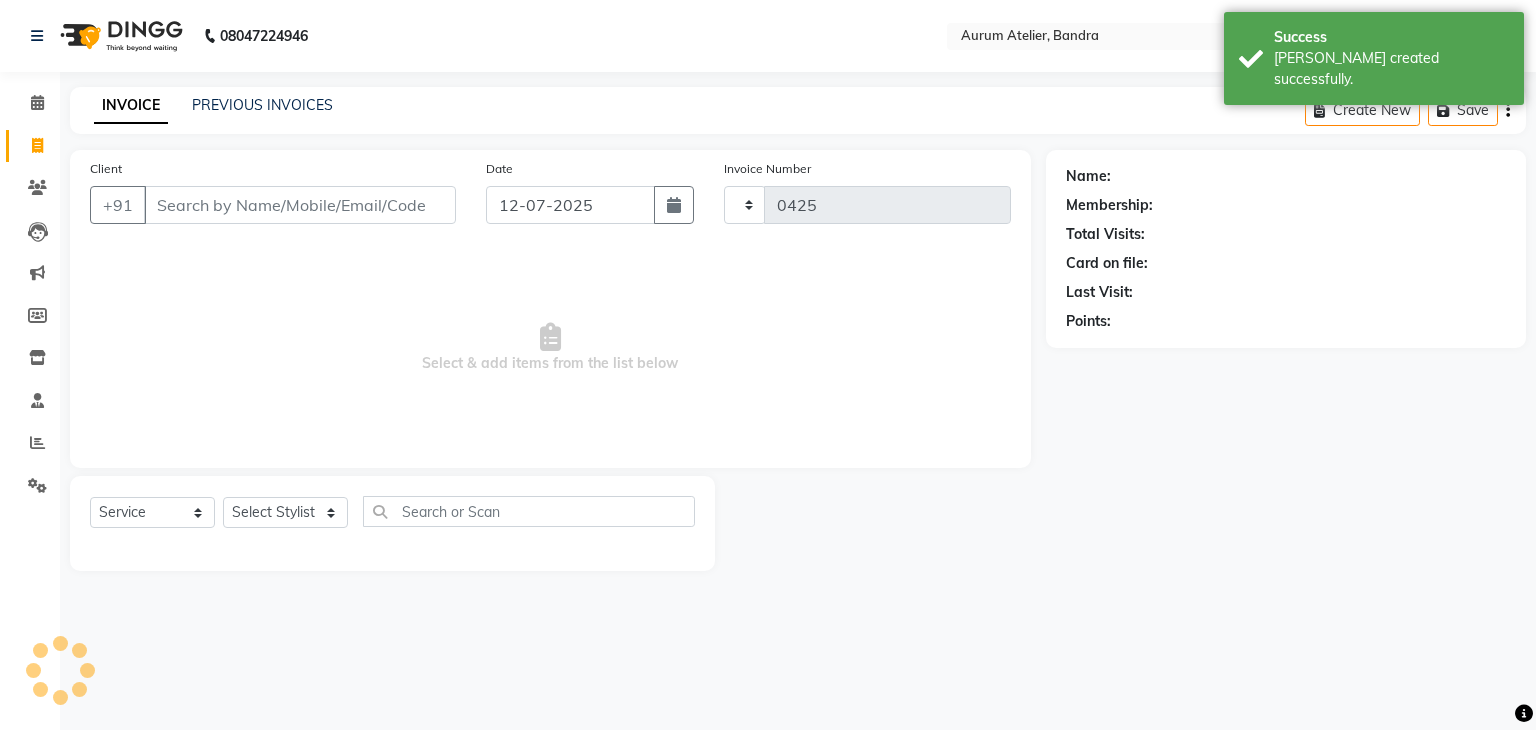select on "7410" 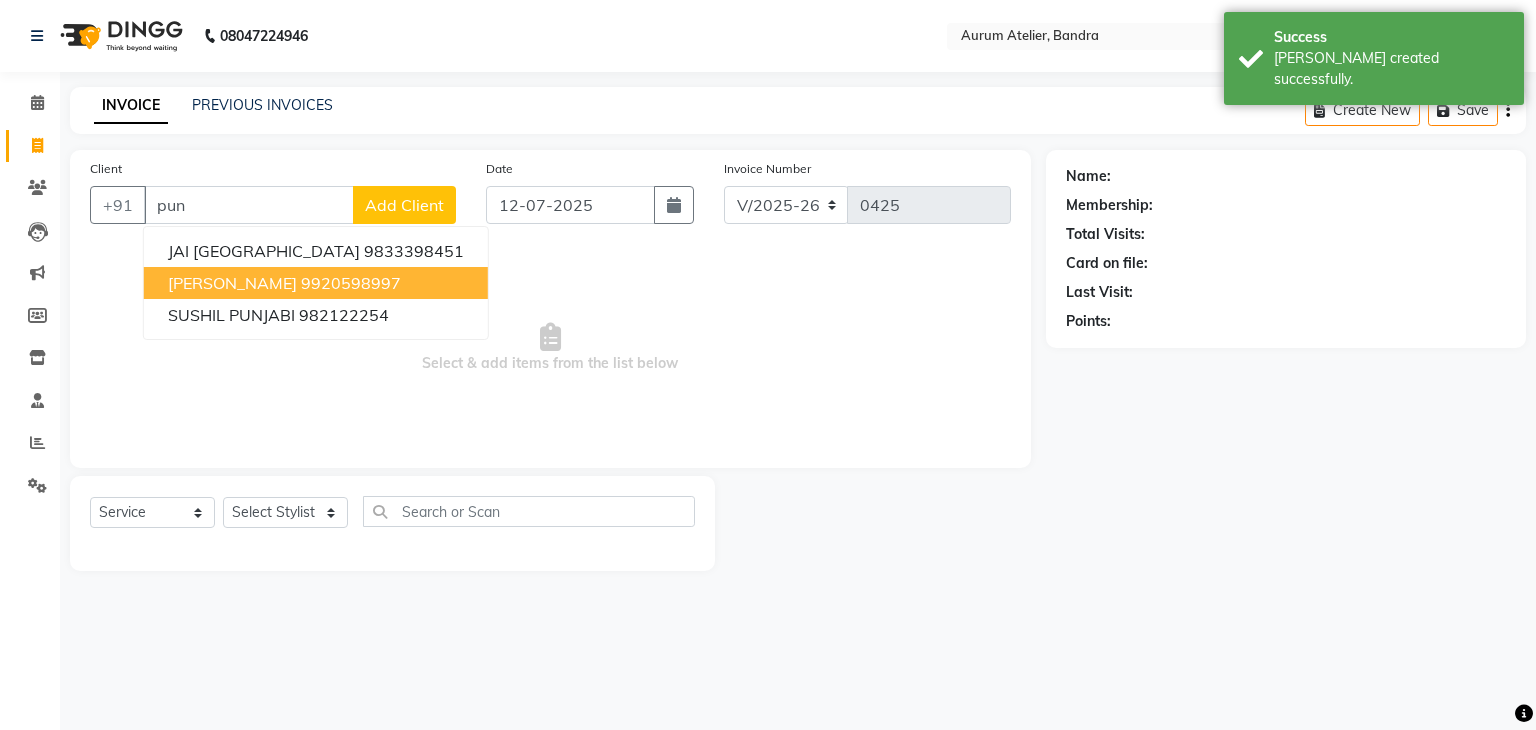 click on "[PERSON_NAME]" at bounding box center [232, 283] 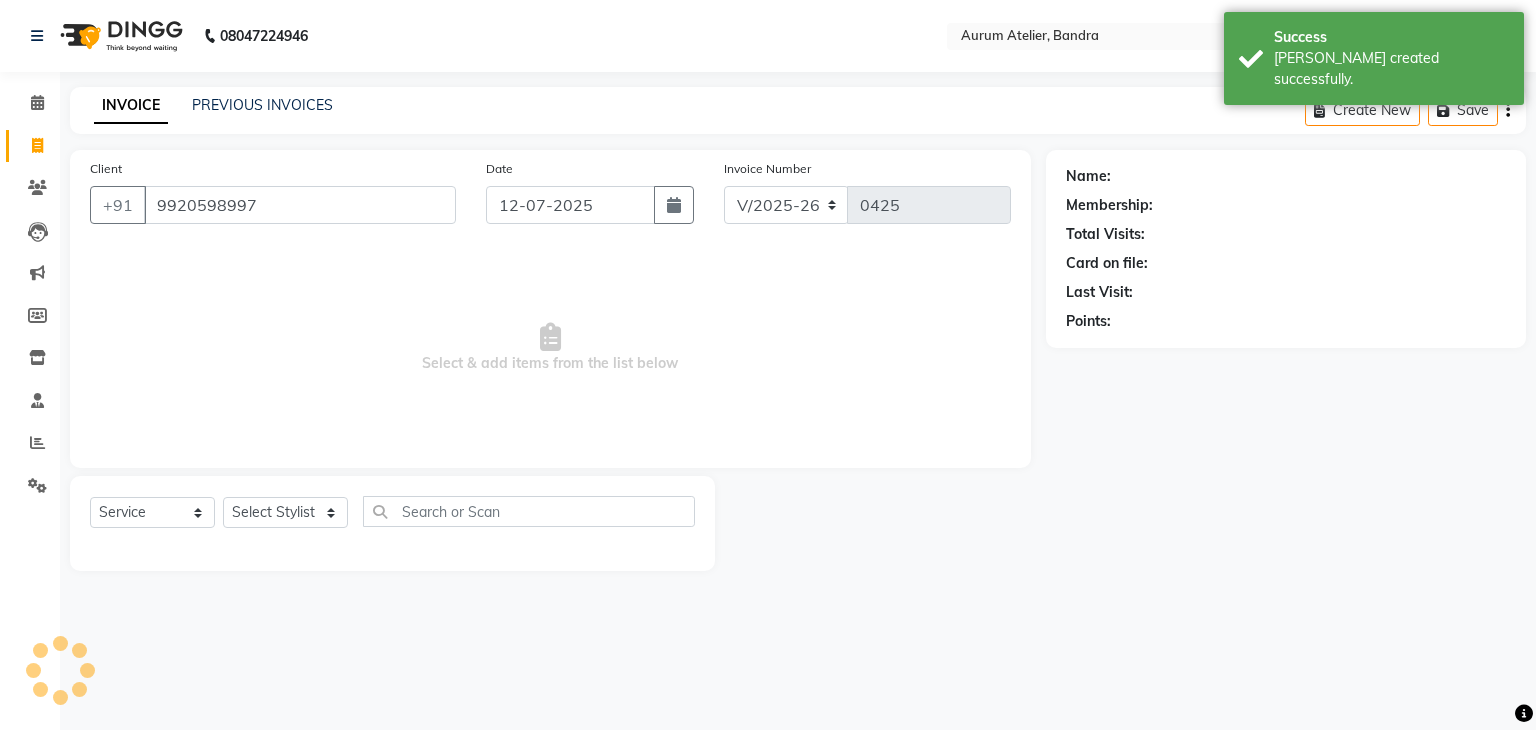 type on "9920598997" 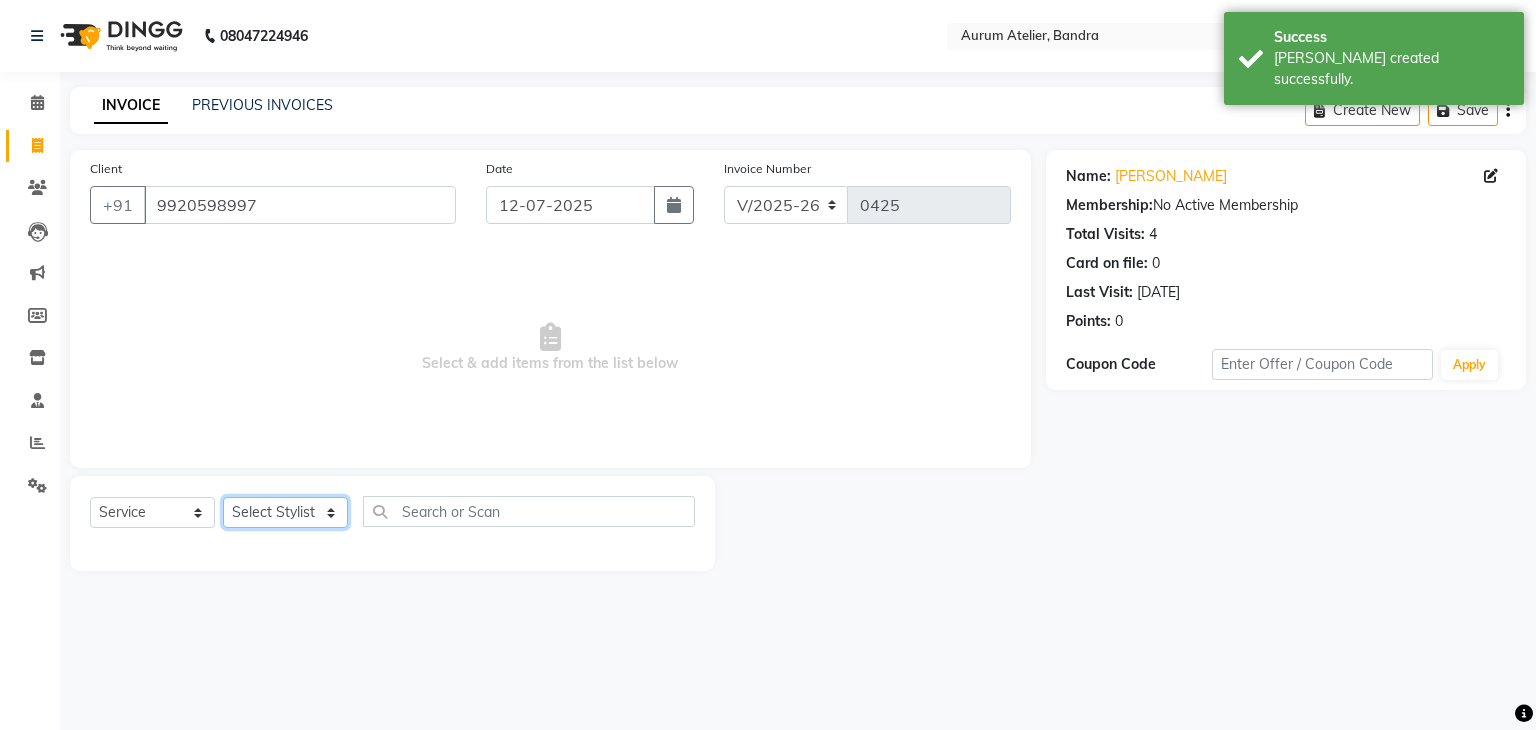 click on "Select Stylist [PERSON_NAME] chariya [PERSON_NAME] [PERSON_NAME] [PERSON_NAME] [PERSON_NAME] [PERSON_NAME] [PERSON_NAME]" 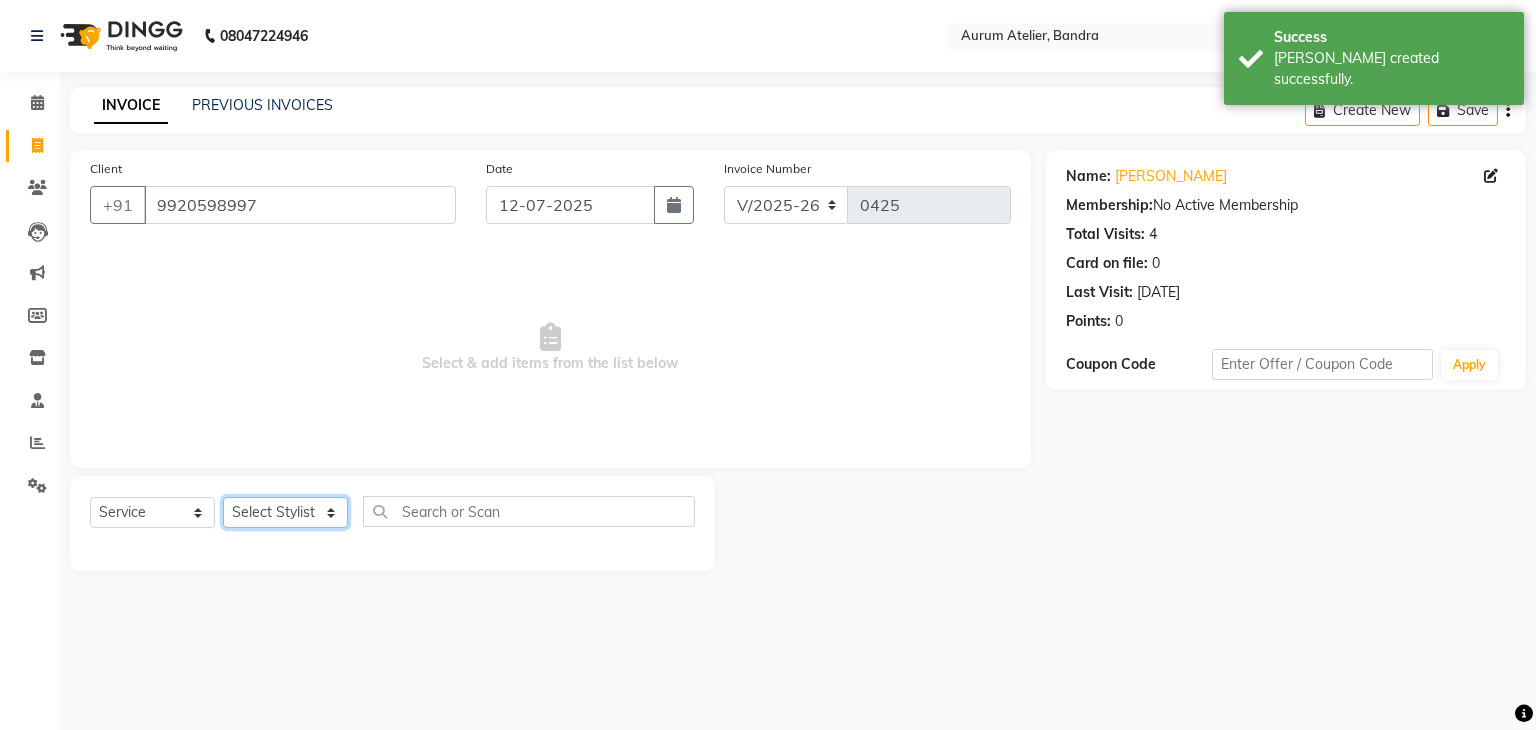select on "66081" 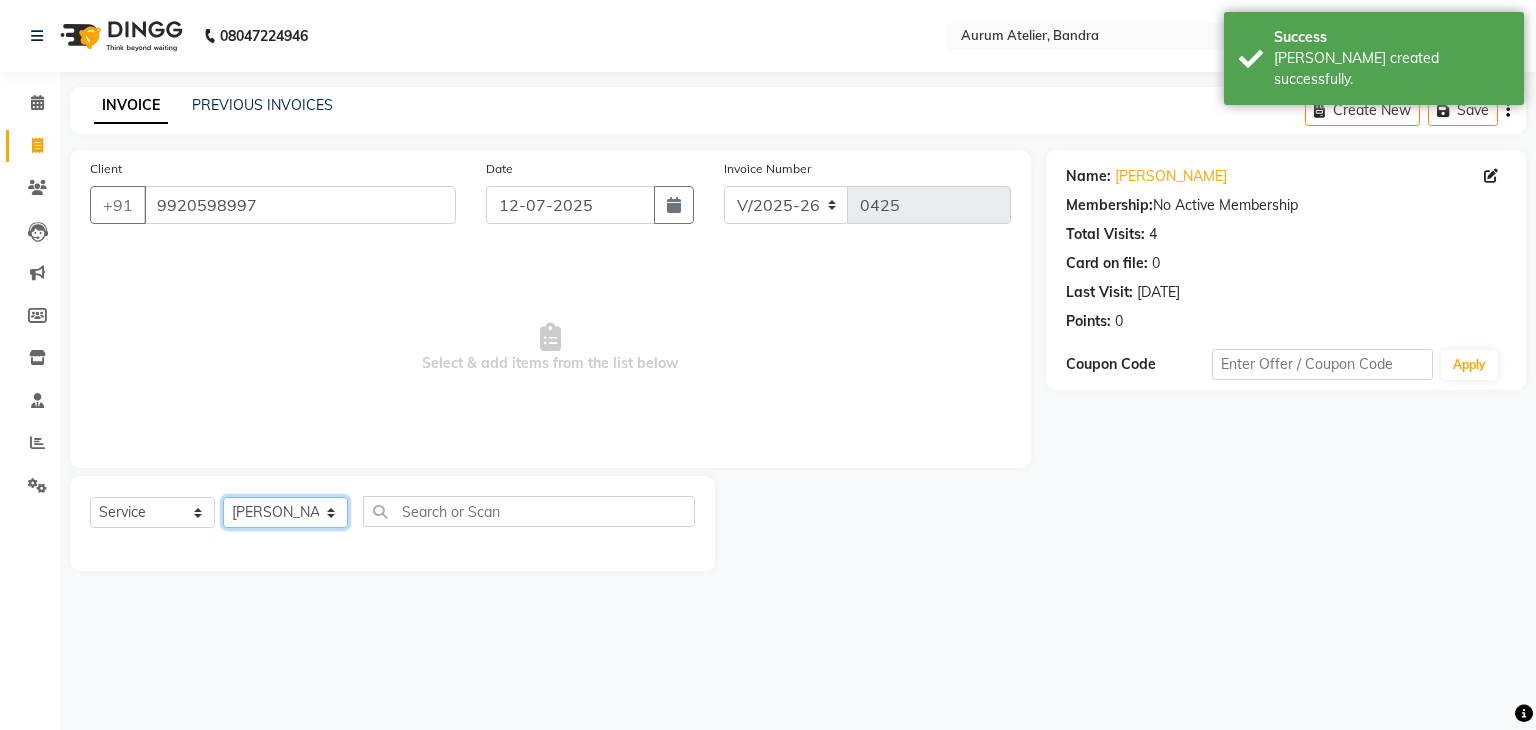 click on "Select Stylist [PERSON_NAME] chariya [PERSON_NAME] [PERSON_NAME] [PERSON_NAME] [PERSON_NAME] [PERSON_NAME] [PERSON_NAME]" 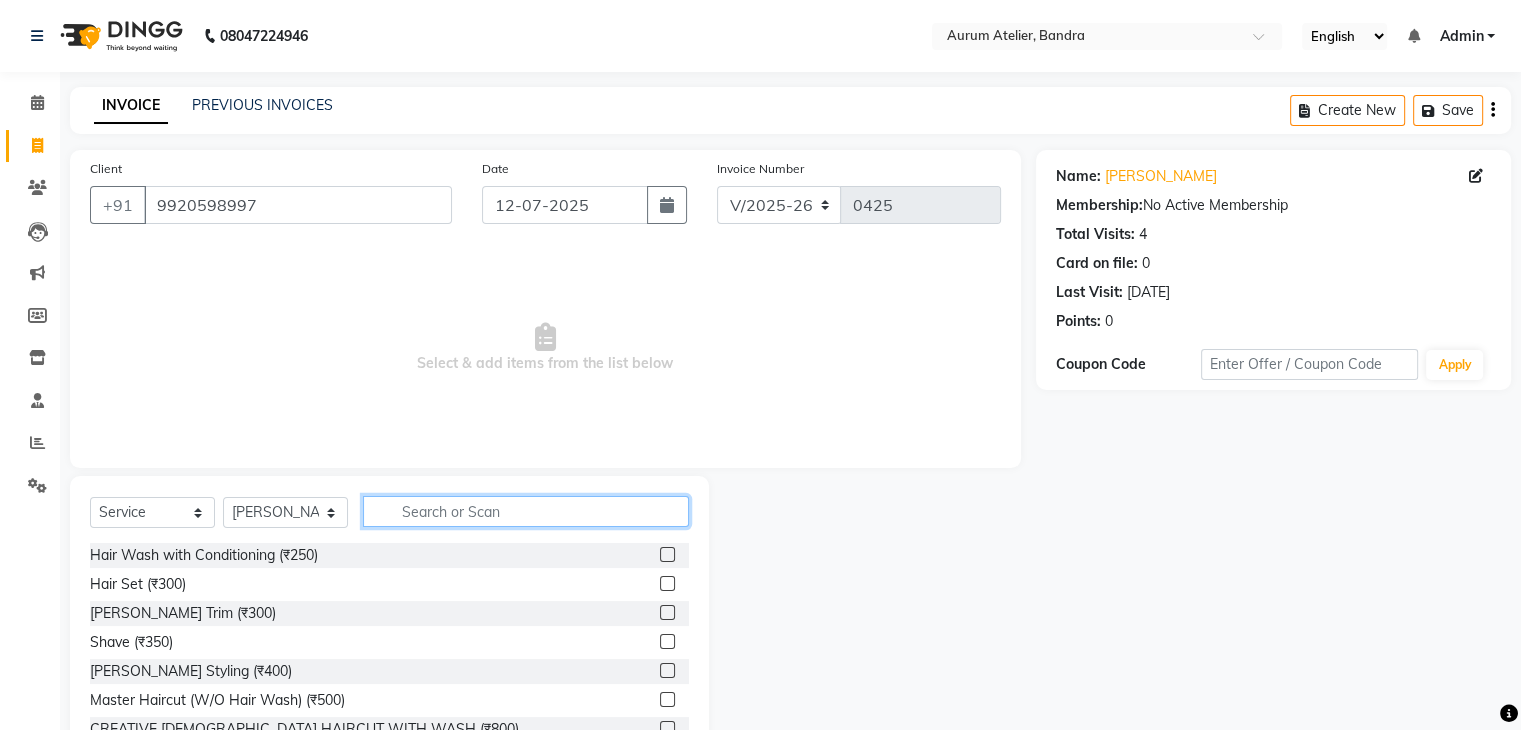 click 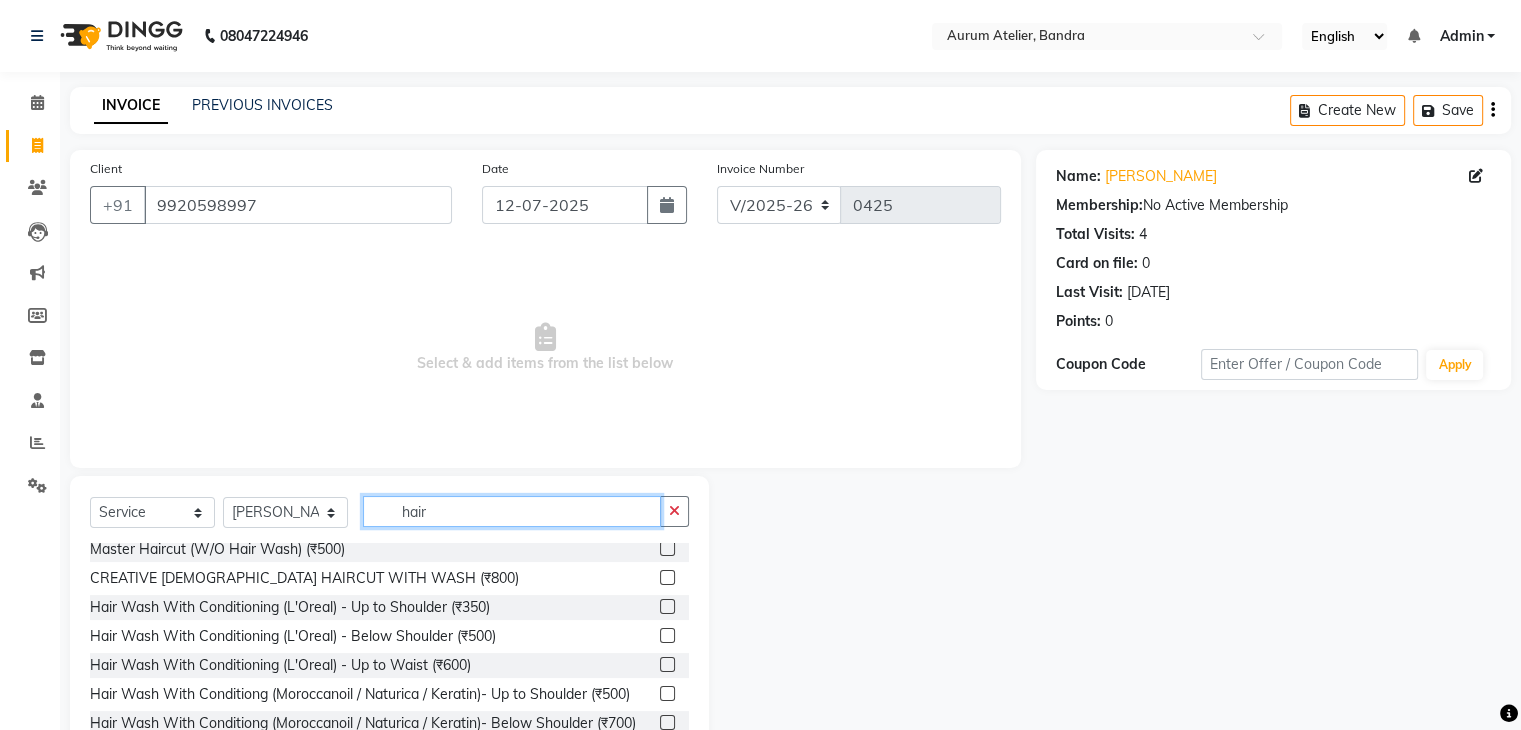 scroll, scrollTop: 100, scrollLeft: 0, axis: vertical 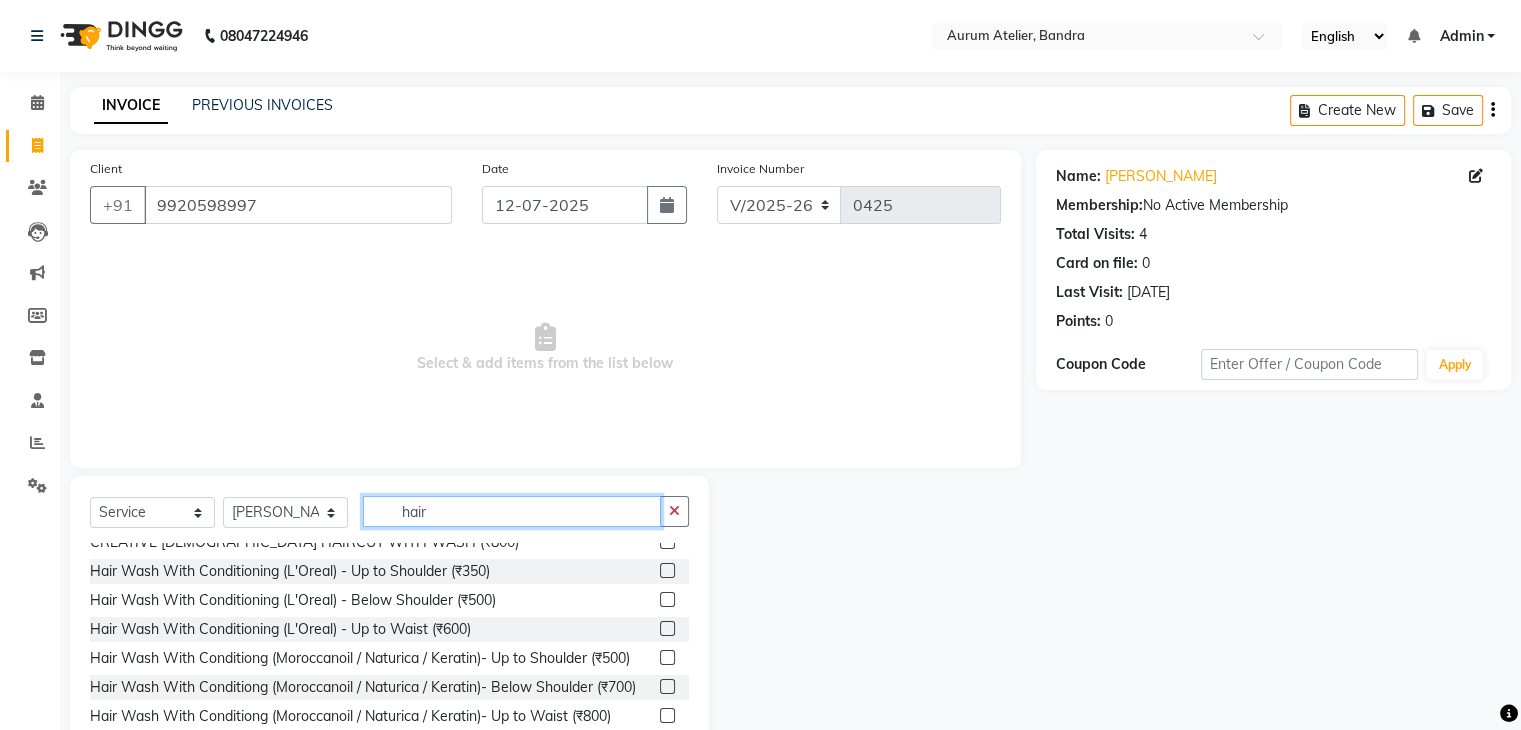type on "hair" 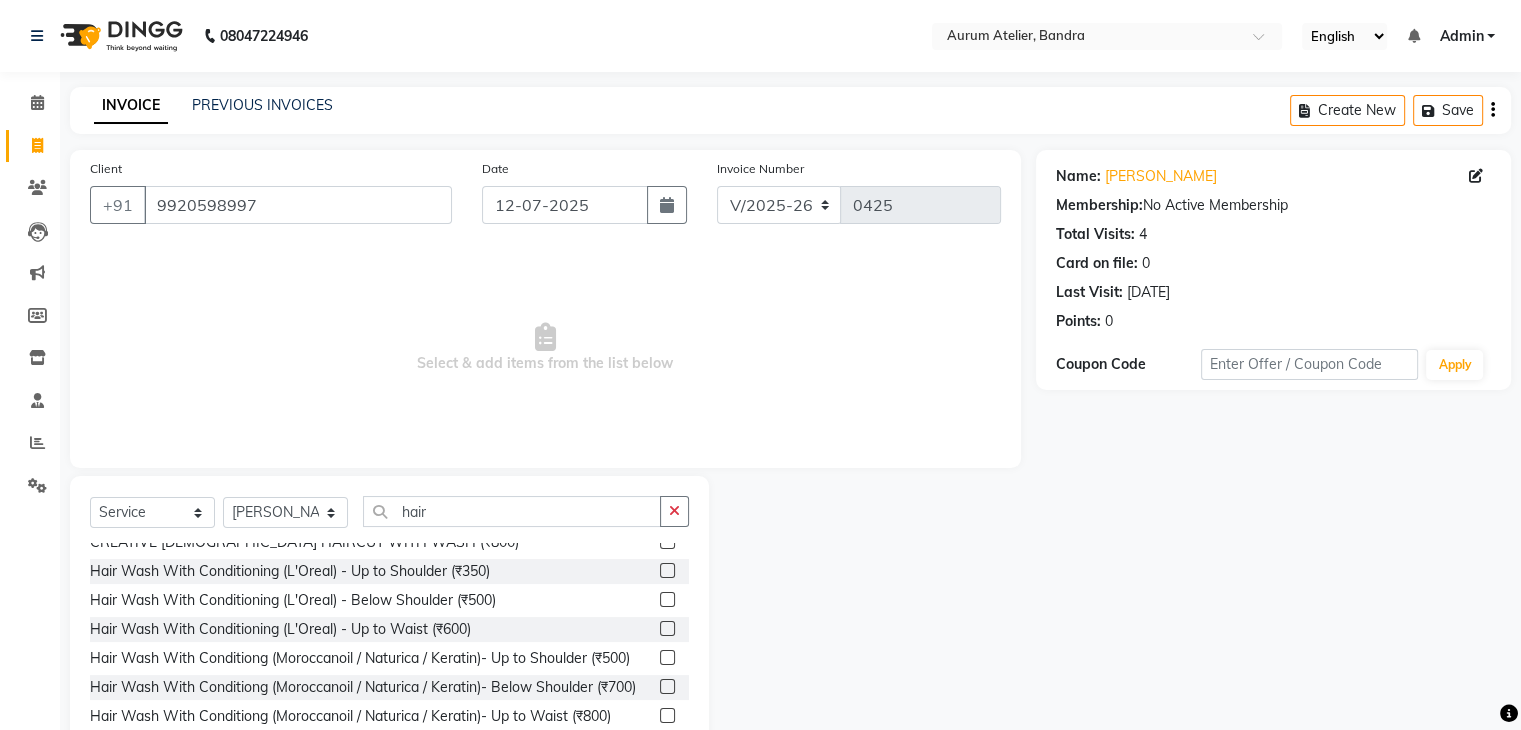 click 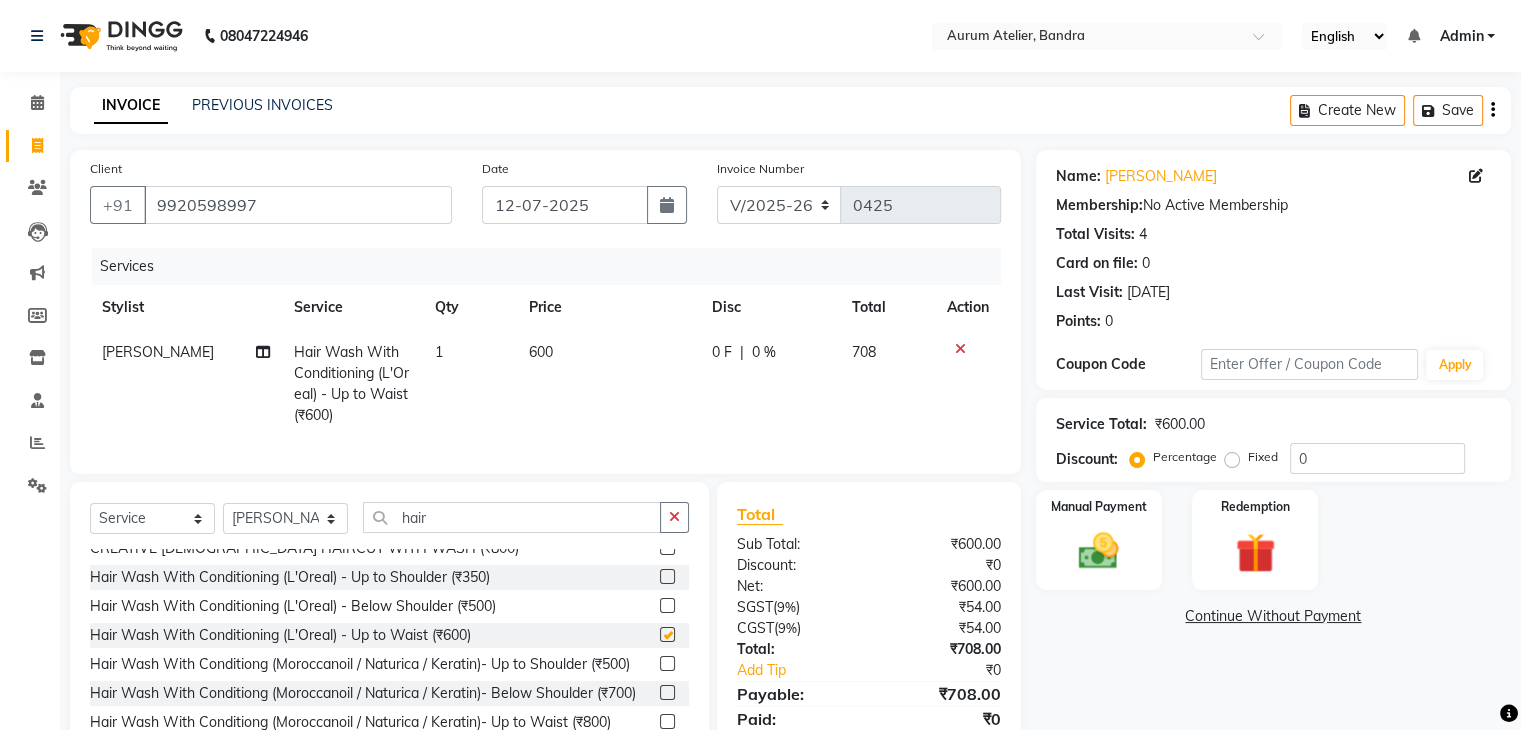 checkbox on "false" 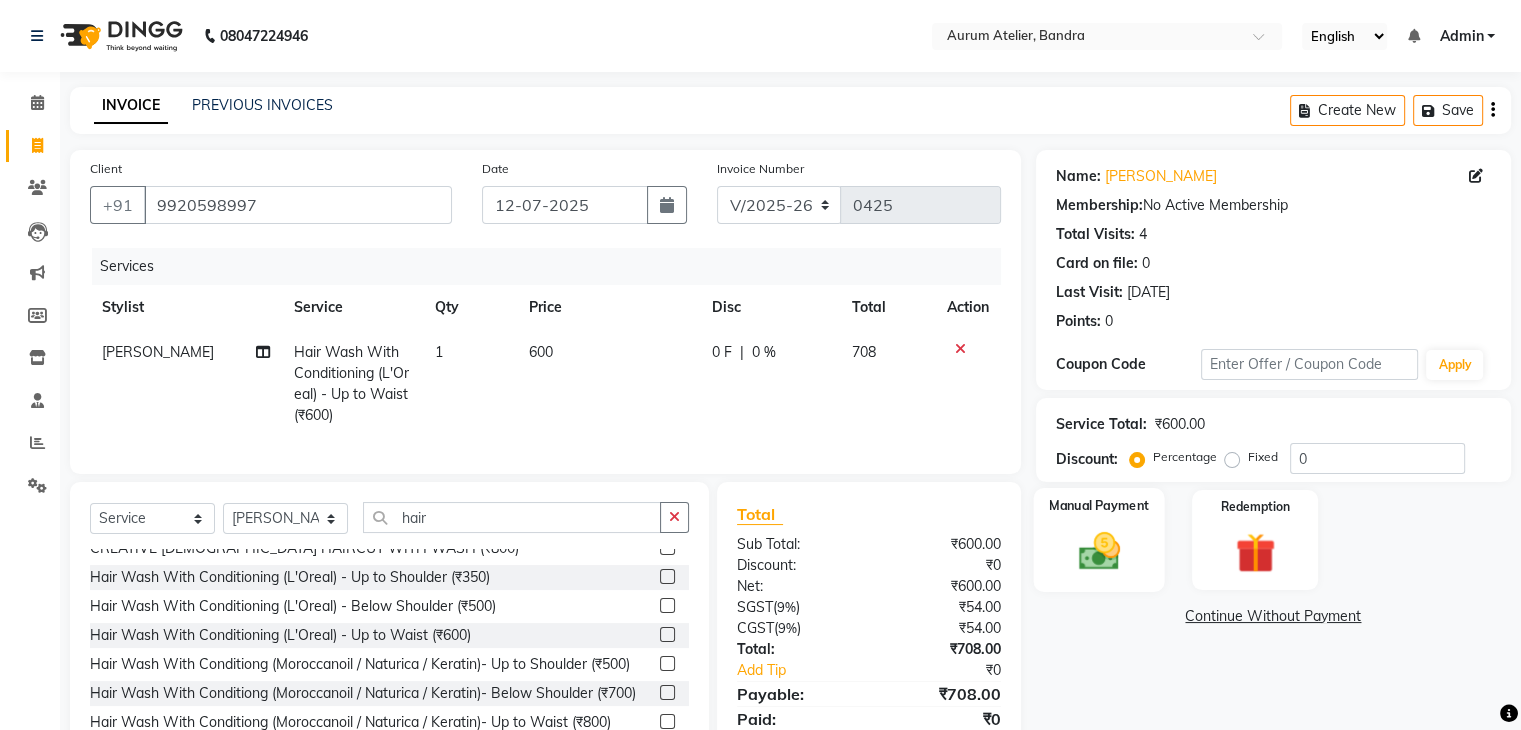 click 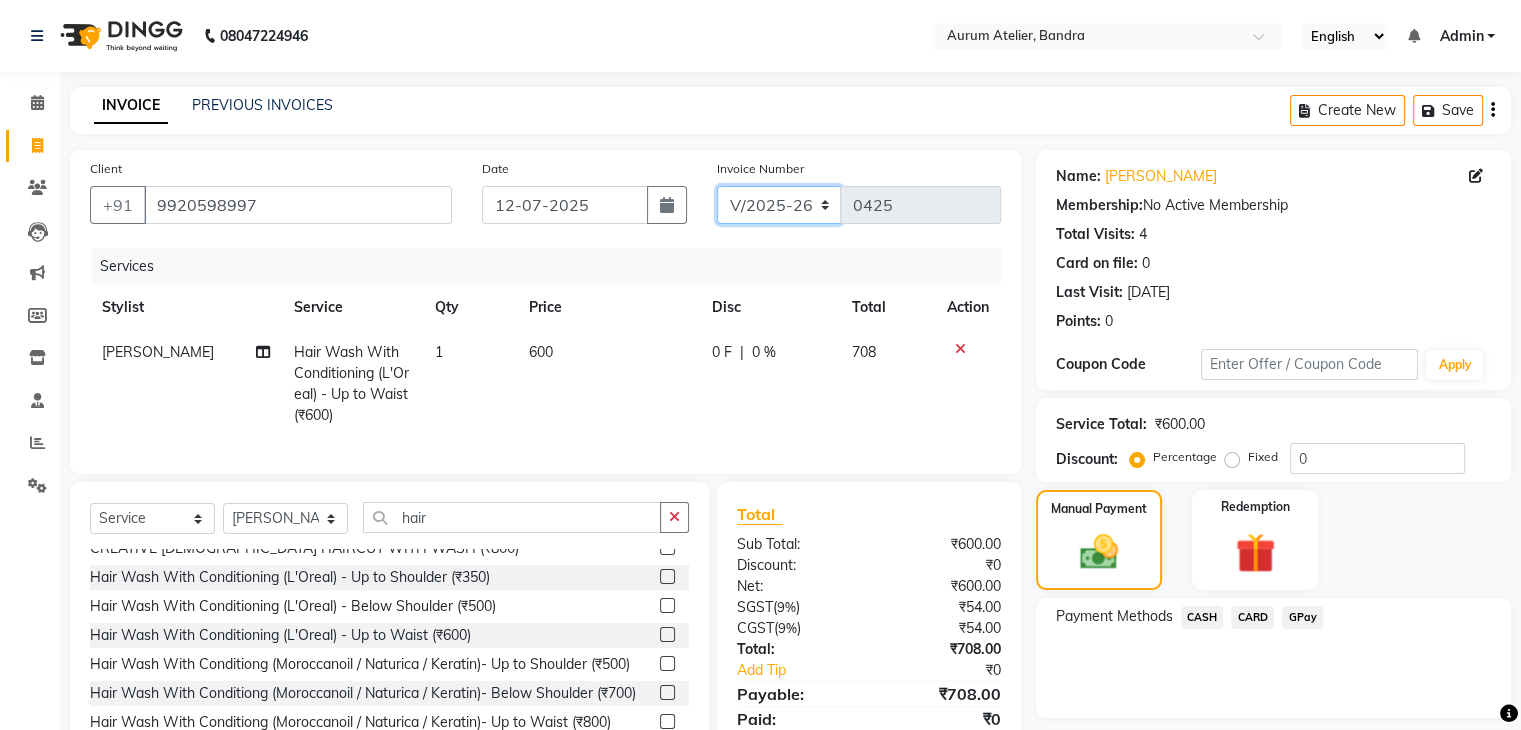 click on "C/2025-26 V/2025 V/2025-26" 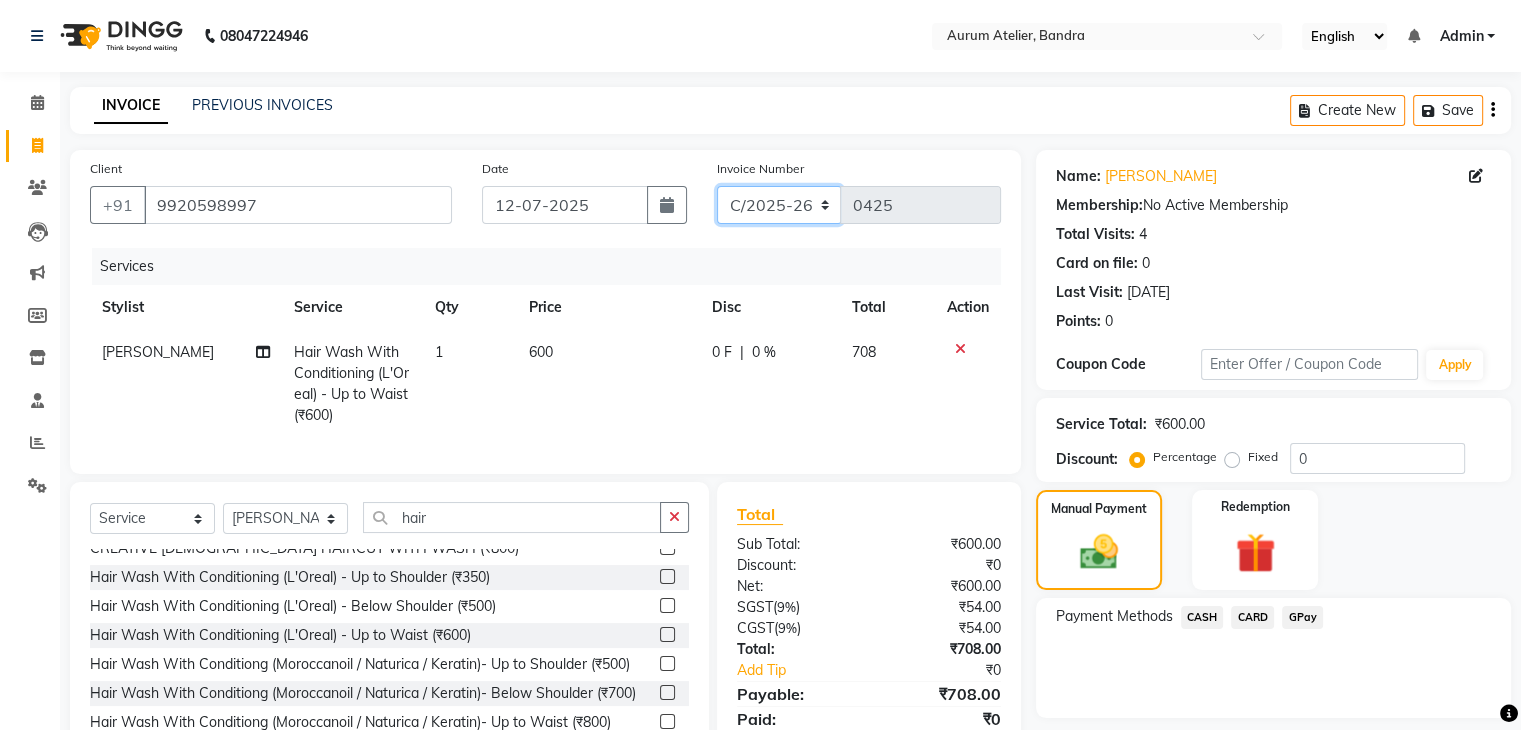 click on "C/2025-26 V/2025 V/2025-26" 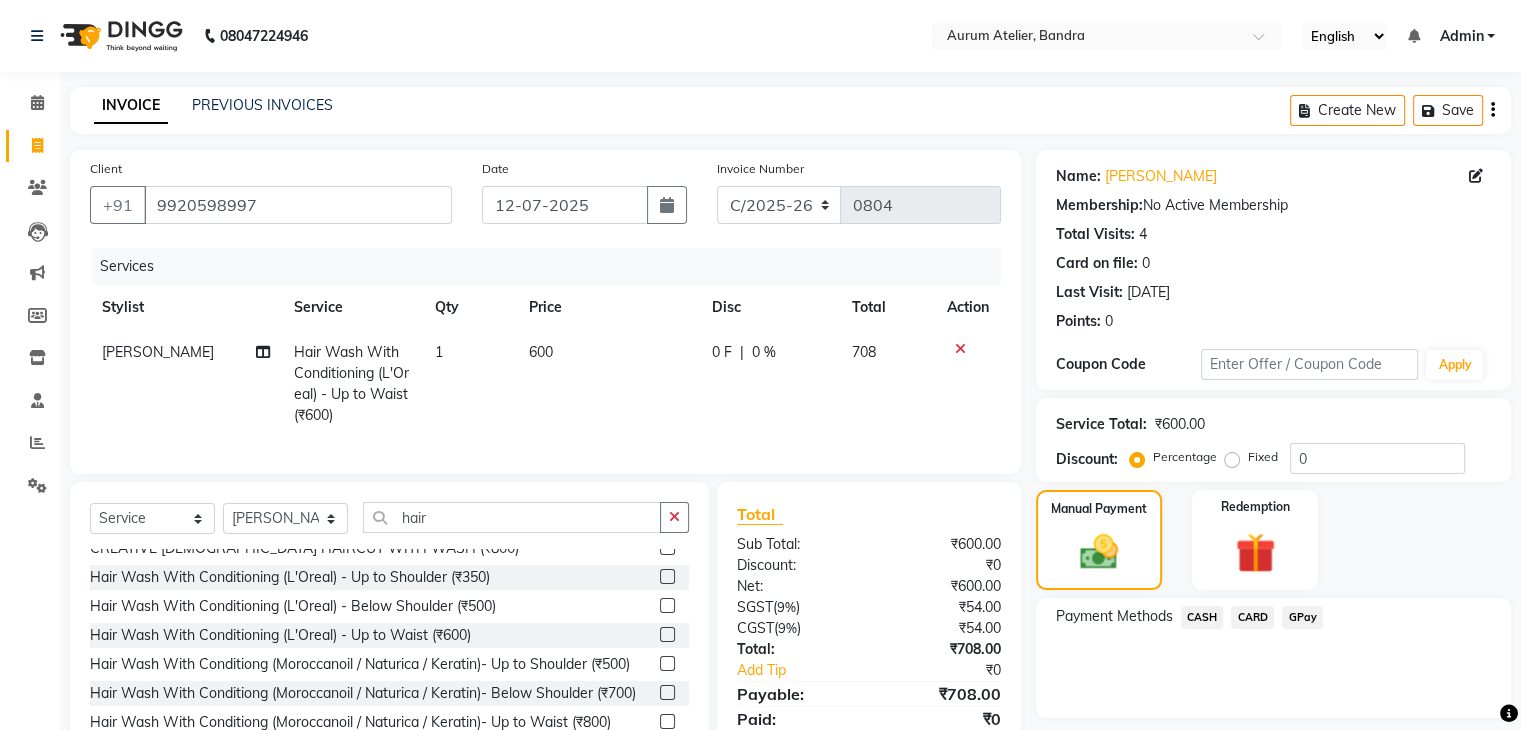 click 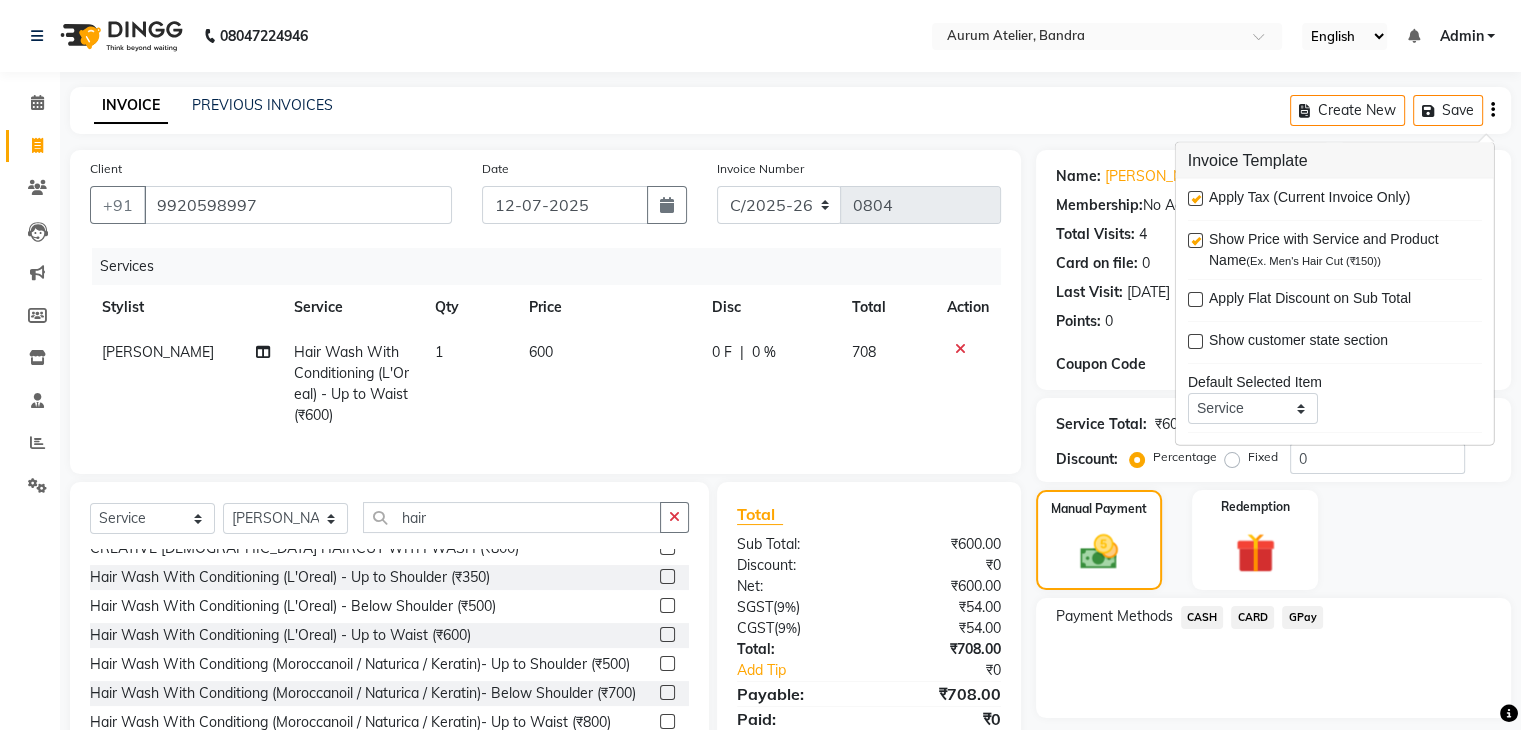 click at bounding box center [1195, 198] 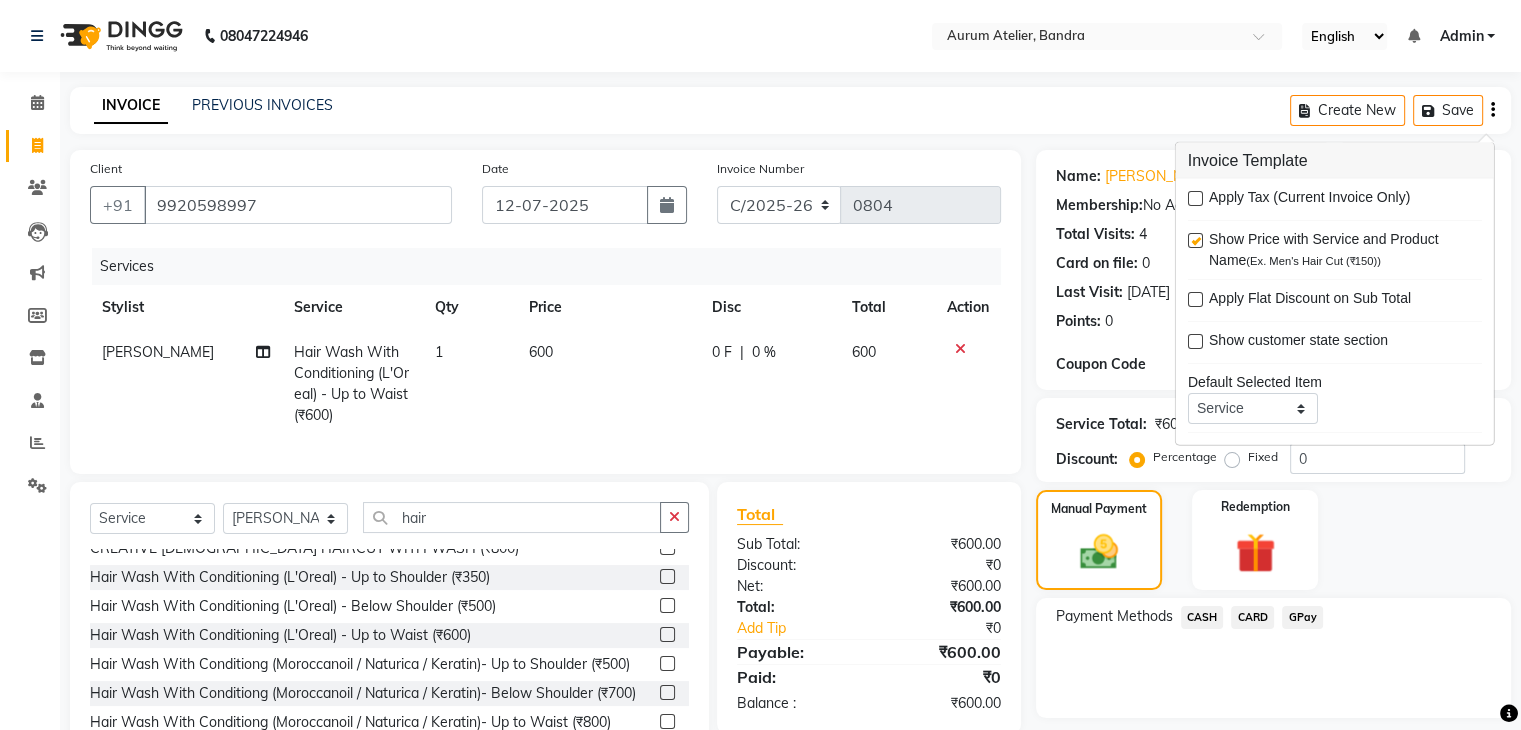 scroll, scrollTop: 93, scrollLeft: 0, axis: vertical 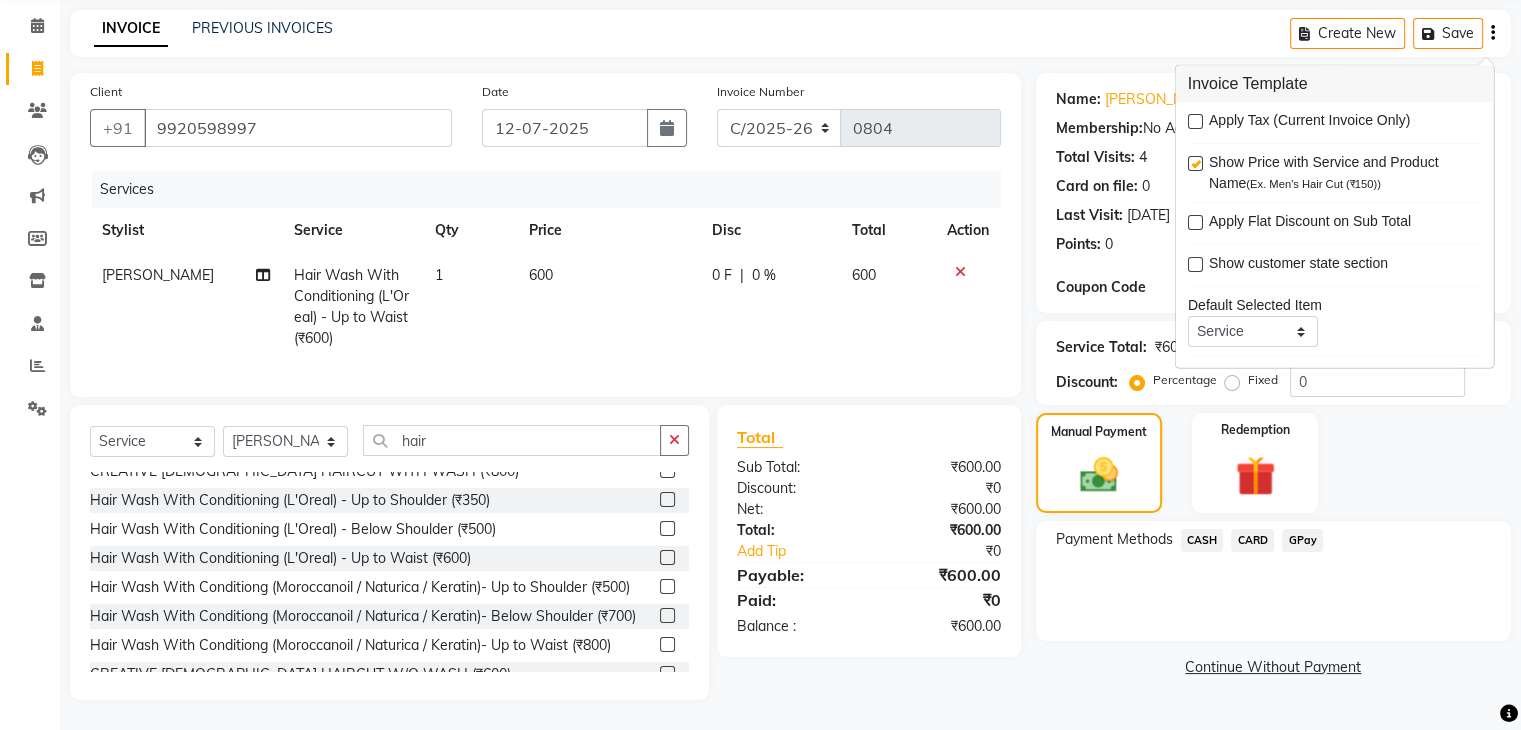 click on "CASH" 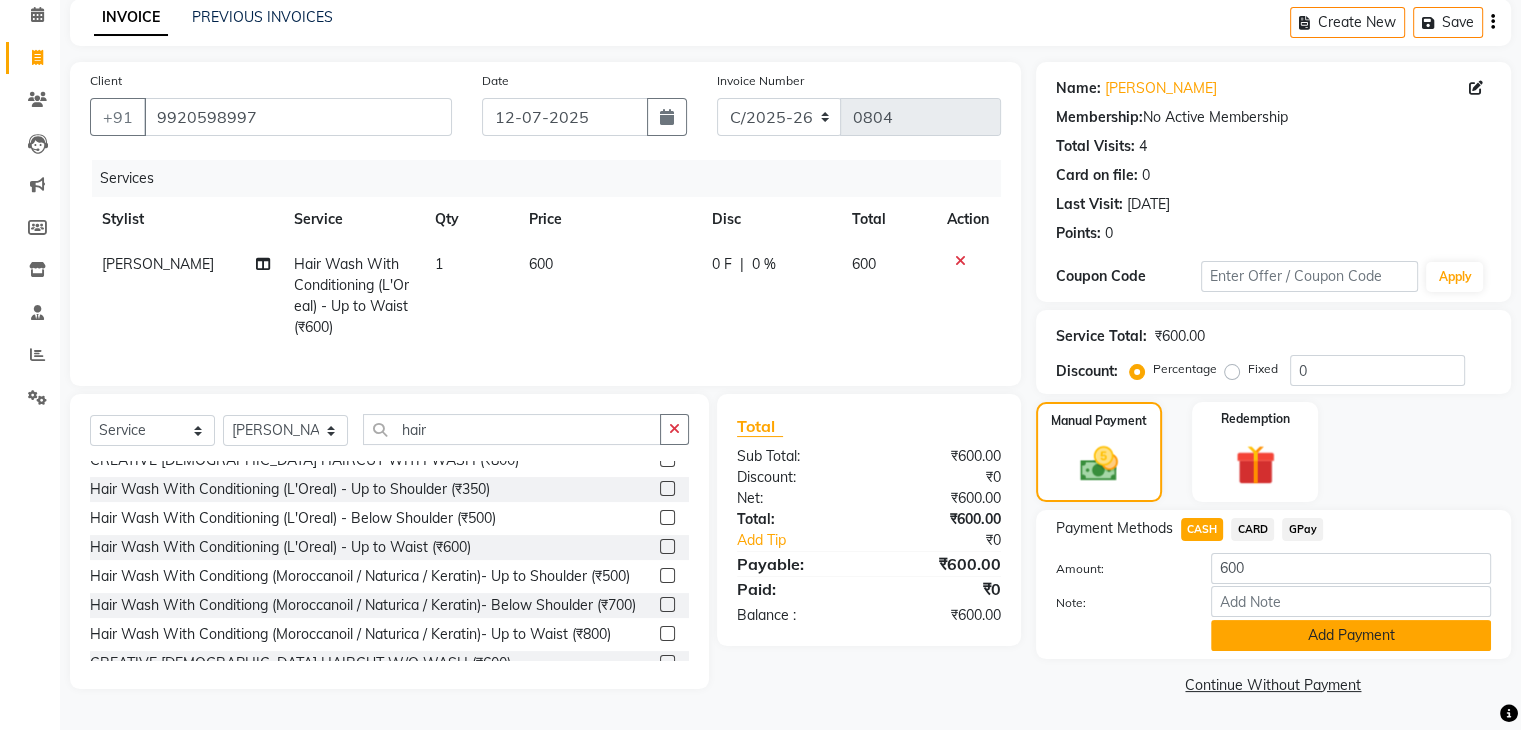 click on "Add Payment" 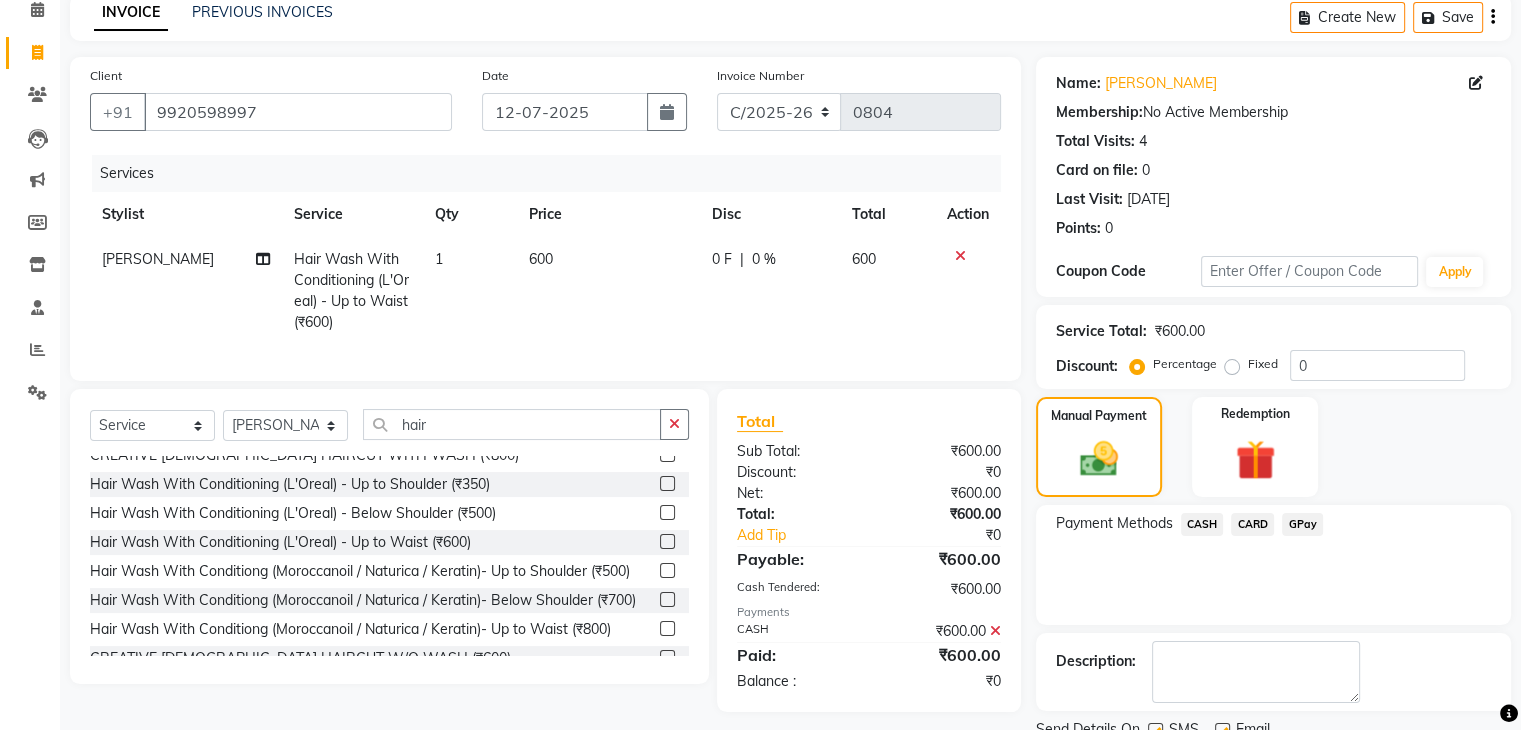 scroll, scrollTop: 171, scrollLeft: 0, axis: vertical 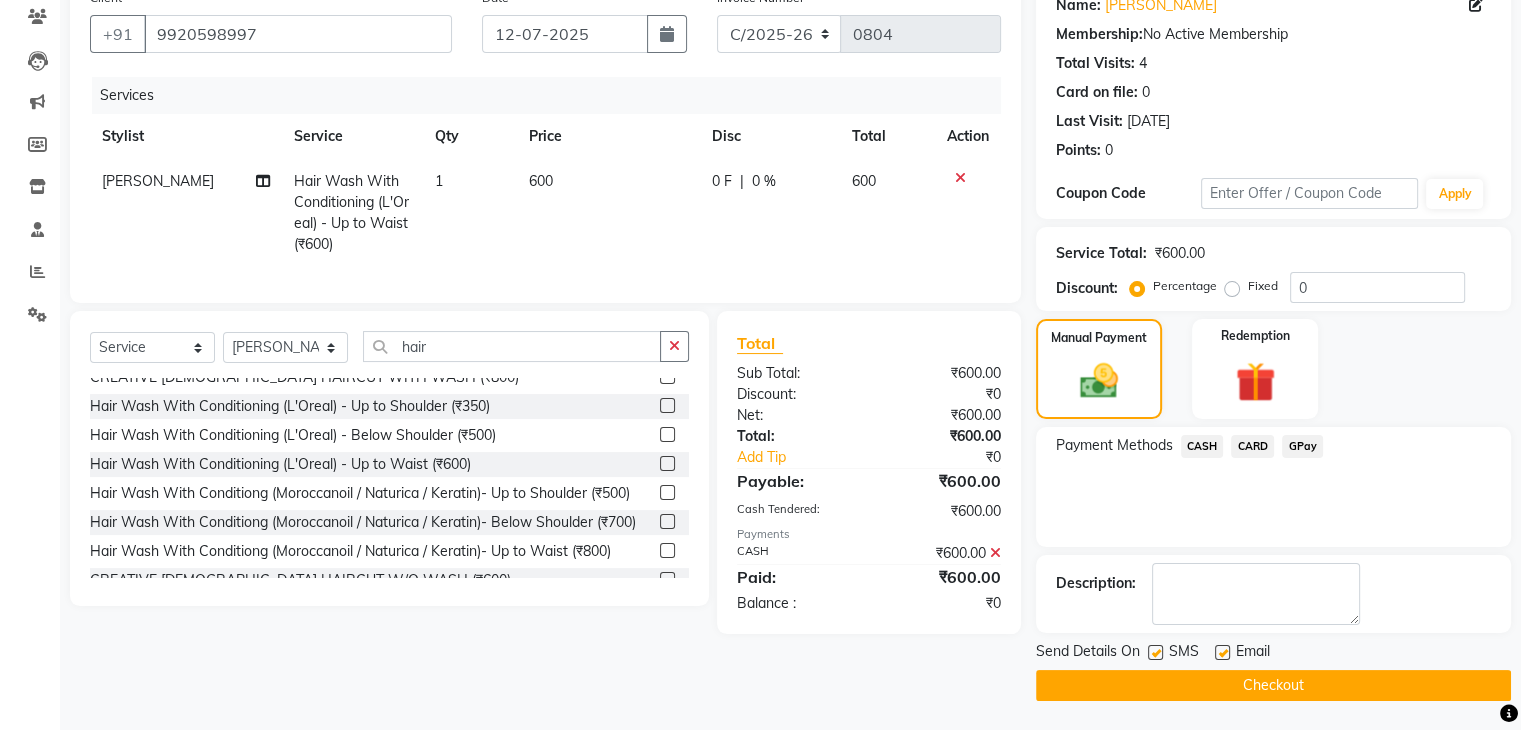 click 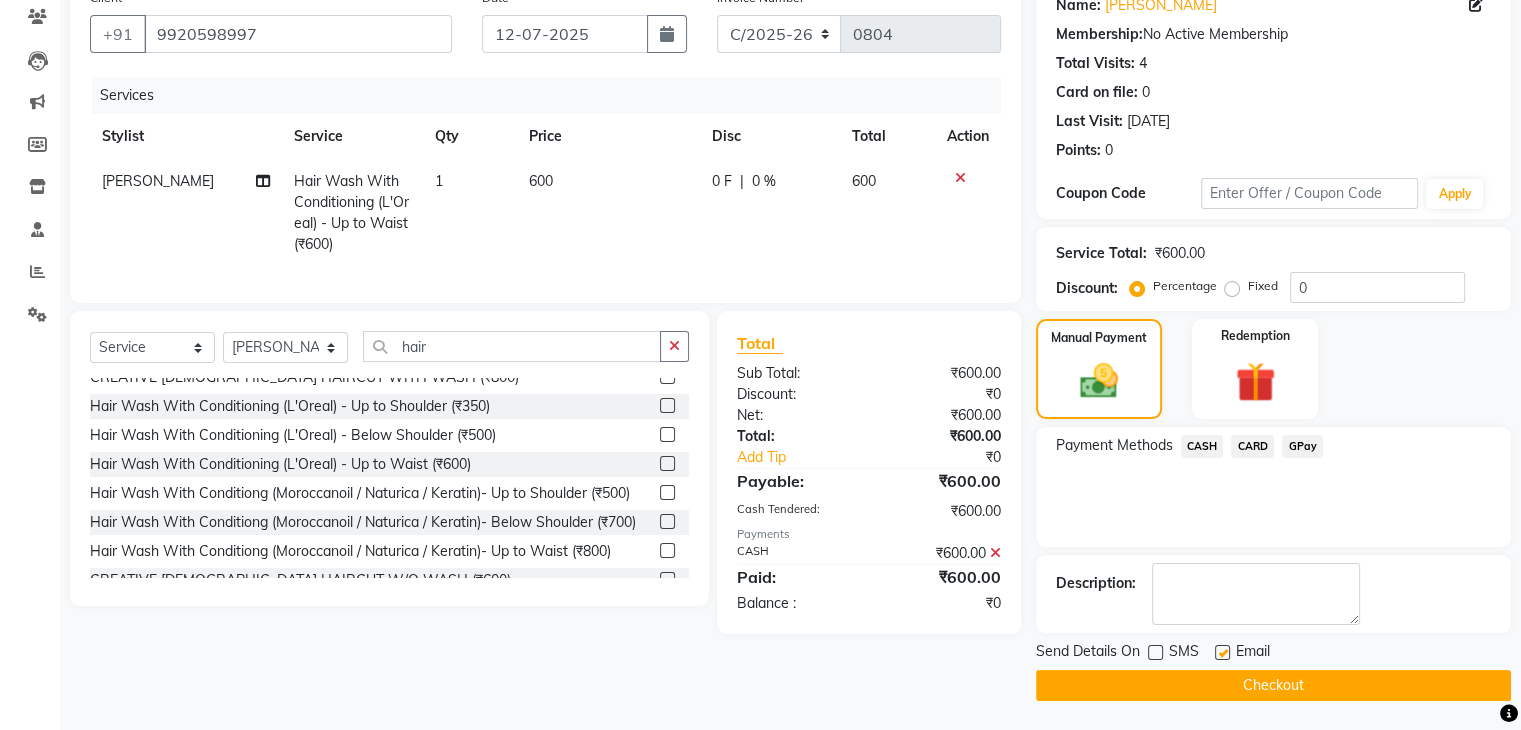 click 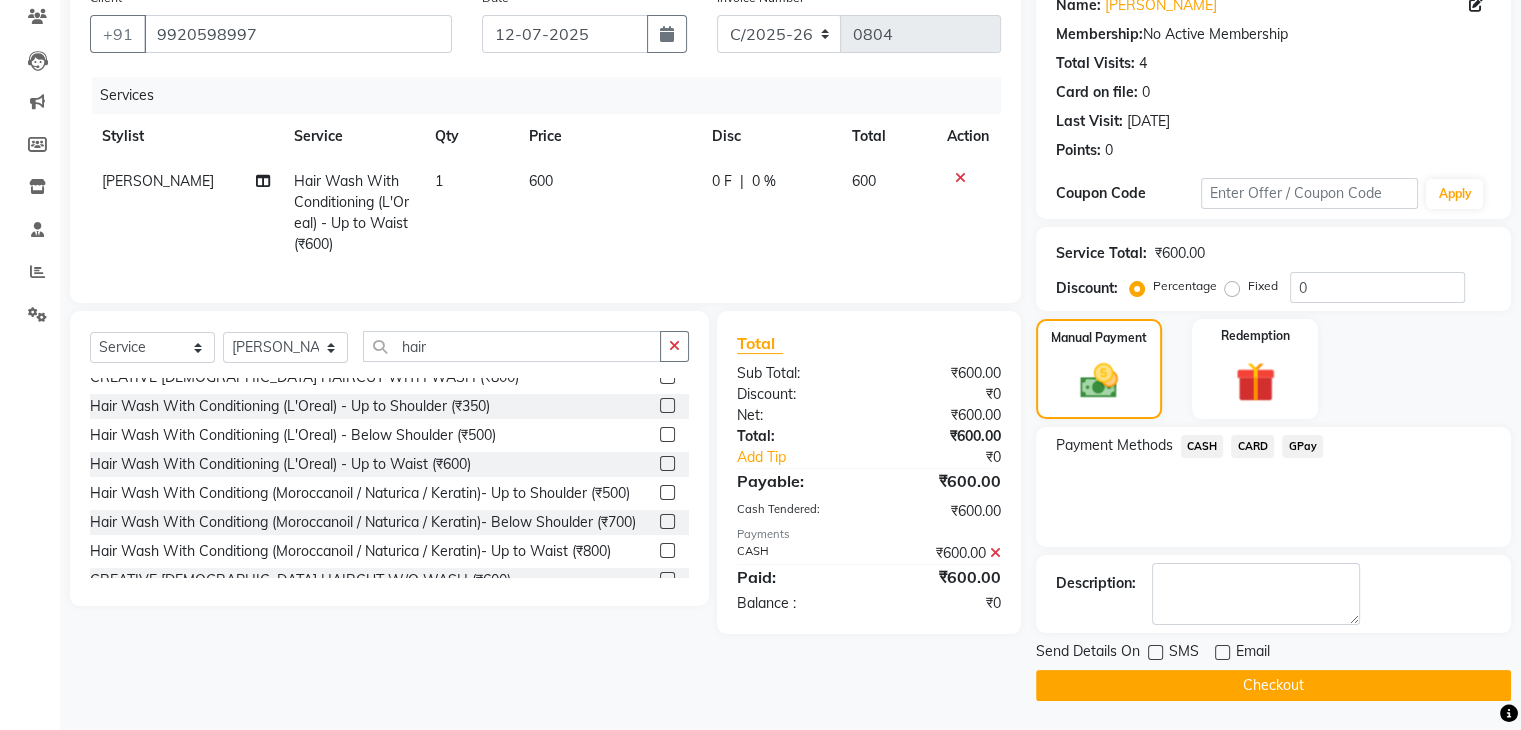 click on "Checkout" 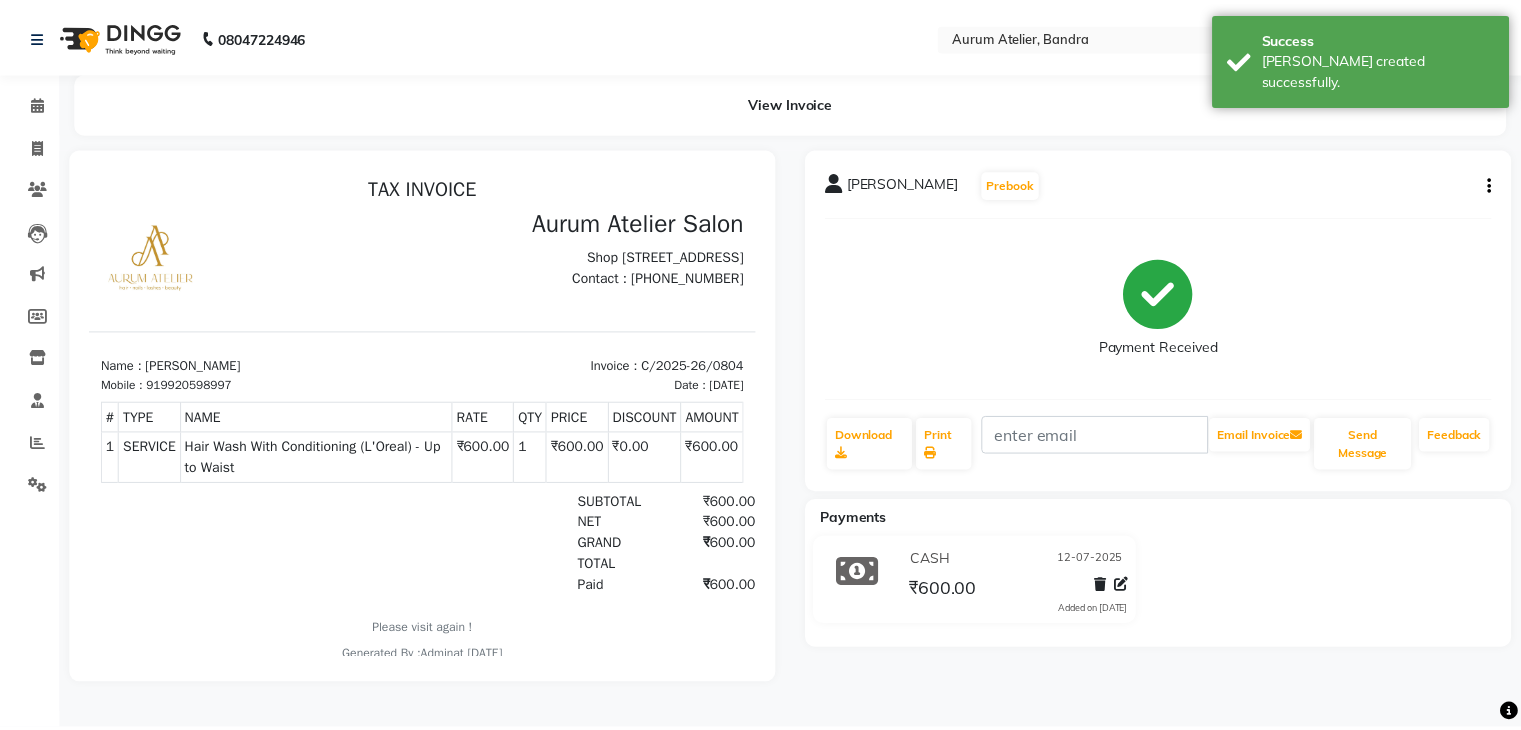 scroll, scrollTop: 0, scrollLeft: 0, axis: both 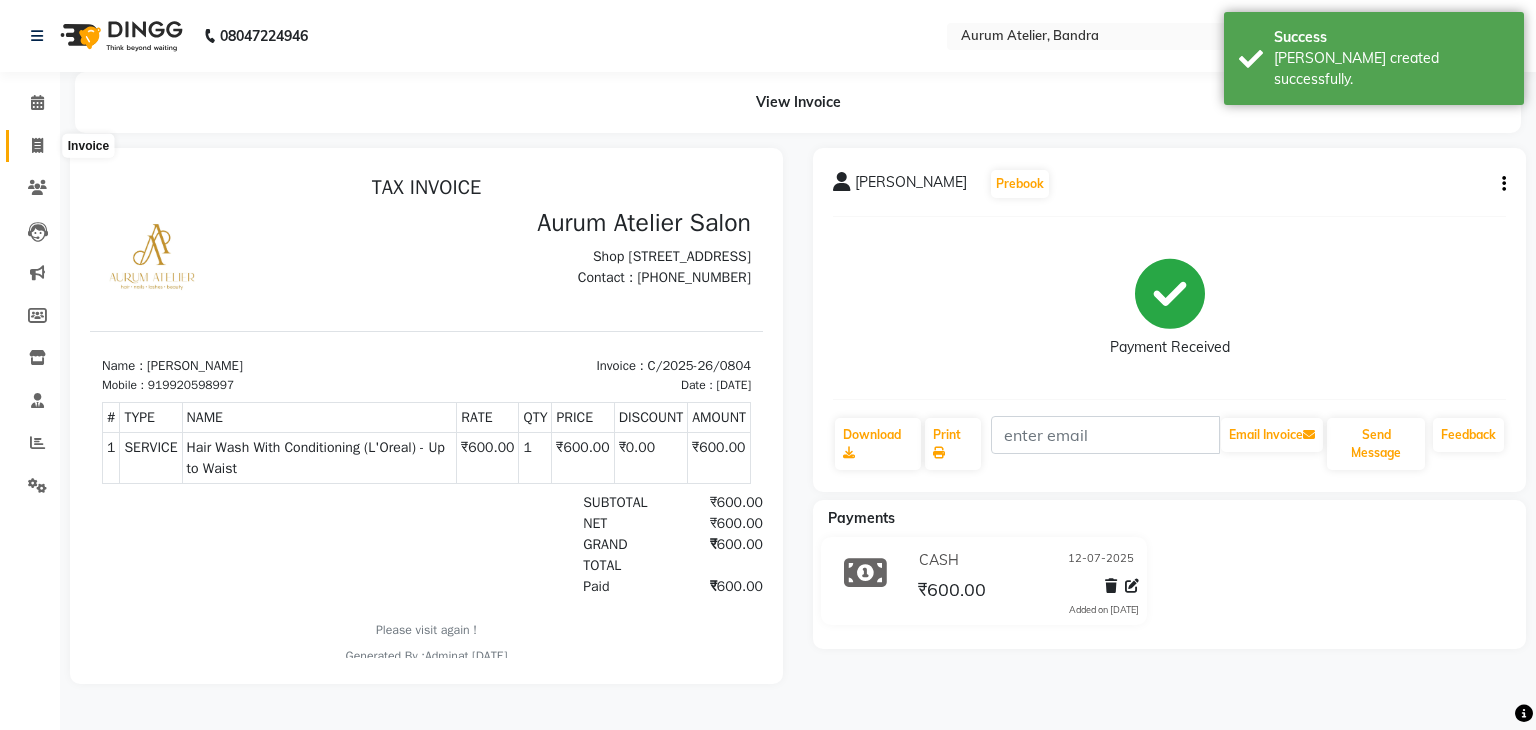 click 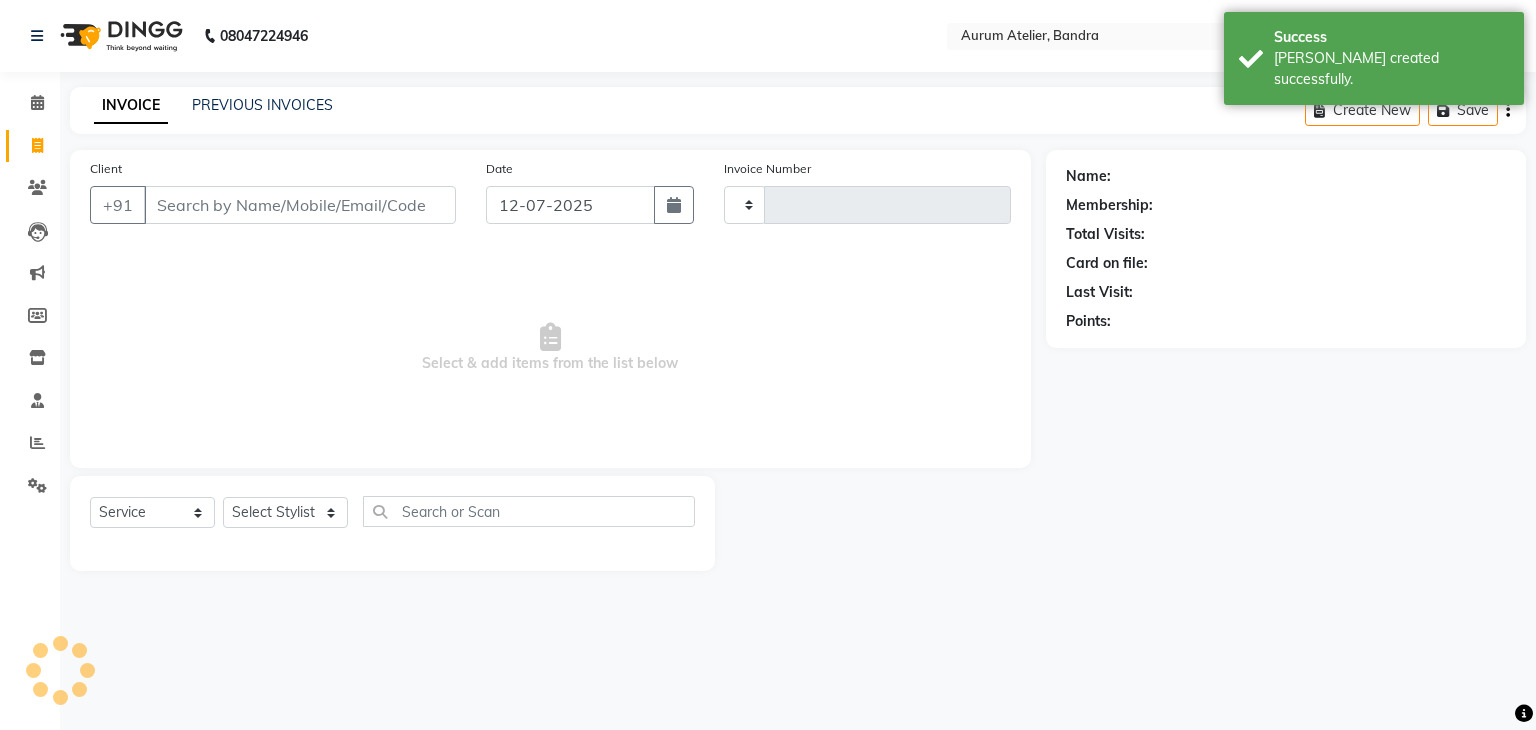 type on "0425" 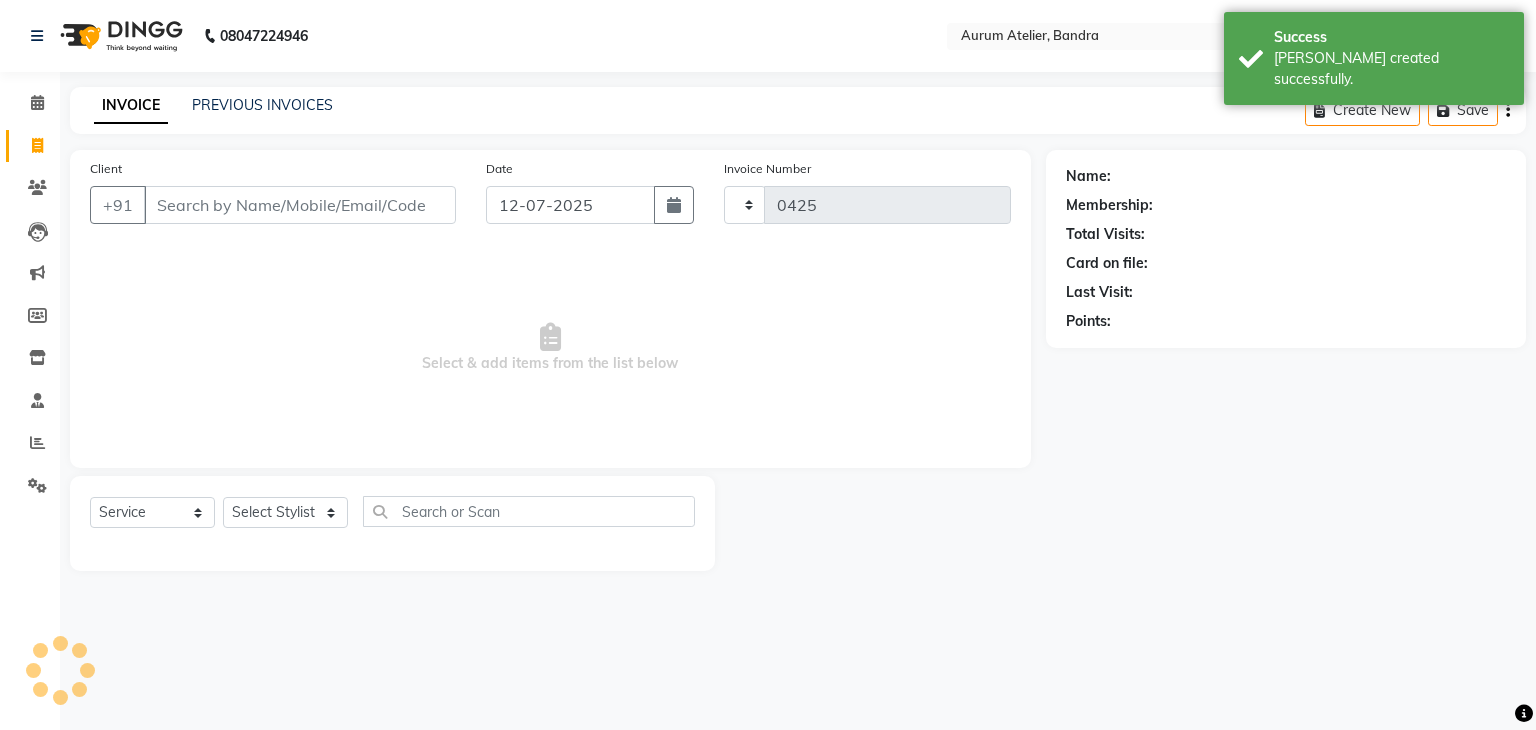 select on "7410" 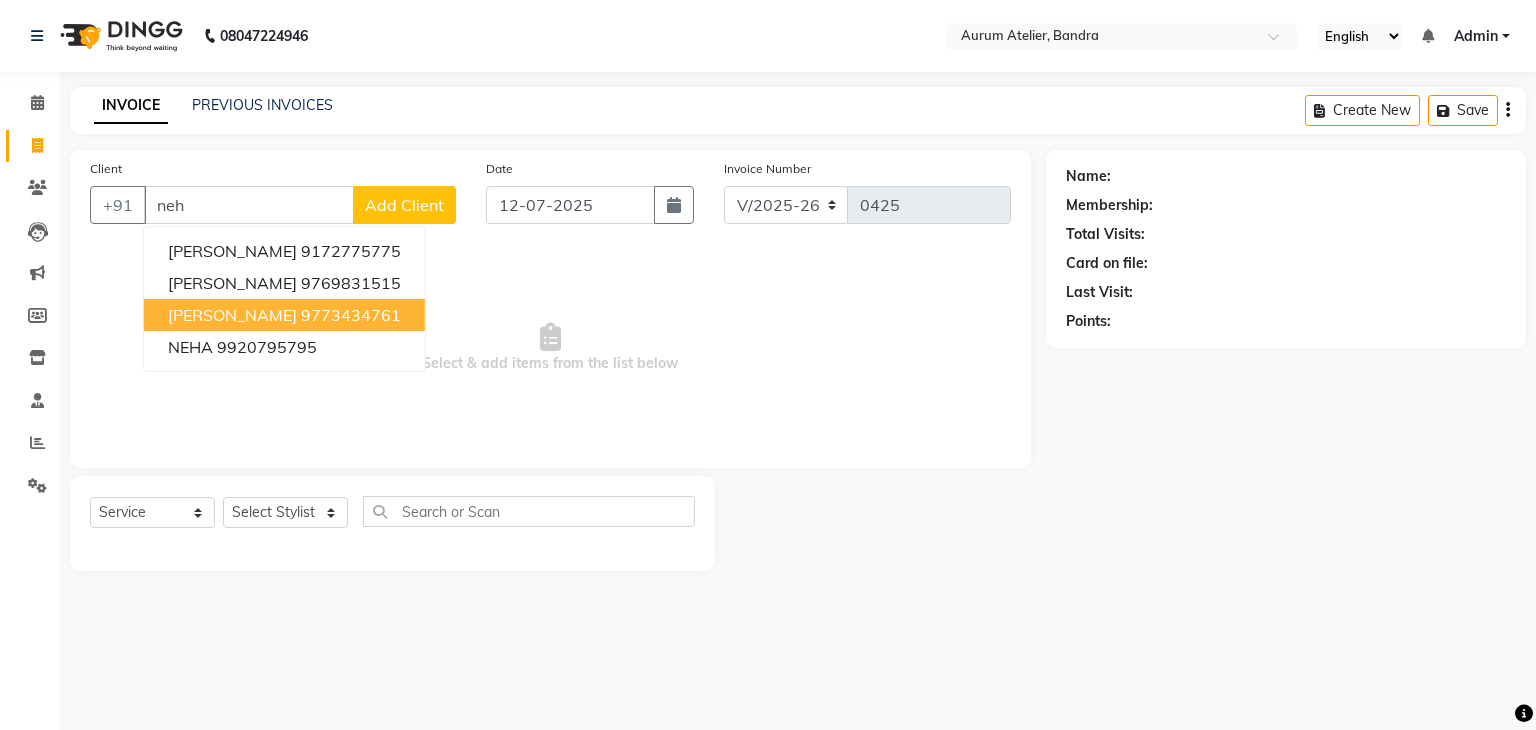 click on "[PERSON_NAME]" at bounding box center (232, 315) 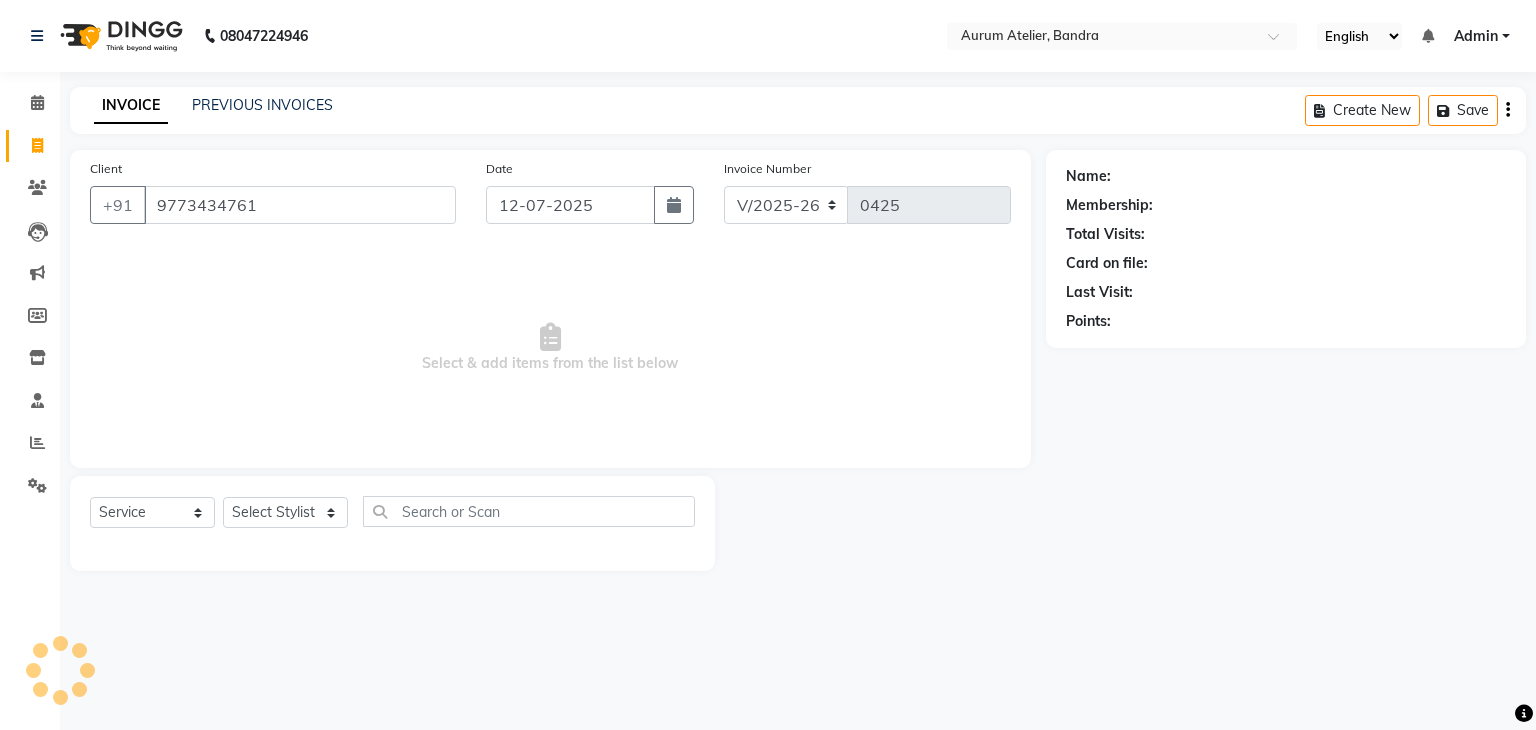type on "9773434761" 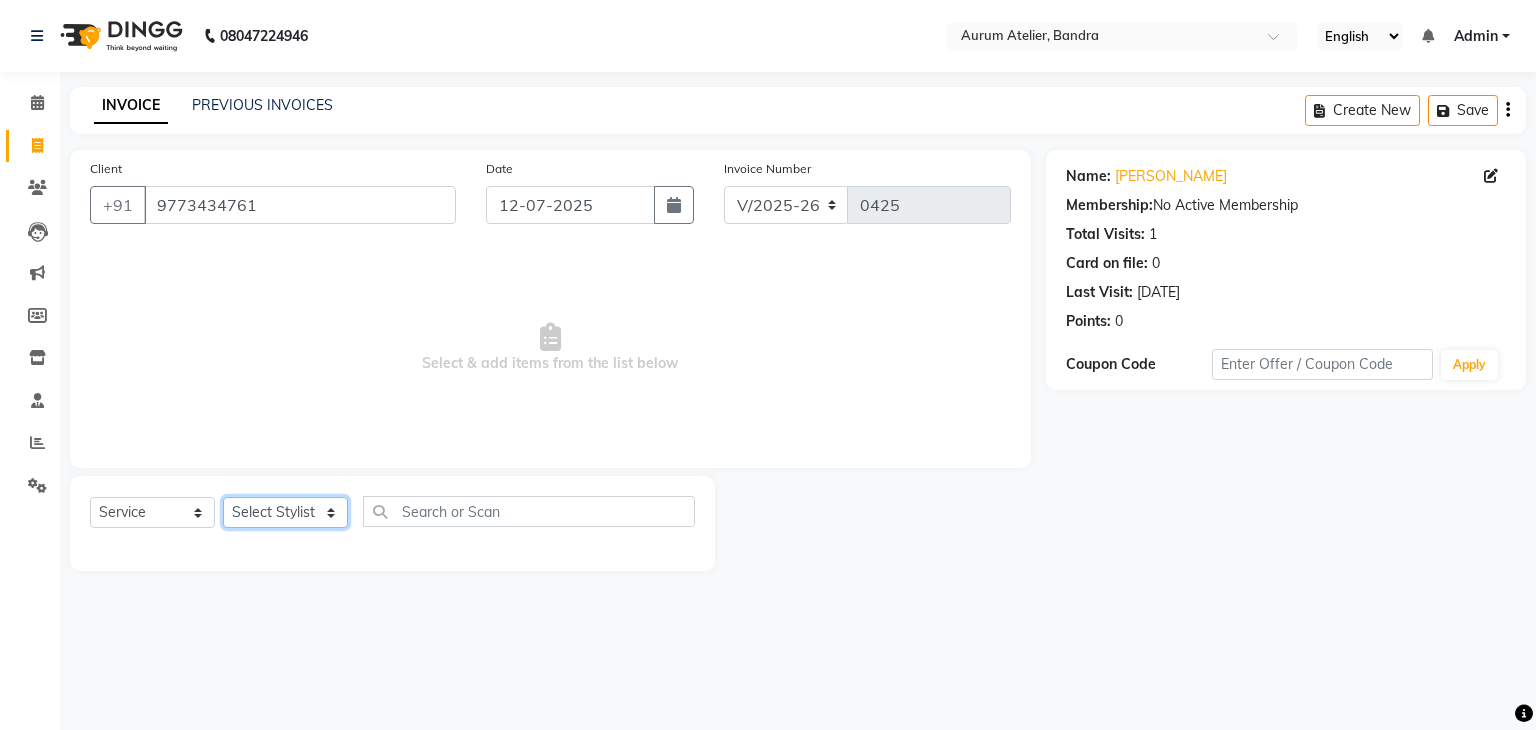 click on "Select Stylist [PERSON_NAME] chariya [PERSON_NAME] [PERSON_NAME] [PERSON_NAME] [PERSON_NAME] [PERSON_NAME] [PERSON_NAME]" 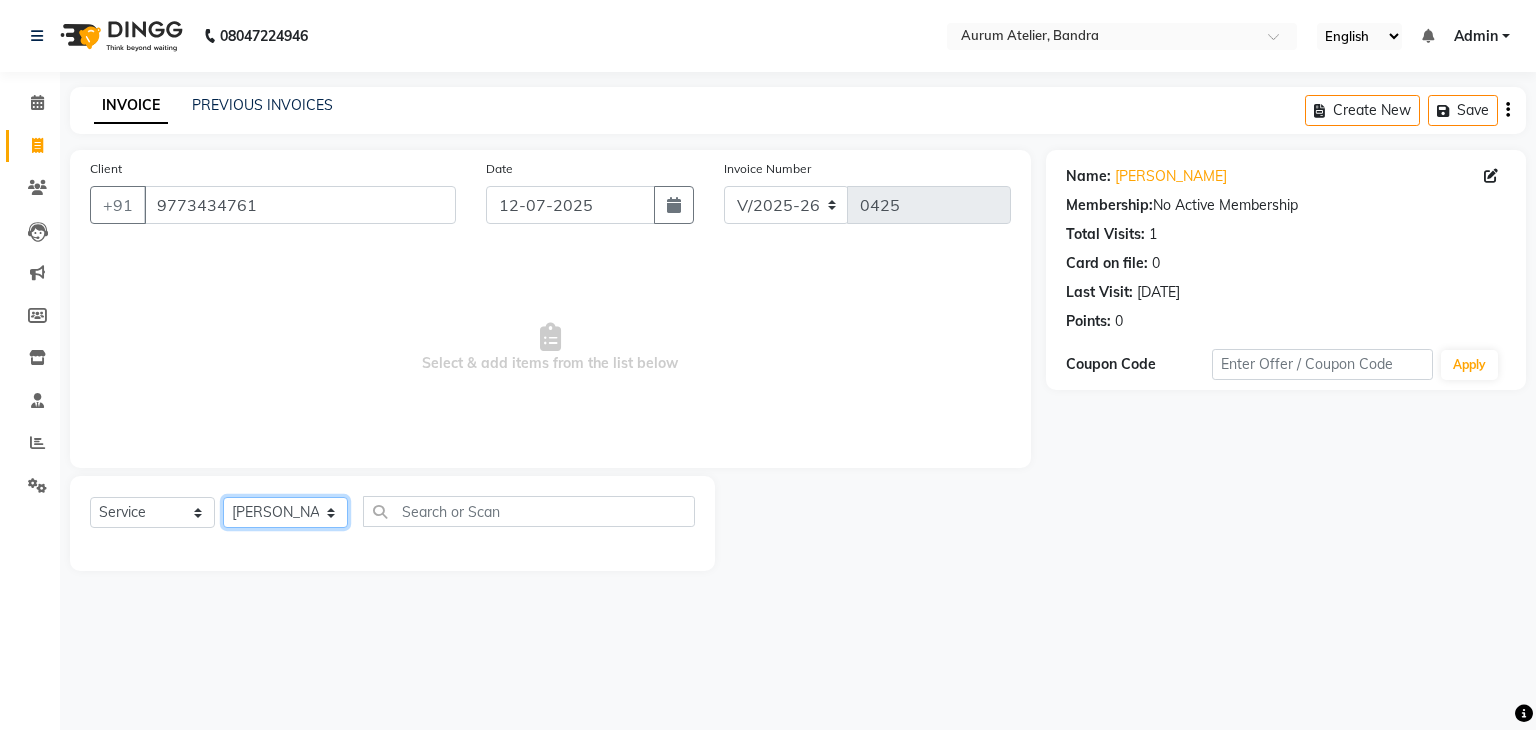 click on "Select Stylist [PERSON_NAME] chariya [PERSON_NAME] [PERSON_NAME] [PERSON_NAME] [PERSON_NAME] [PERSON_NAME] [PERSON_NAME]" 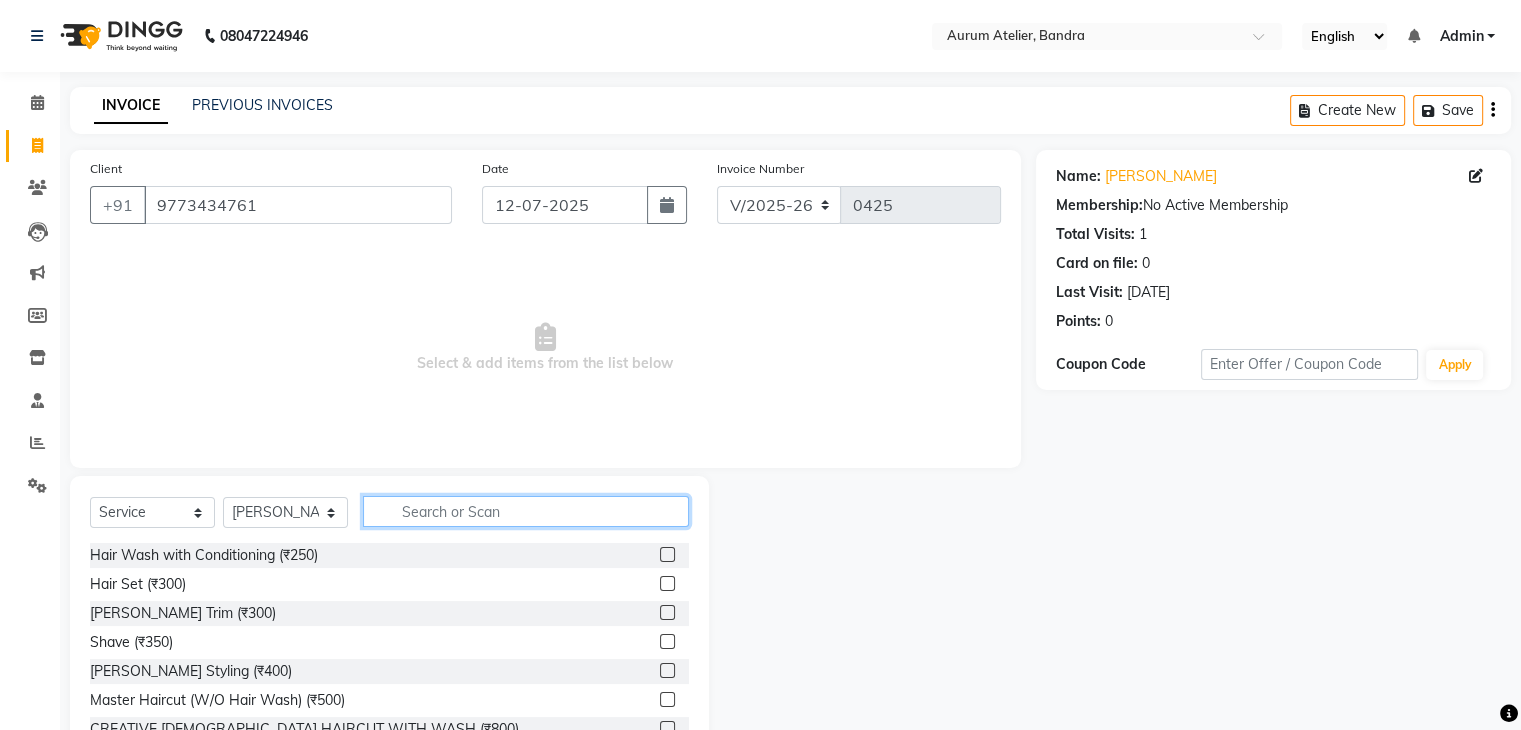 click 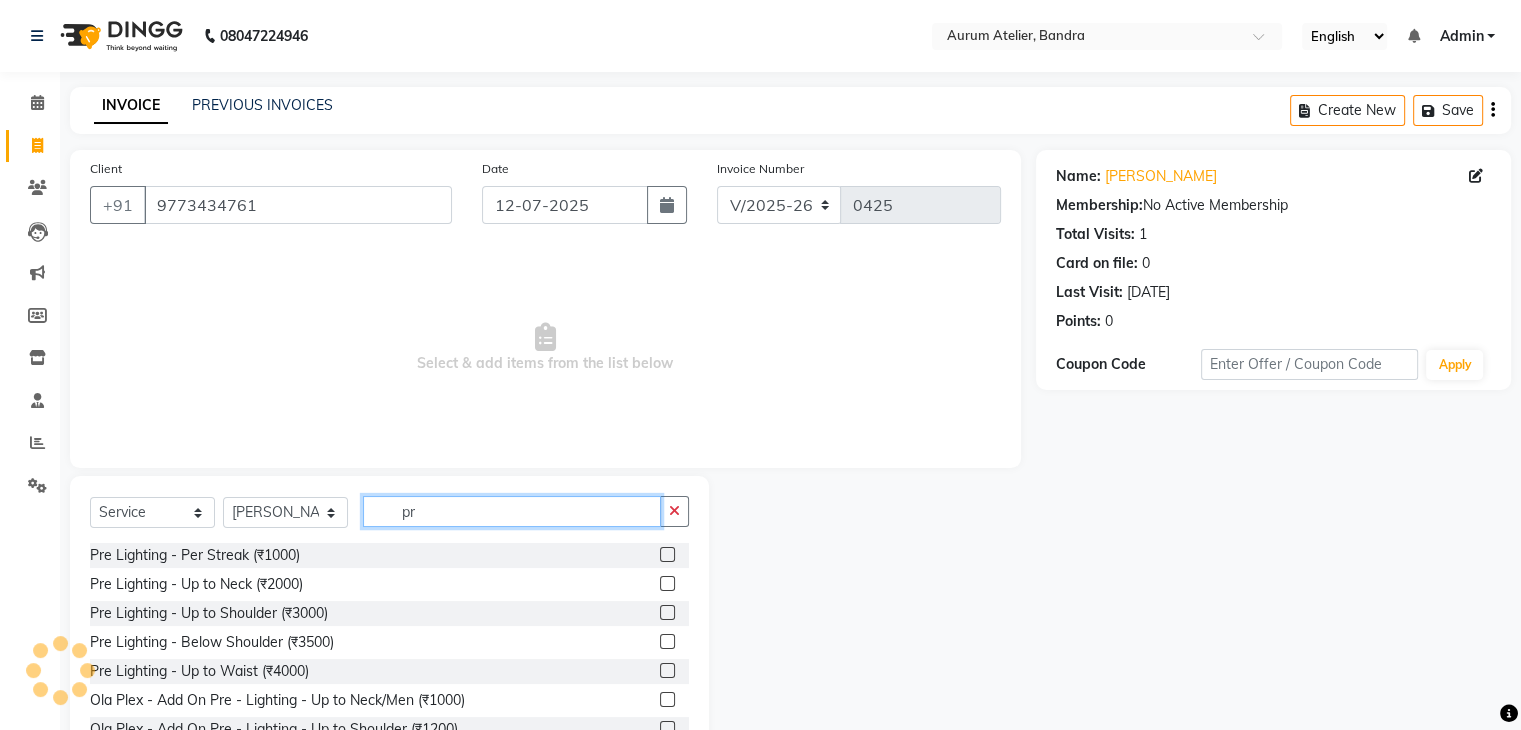 type on "p" 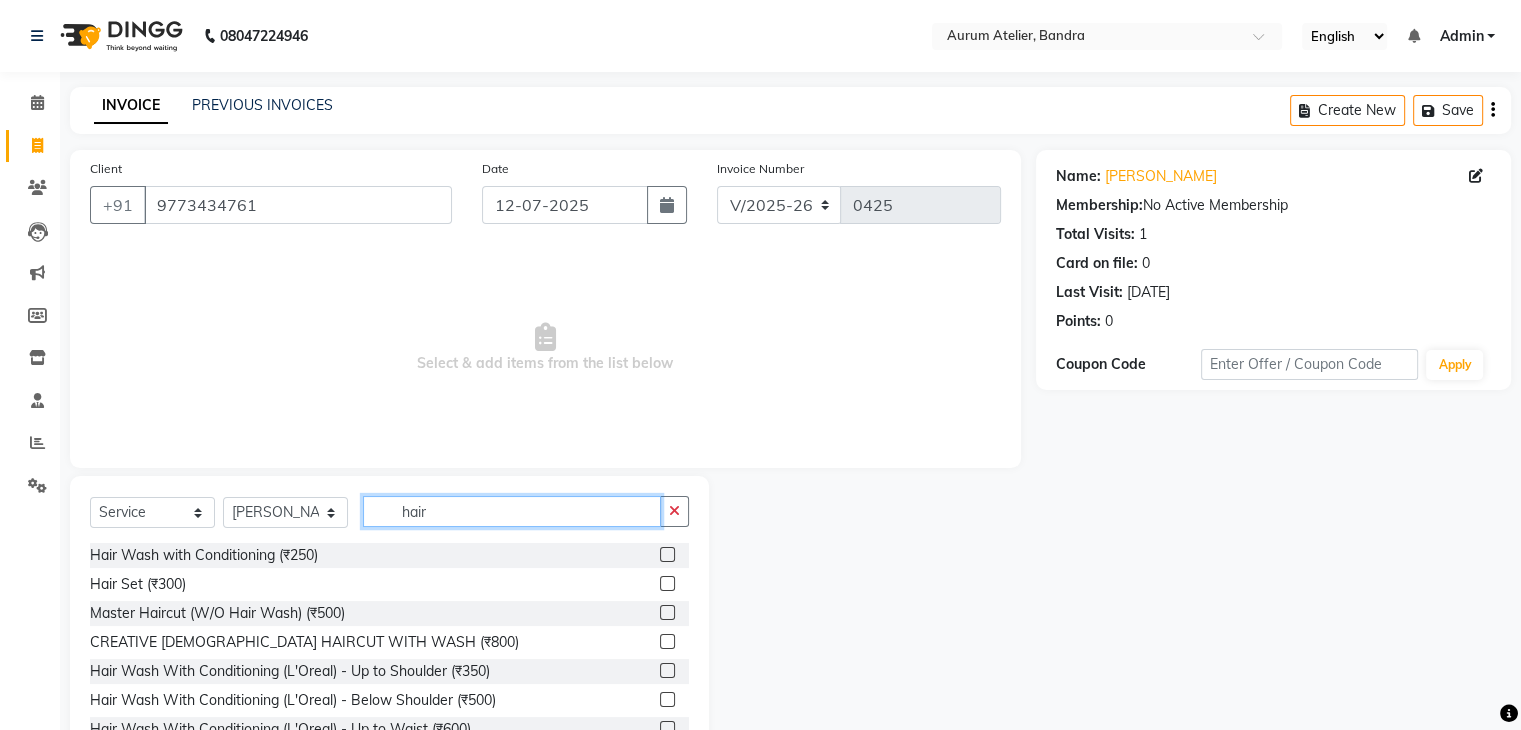 type on "hair" 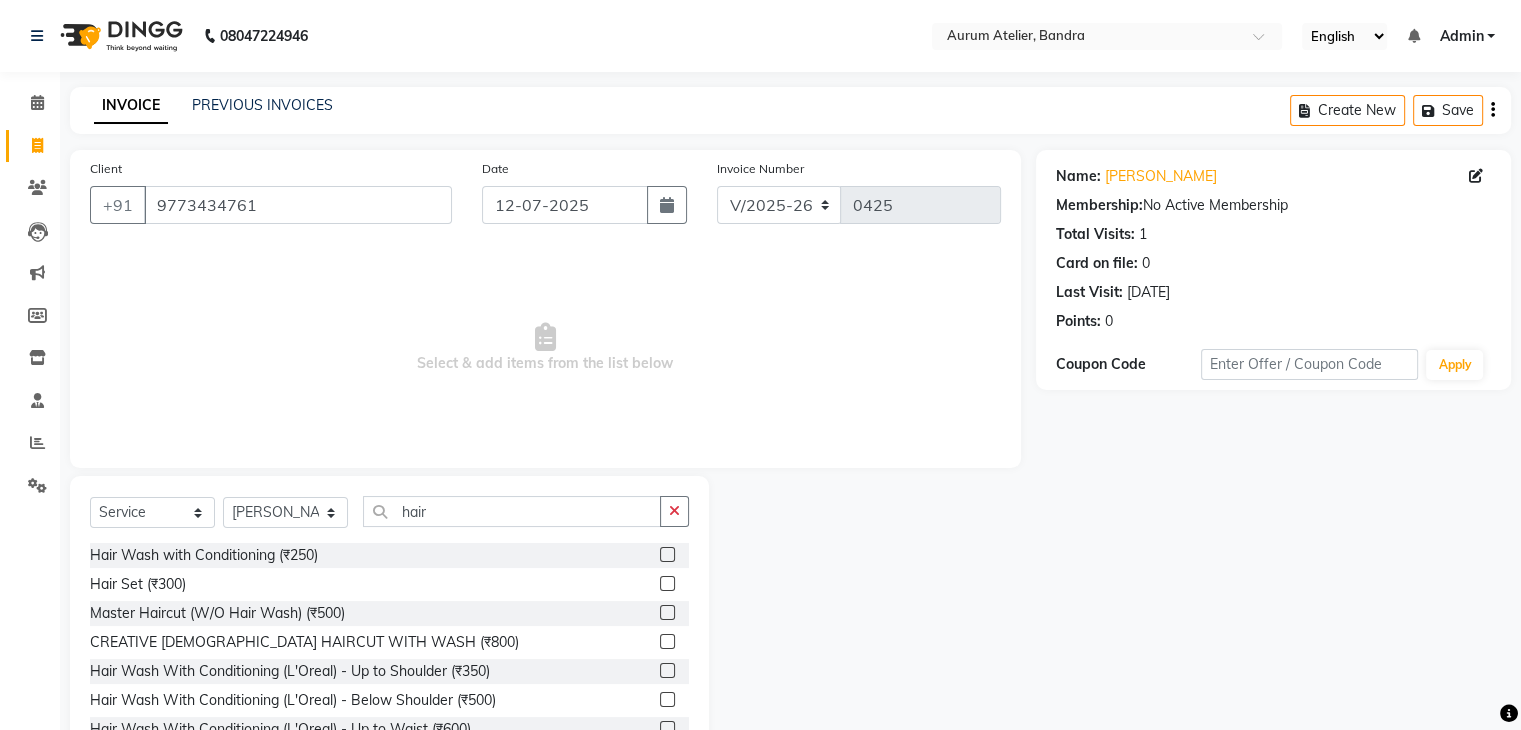 click 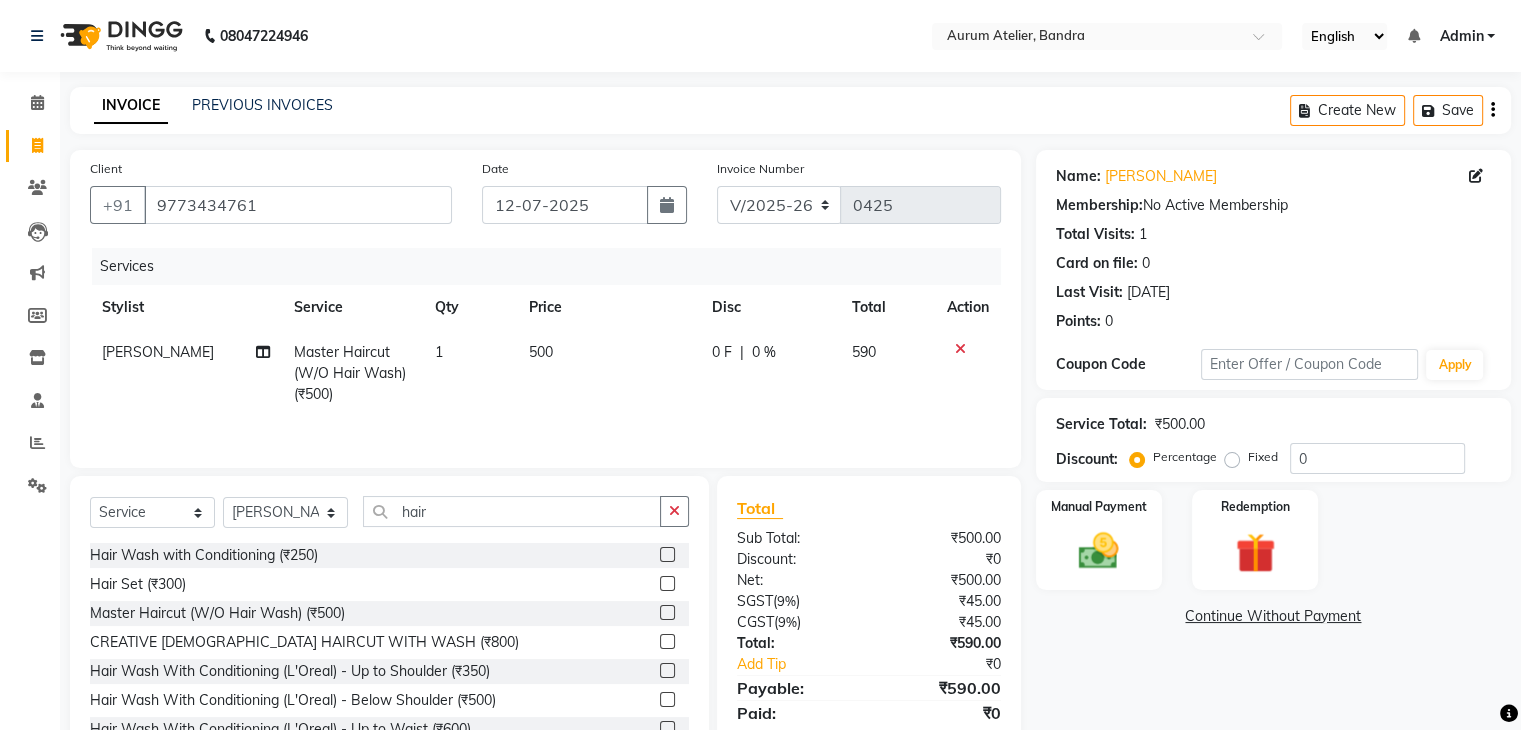 click 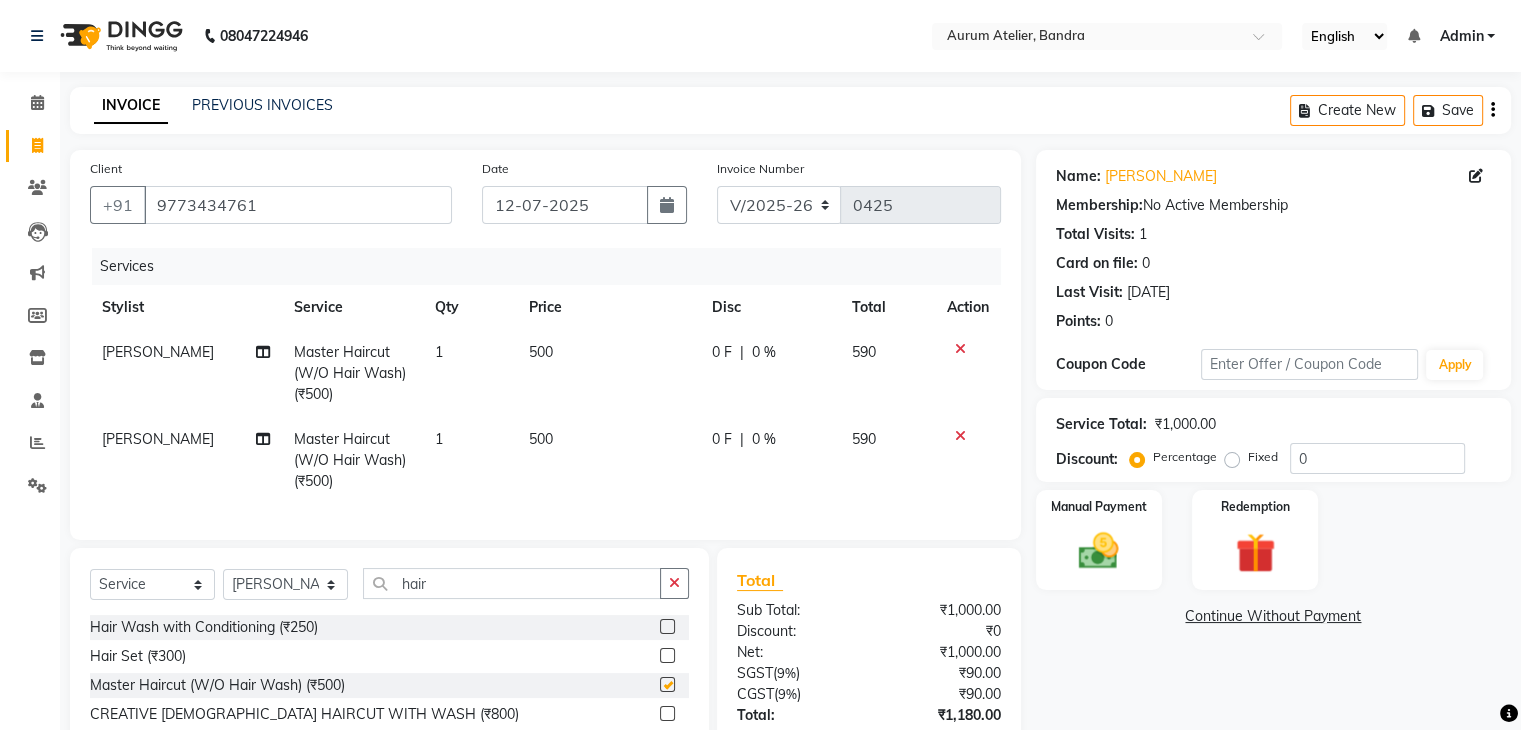 checkbox on "false" 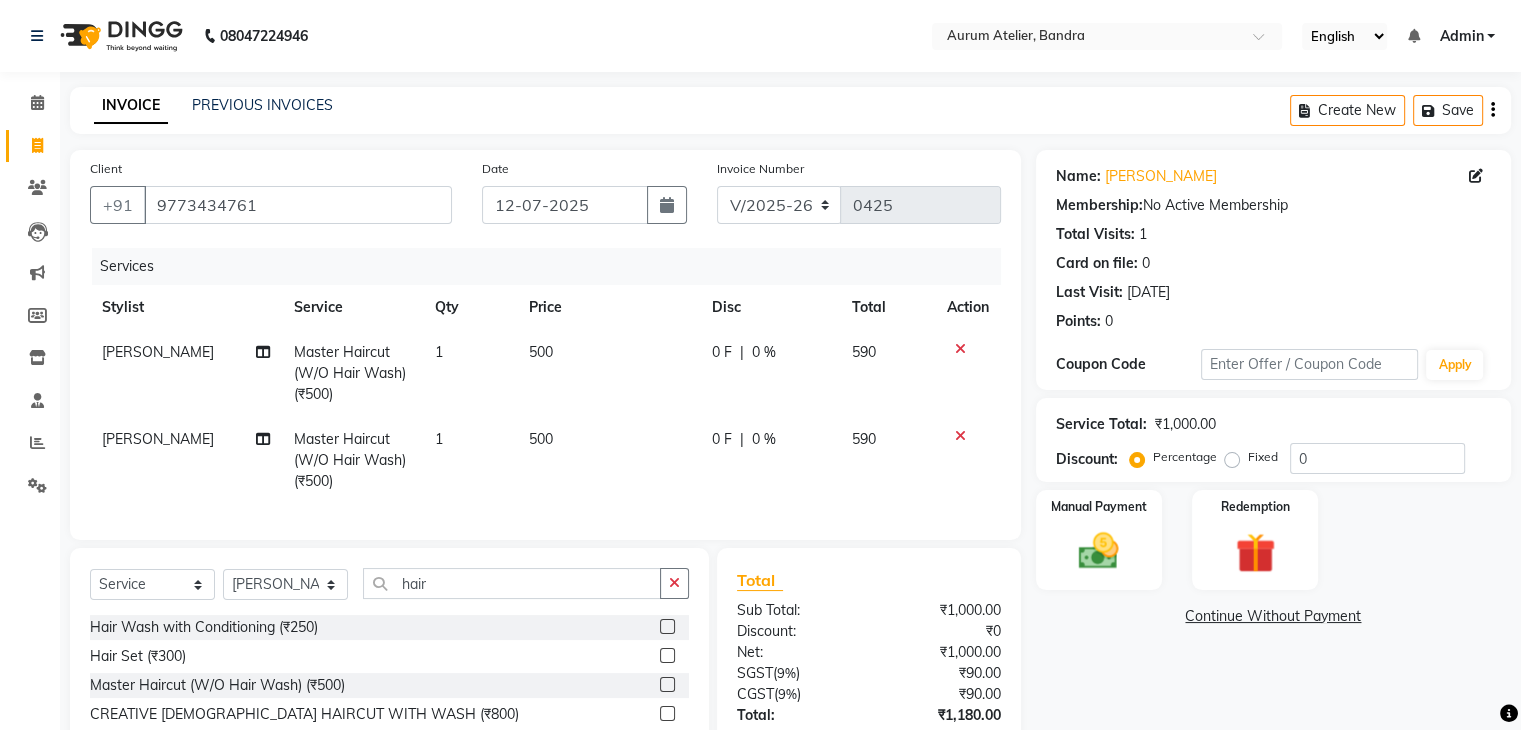 click on "500" 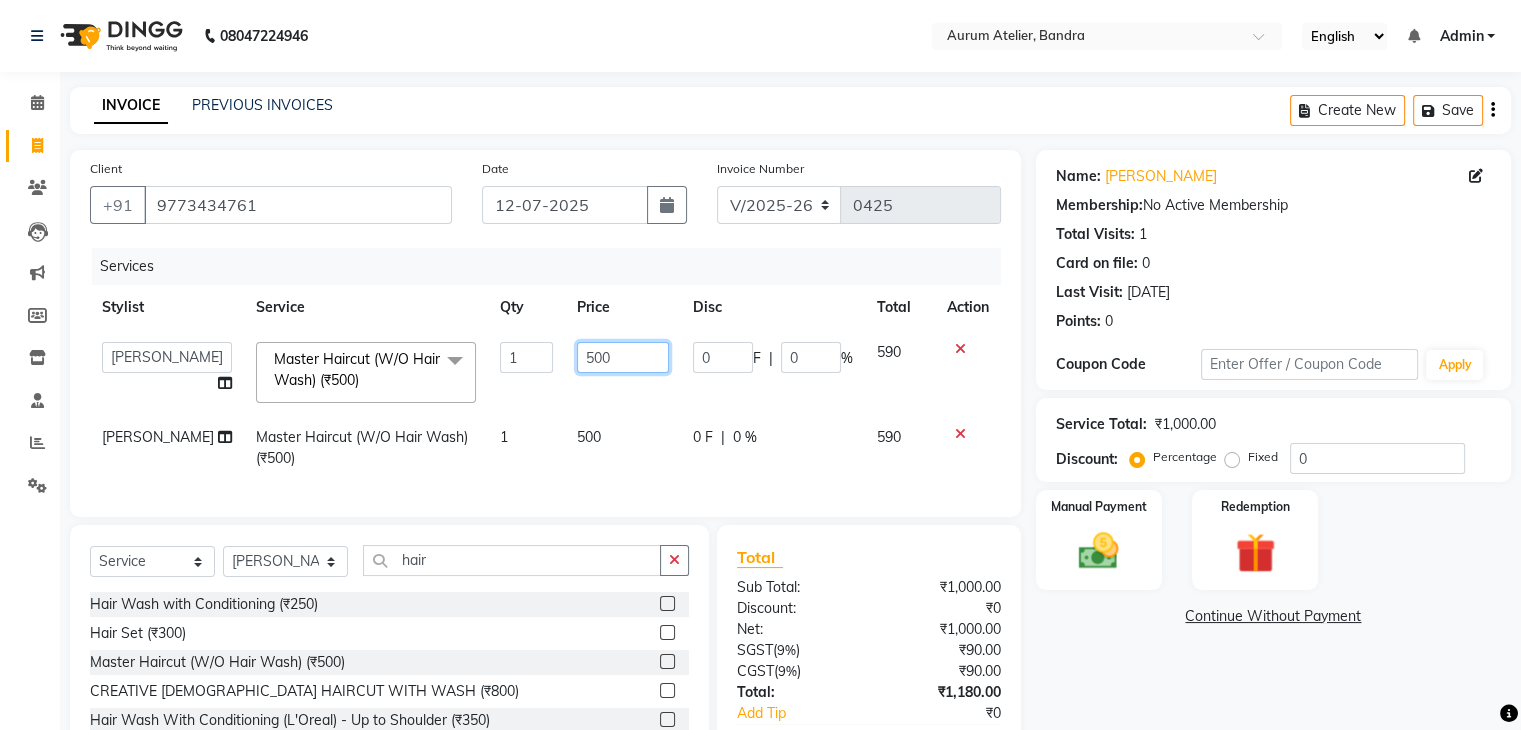 click on "500" 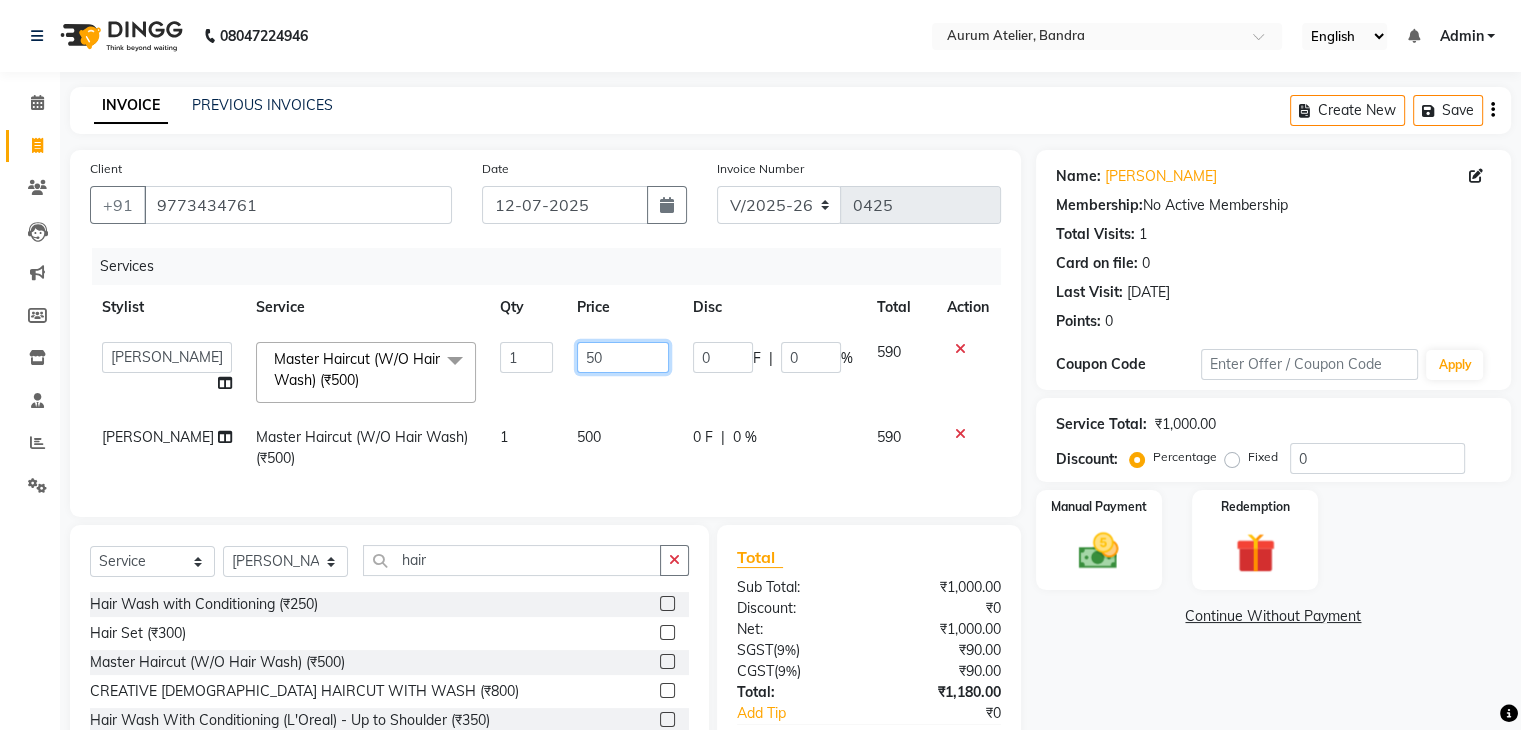 type on "5" 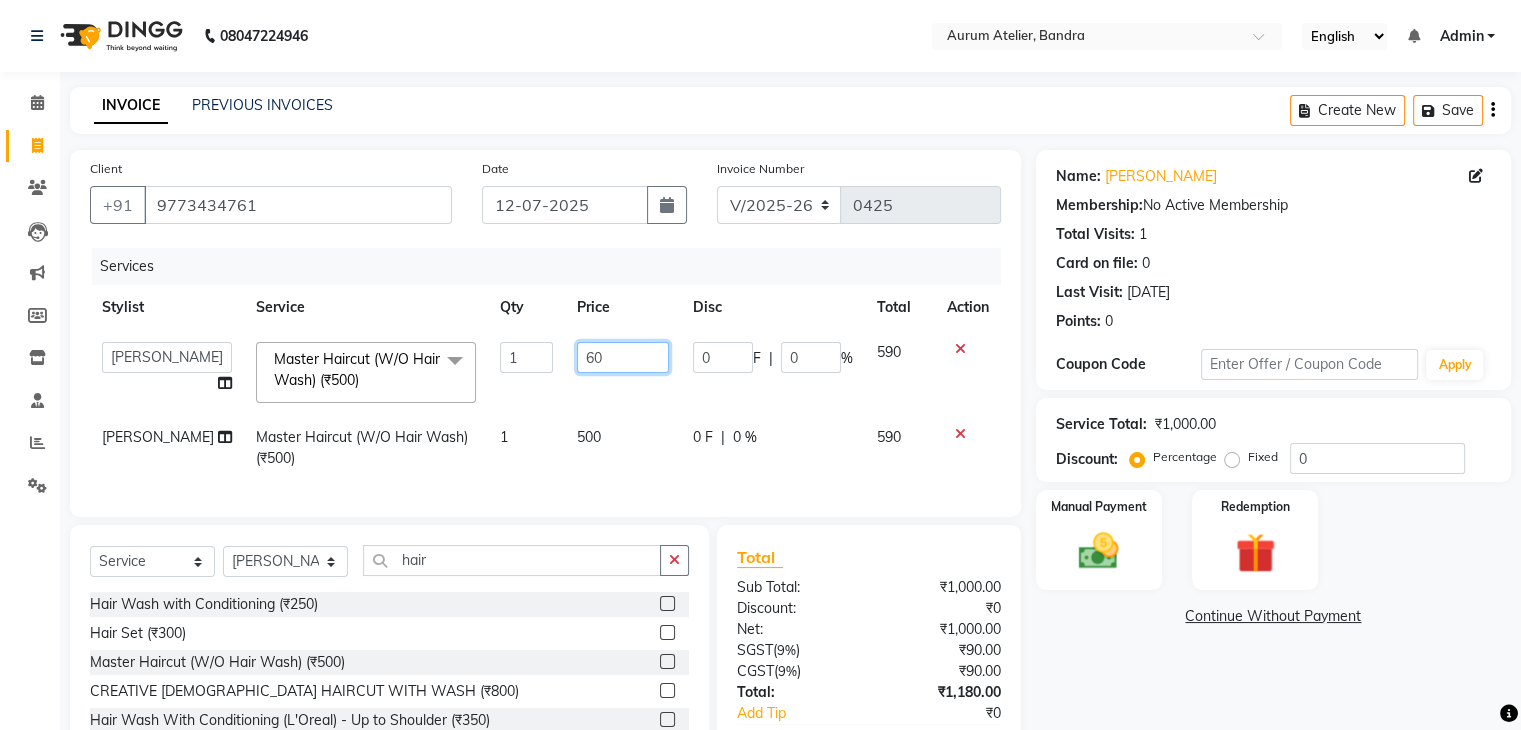 type on "600" 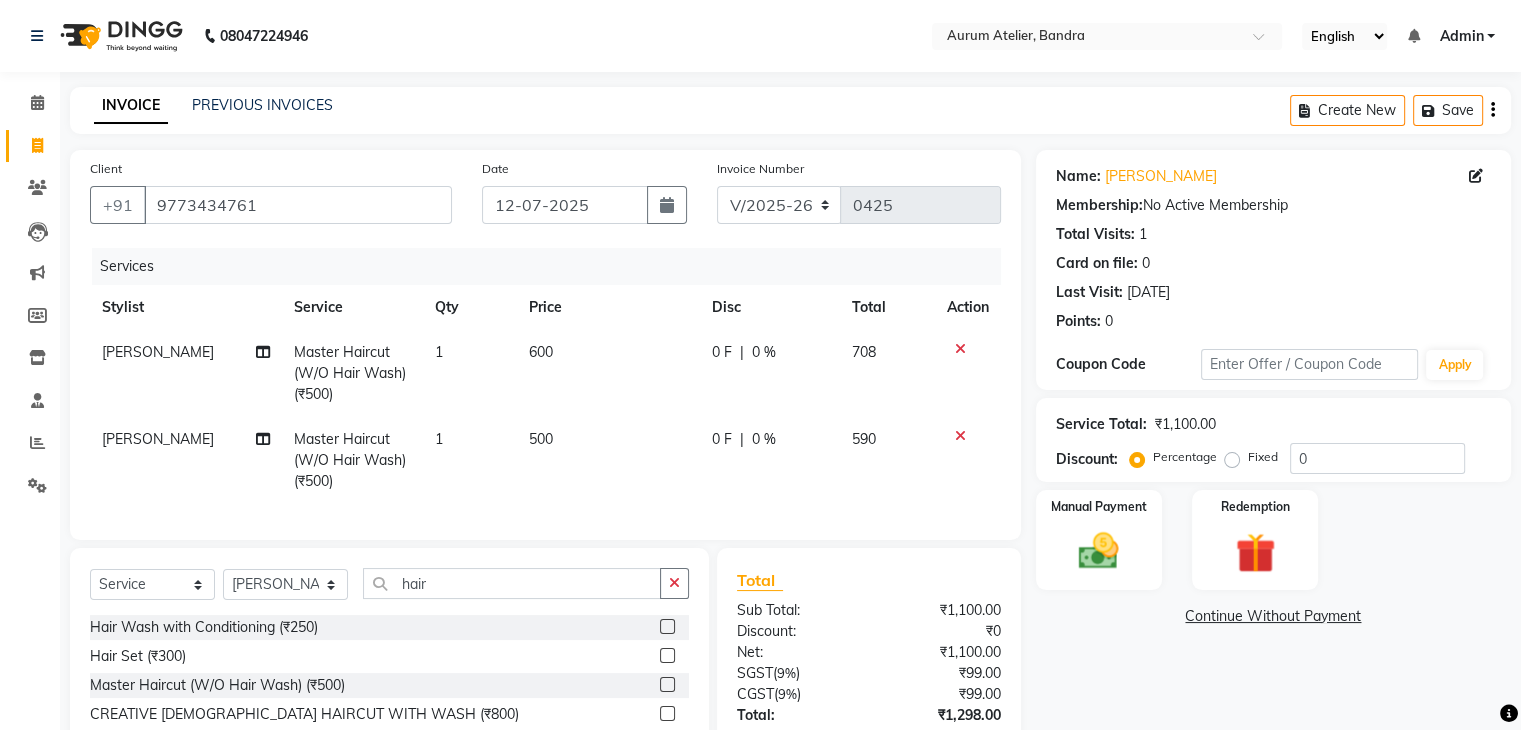 click on "Hair Wash with Conditioning (₹250)  Hair Set (₹300)  Master Haircut (W/O Hair Wash) (₹500)  CREATIVE [DEMOGRAPHIC_DATA] HAIRCUT WITH WASH (₹800)  Hair Wash With Conditioning (L'Oreal) - Up to Shoulder (₹350)  Hair Wash With Conditioning (L'Oreal) - Below Shoulder (₹500)  Hair Wash With Conditioning (L'Oreal) - Up to Waist (₹600)  Hair Wash With Conditiong (Moroccanoil / Naturica / Keratin)- Up to Shoulder (₹500)  Hair Wash With Conditiong (Moroccanoil / Naturica / Keratin)- Below Shoulder (₹700)  Hair Wash With Conditiong (Moroccanoil / Naturica / Keratin)- Up to Waist (₹800)  CREATIVE [DEMOGRAPHIC_DATA] HAIRCUT W/O WASH (₹600)  CREATIVE [DEMOGRAPHIC_DATA] HAIRCUT WITH WASH (₹2000)  CREATIVE [DEMOGRAPHIC_DATA] HAIRCUT W/O WASH (₹1500)  Haircut (W/o Hair Wash) (1 Length Trim) (₹800)  Haircut Master (W/O Hair Wash) (₹1500)  Hair Tong - Up to Shoulder (₹1200)  Hair Tong - Below Shoulder (₹1500)  Hair Tong - Up to Waist (₹2000)  Hair Spa - Up to Neck / Men (₹1500)  Hair Spa - Up to Shoulder (₹1700)" 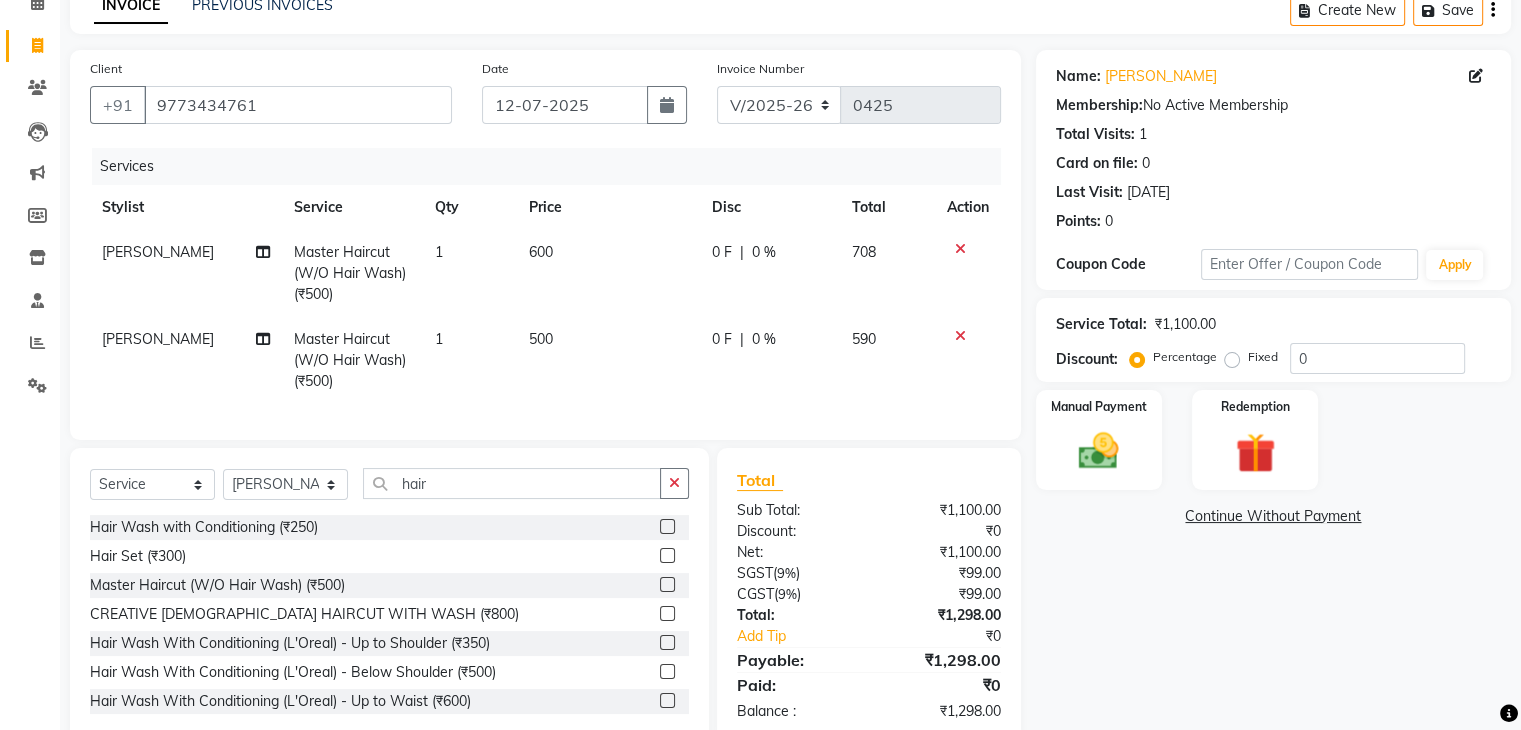 click 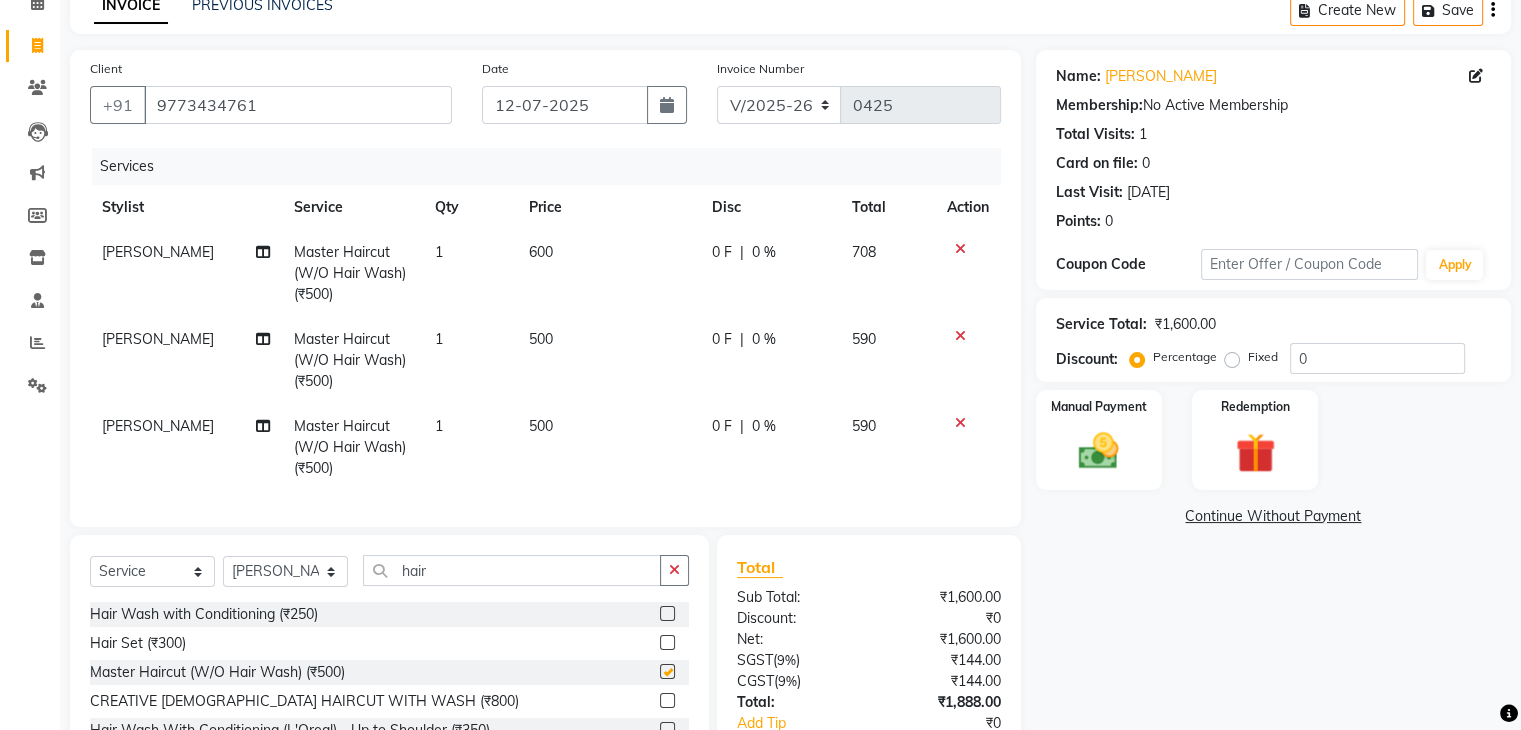 checkbox on "false" 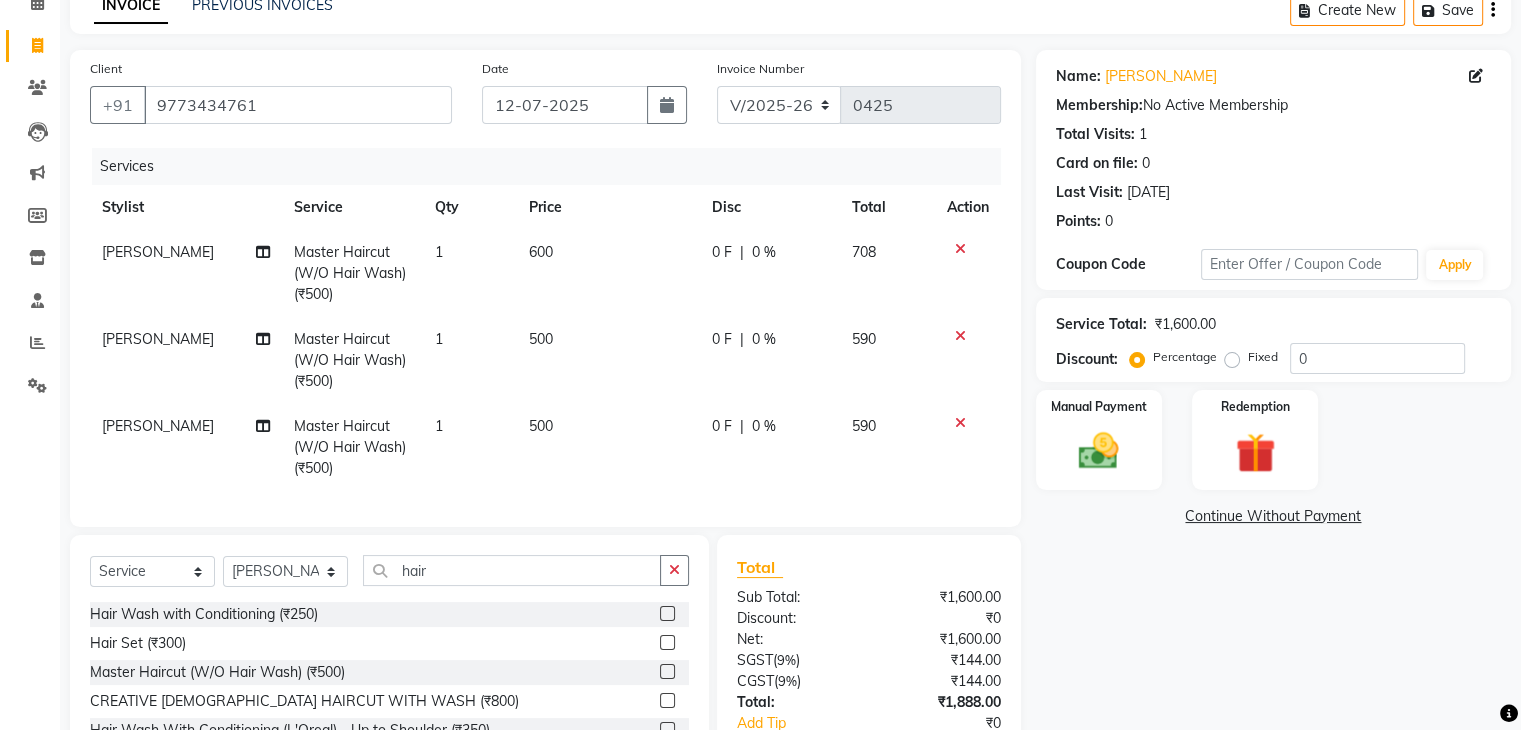 click on "500" 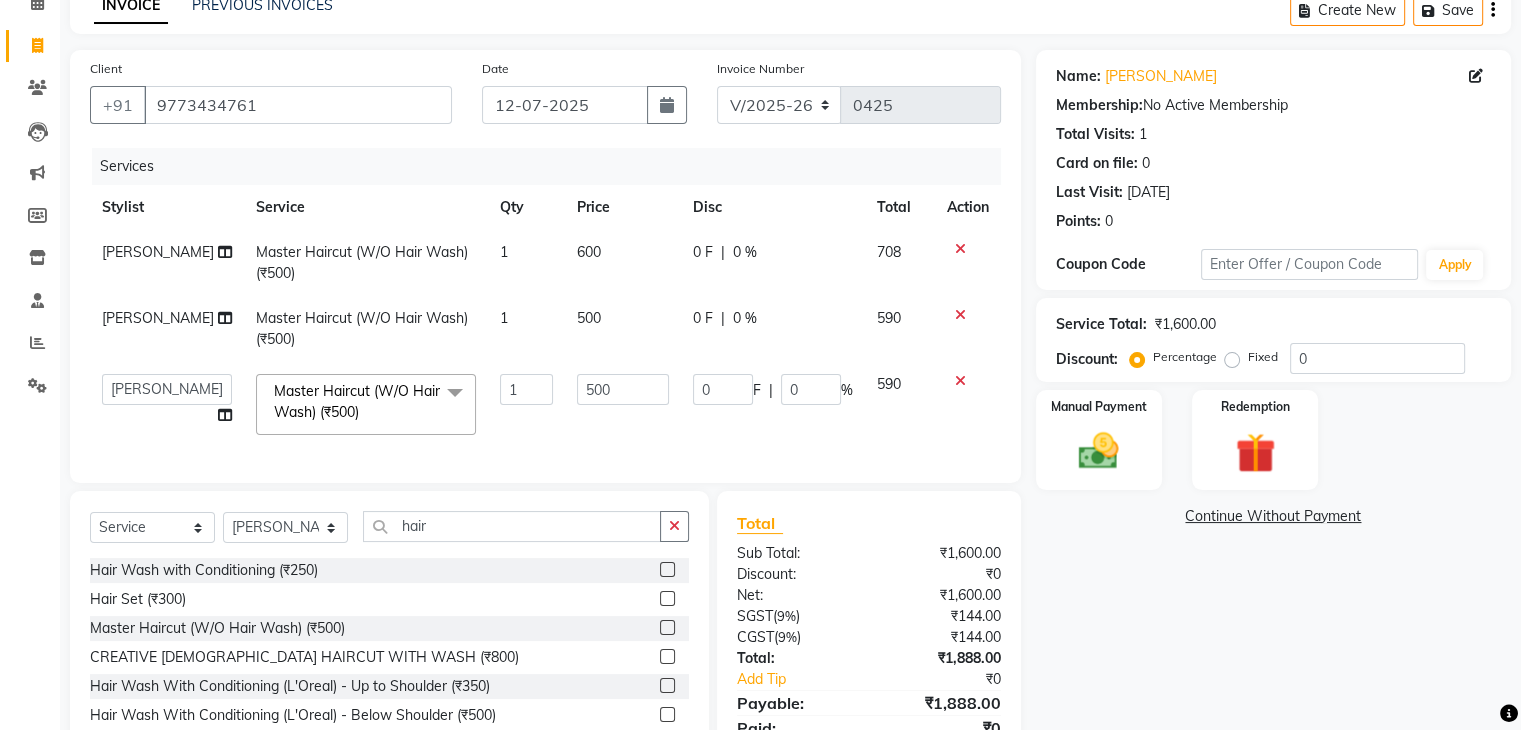 click on "500" 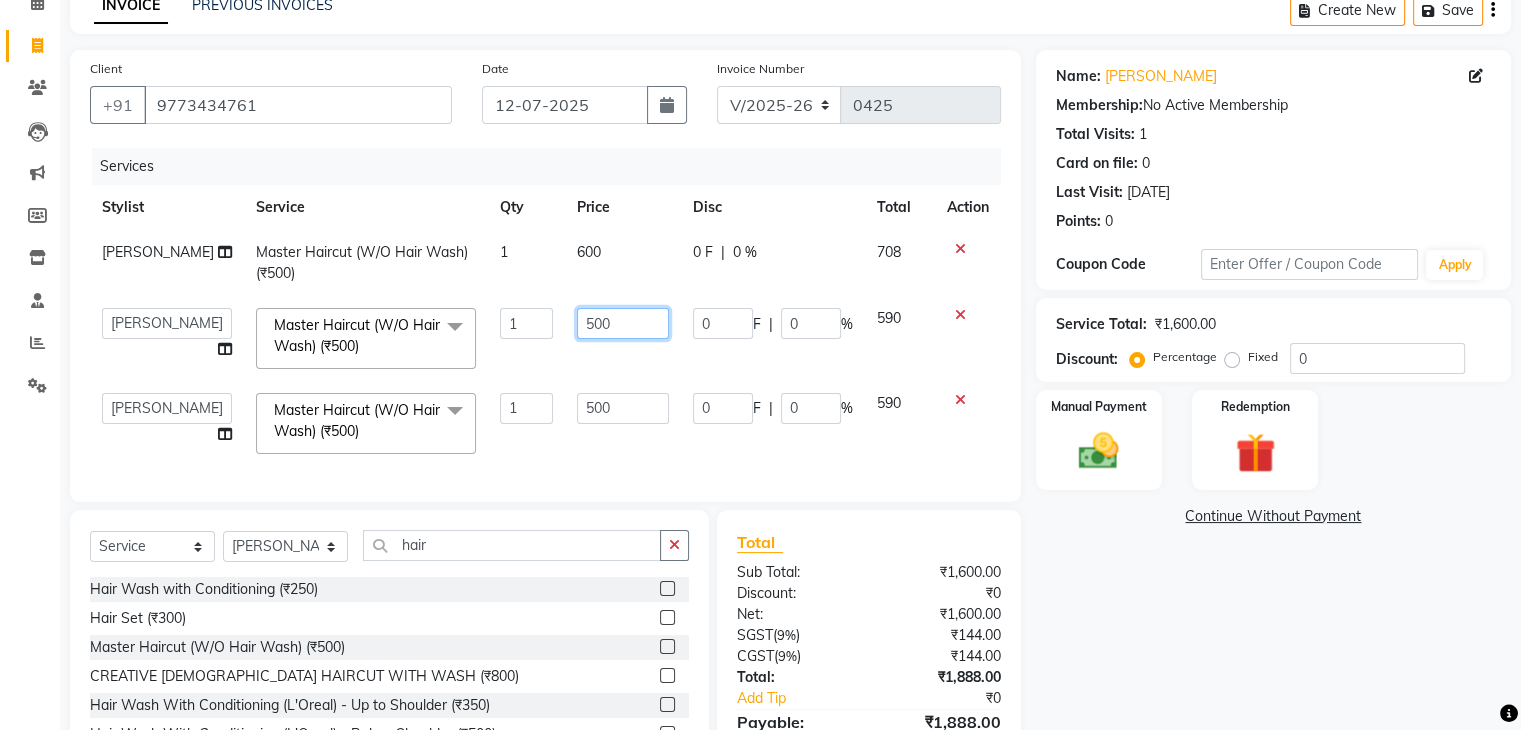 click on "500" 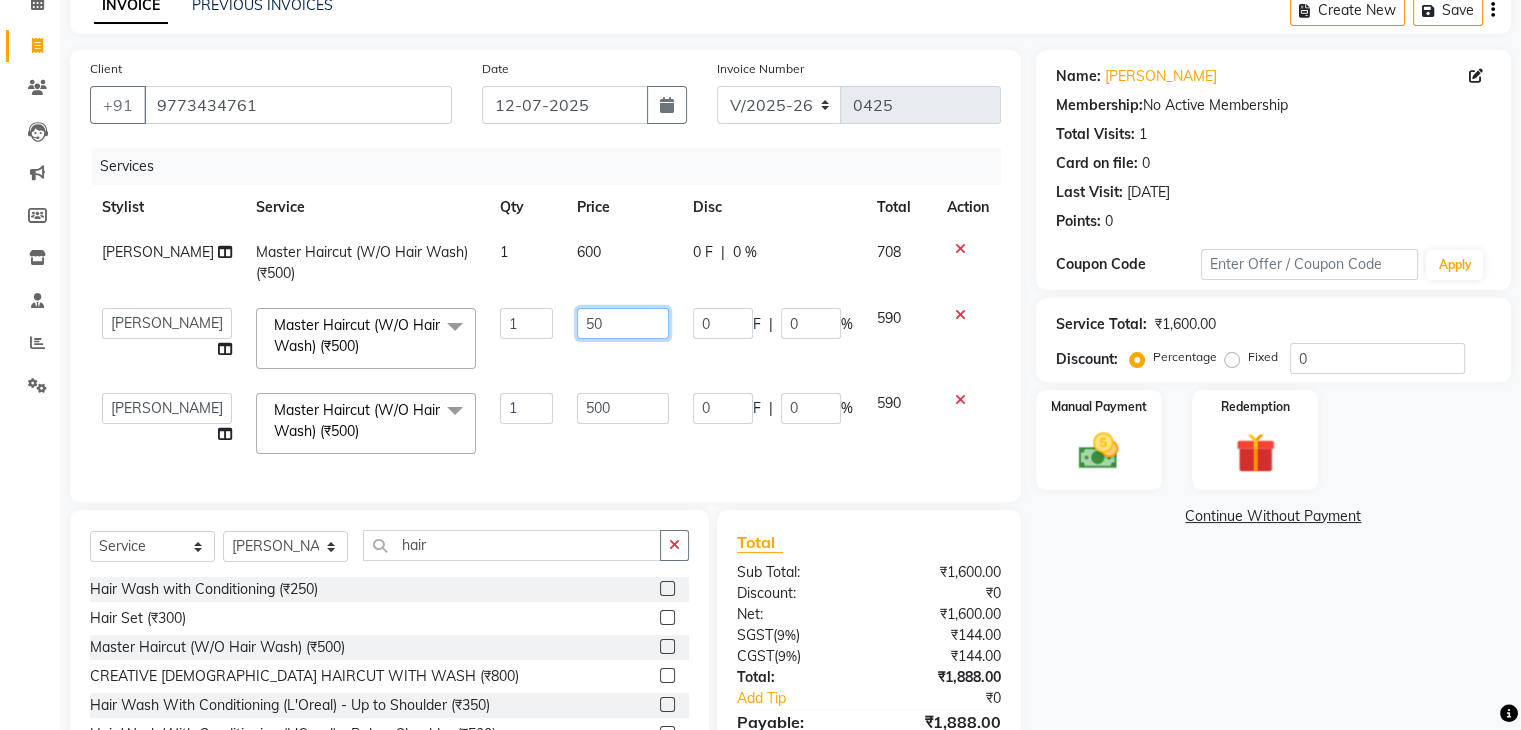 type on "5" 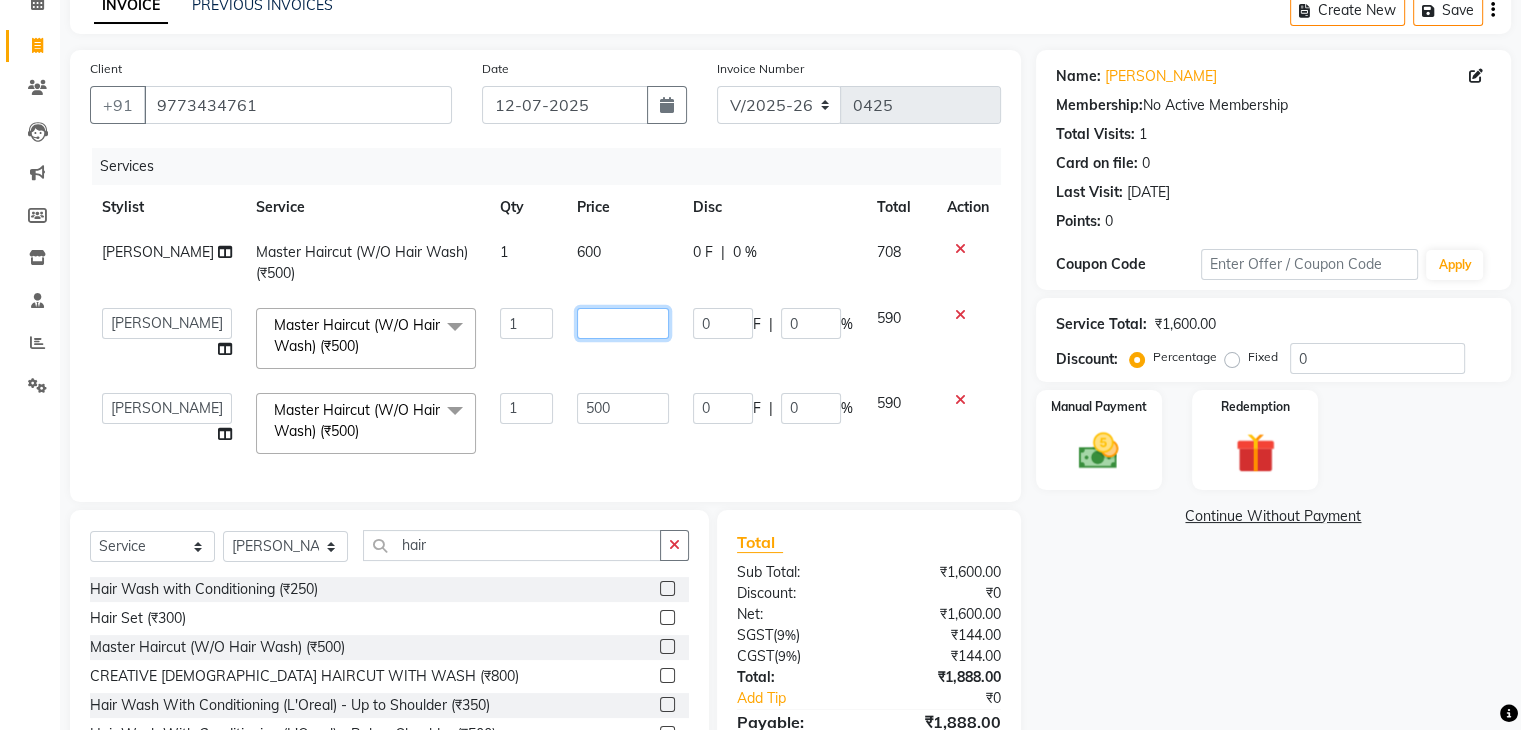 type on "4" 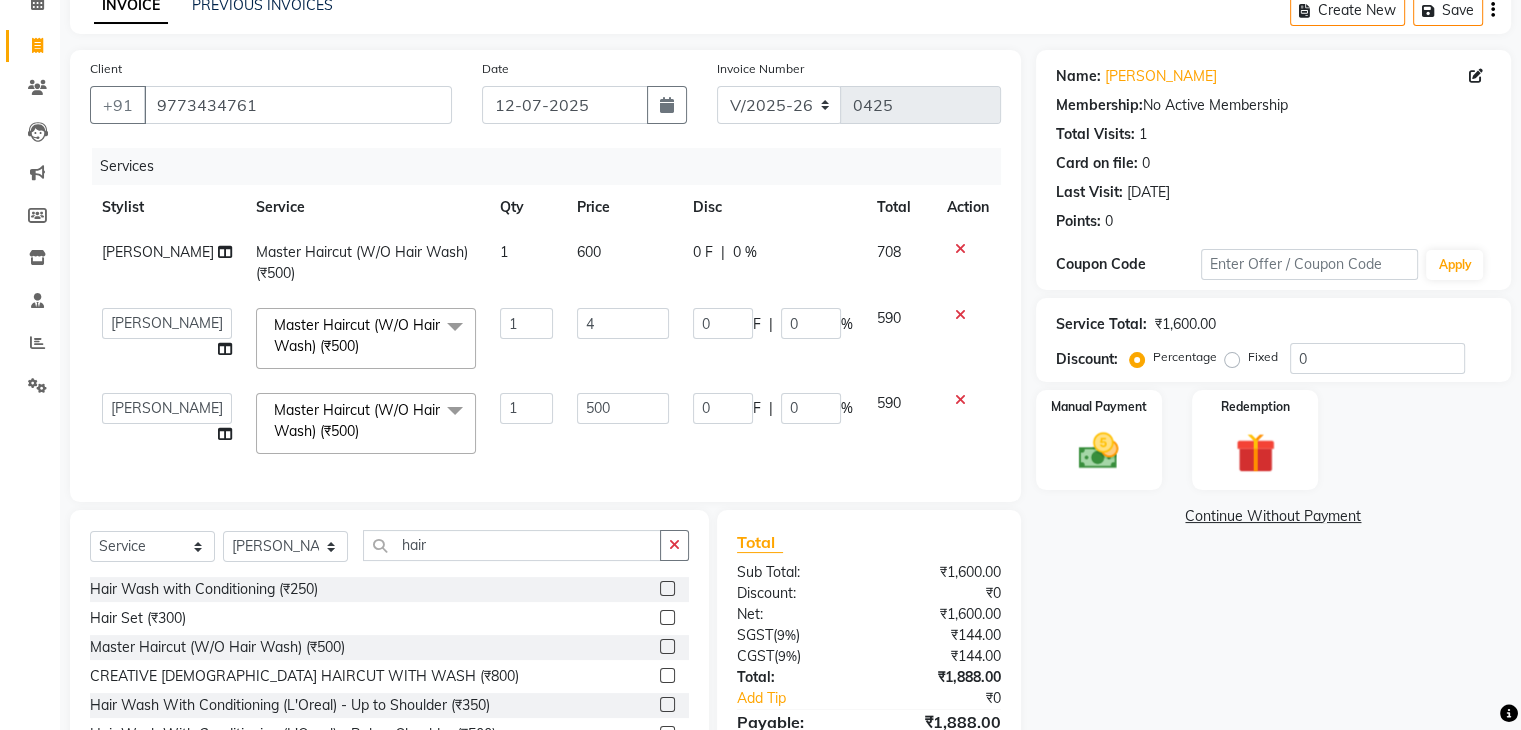 click 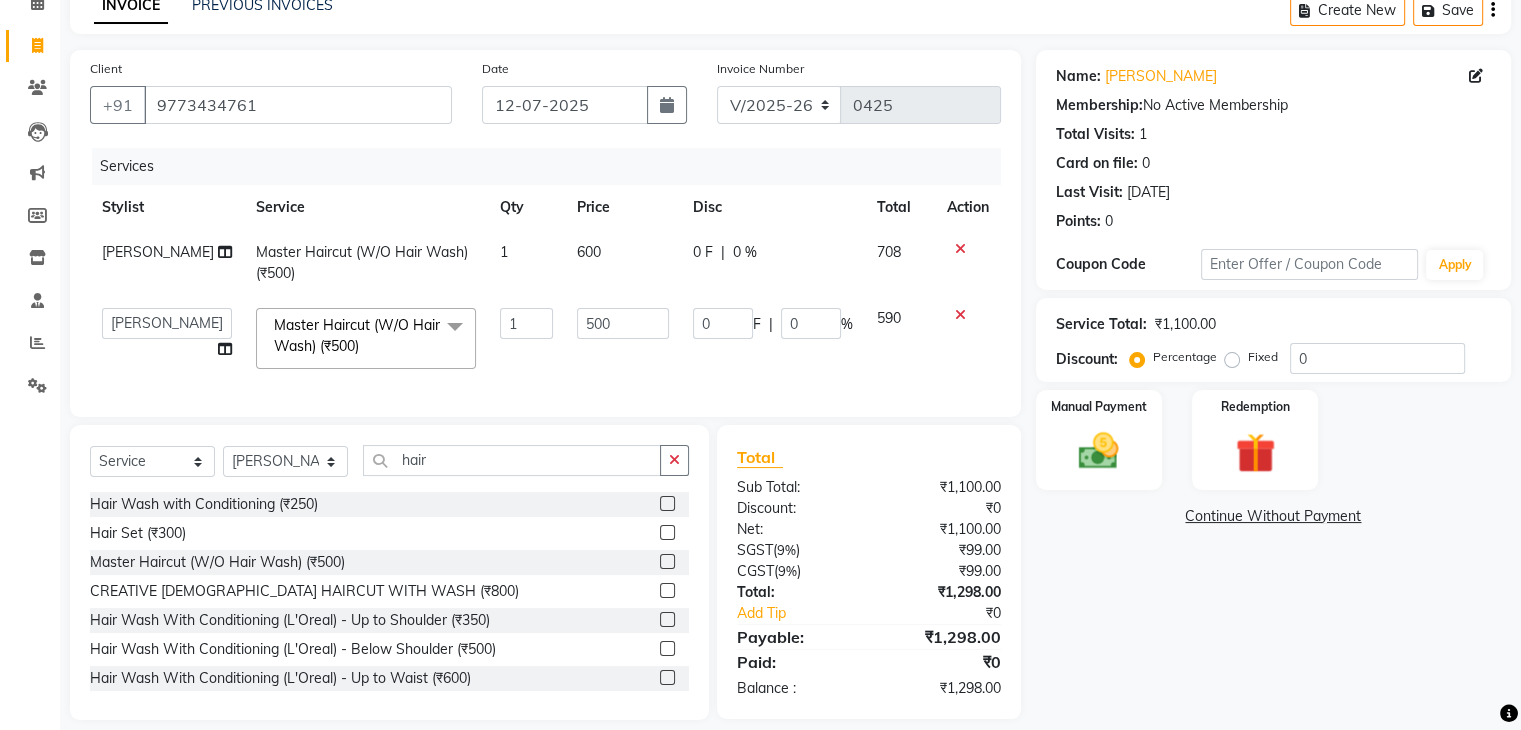 click 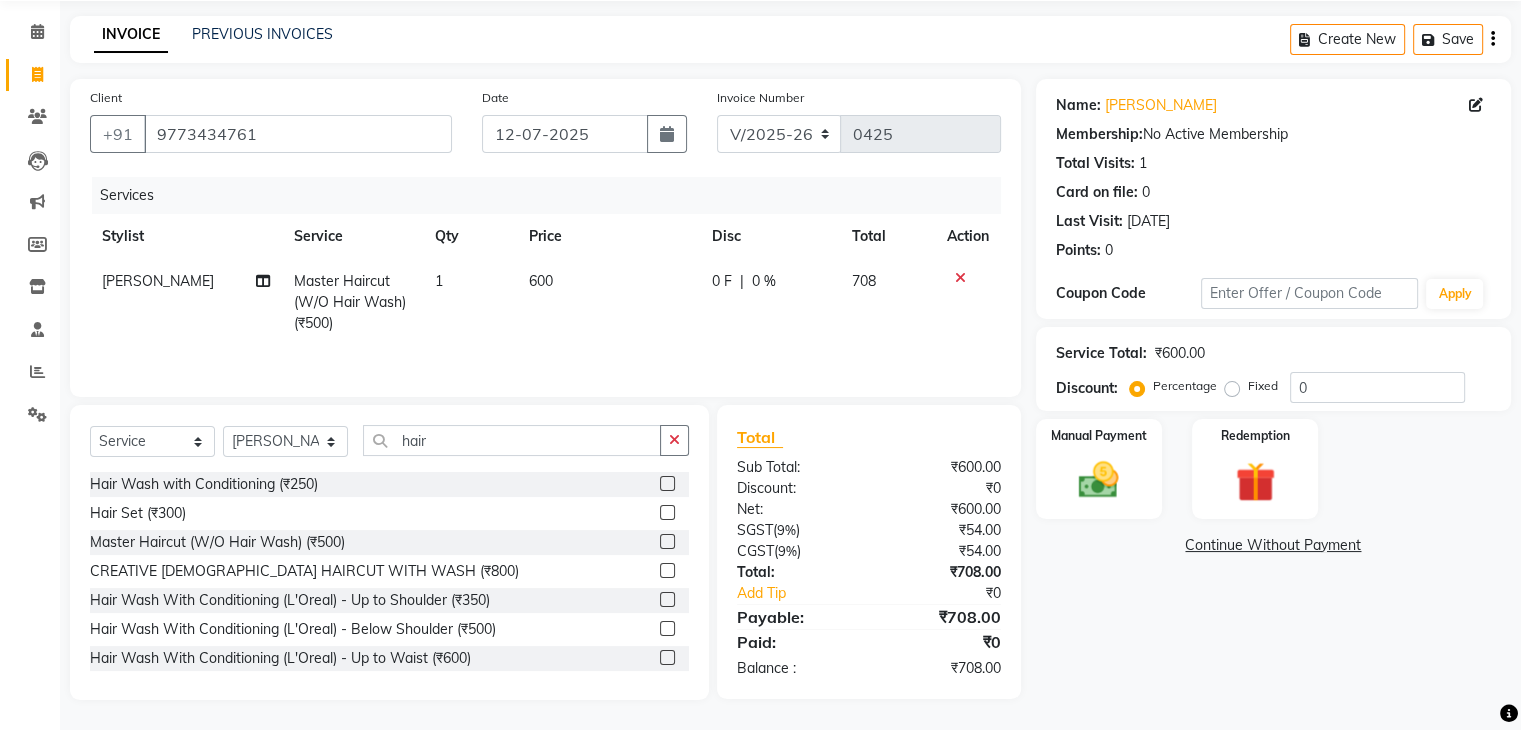 click on "600" 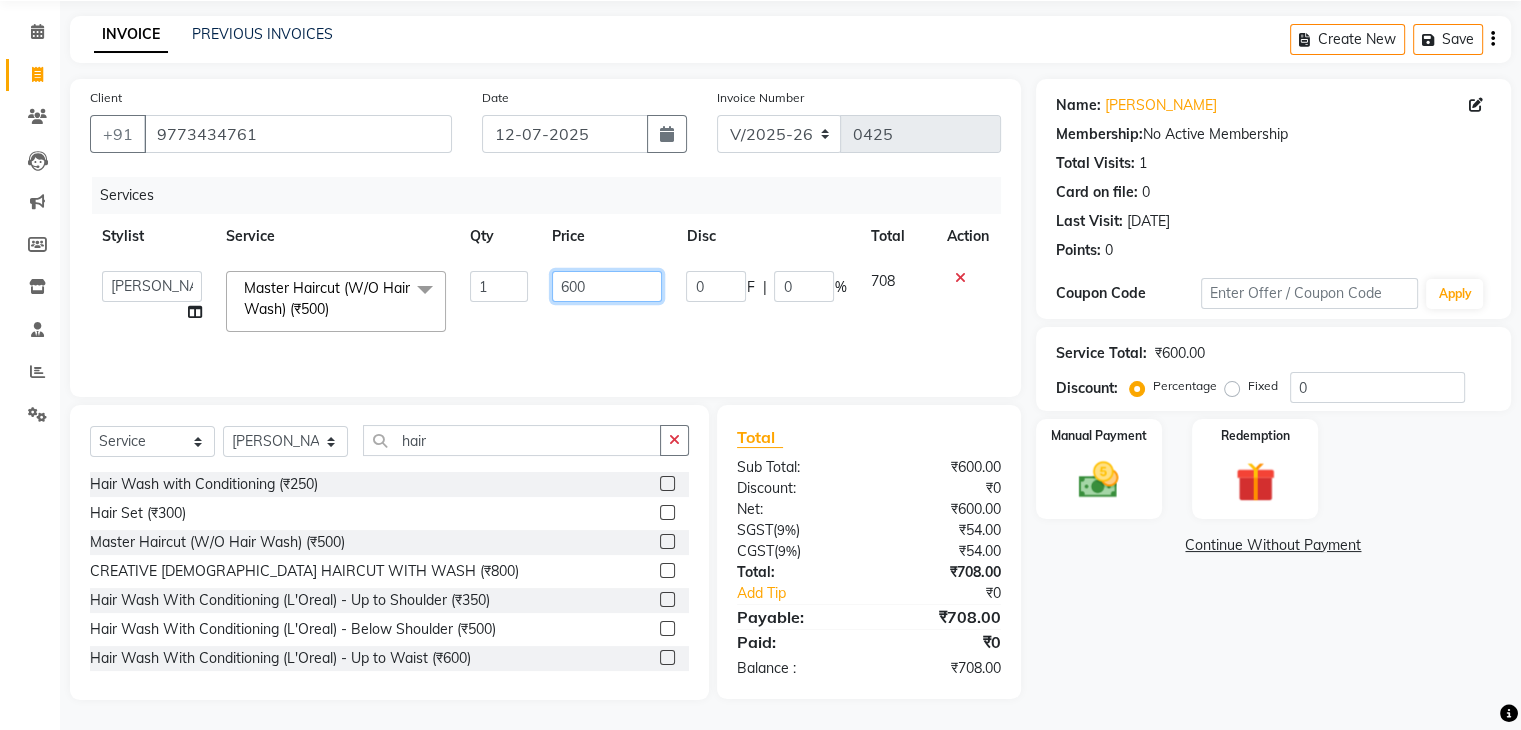 click on "600" 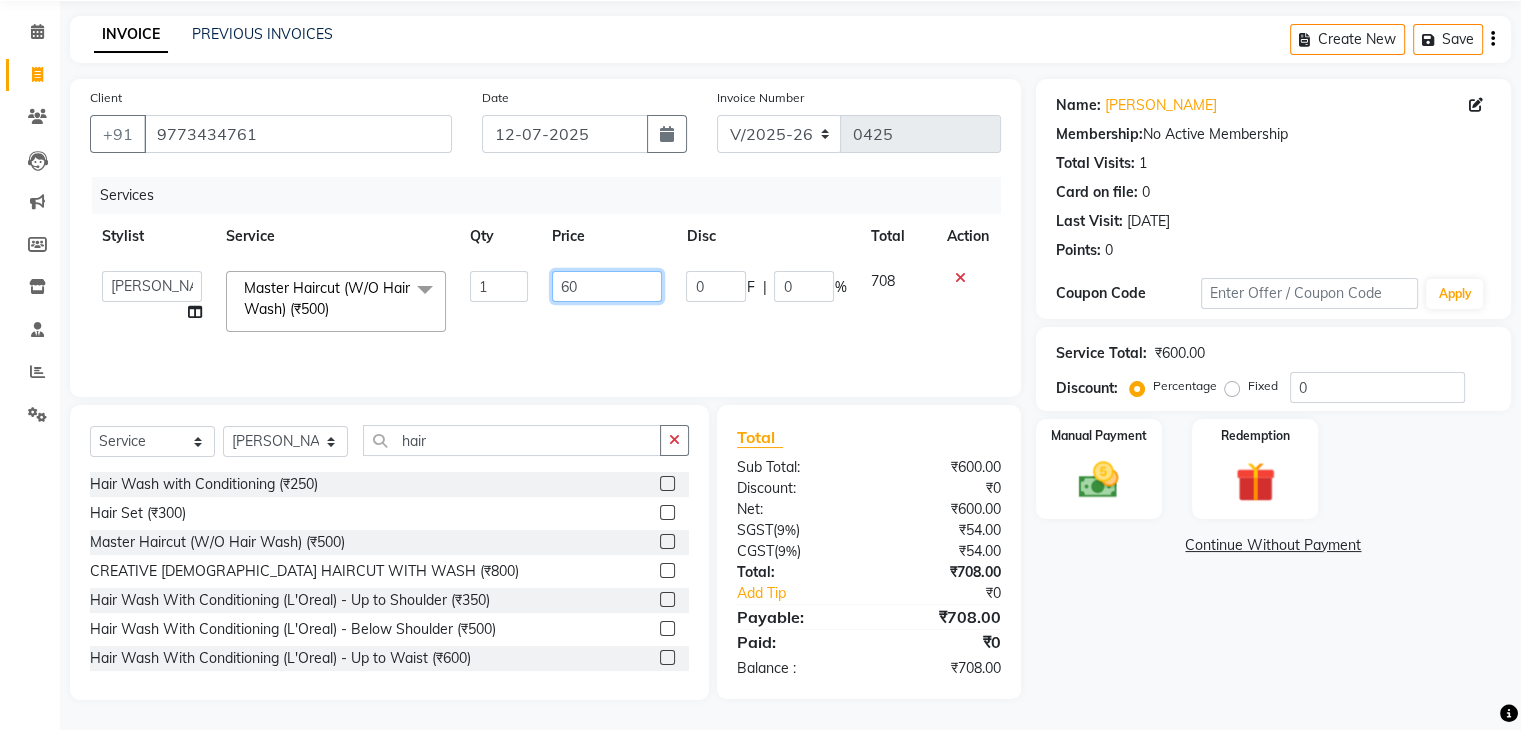 type on "6" 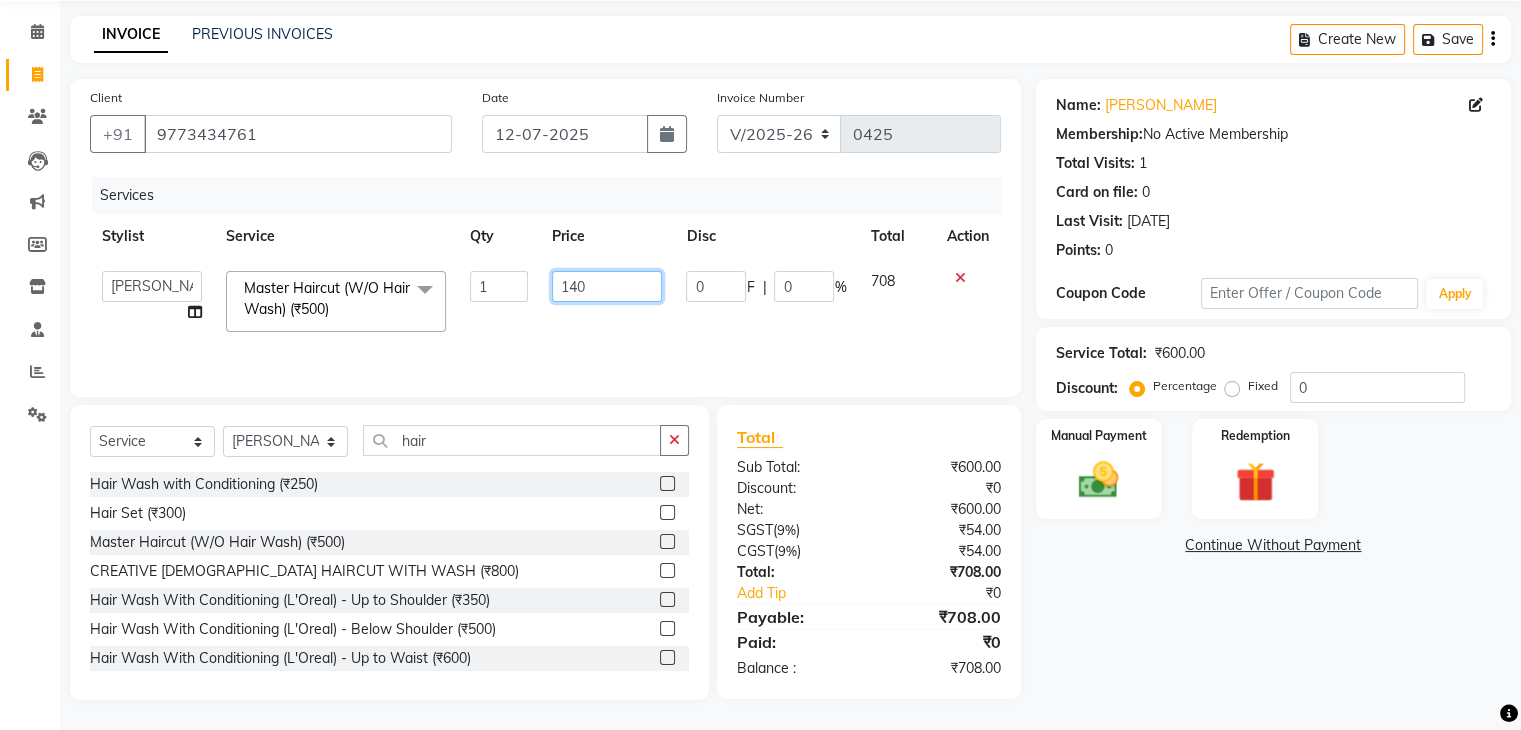 type on "1400" 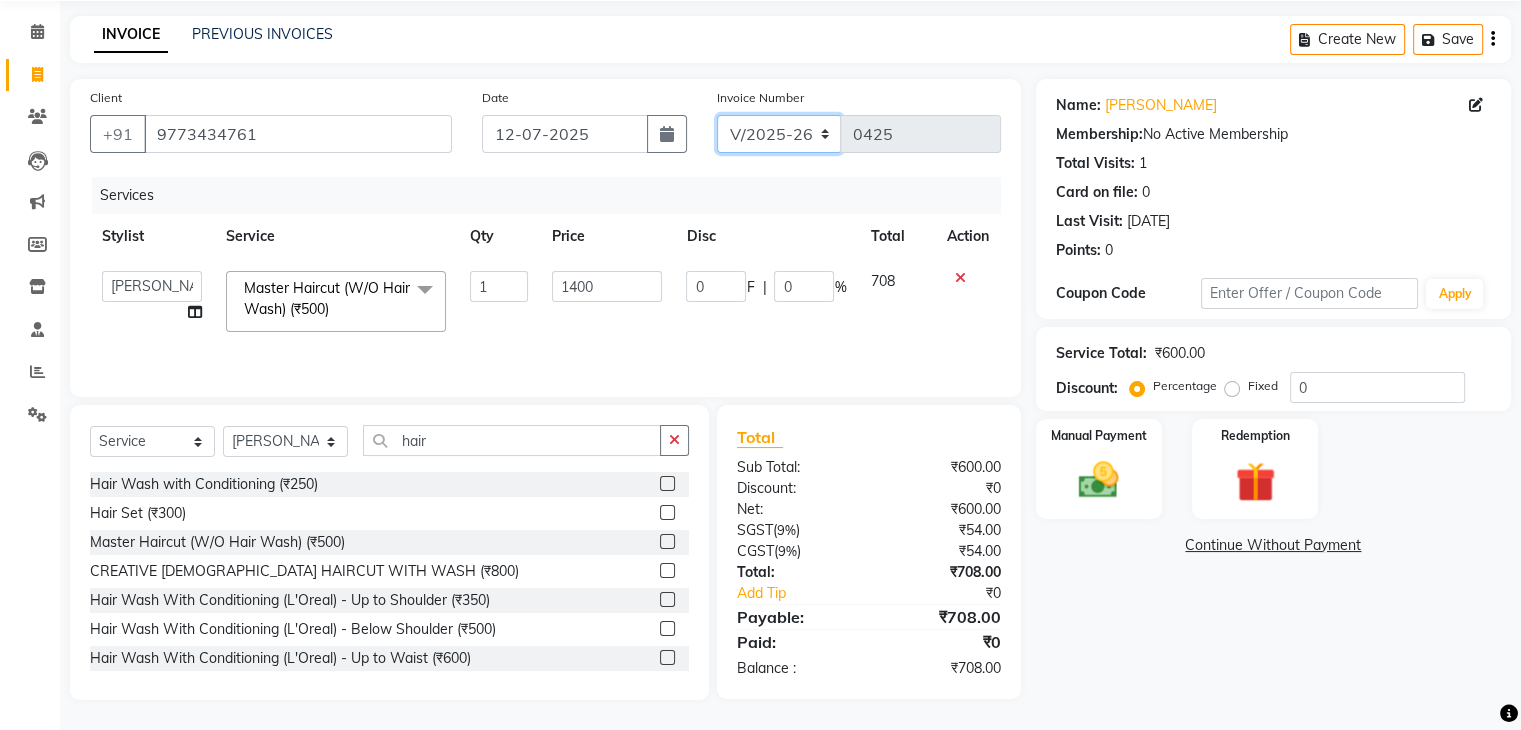 click on "C/2025-26 V/2025 V/2025-26" 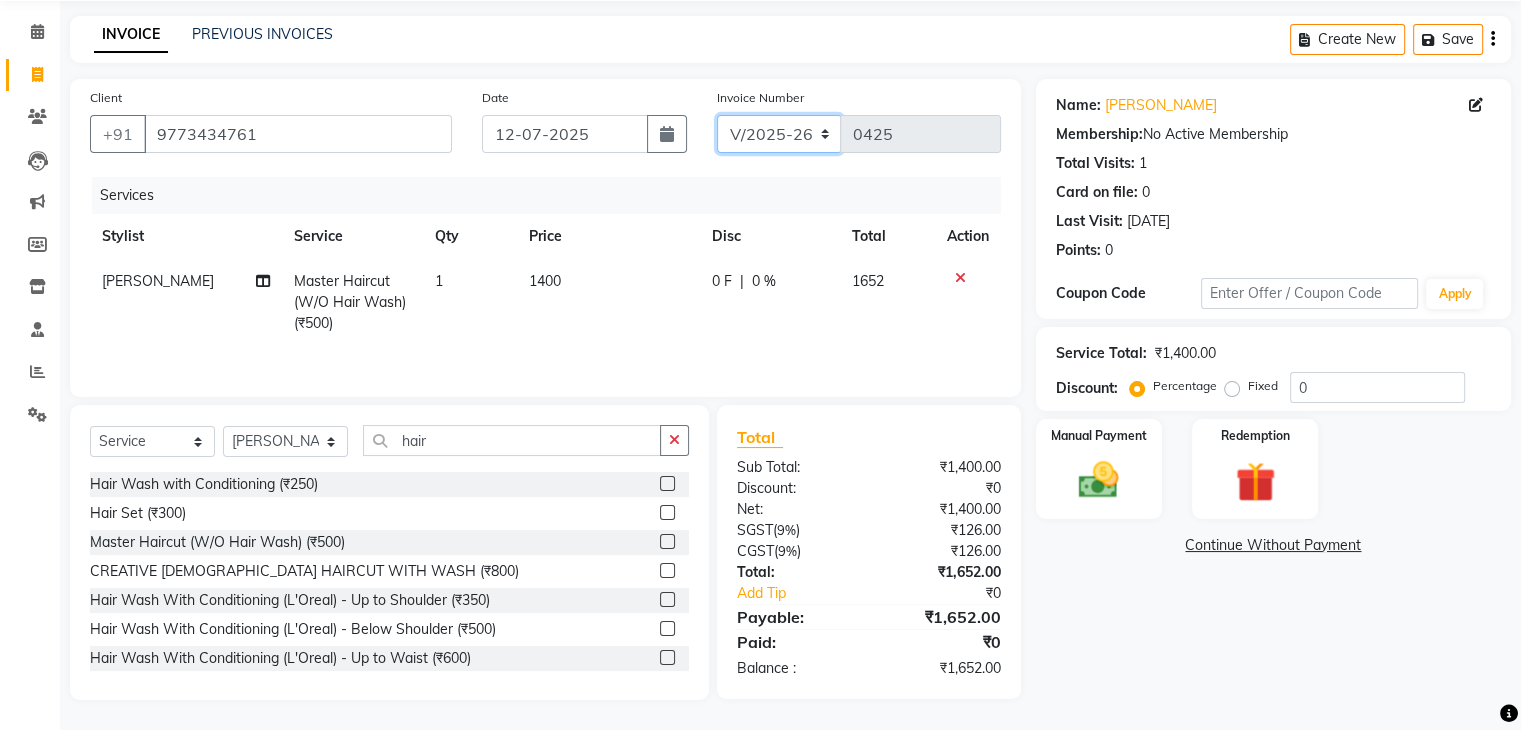 select on "7590" 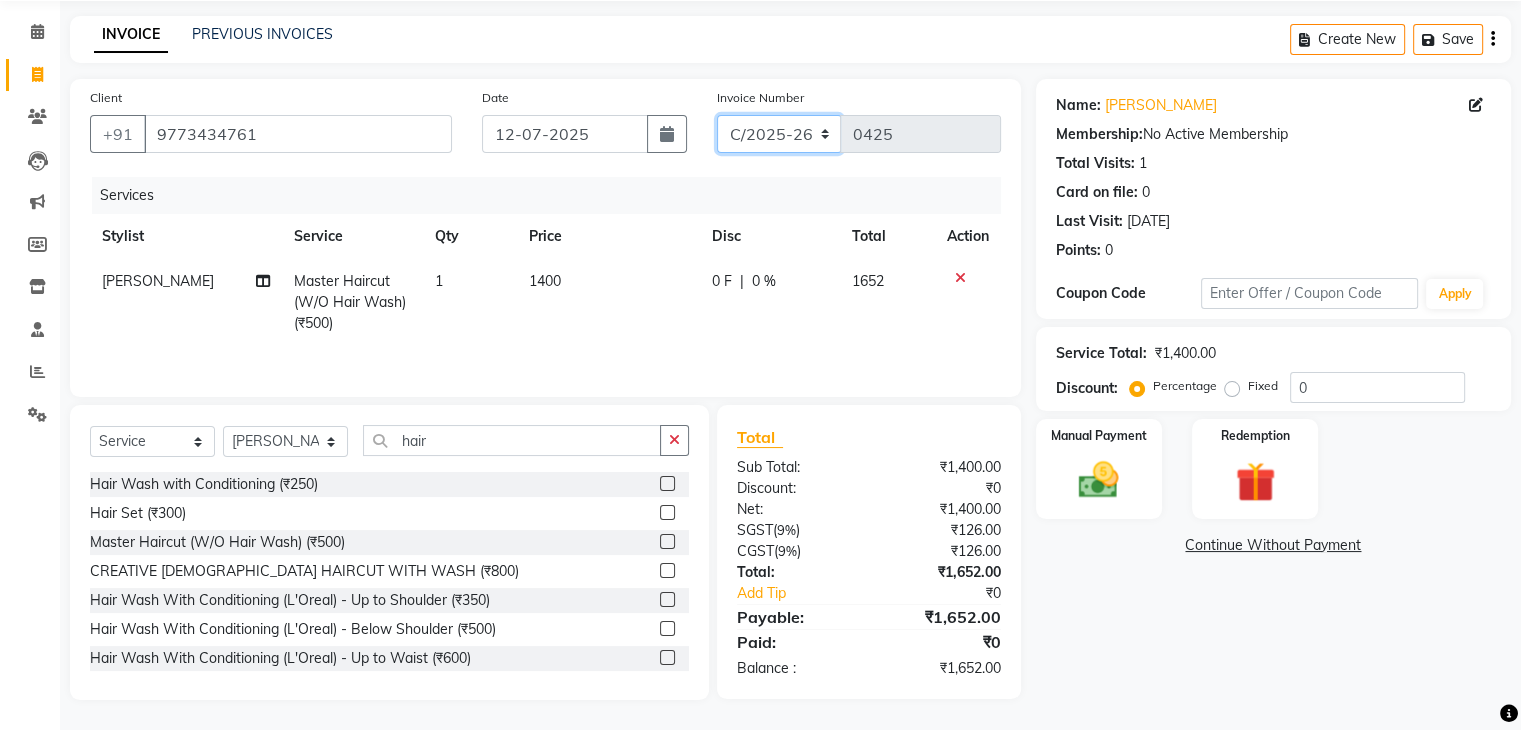 click on "C/2025-26 V/2025 V/2025-26" 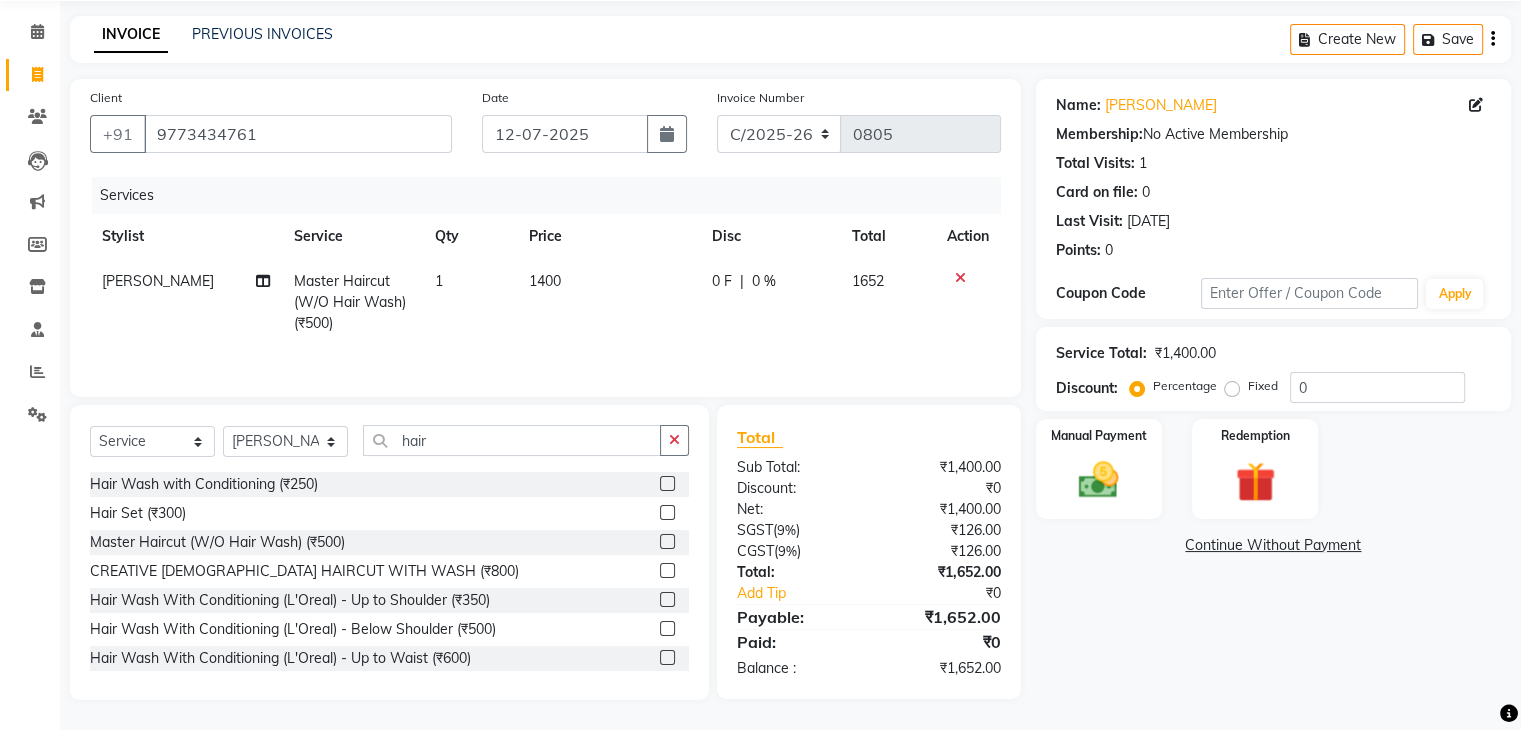 click 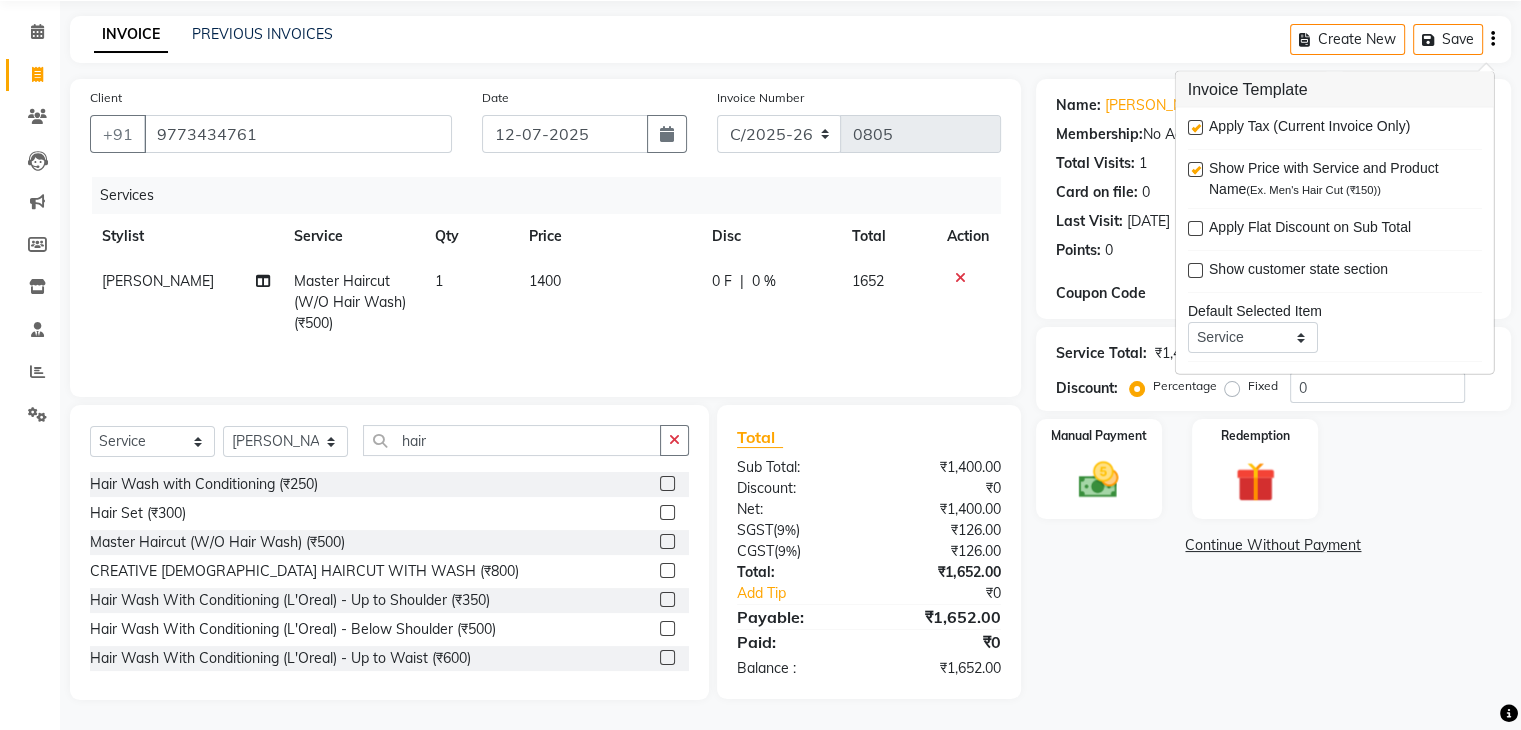 click at bounding box center [1195, 127] 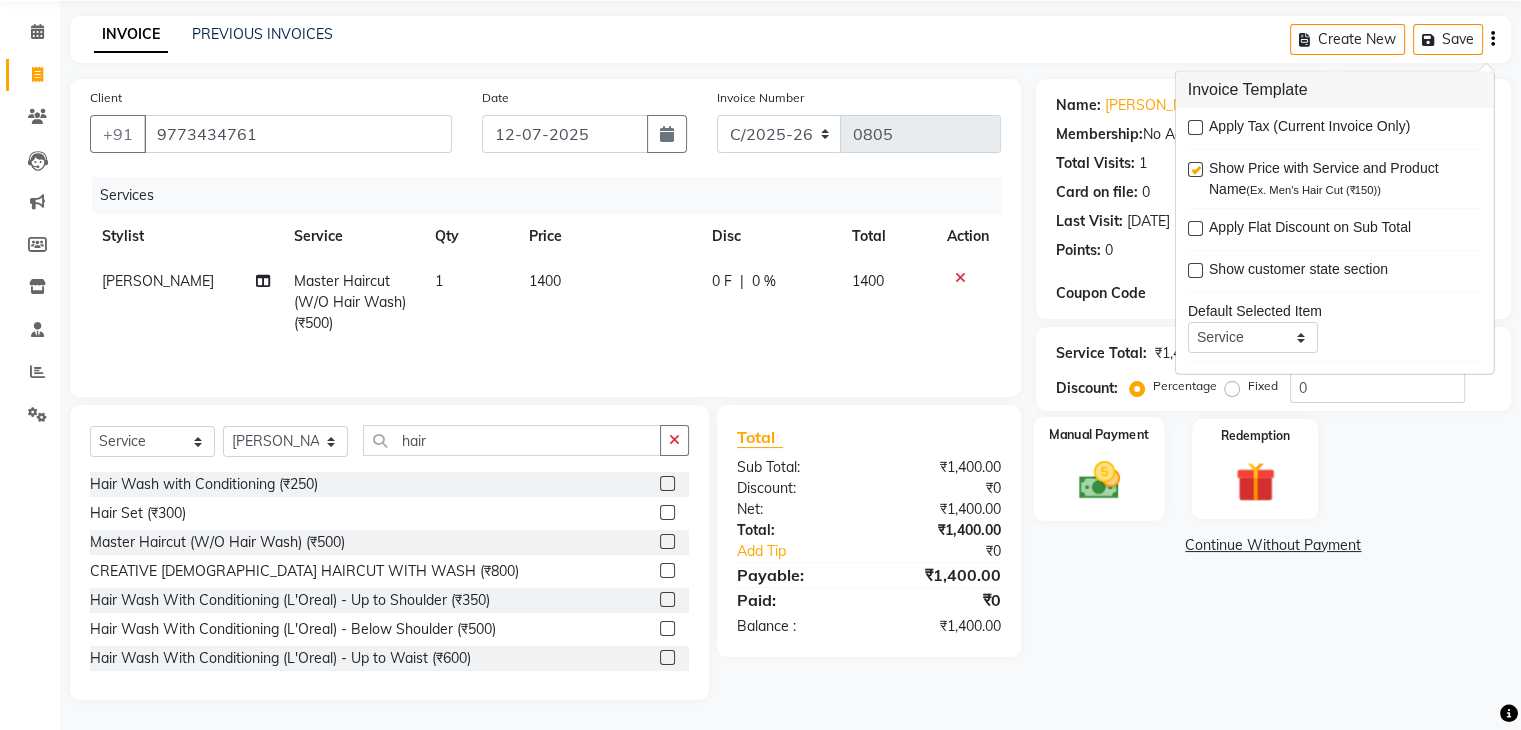 click on "Manual Payment" 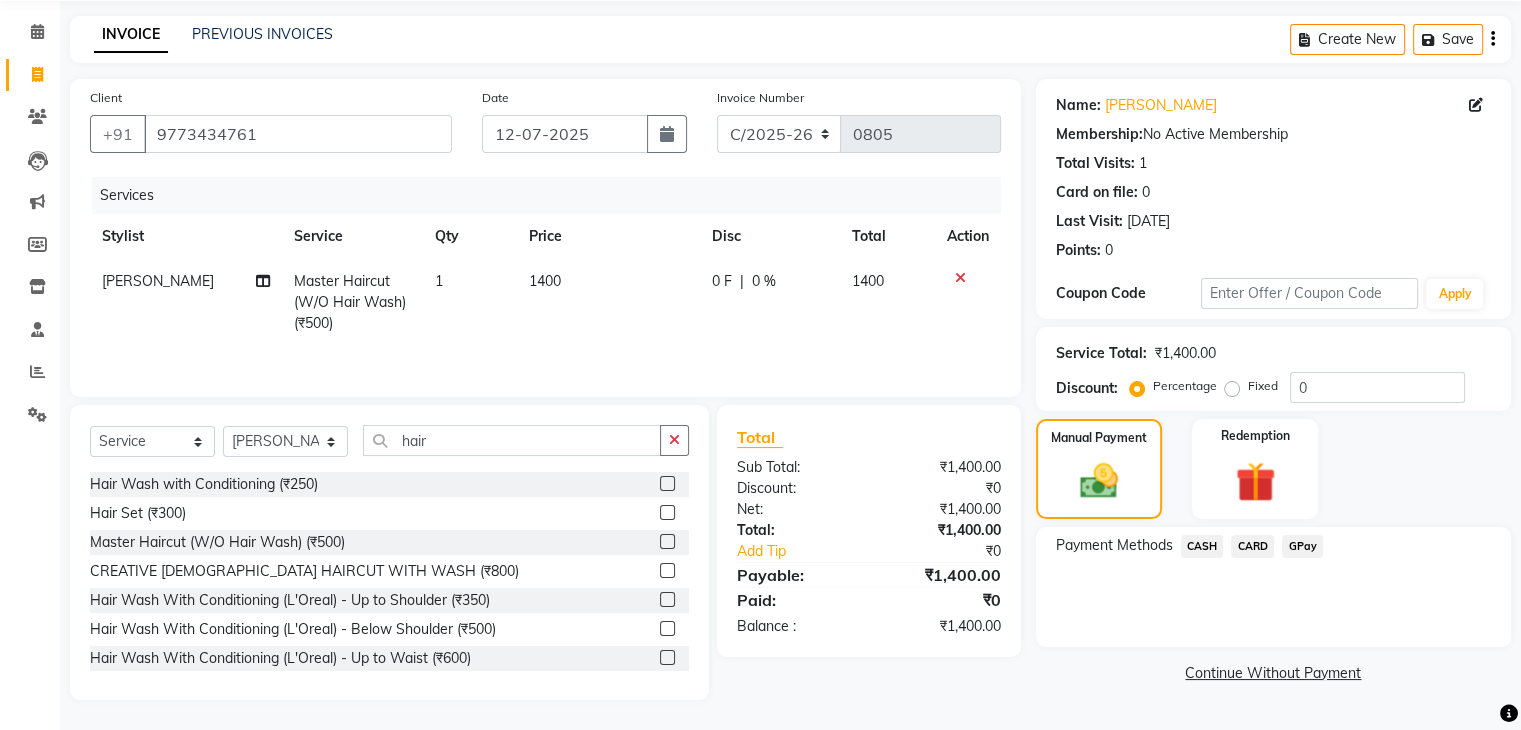 click on "CASH" 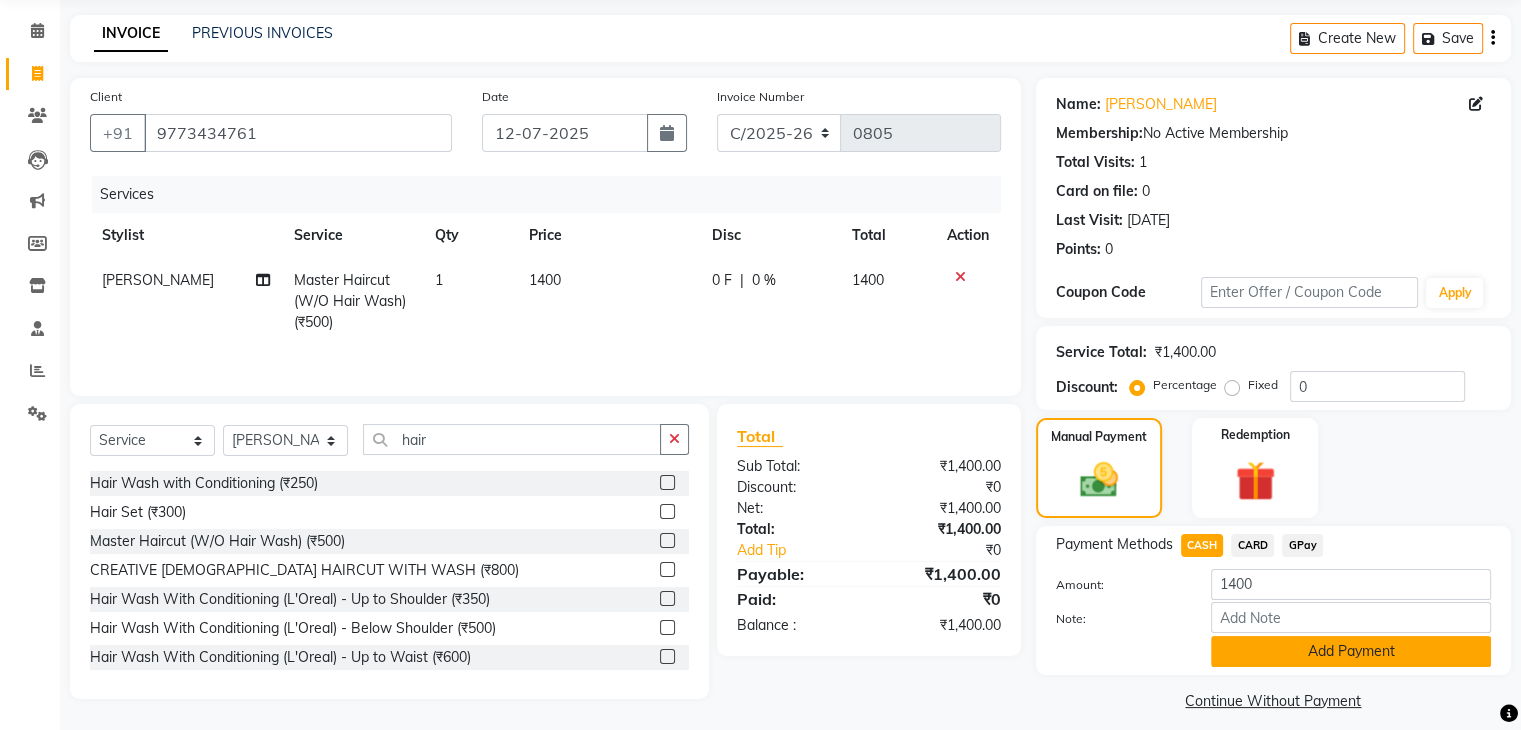 click on "Add Payment" 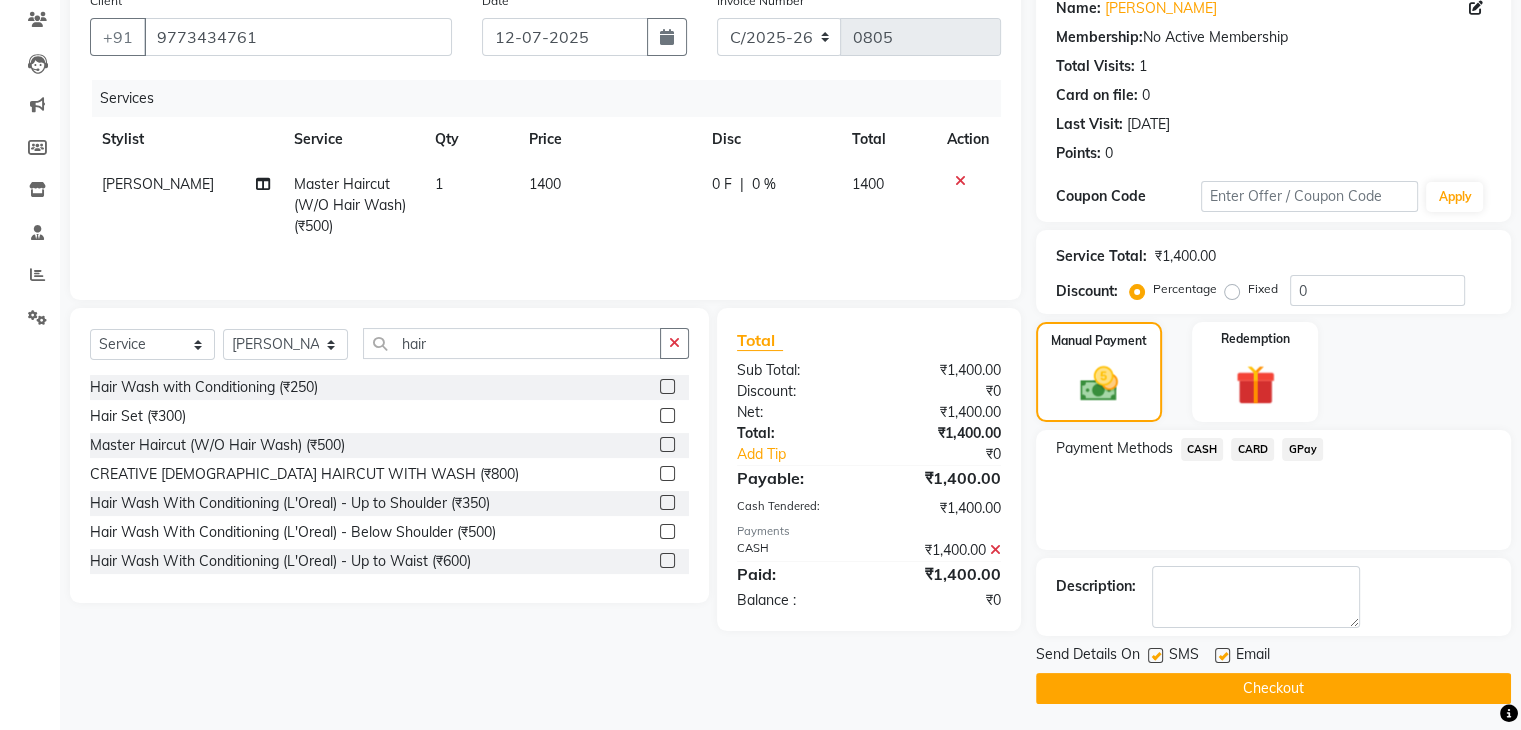 scroll, scrollTop: 171, scrollLeft: 0, axis: vertical 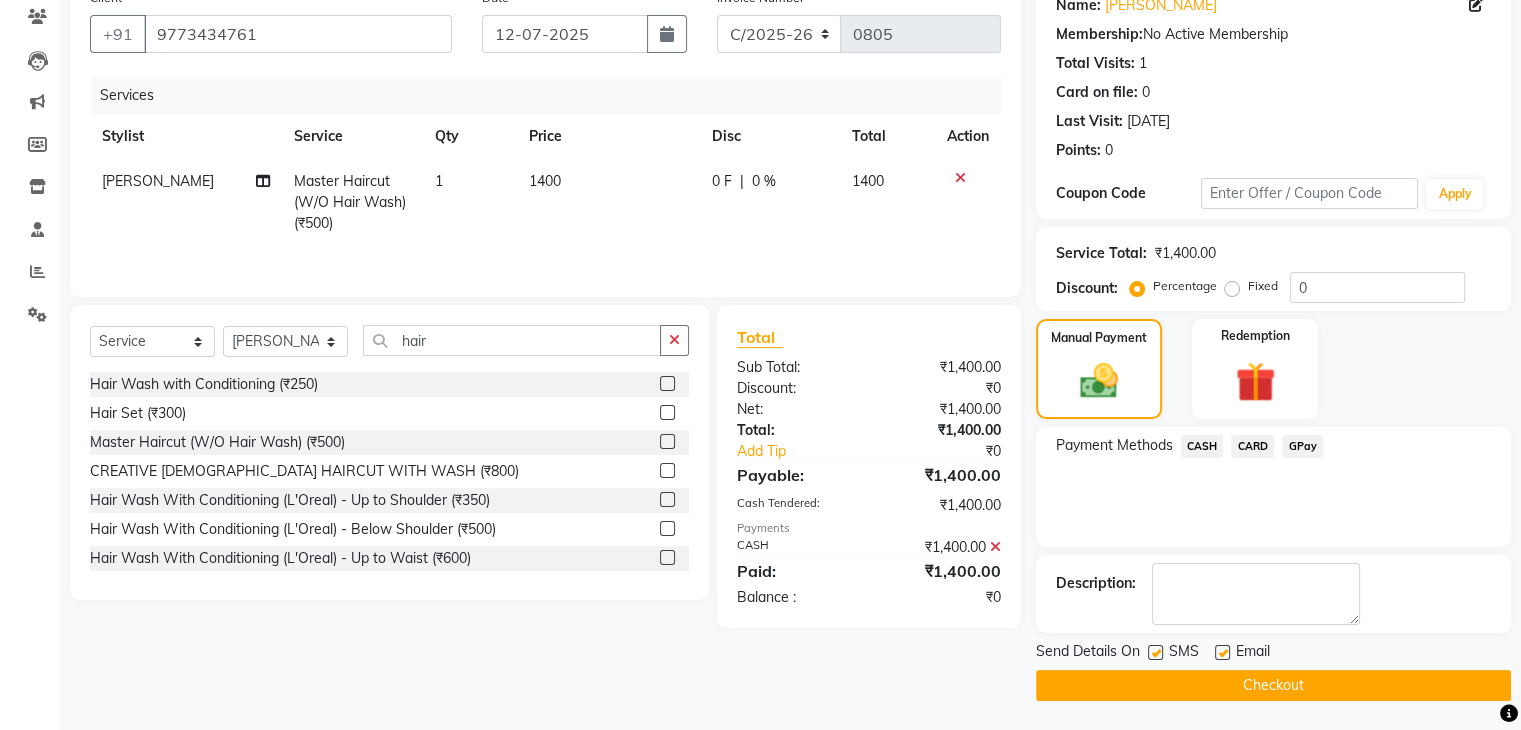 click on "Checkout" 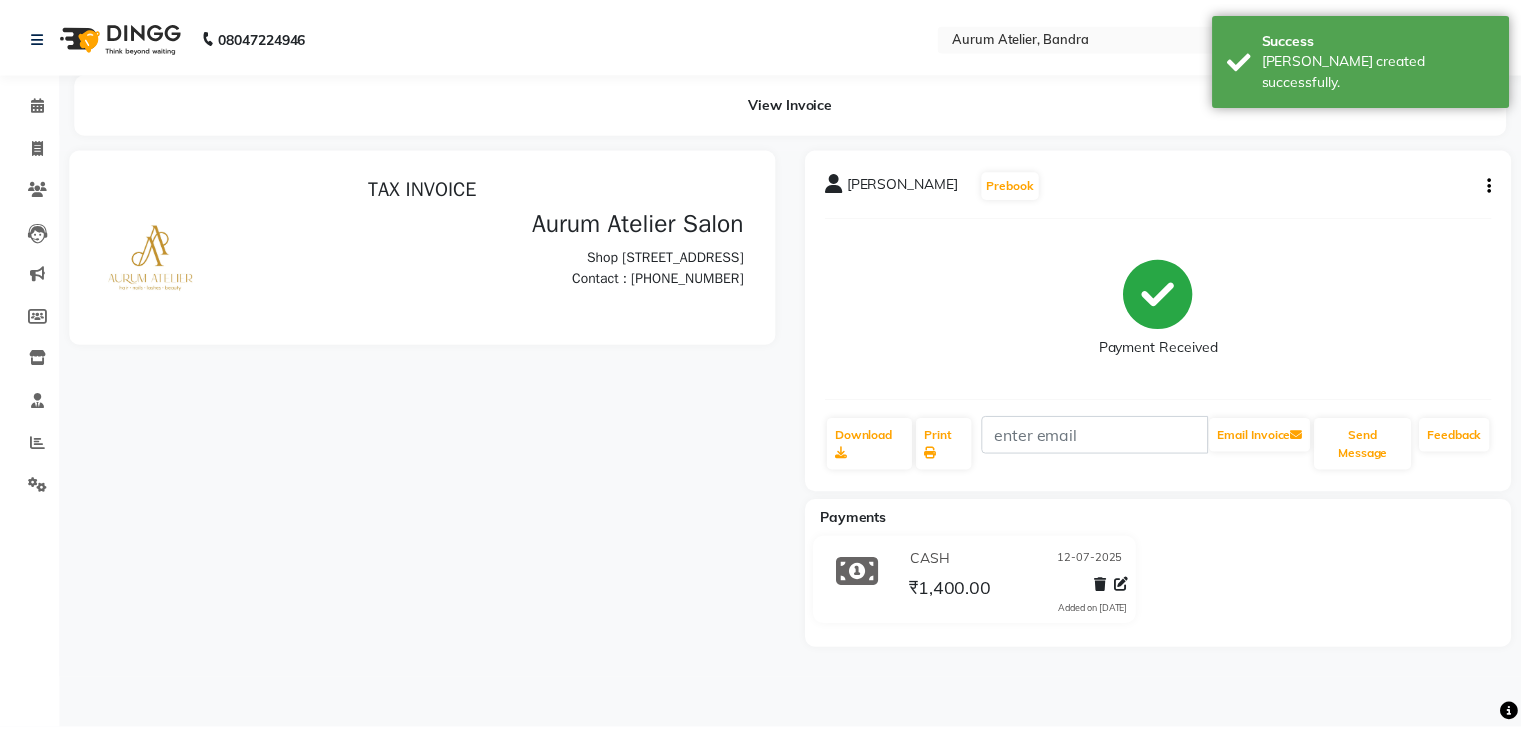 scroll, scrollTop: 0, scrollLeft: 0, axis: both 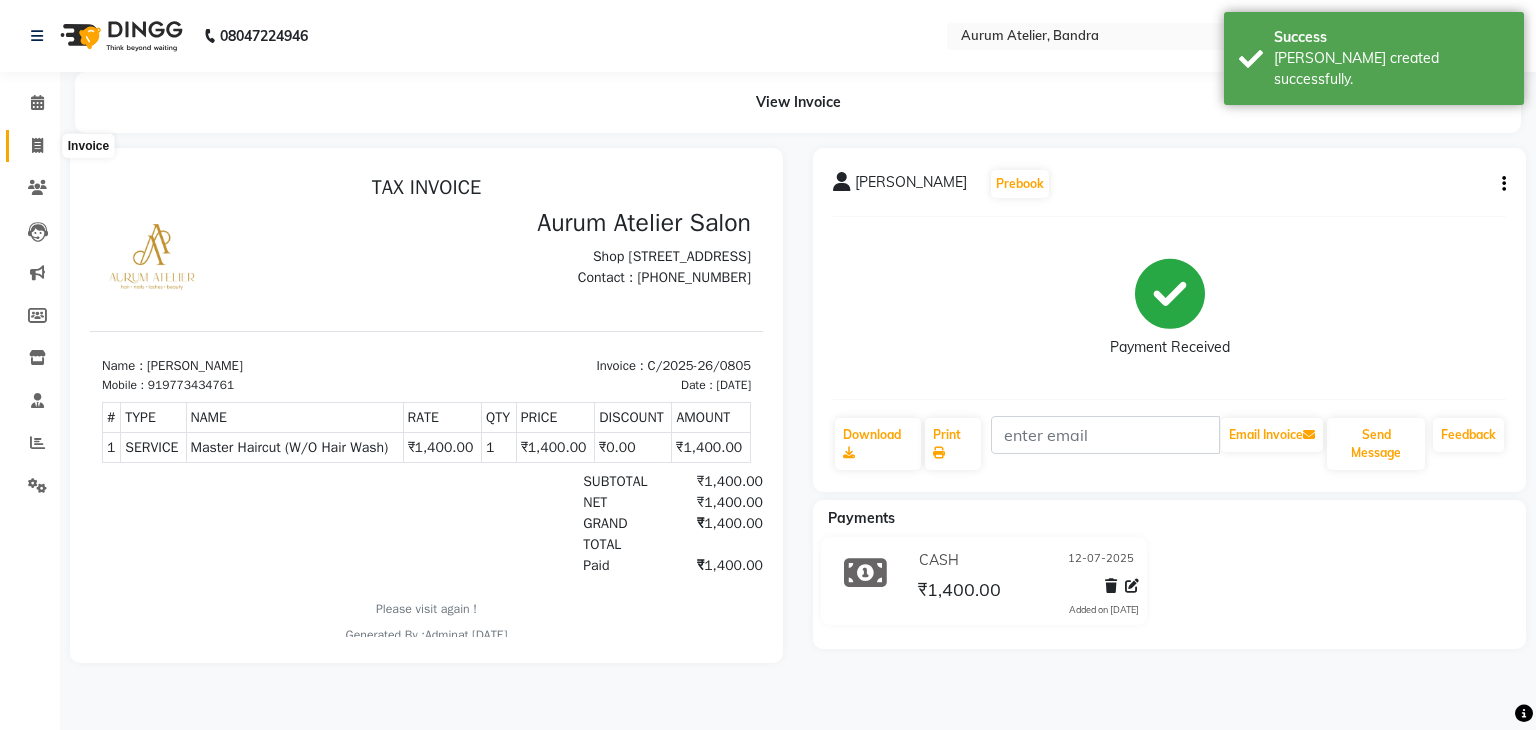 click 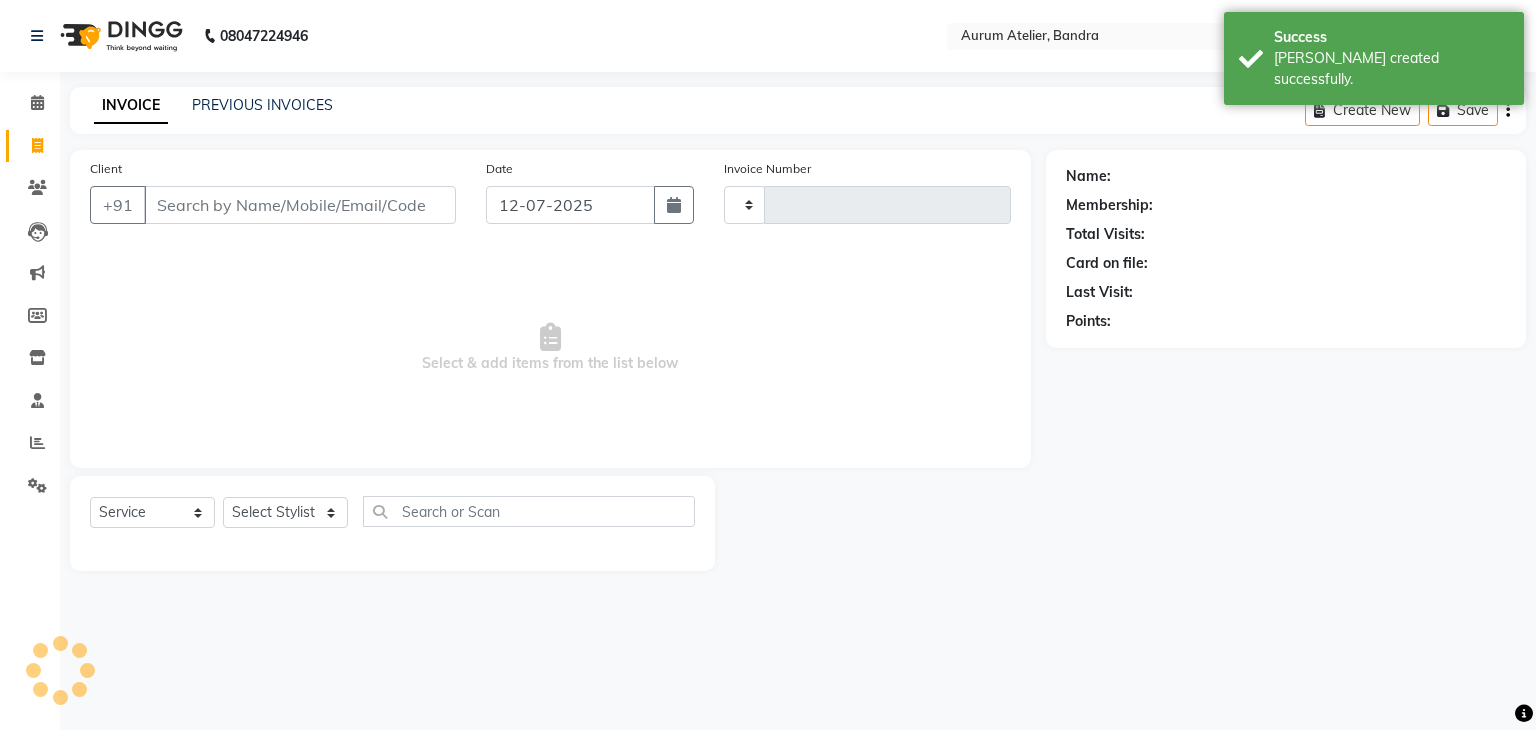 type on "0425" 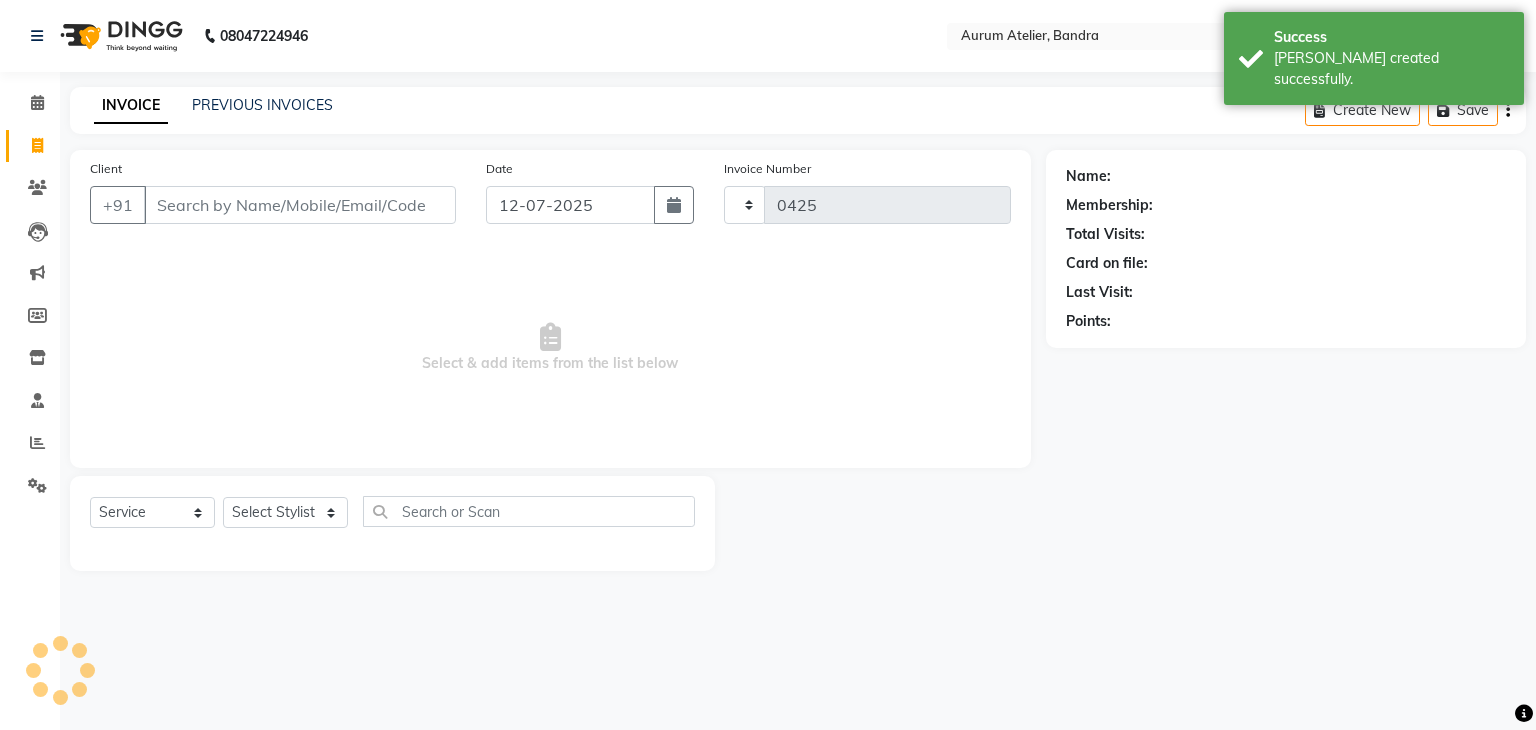 select on "7410" 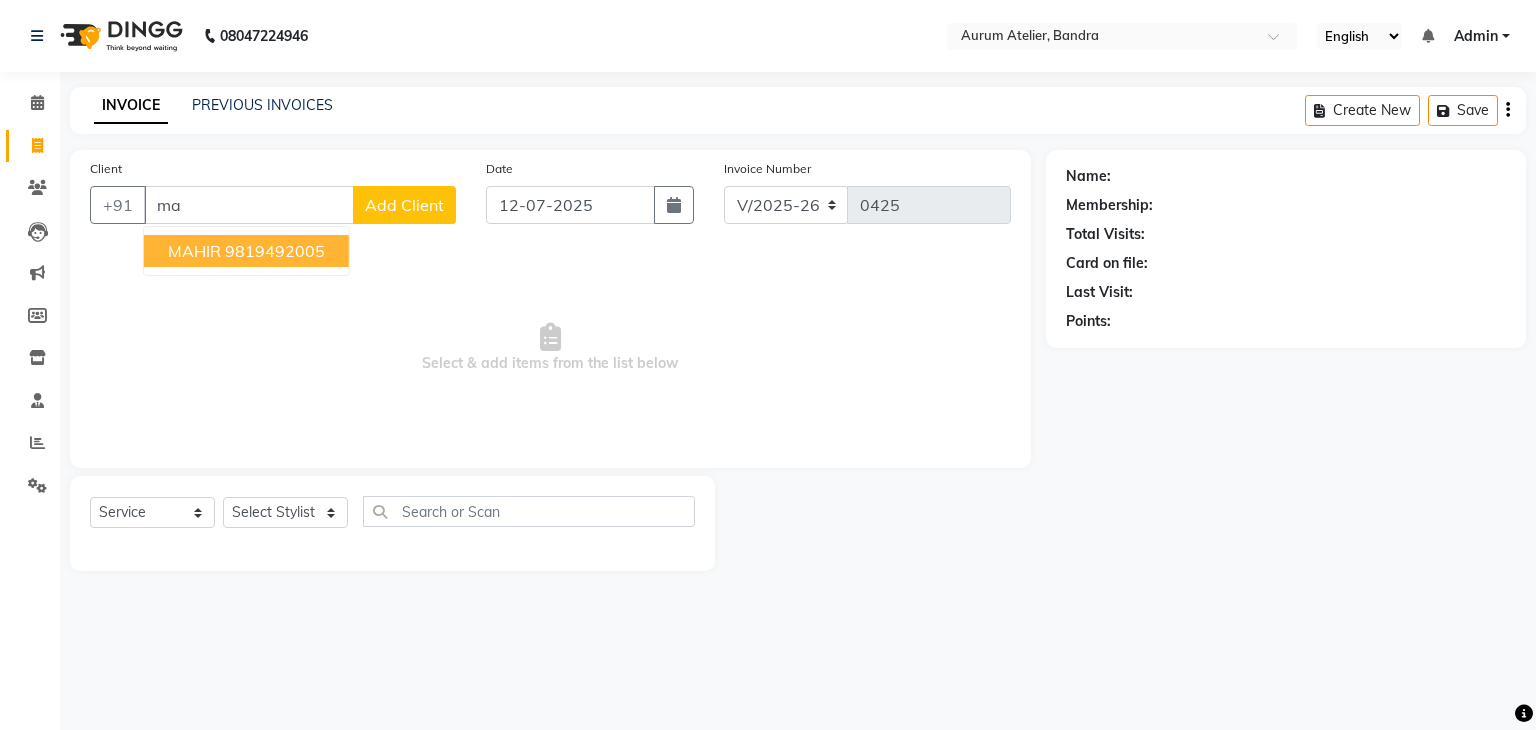 type on "m" 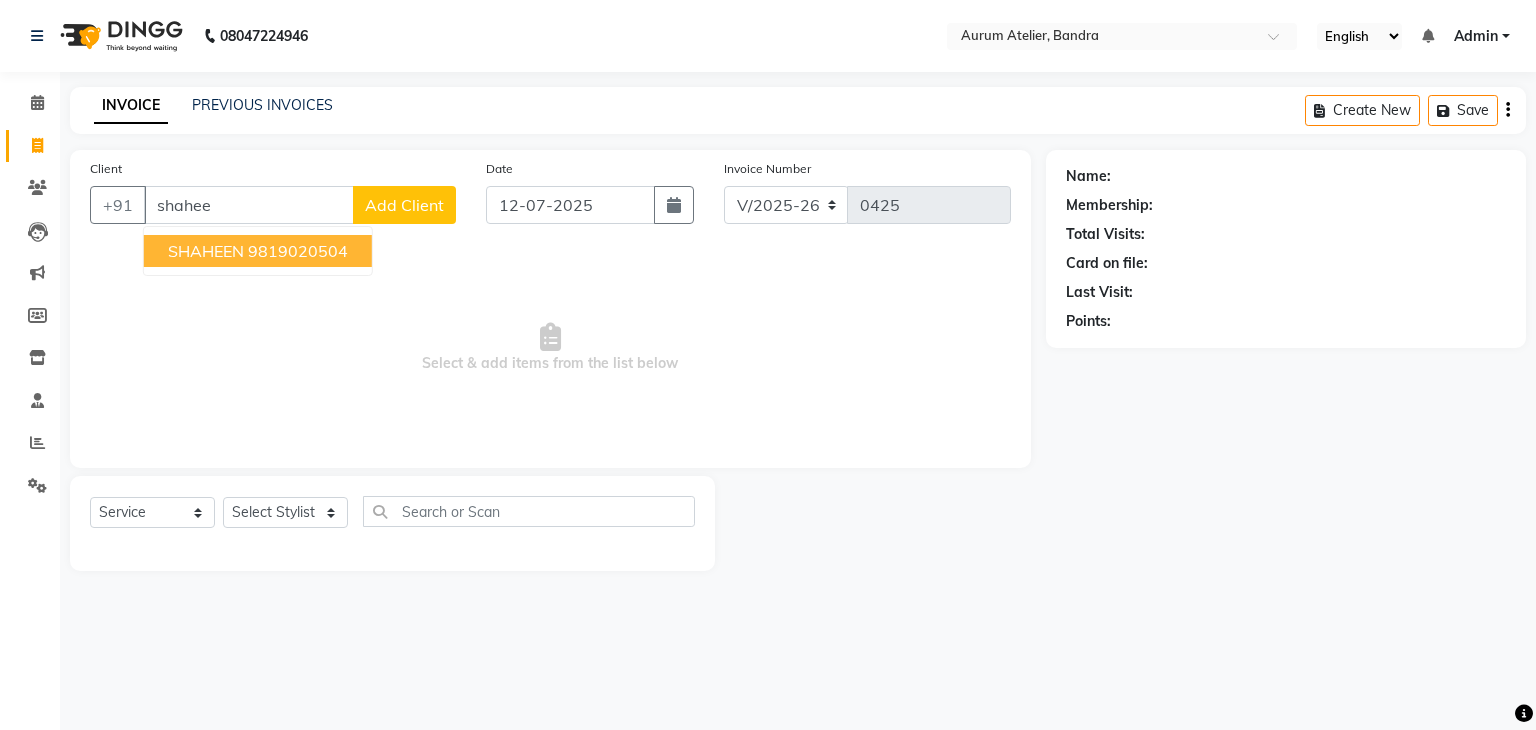 click on "SHAHEEN" at bounding box center [206, 251] 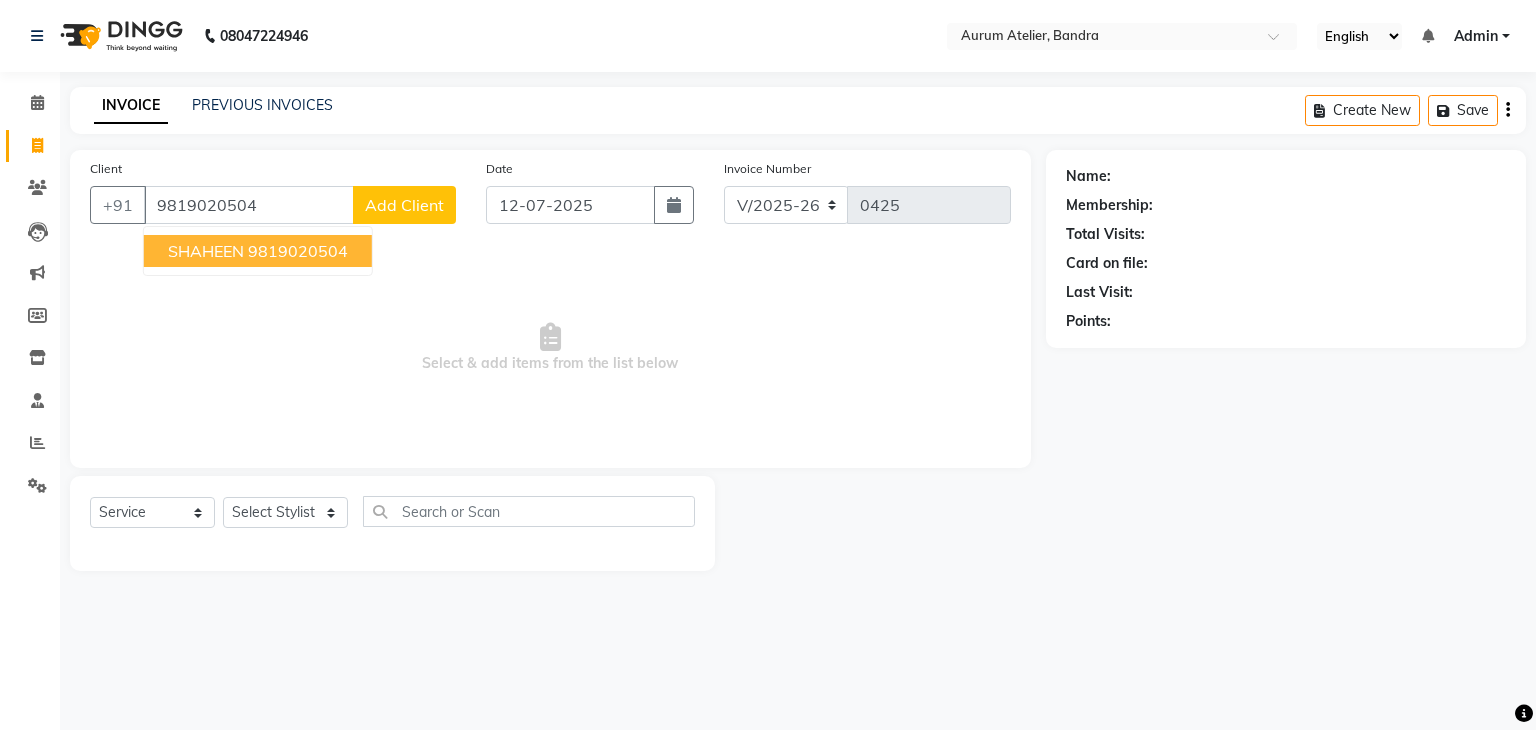 type on "9819020504" 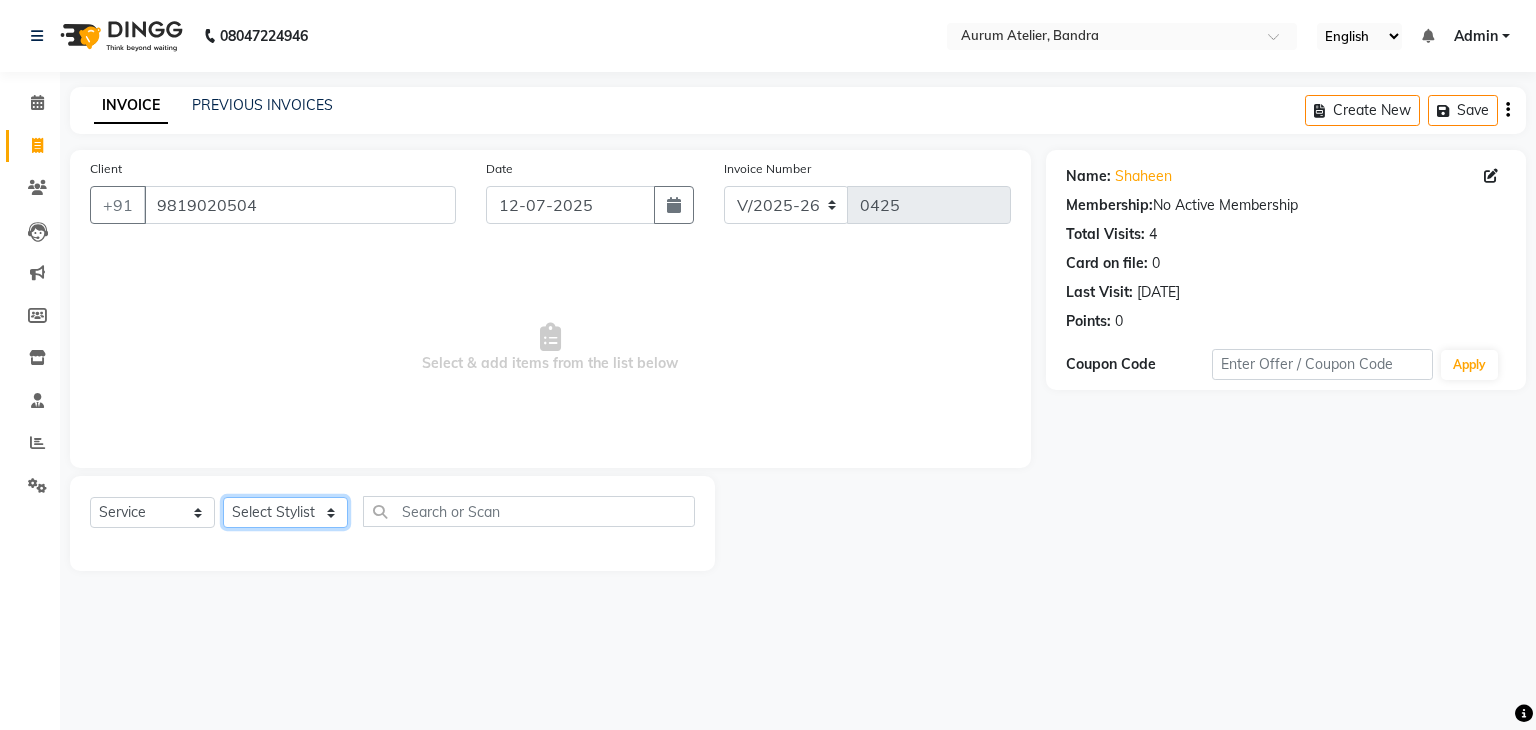 click on "Select Stylist [PERSON_NAME] chariya [PERSON_NAME] [PERSON_NAME] [PERSON_NAME] [PERSON_NAME] [PERSON_NAME] [PERSON_NAME]" 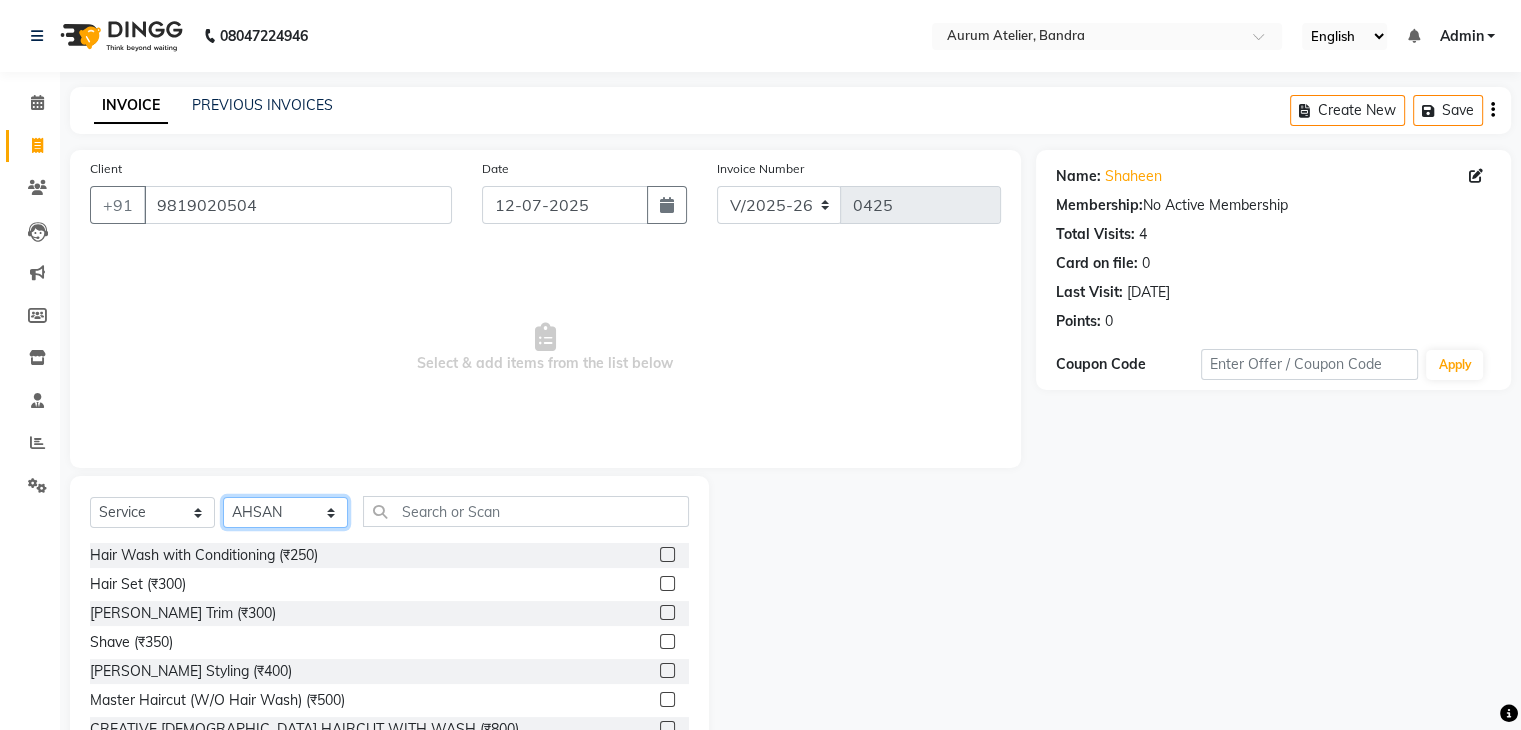 select on "66084" 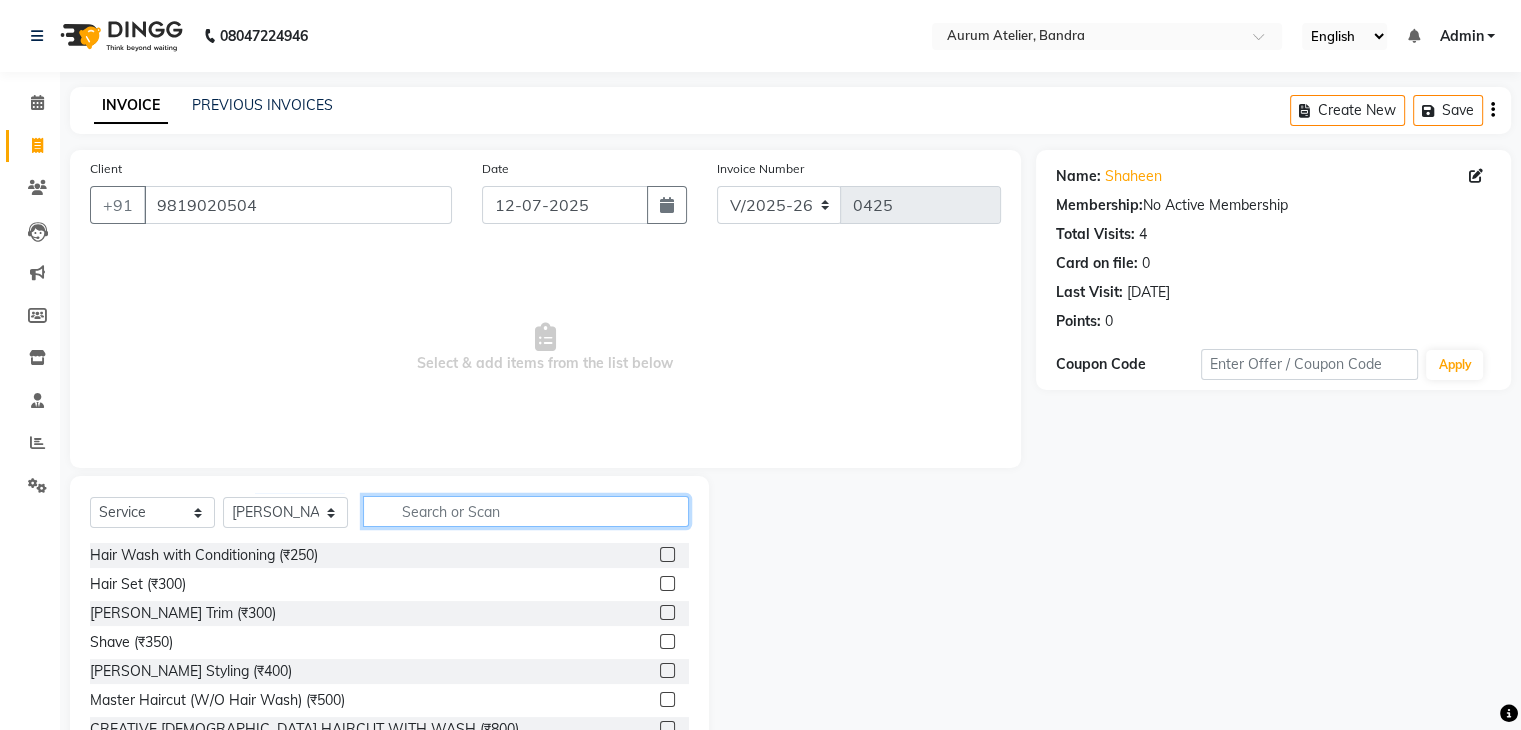 click 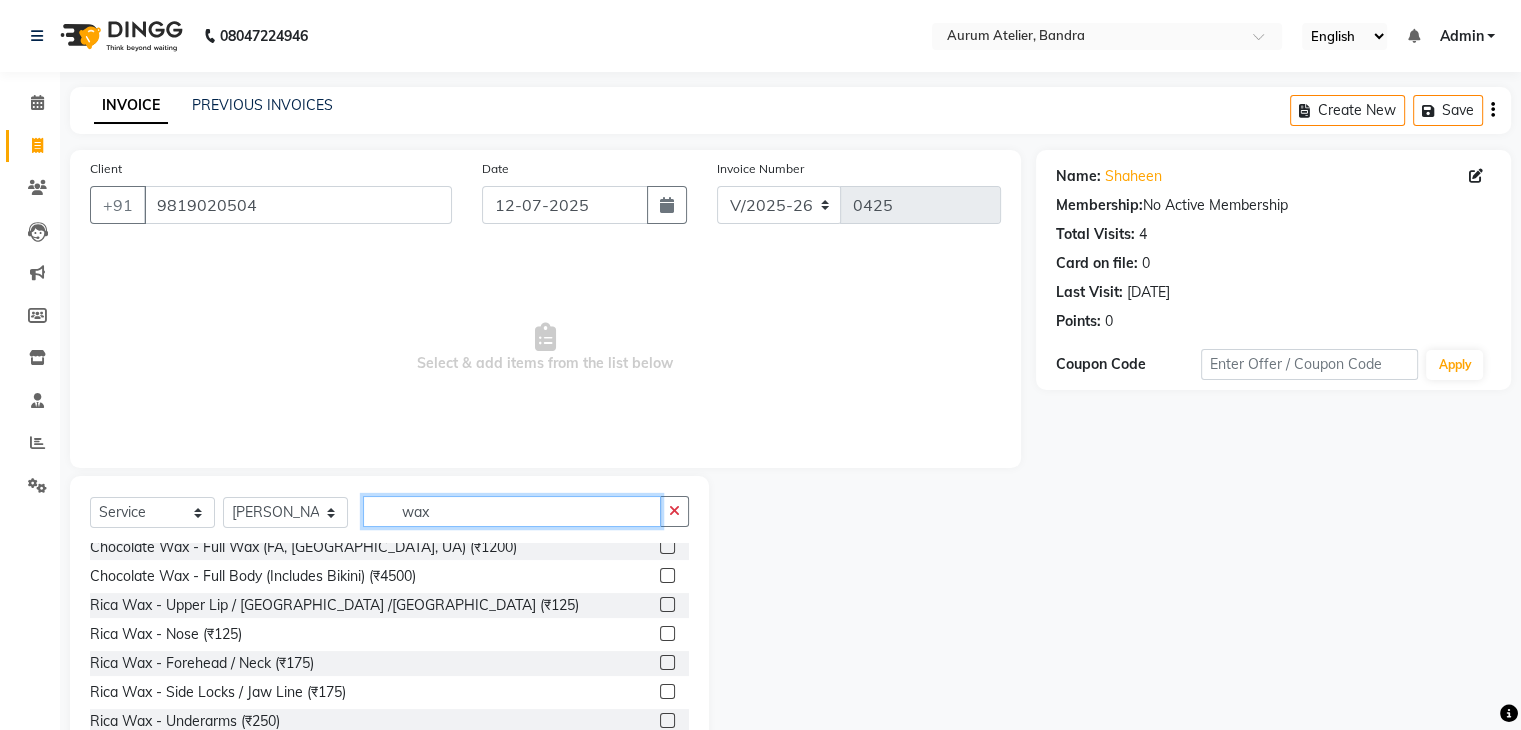 scroll, scrollTop: 804, scrollLeft: 0, axis: vertical 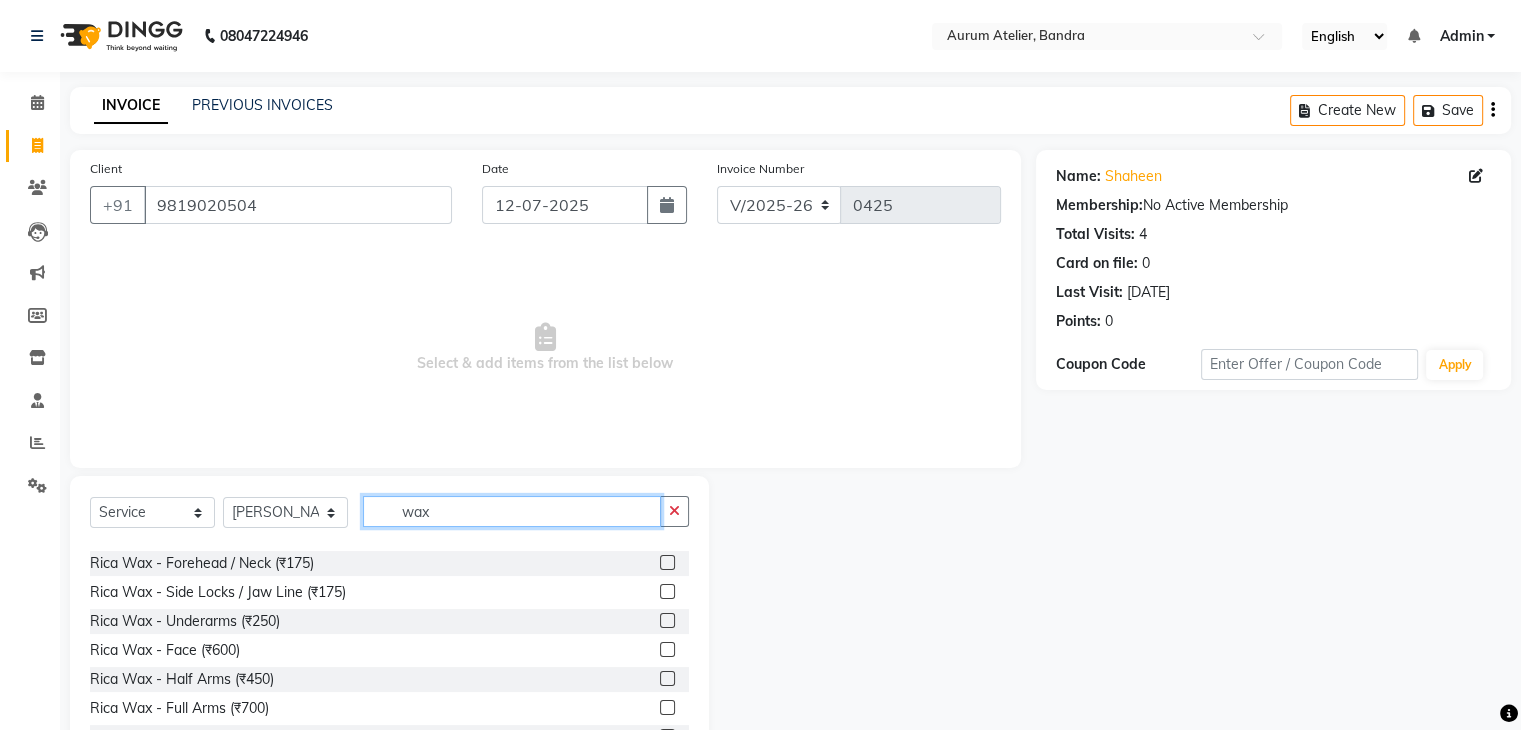 type on "wax" 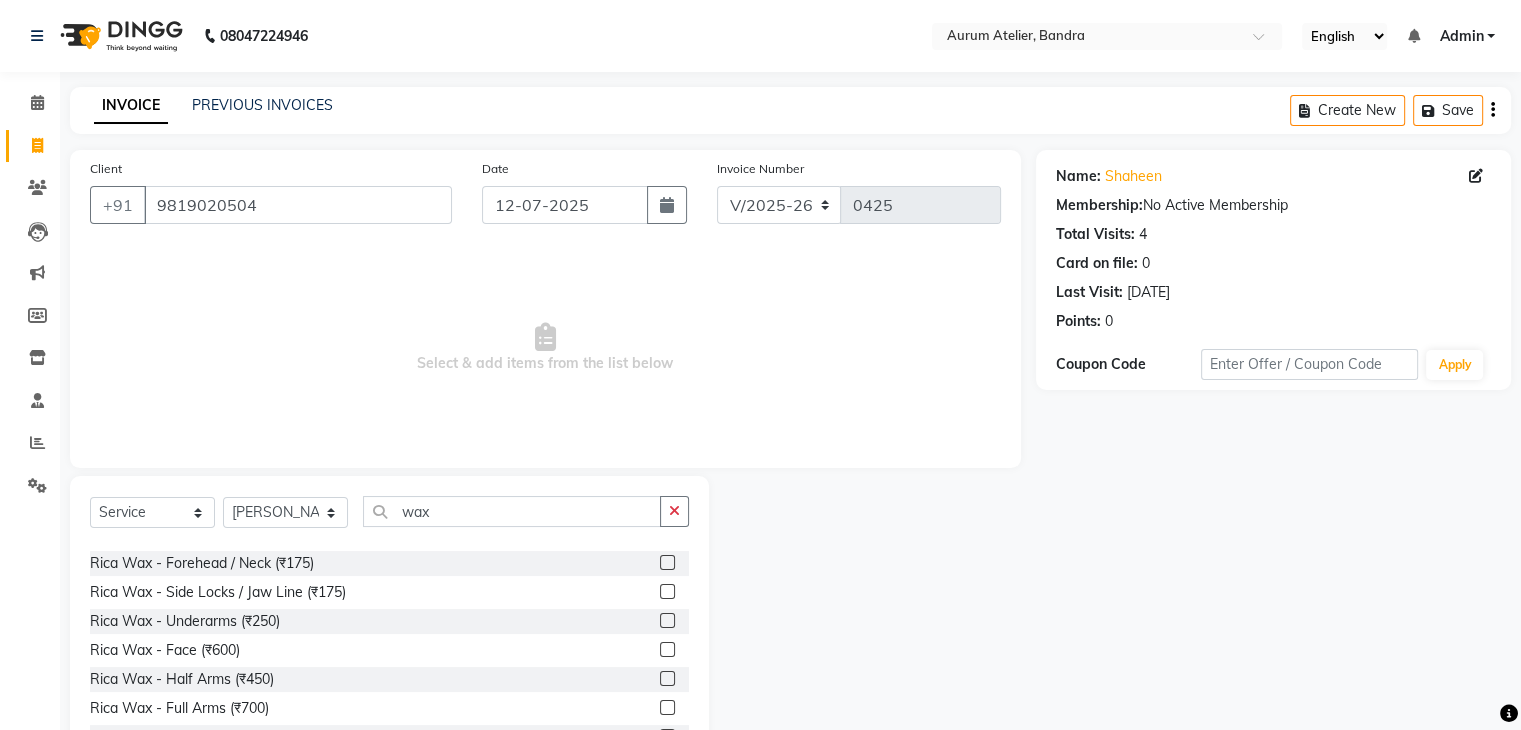 click 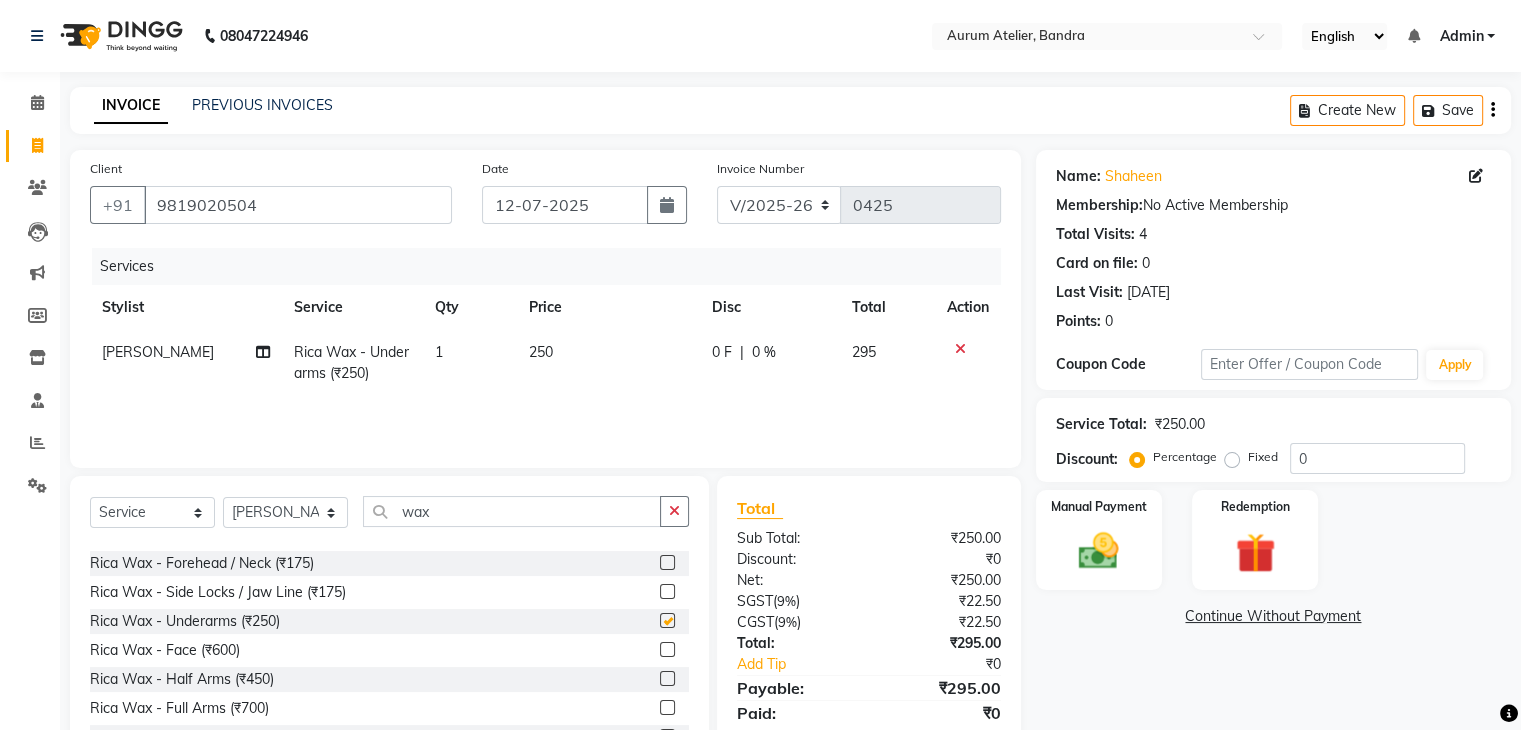 checkbox on "false" 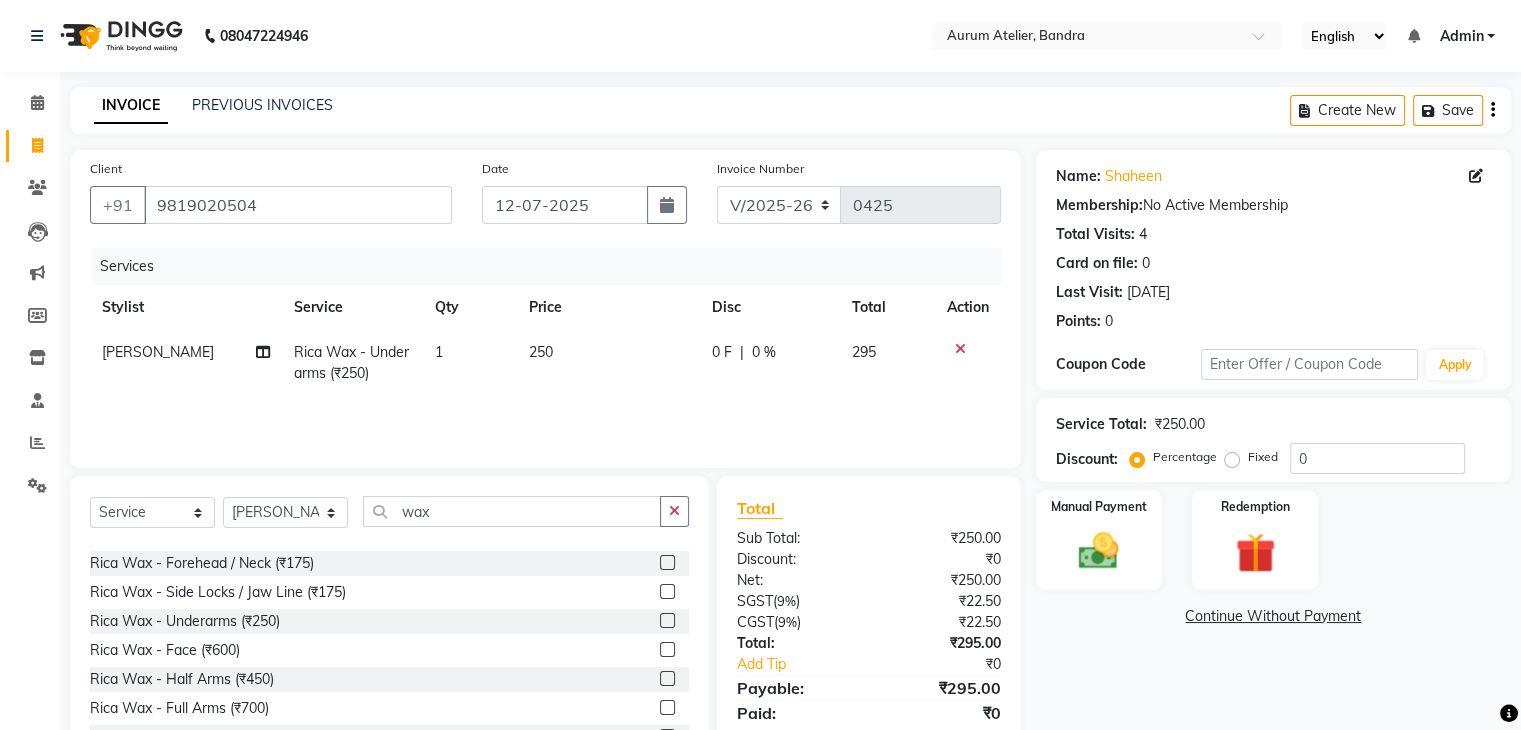 click on "250" 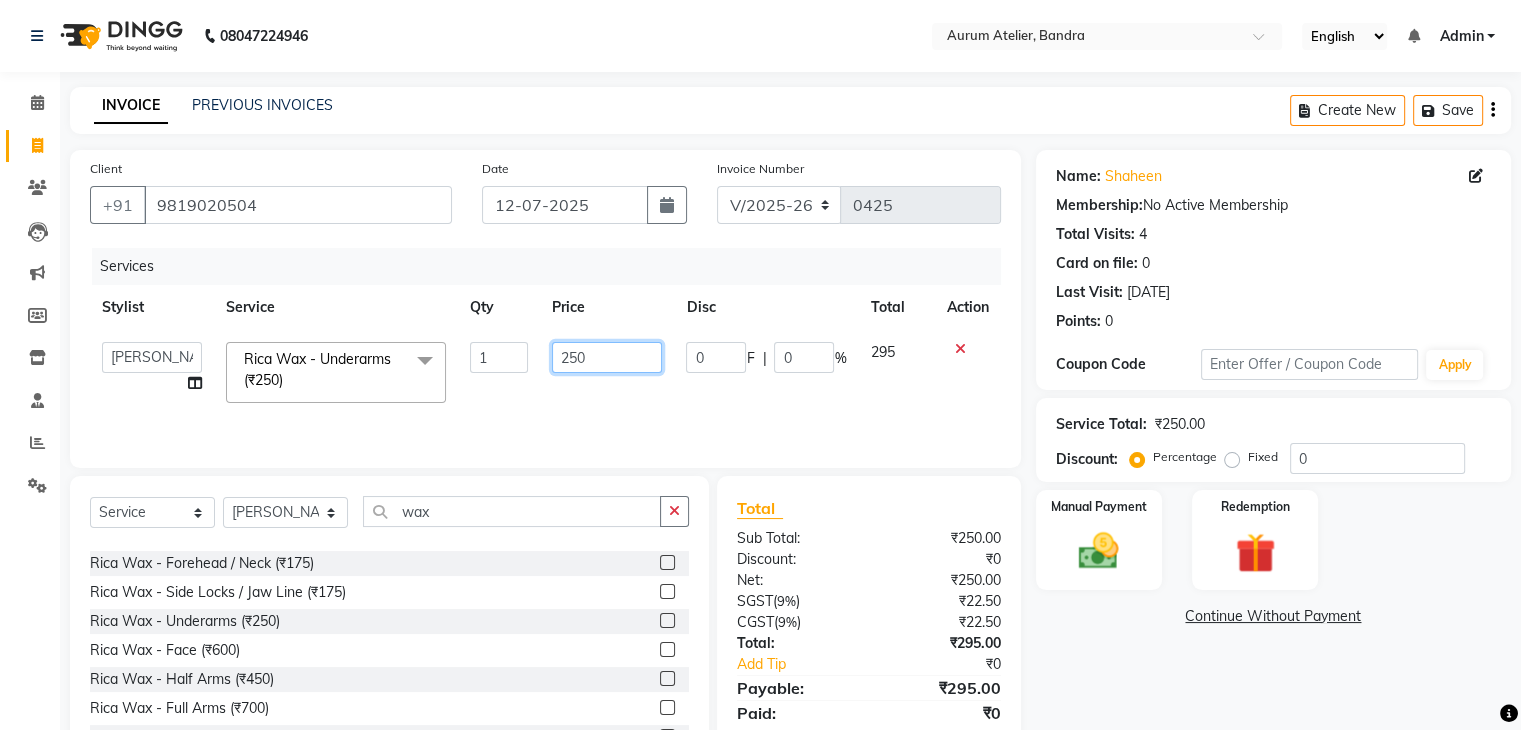 click on "250" 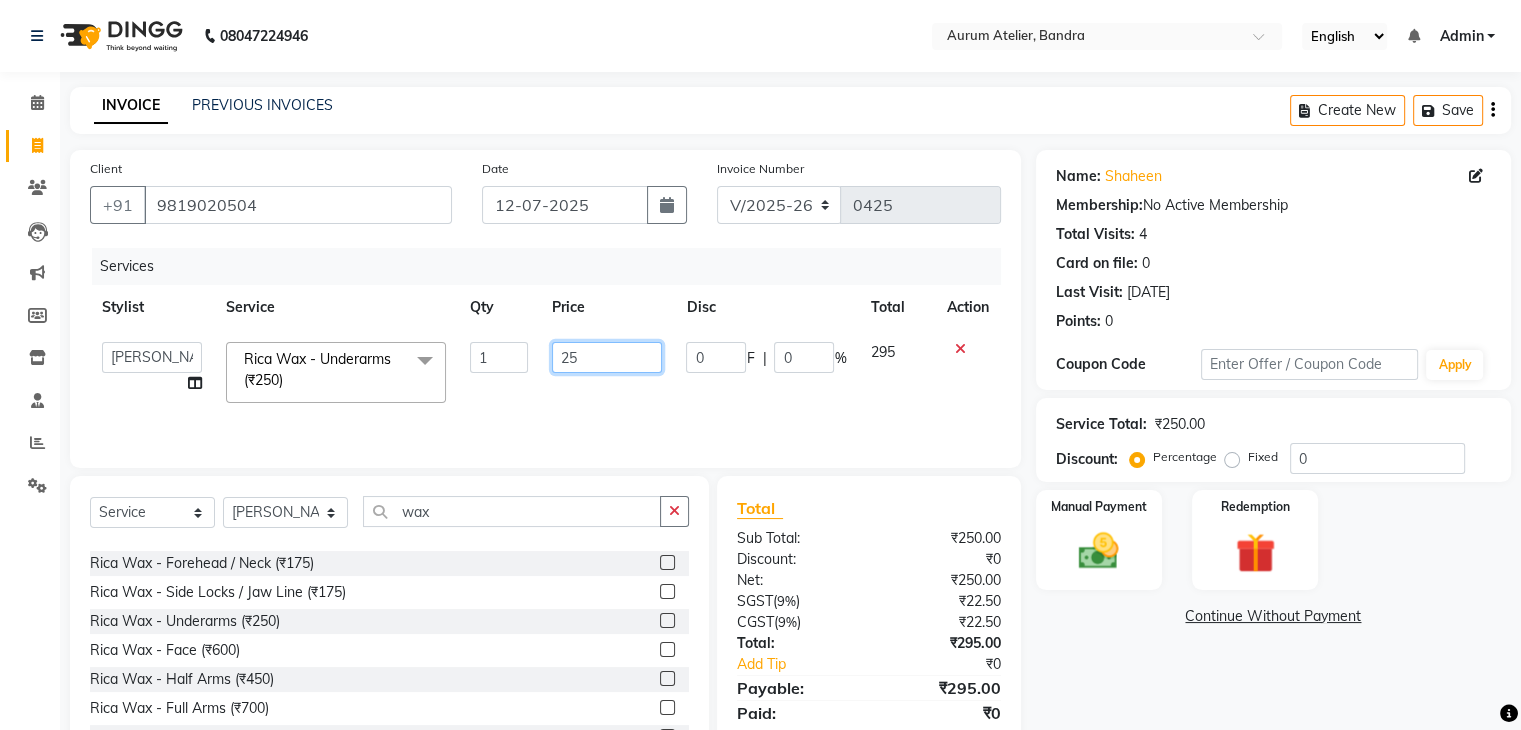 type on "2" 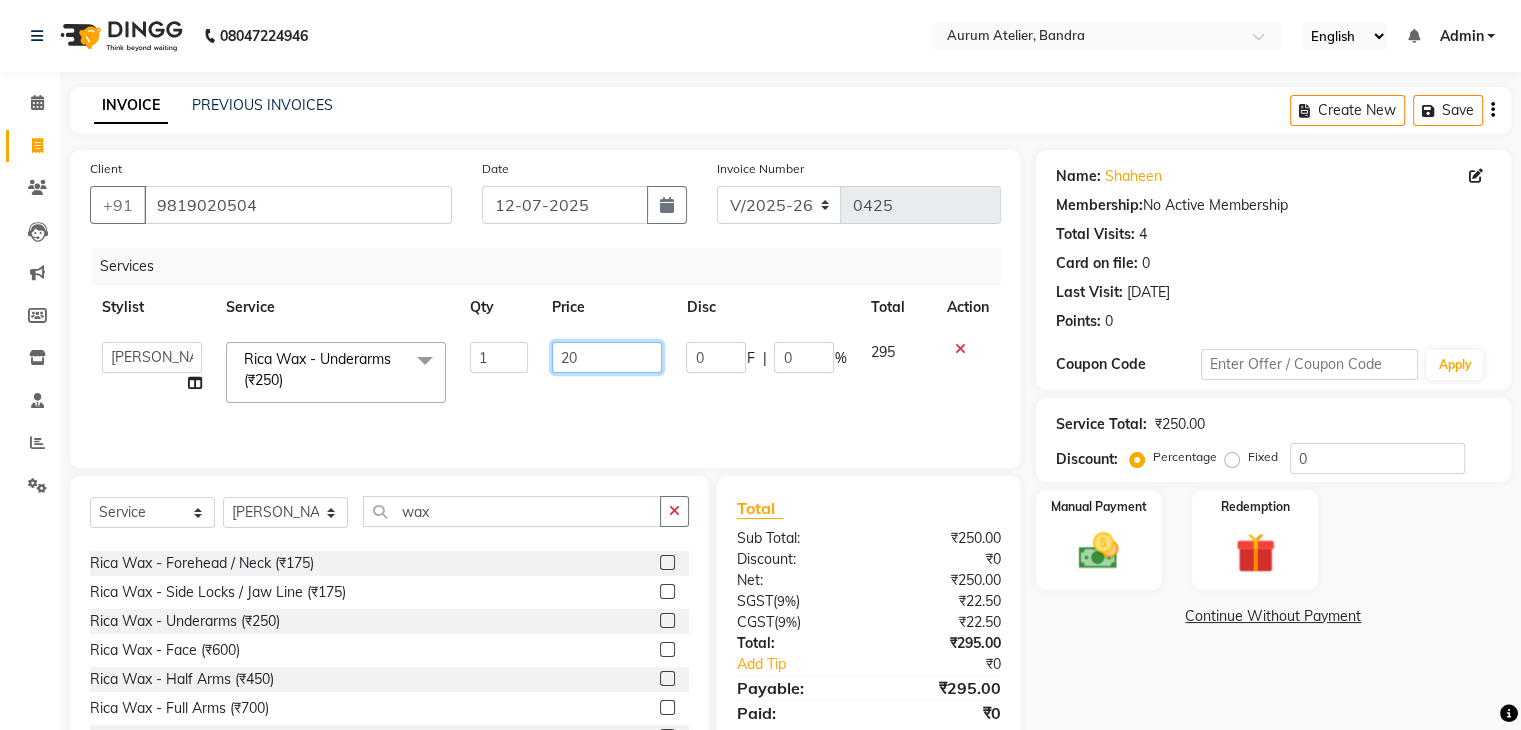 type on "200" 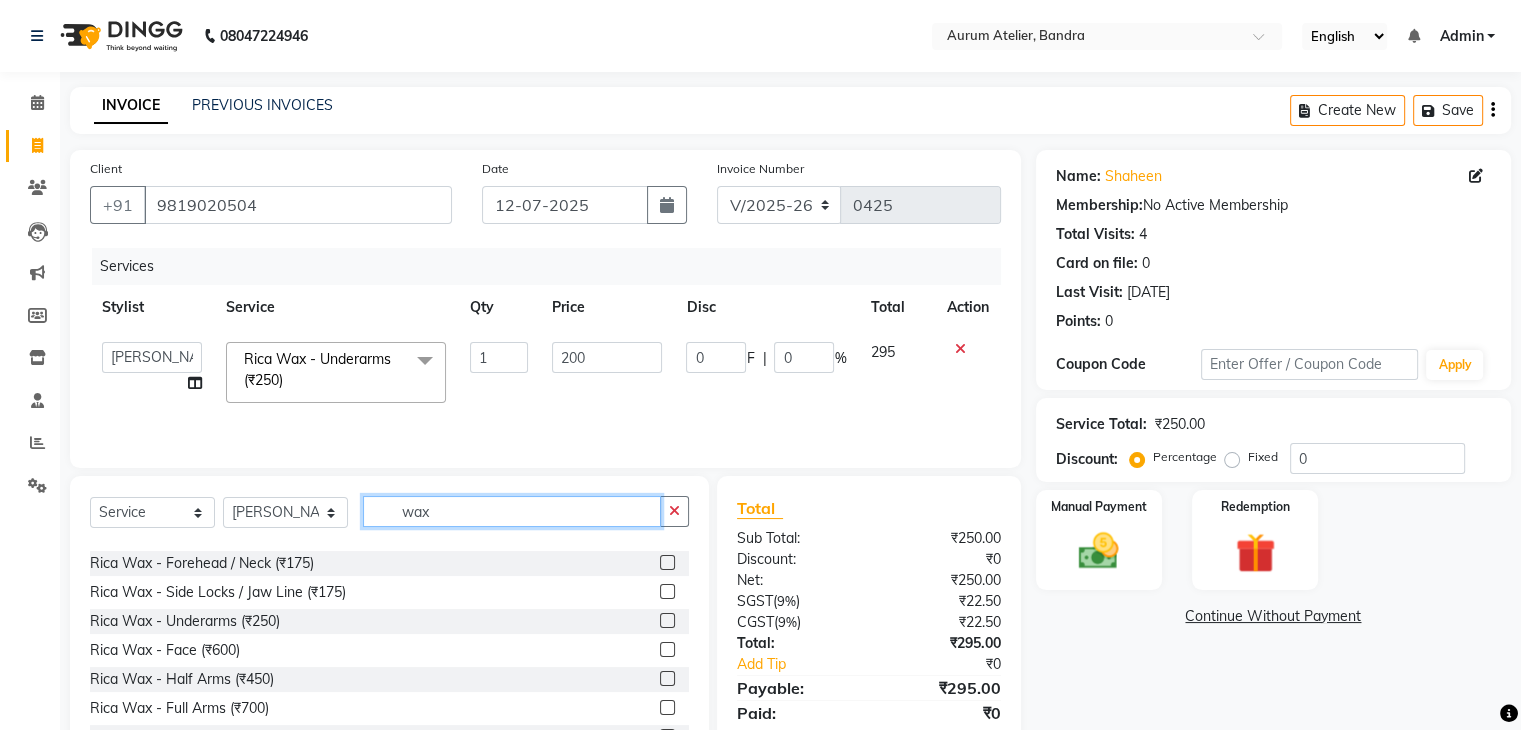 click on "wax" 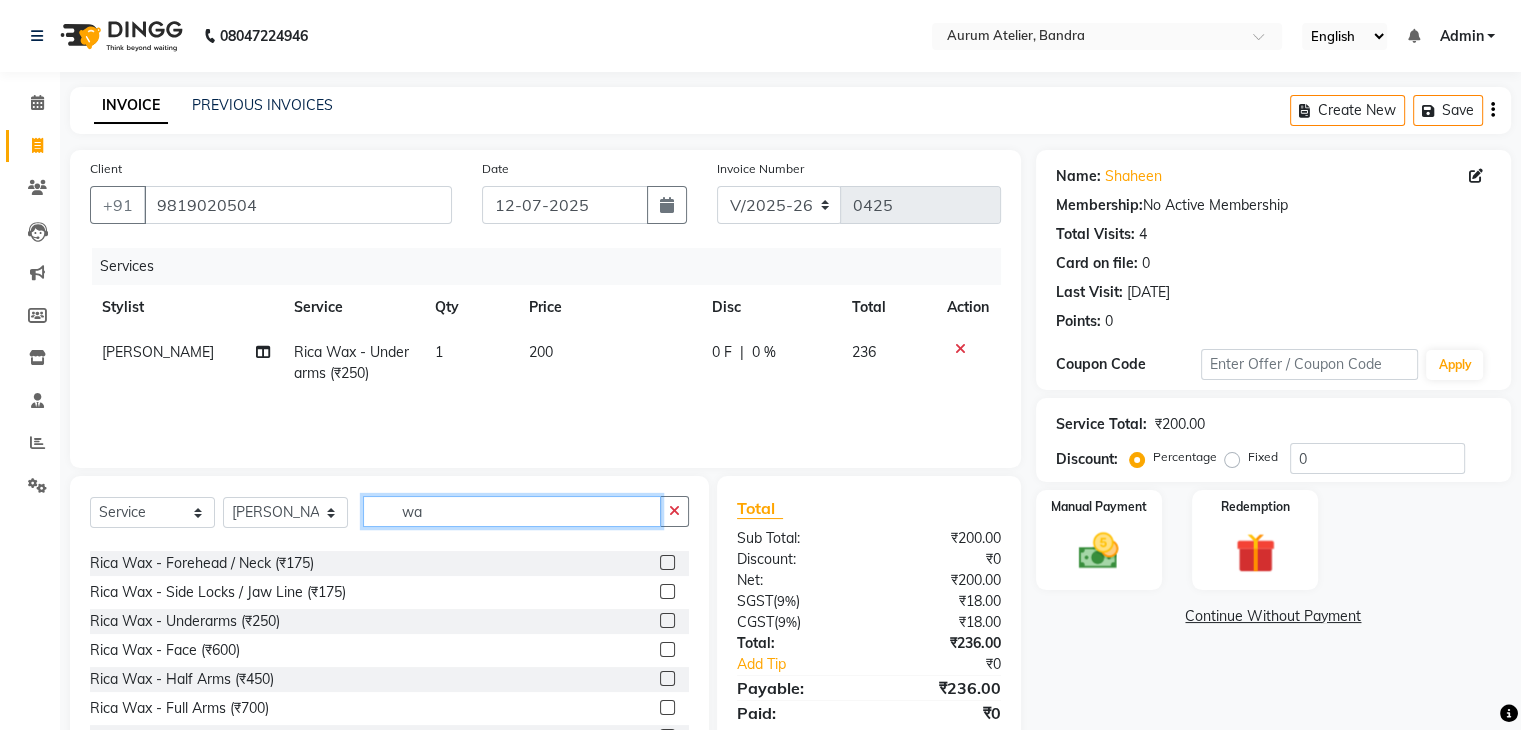 type on "w" 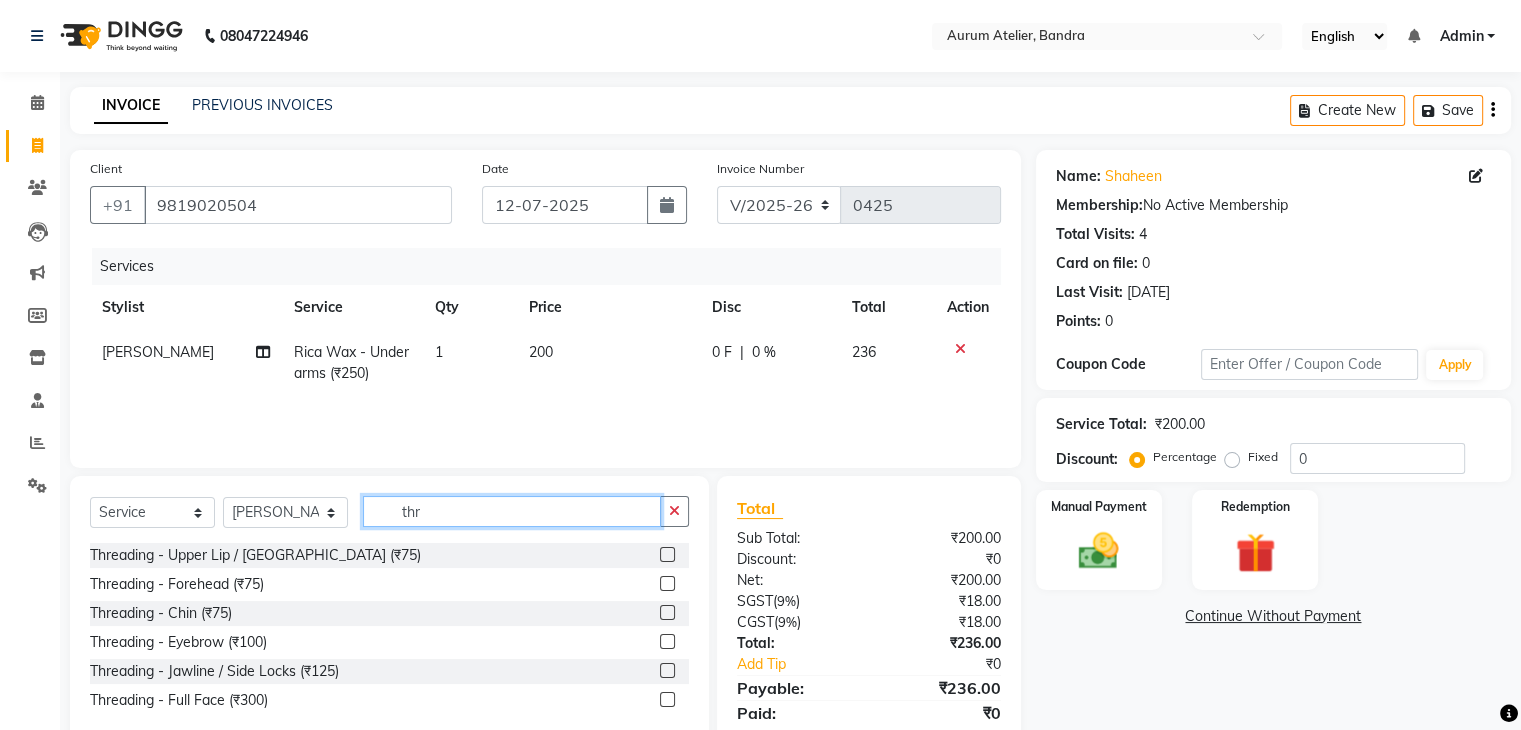 scroll, scrollTop: 0, scrollLeft: 0, axis: both 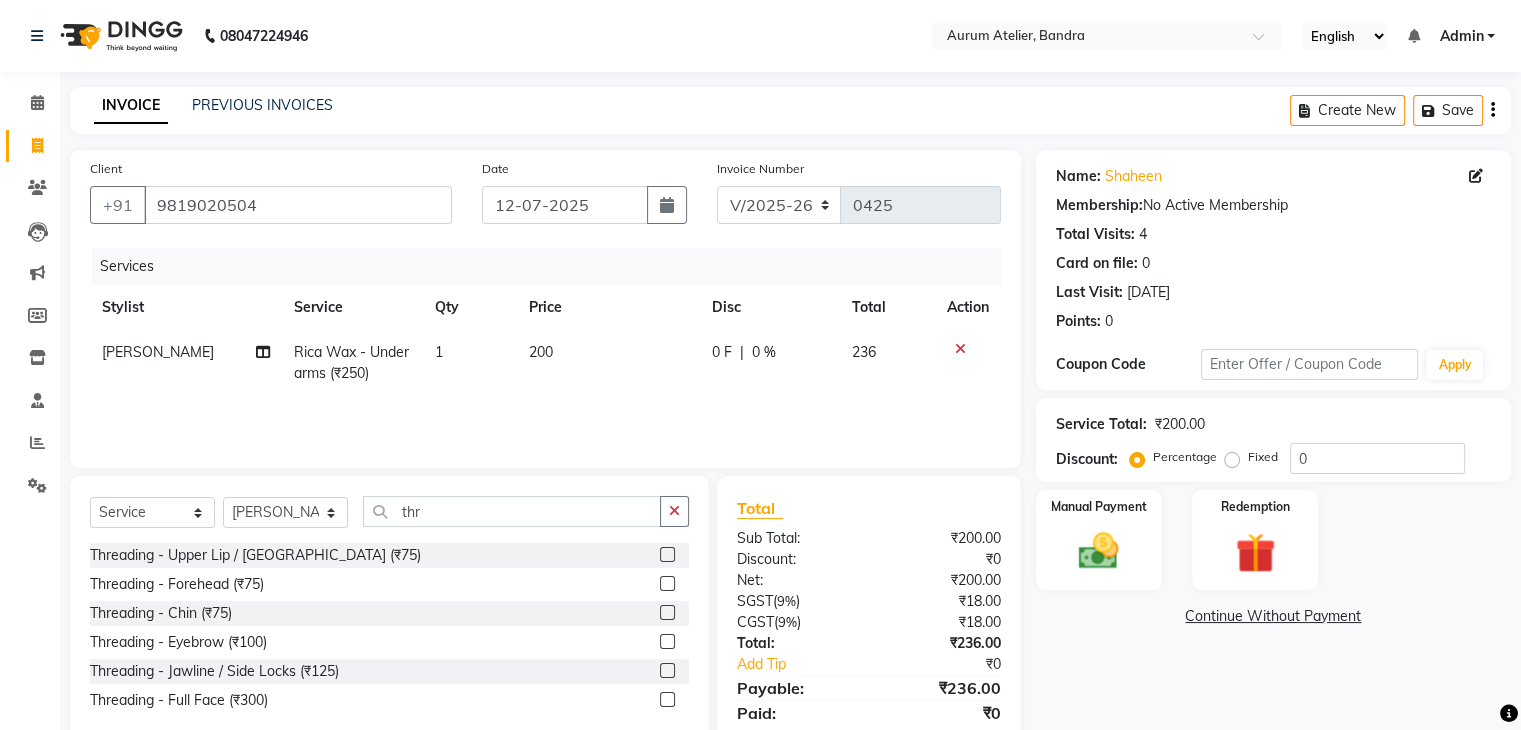 click 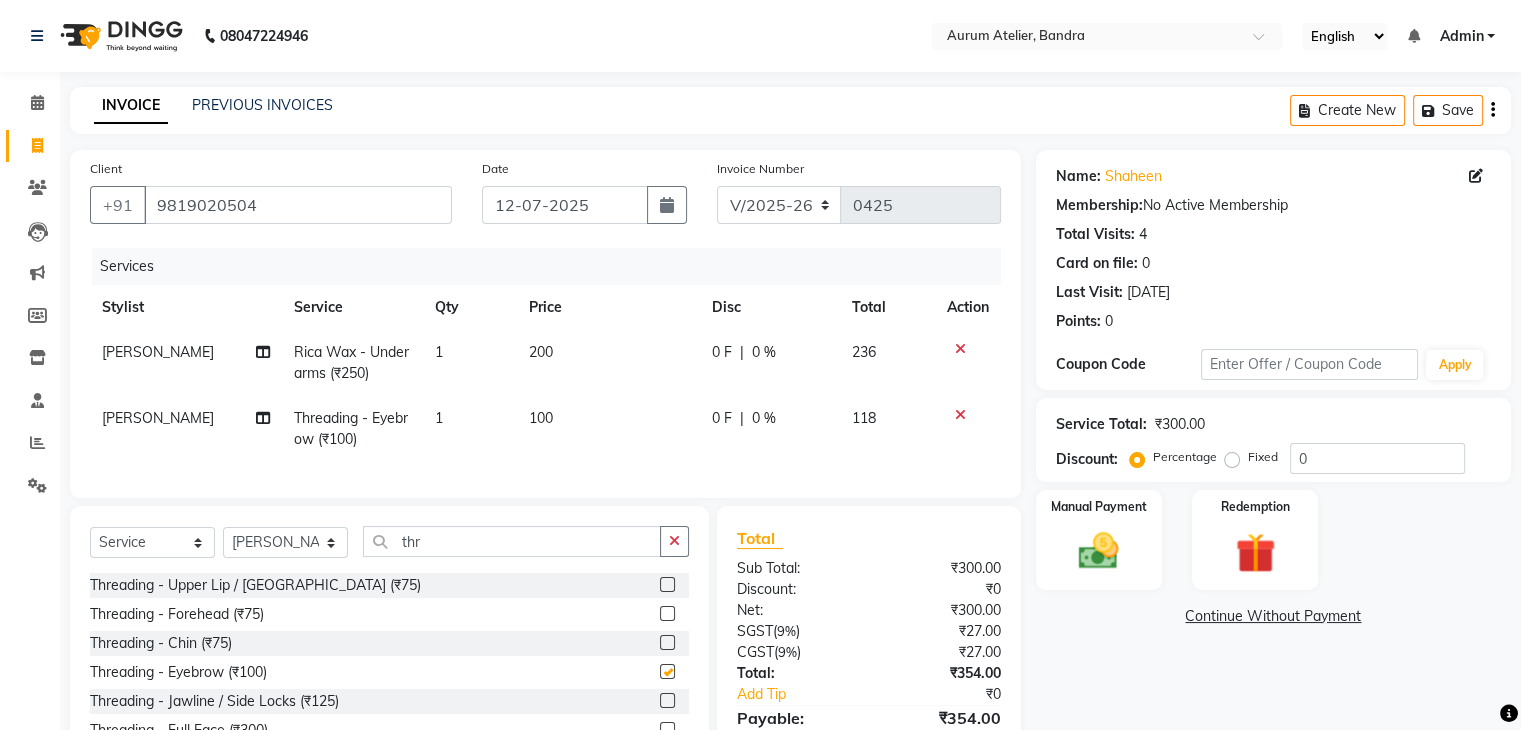 checkbox on "false" 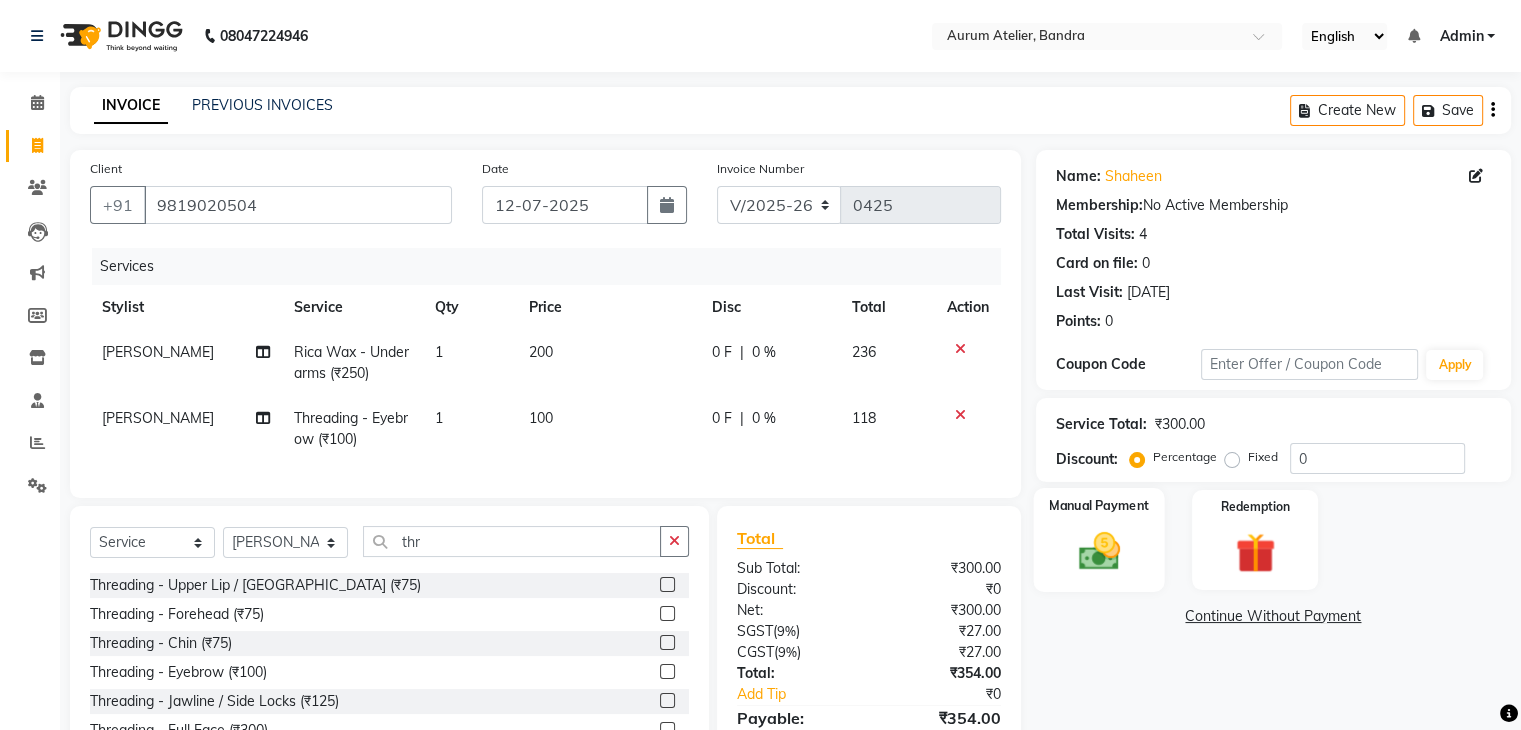 click on "Manual Payment" 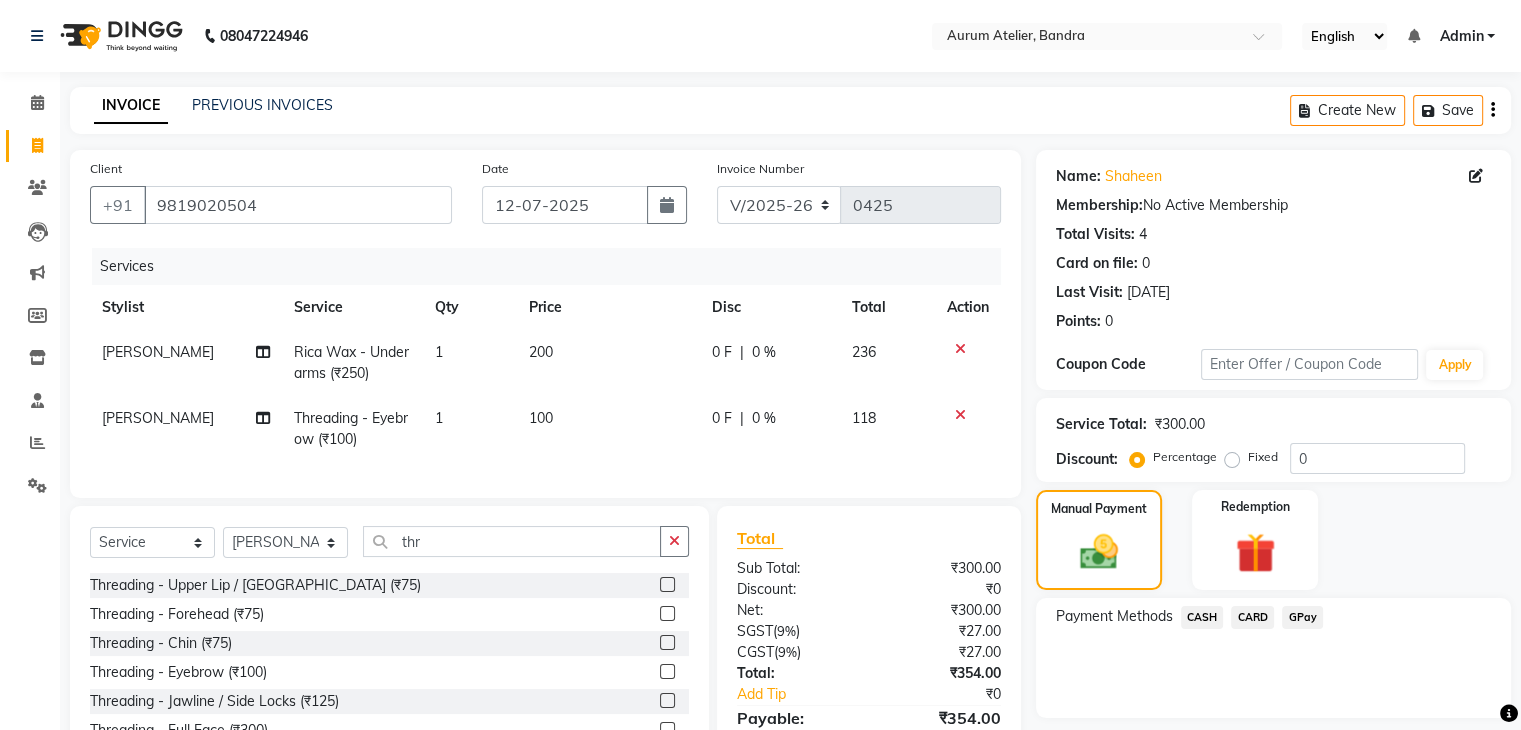 click on "CASH" 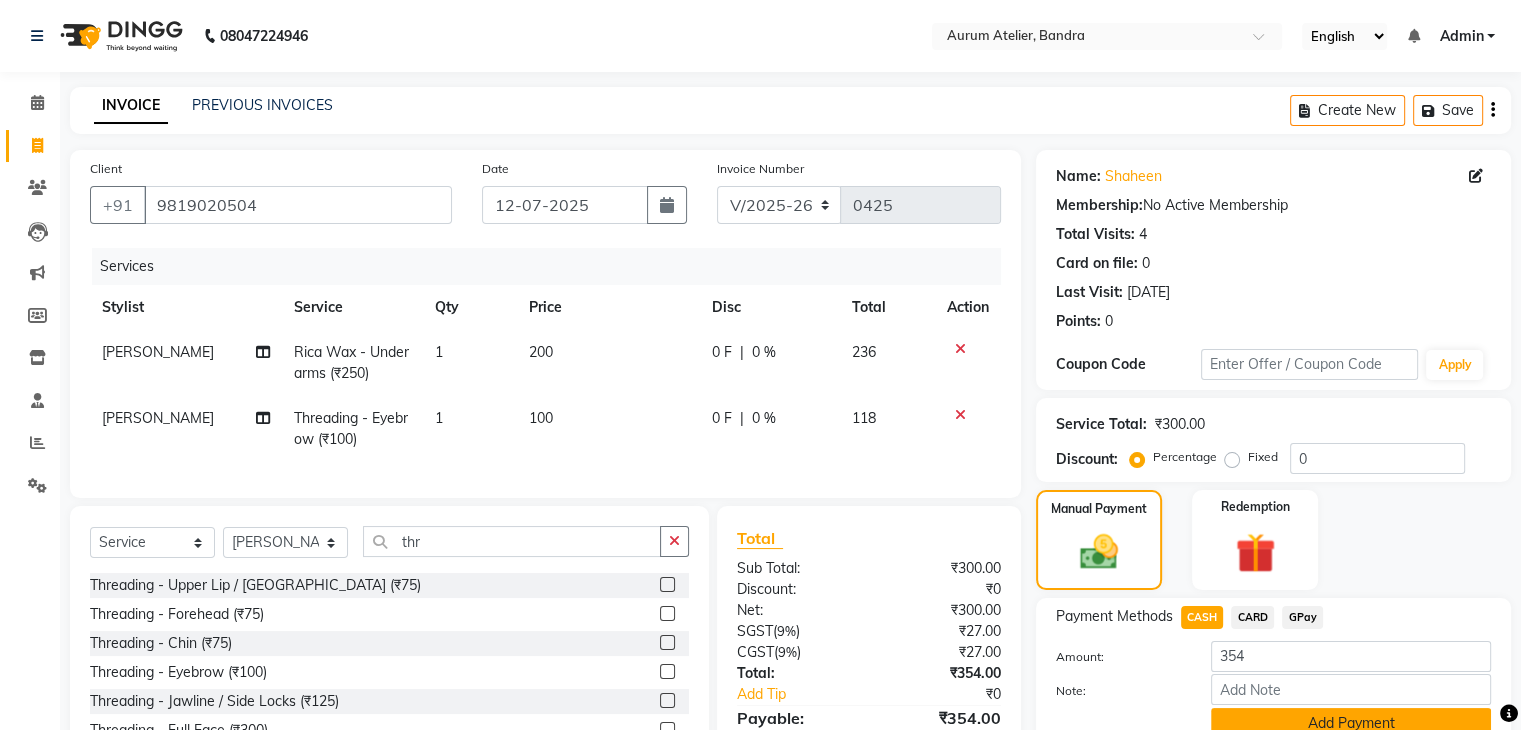 scroll, scrollTop: 116, scrollLeft: 0, axis: vertical 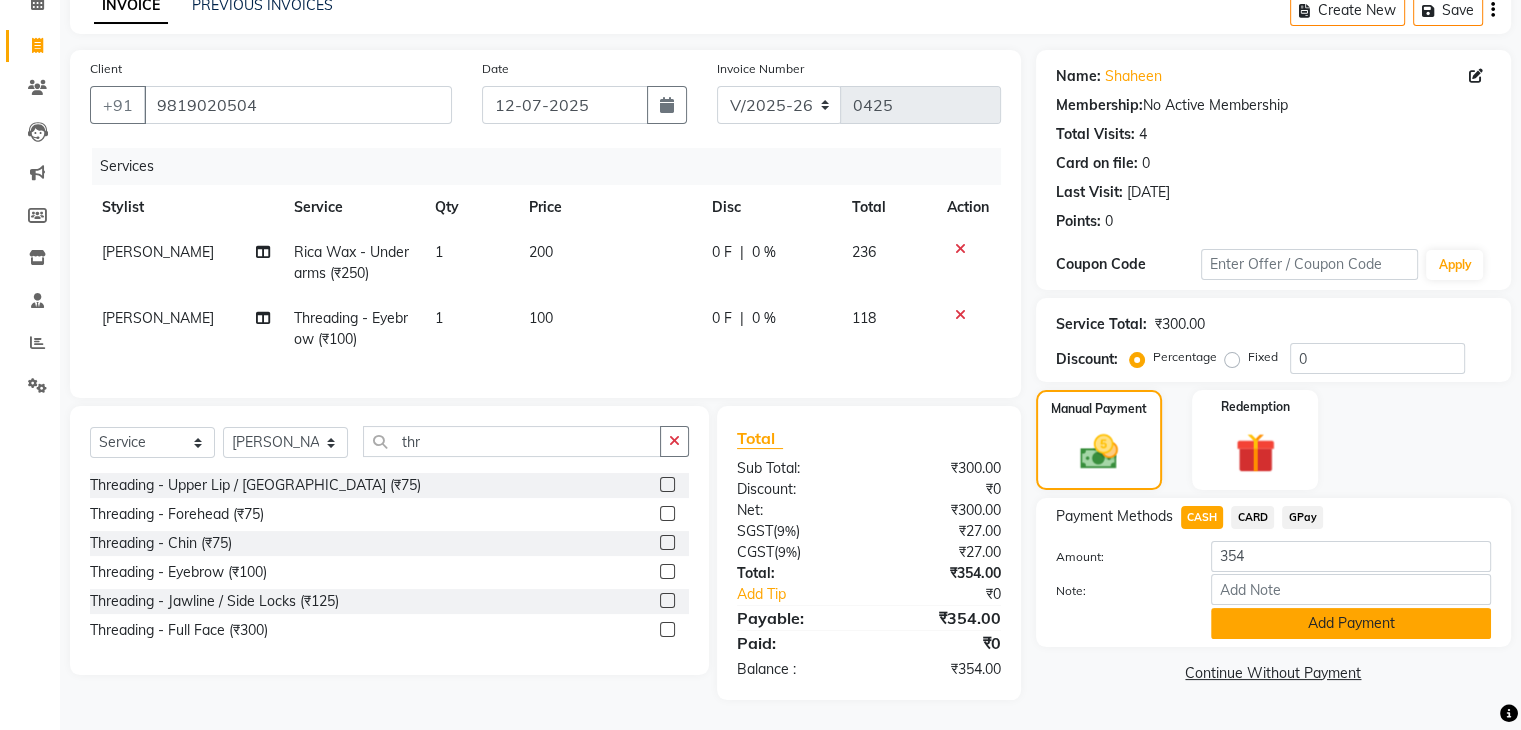 click on "Add Payment" 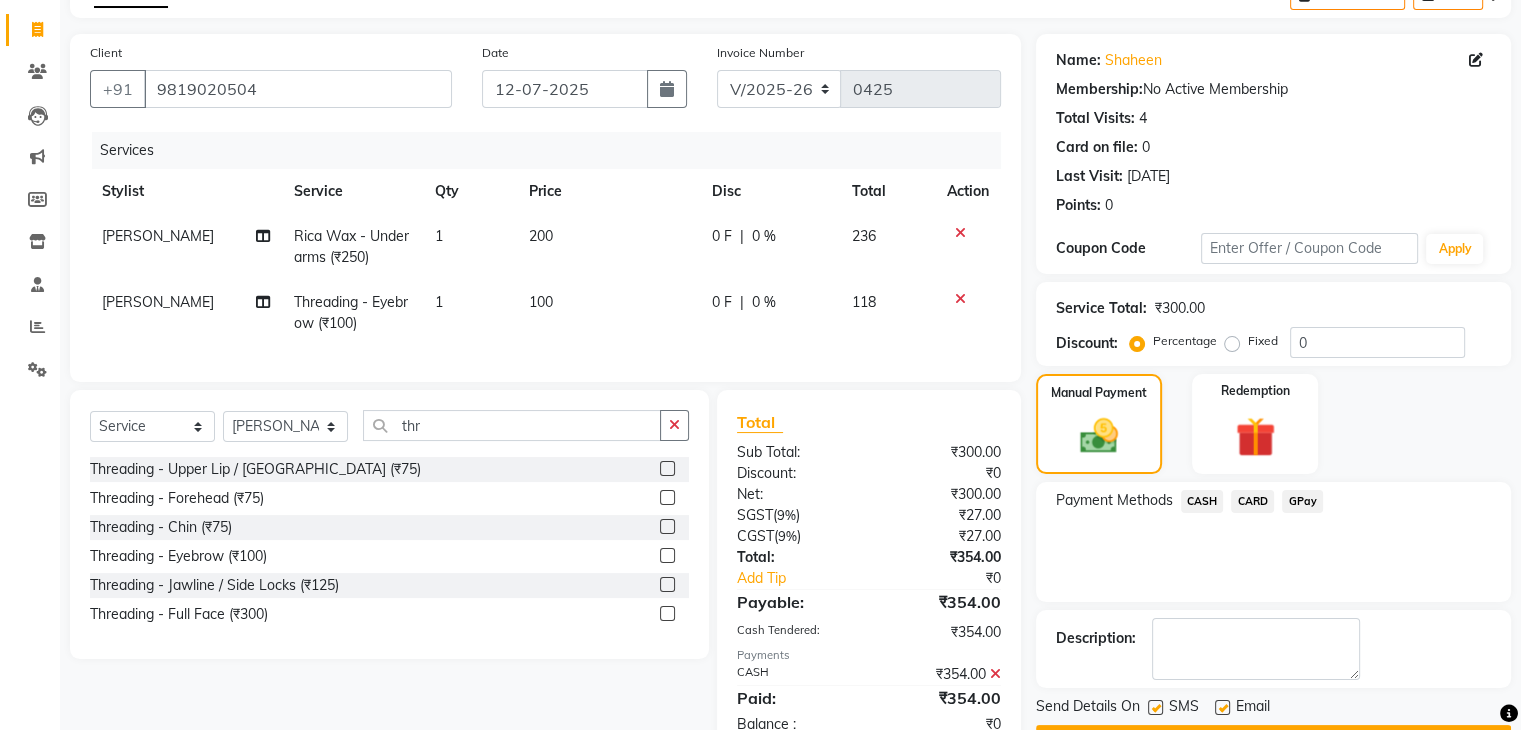 scroll, scrollTop: 187, scrollLeft: 0, axis: vertical 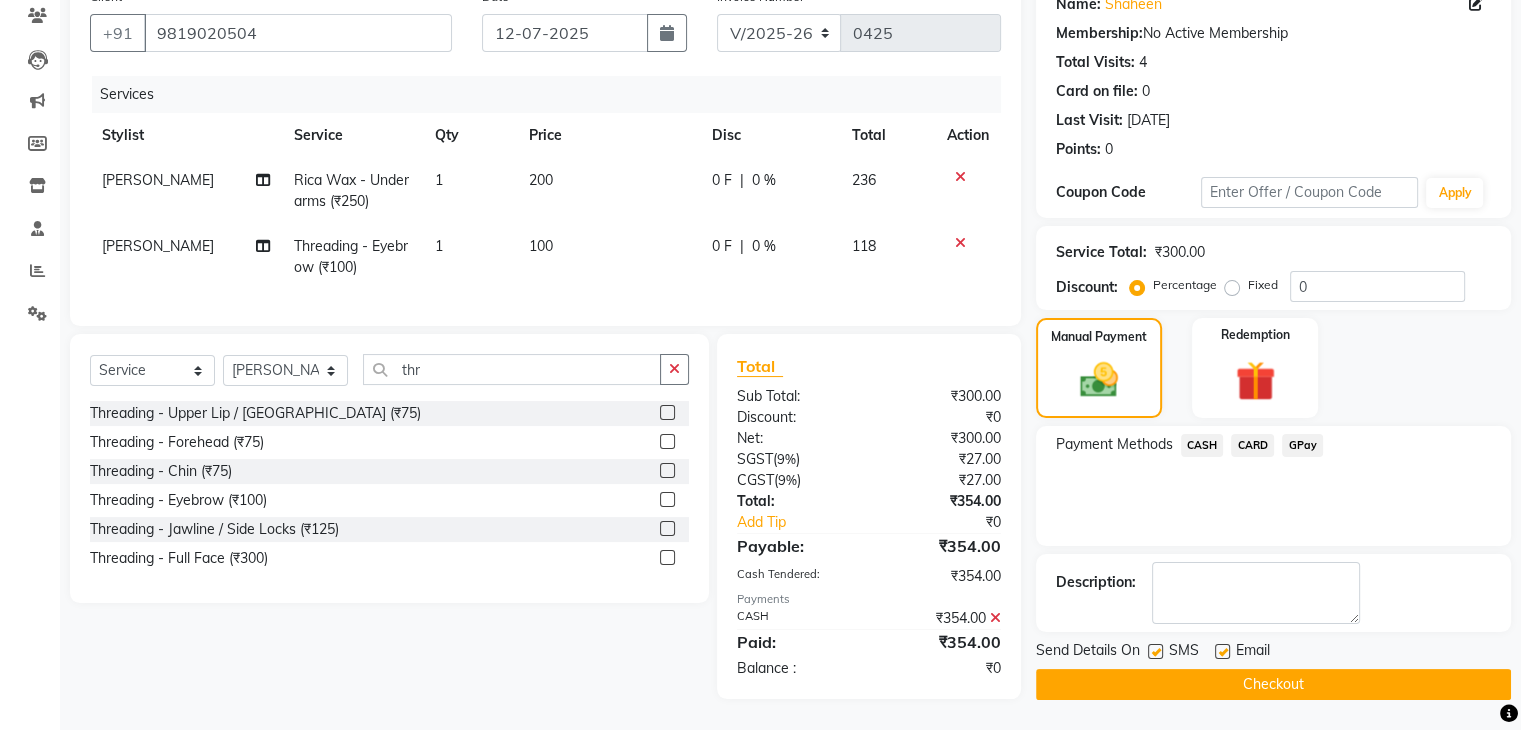 click on "Checkout" 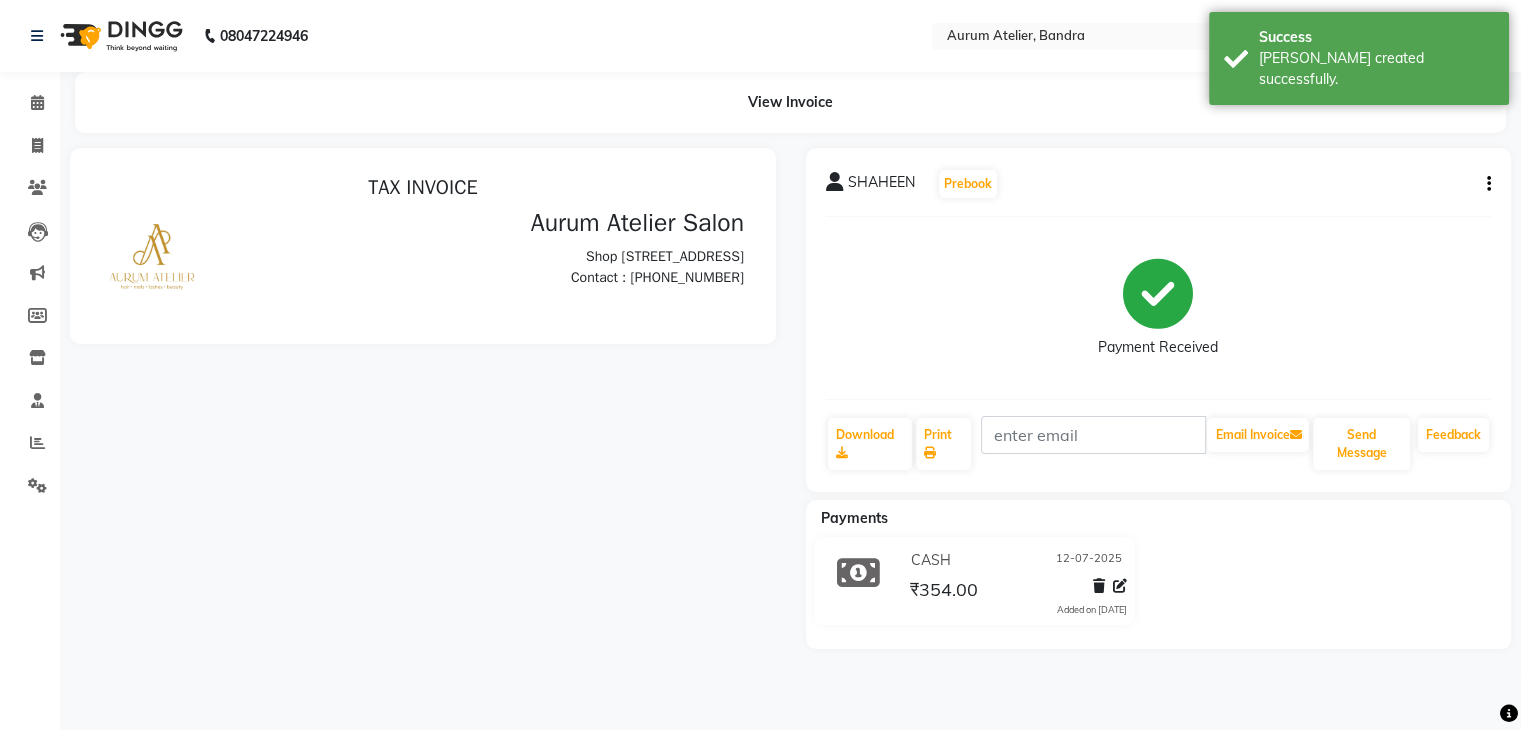 scroll, scrollTop: 0, scrollLeft: 0, axis: both 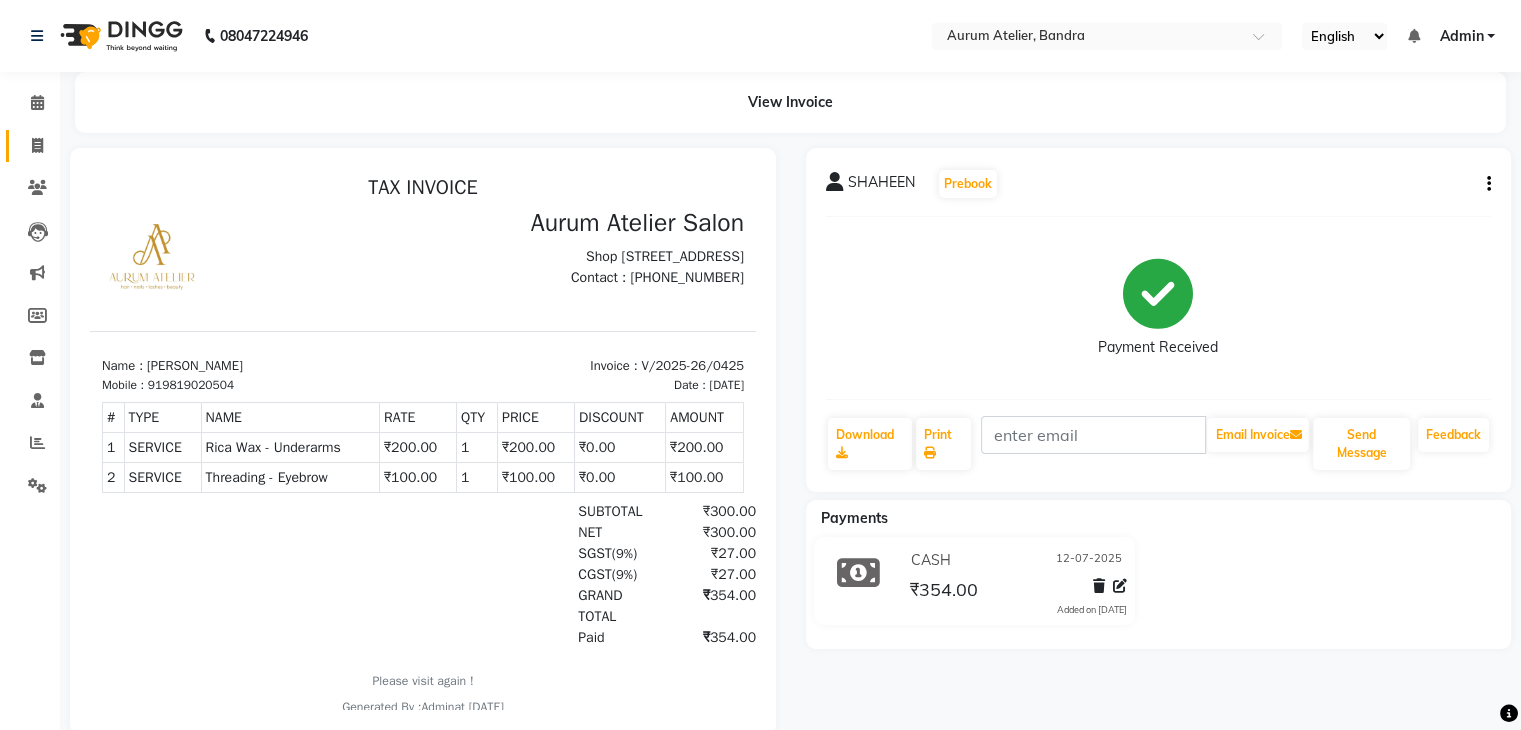 drag, startPoint x: 43, startPoint y: 162, endPoint x: 36, endPoint y: 152, distance: 12.206555 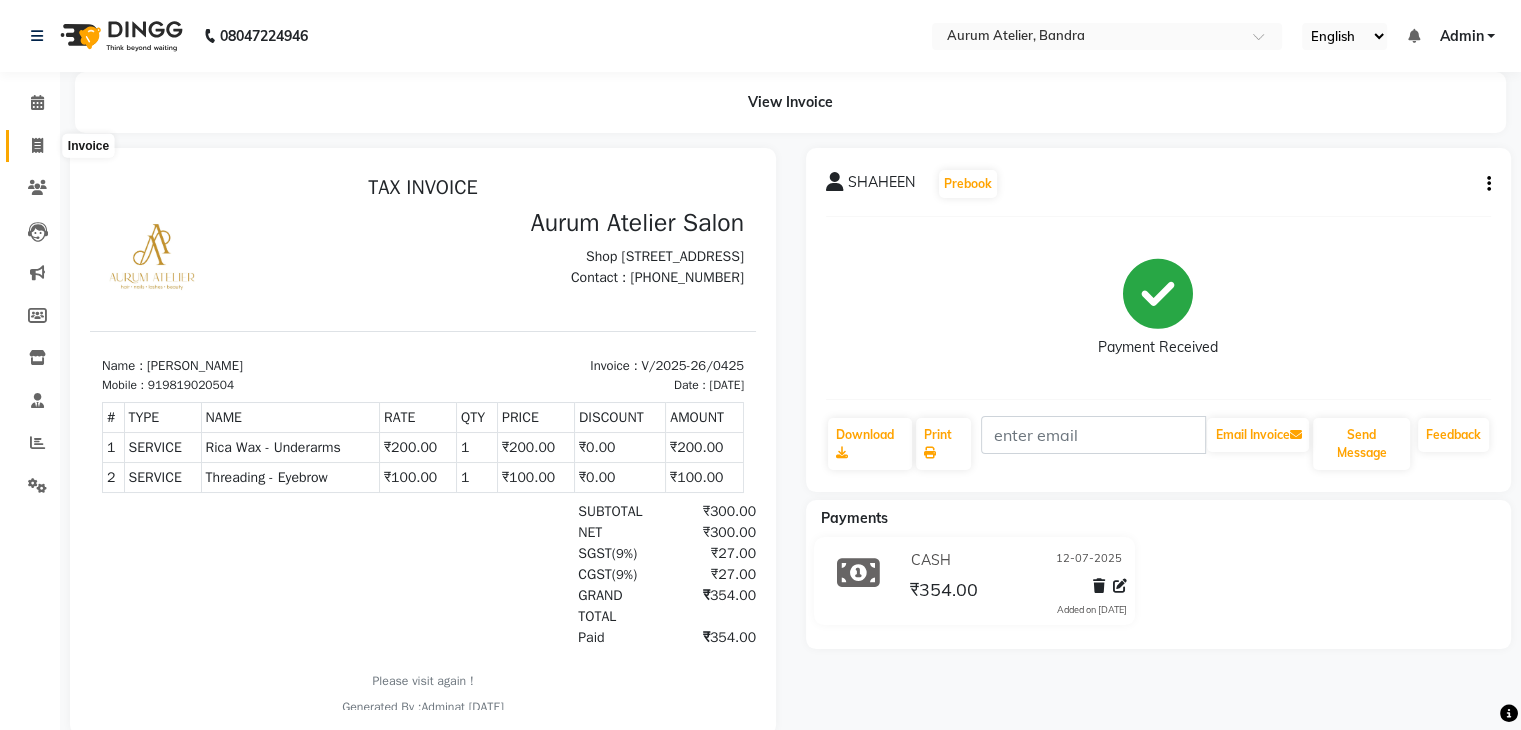 click 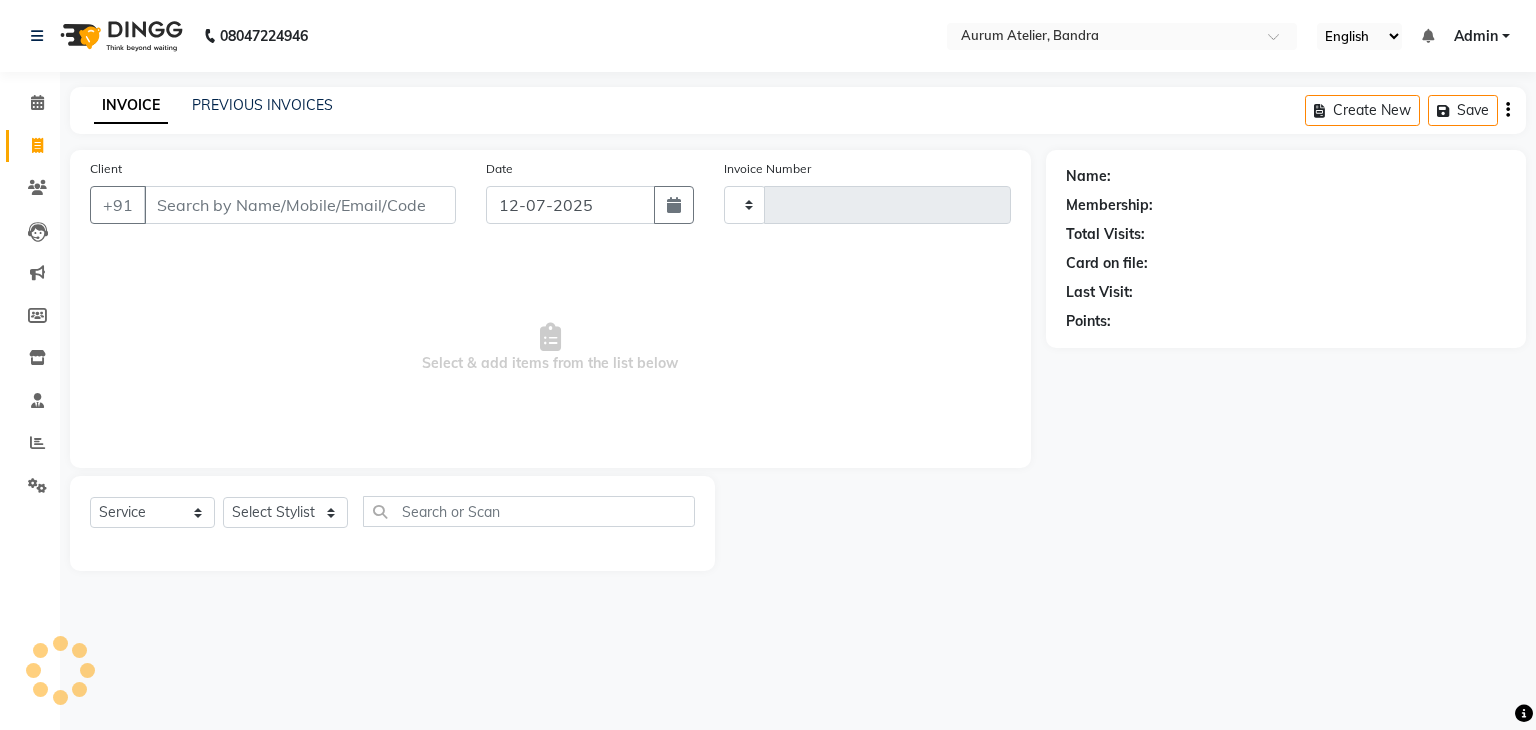 type on "0426" 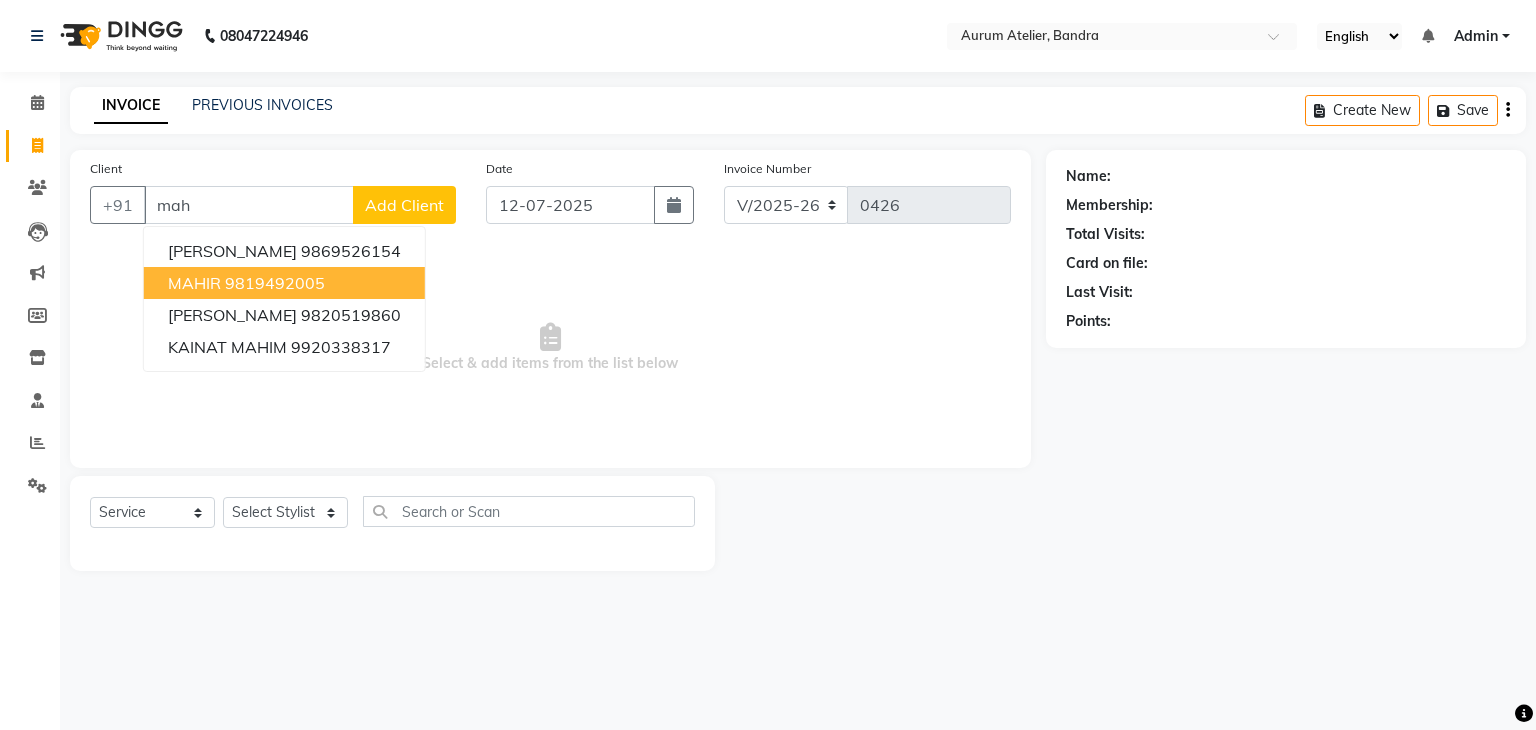 click on "9819492005" at bounding box center [275, 283] 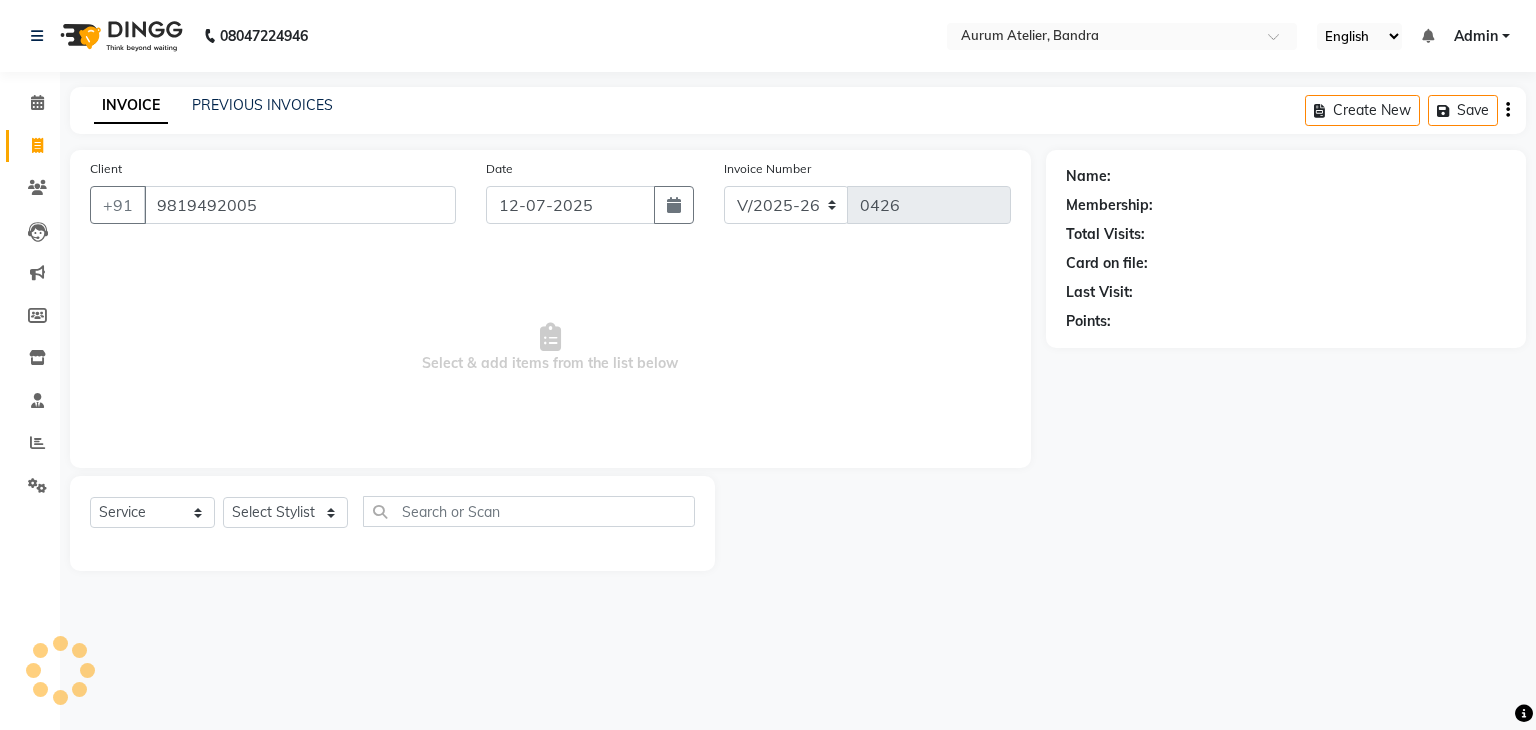 type on "9819492005" 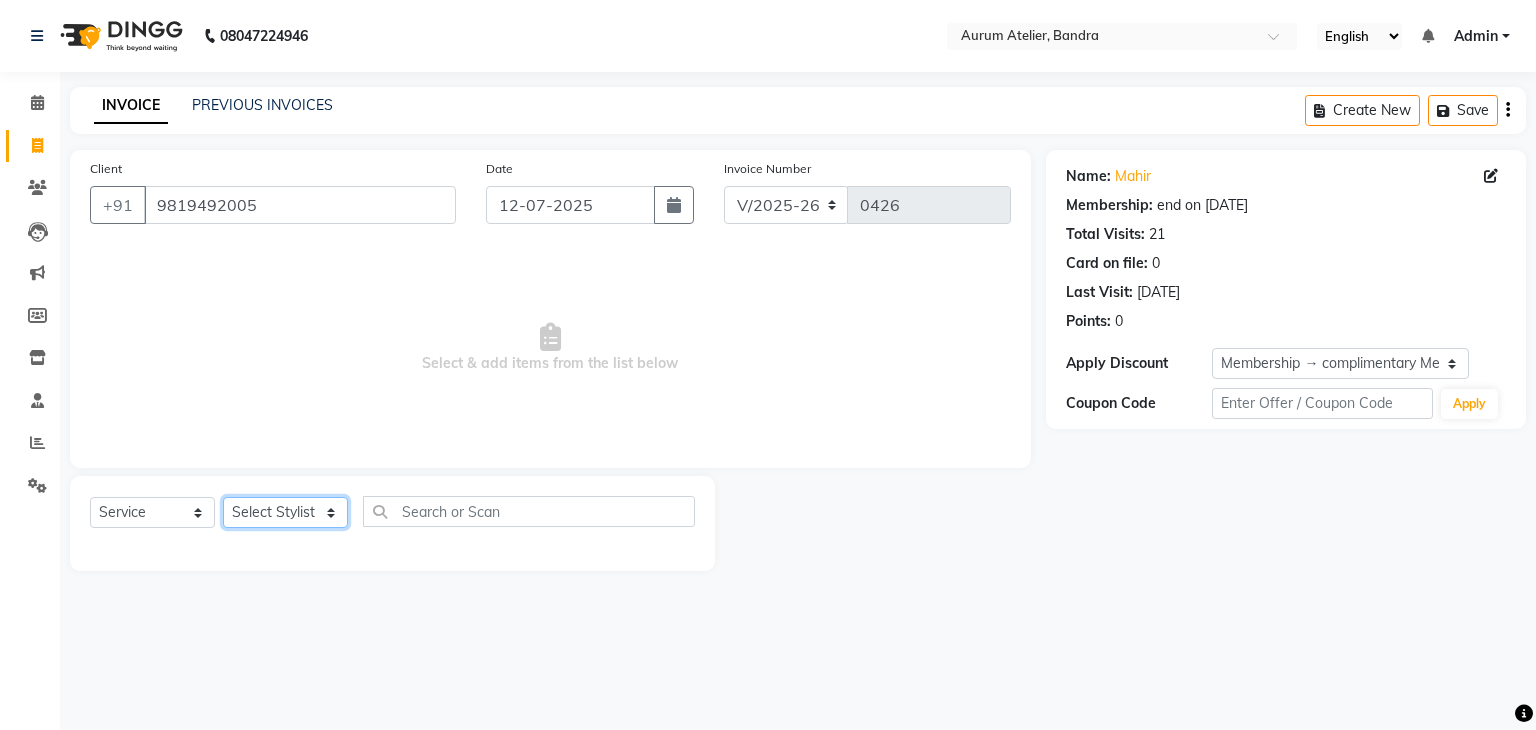 click on "Select Stylist [PERSON_NAME] chariya [PERSON_NAME] [PERSON_NAME] [PERSON_NAME] [PERSON_NAME] [PERSON_NAME] [PERSON_NAME]" 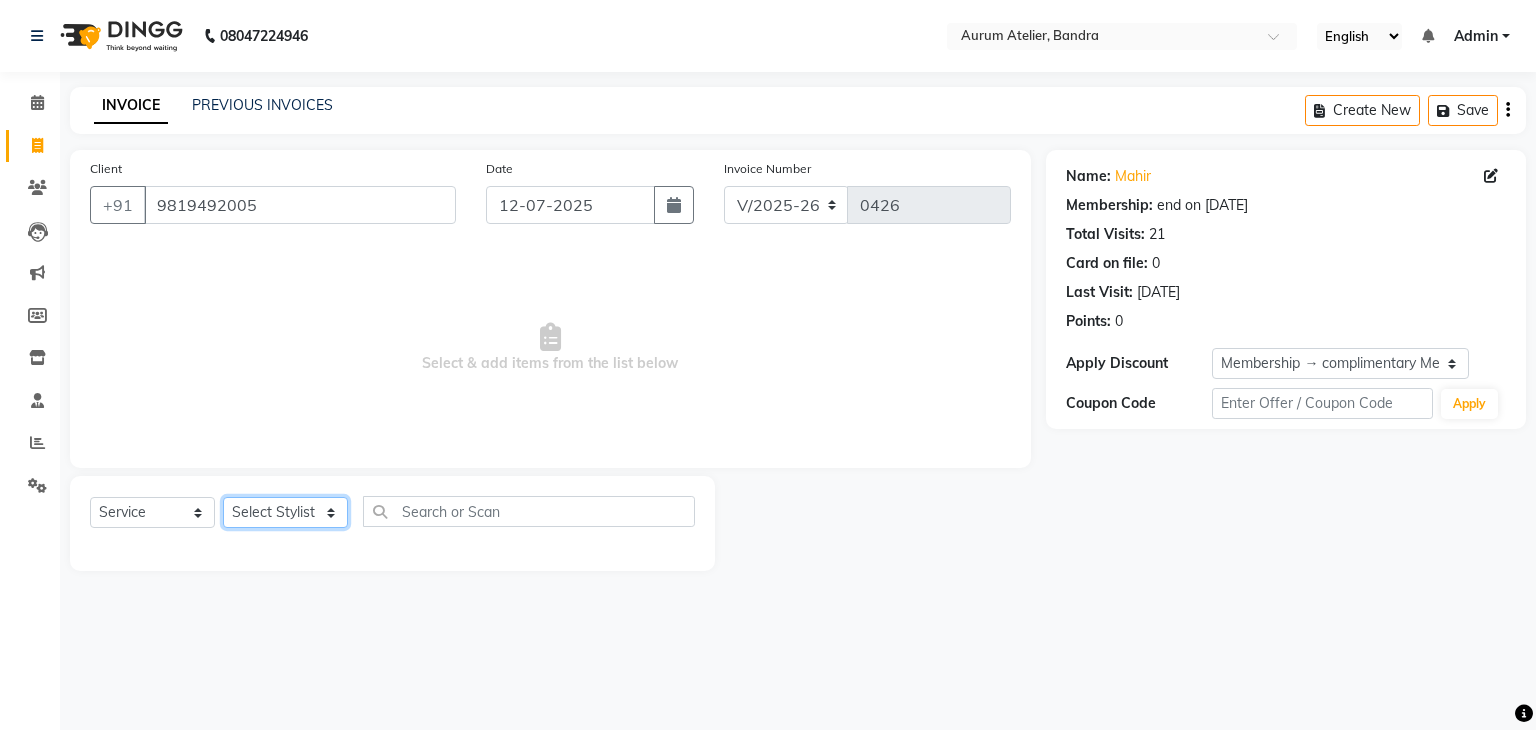select on "66084" 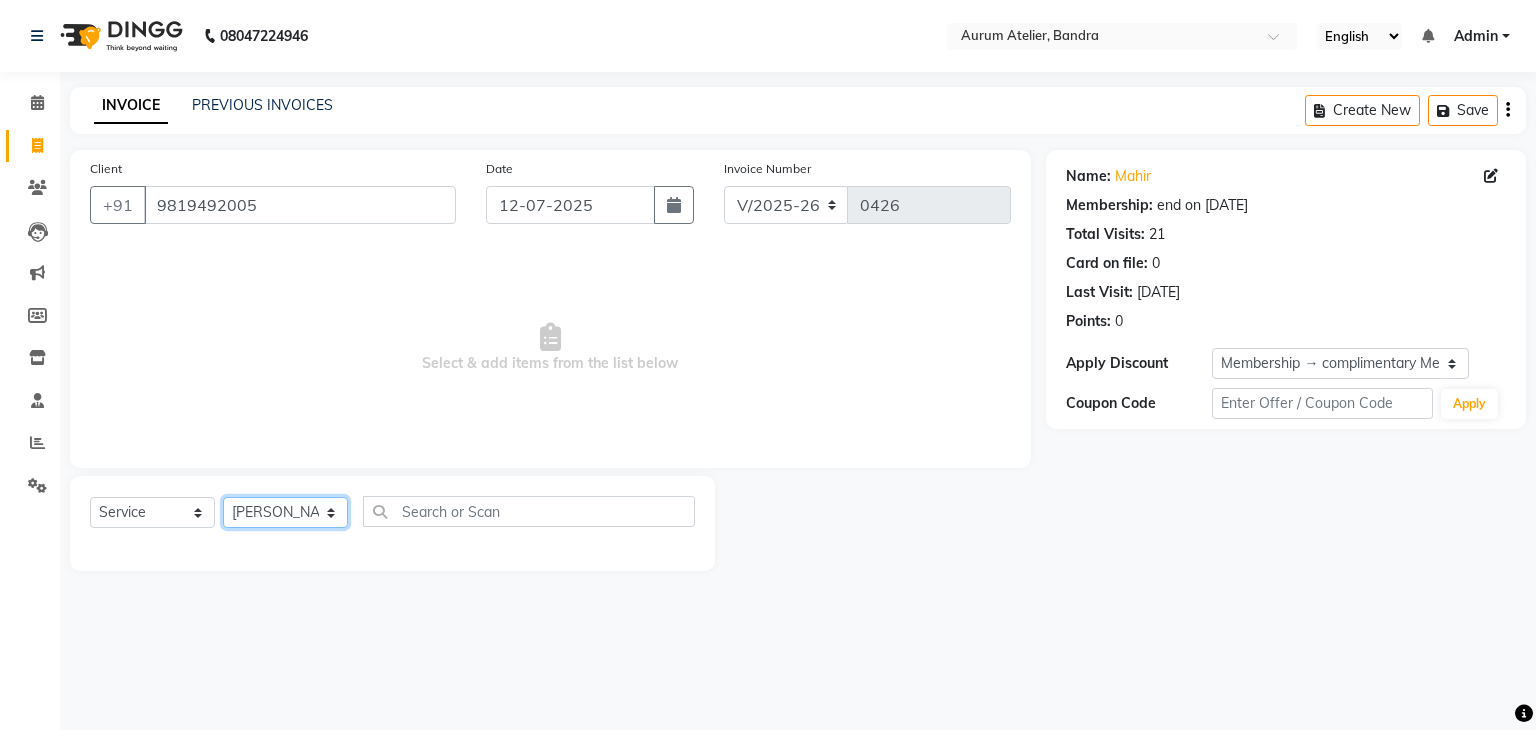 click on "Select Stylist [PERSON_NAME] chariya [PERSON_NAME] [PERSON_NAME] [PERSON_NAME] [PERSON_NAME] [PERSON_NAME] [PERSON_NAME]" 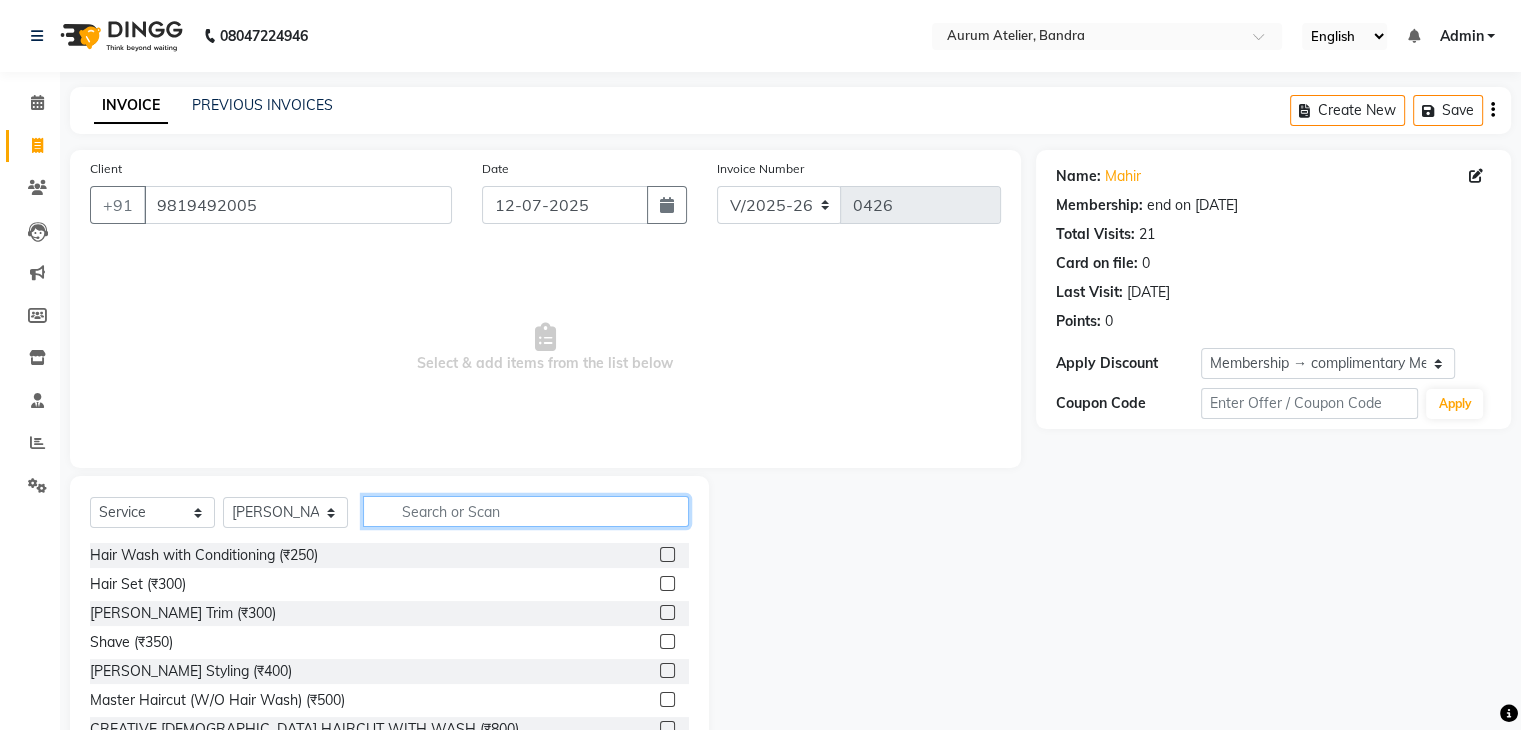 click 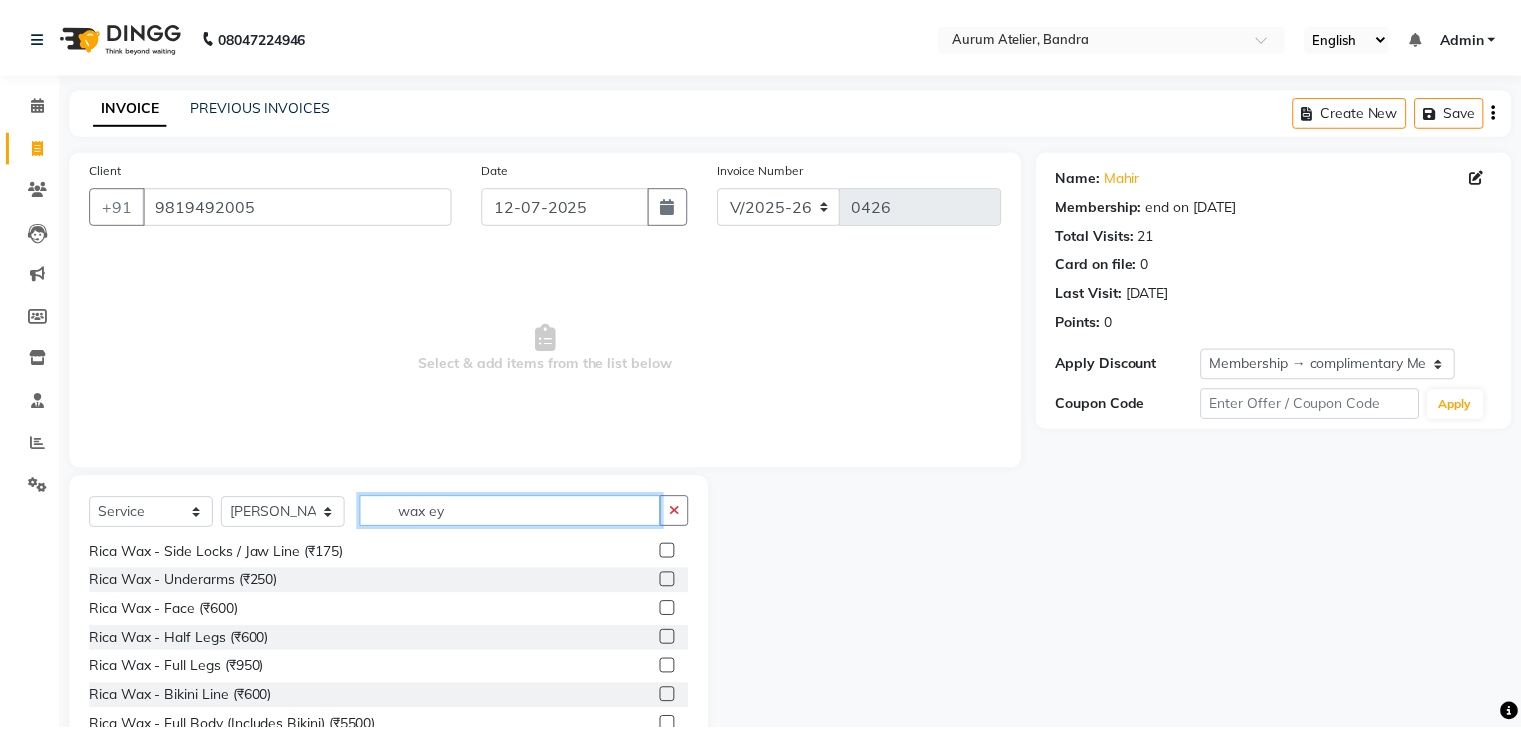 scroll, scrollTop: 0, scrollLeft: 0, axis: both 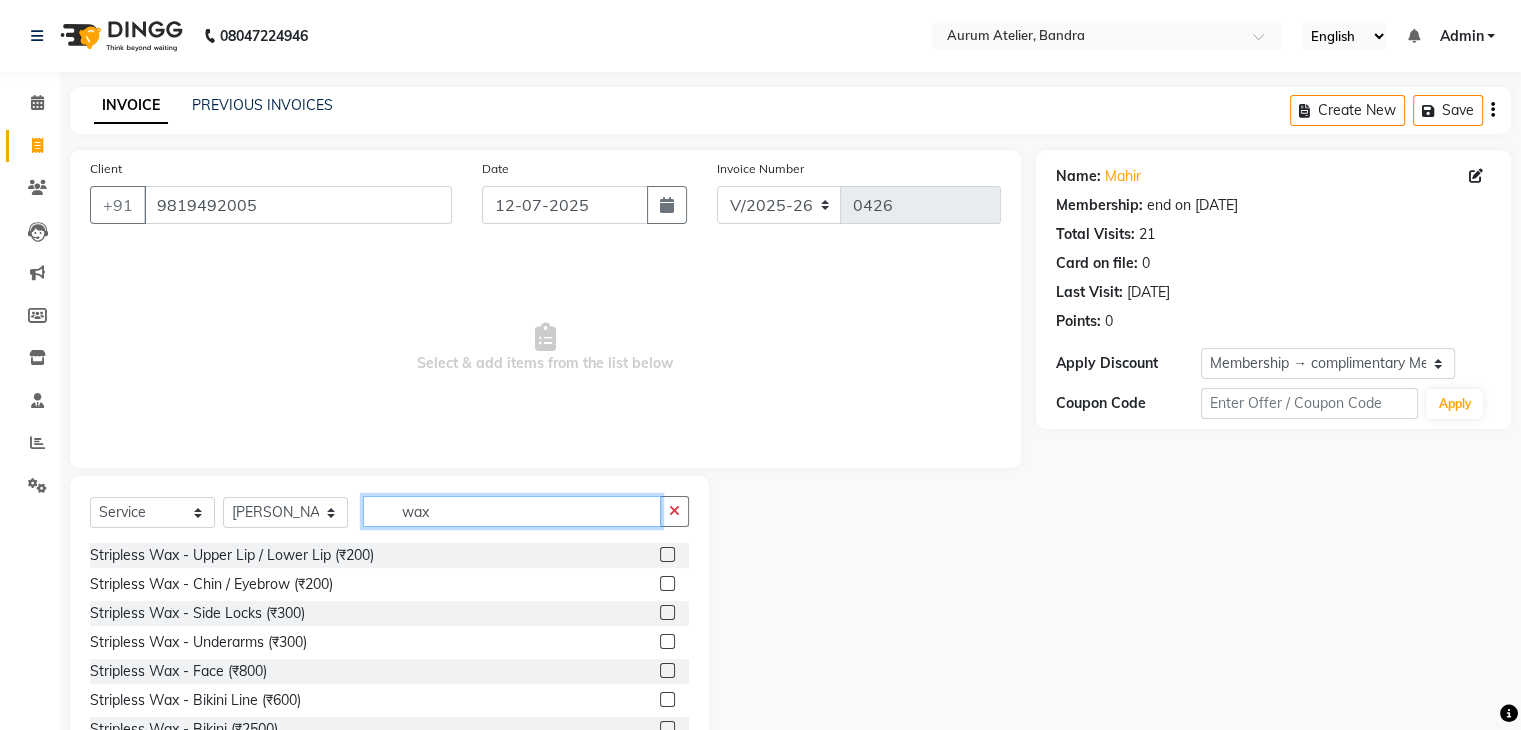 type on "wax" 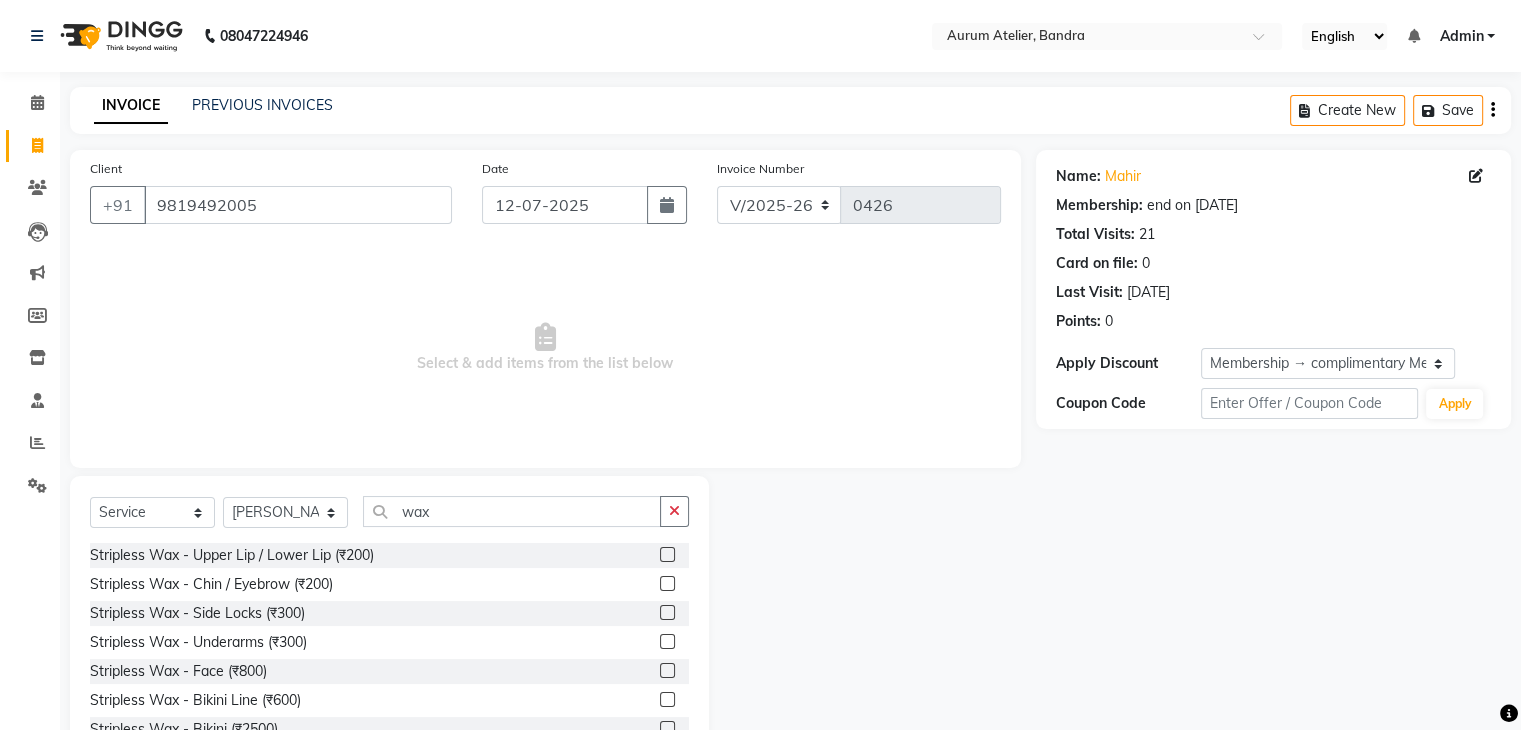 click 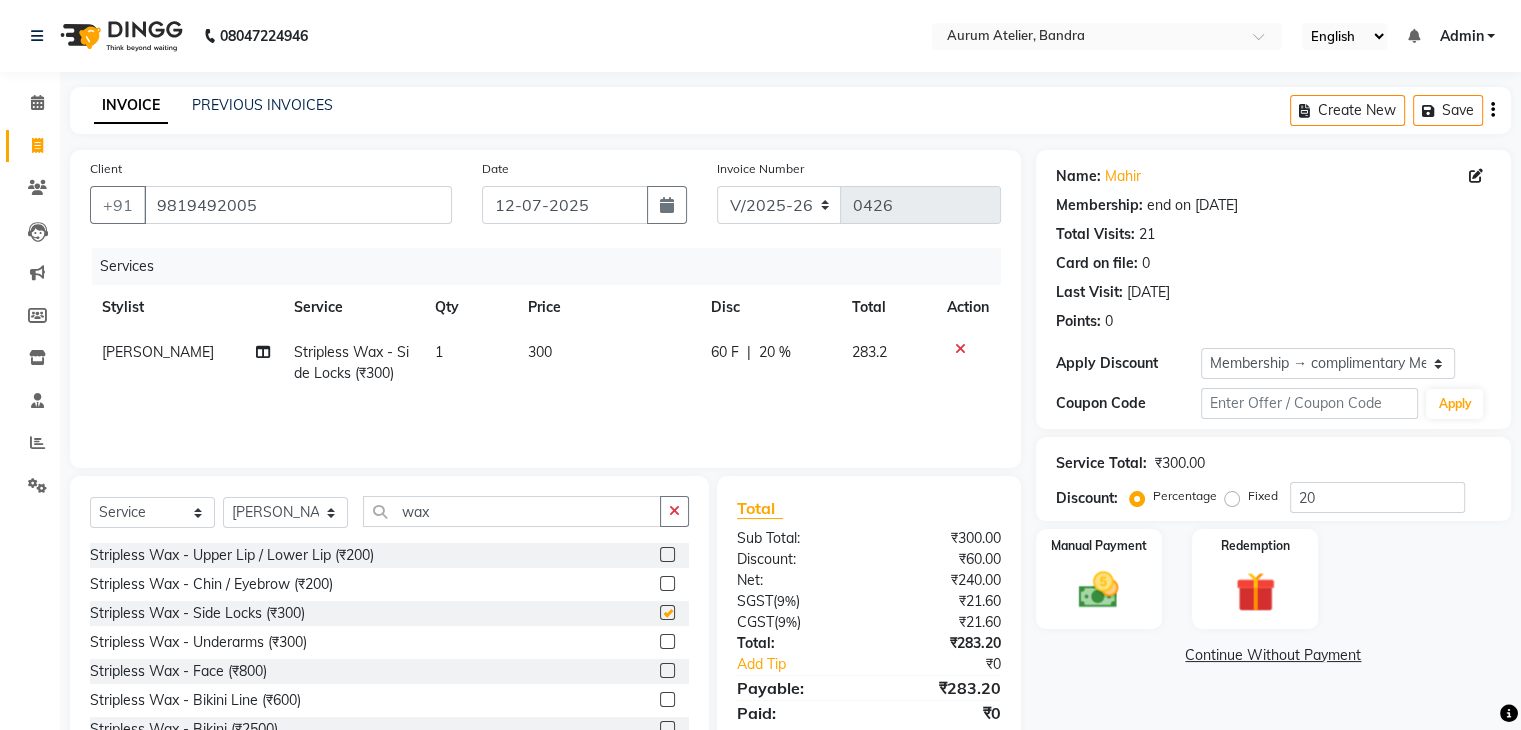 checkbox on "false" 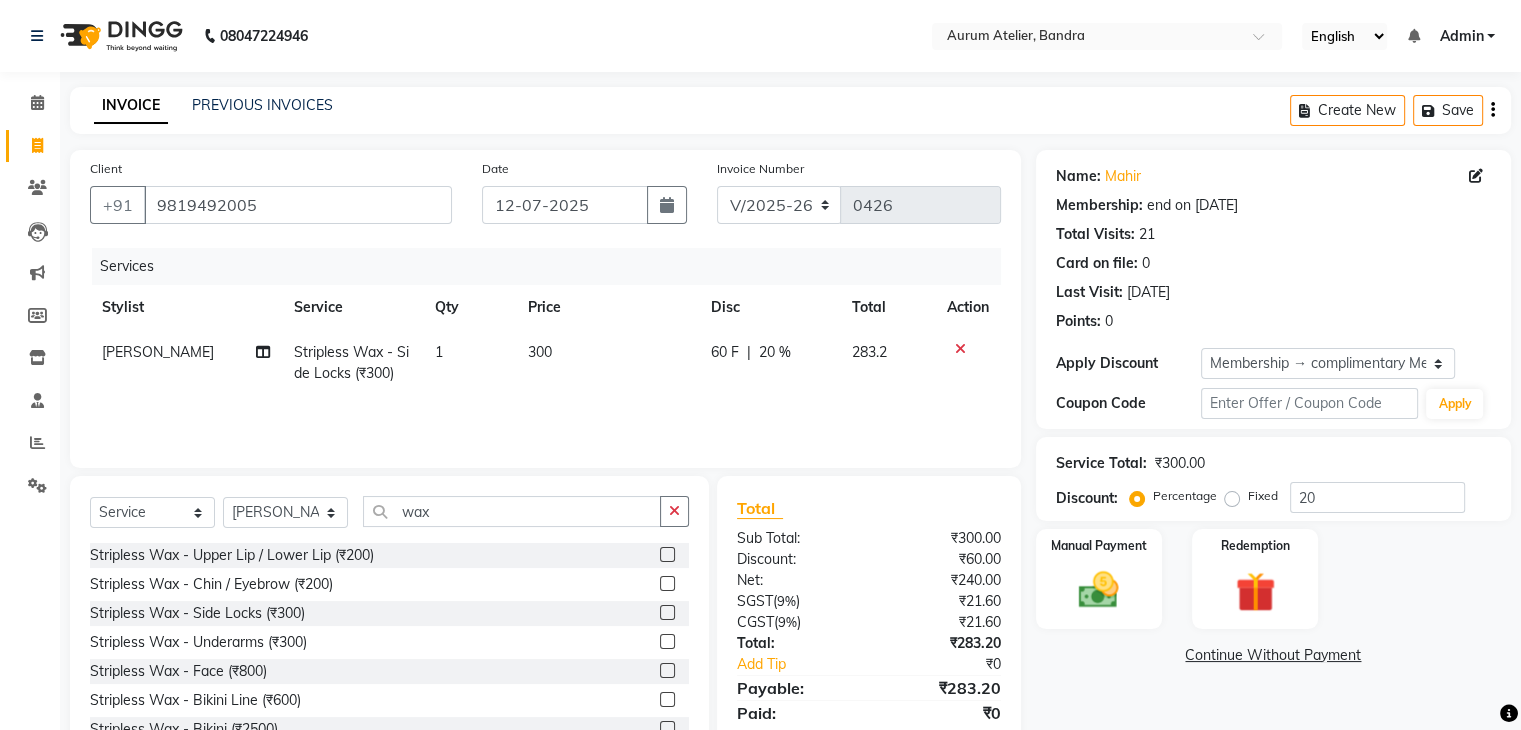 click on "300" 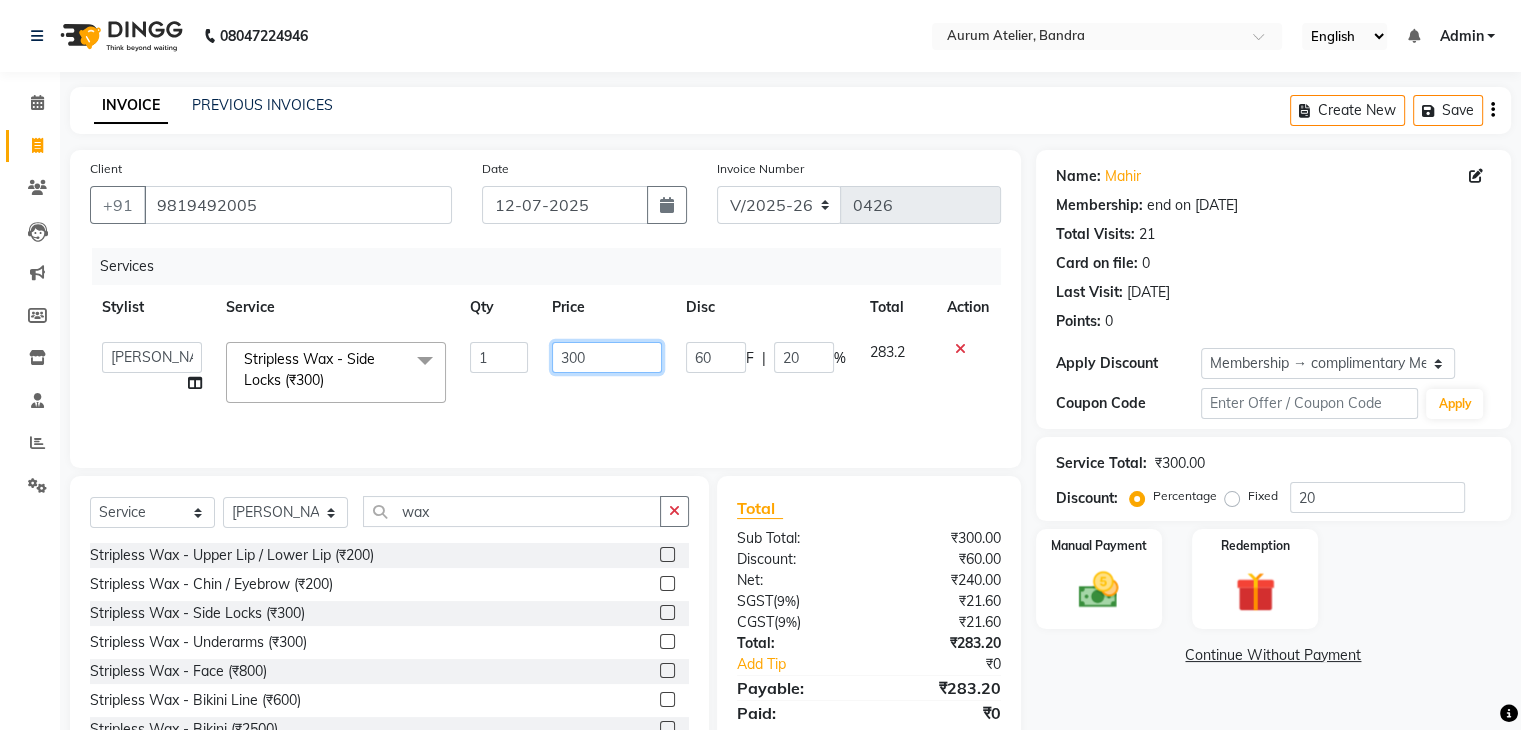 click on "300" 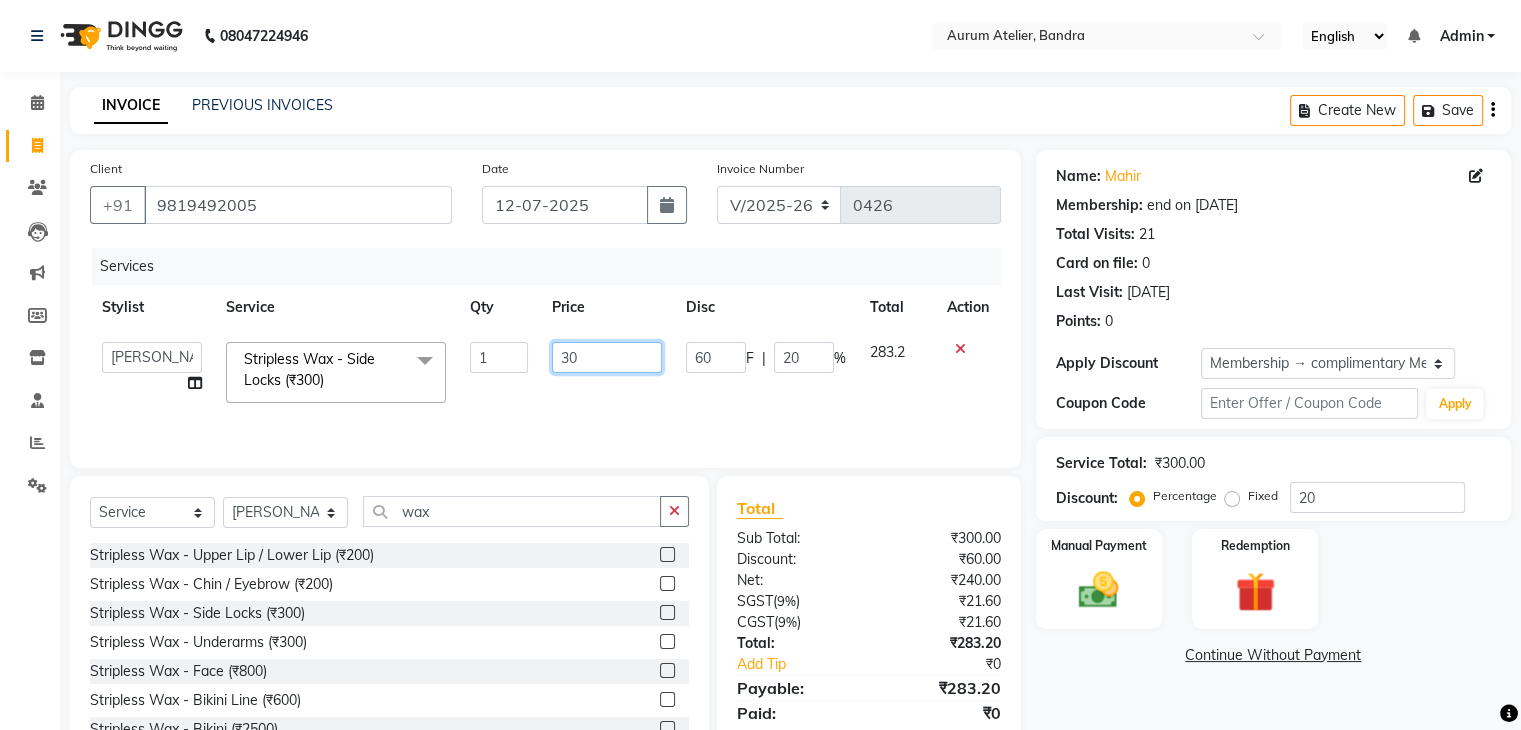 type on "3" 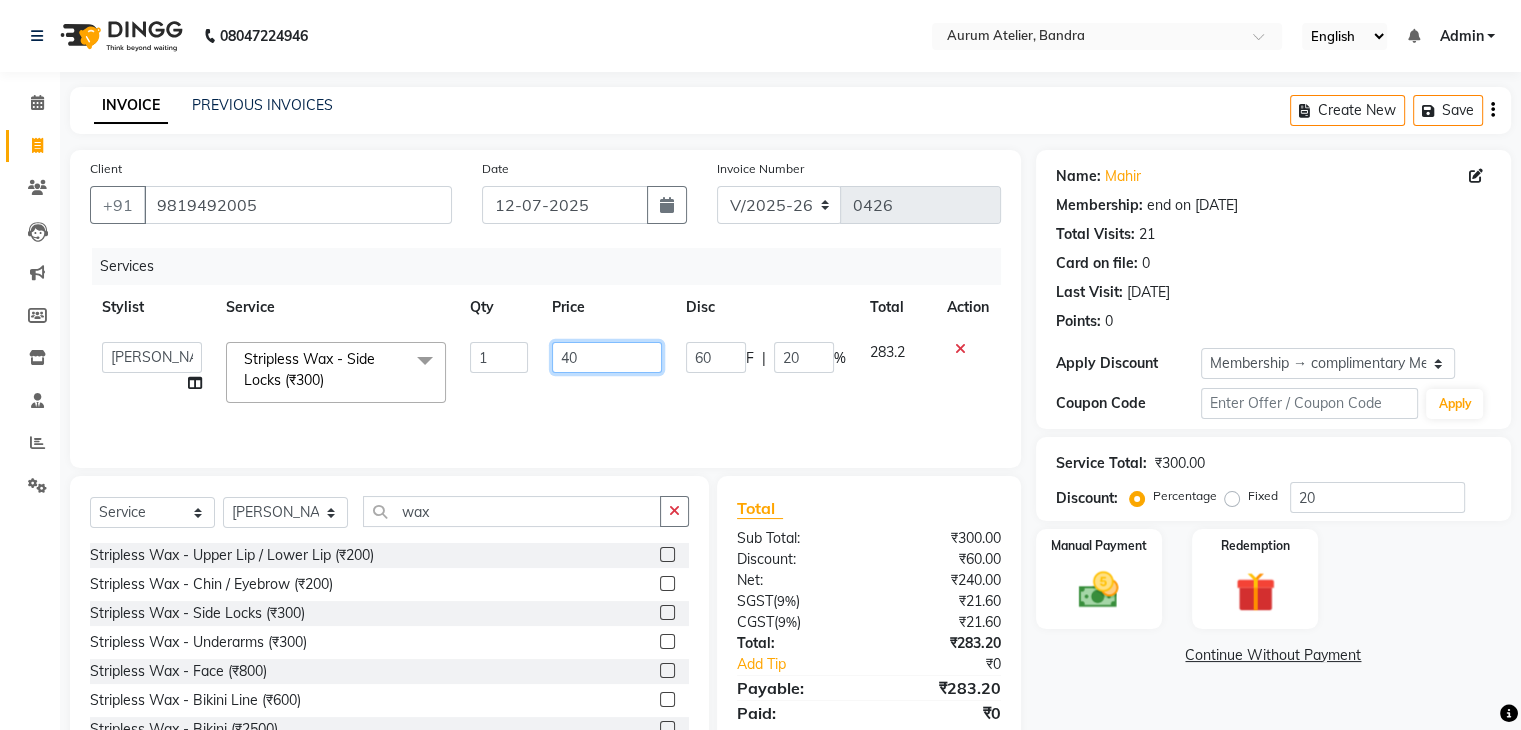 type on "400" 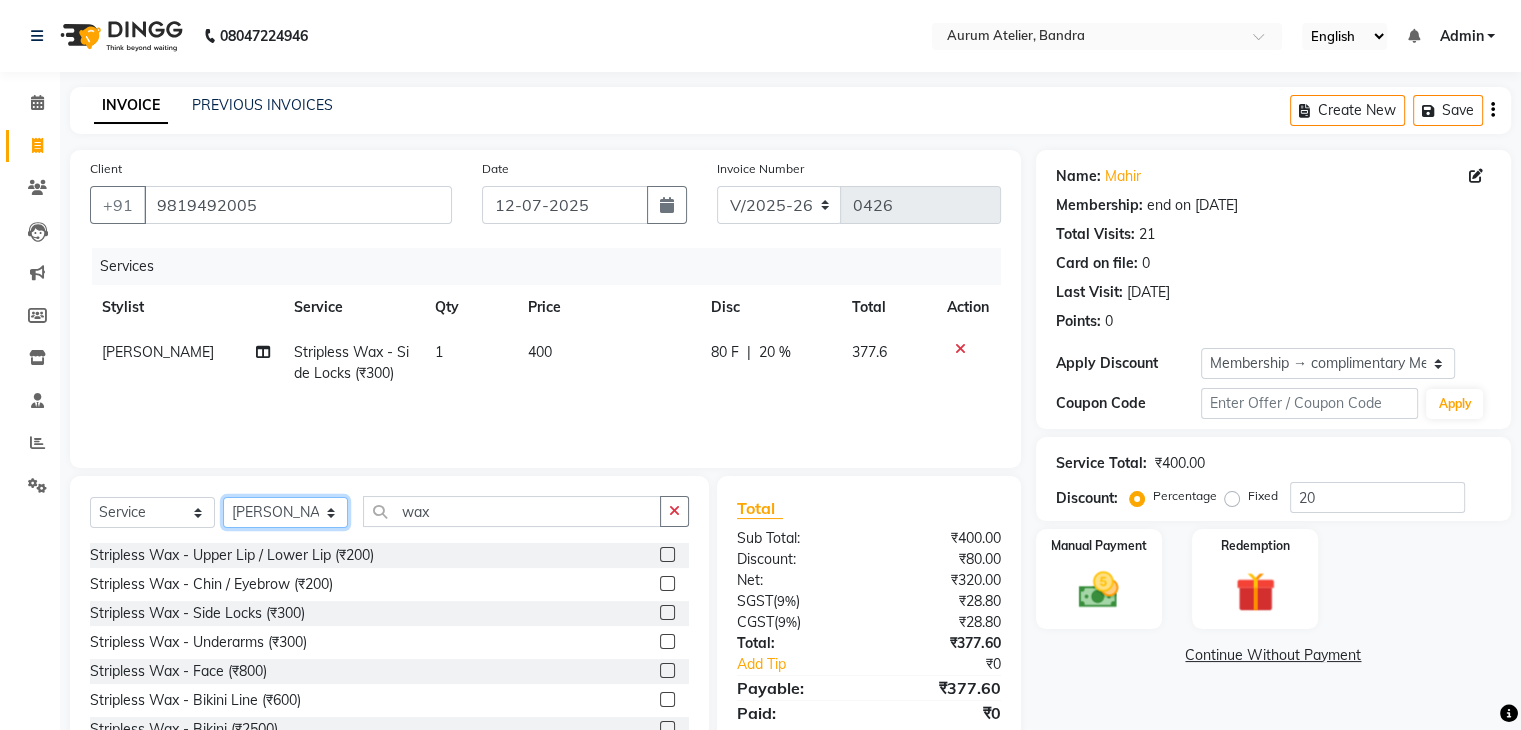 click on "Select Stylist [PERSON_NAME] chariya [PERSON_NAME] [PERSON_NAME] [PERSON_NAME] [PERSON_NAME] [PERSON_NAME] [PERSON_NAME]" 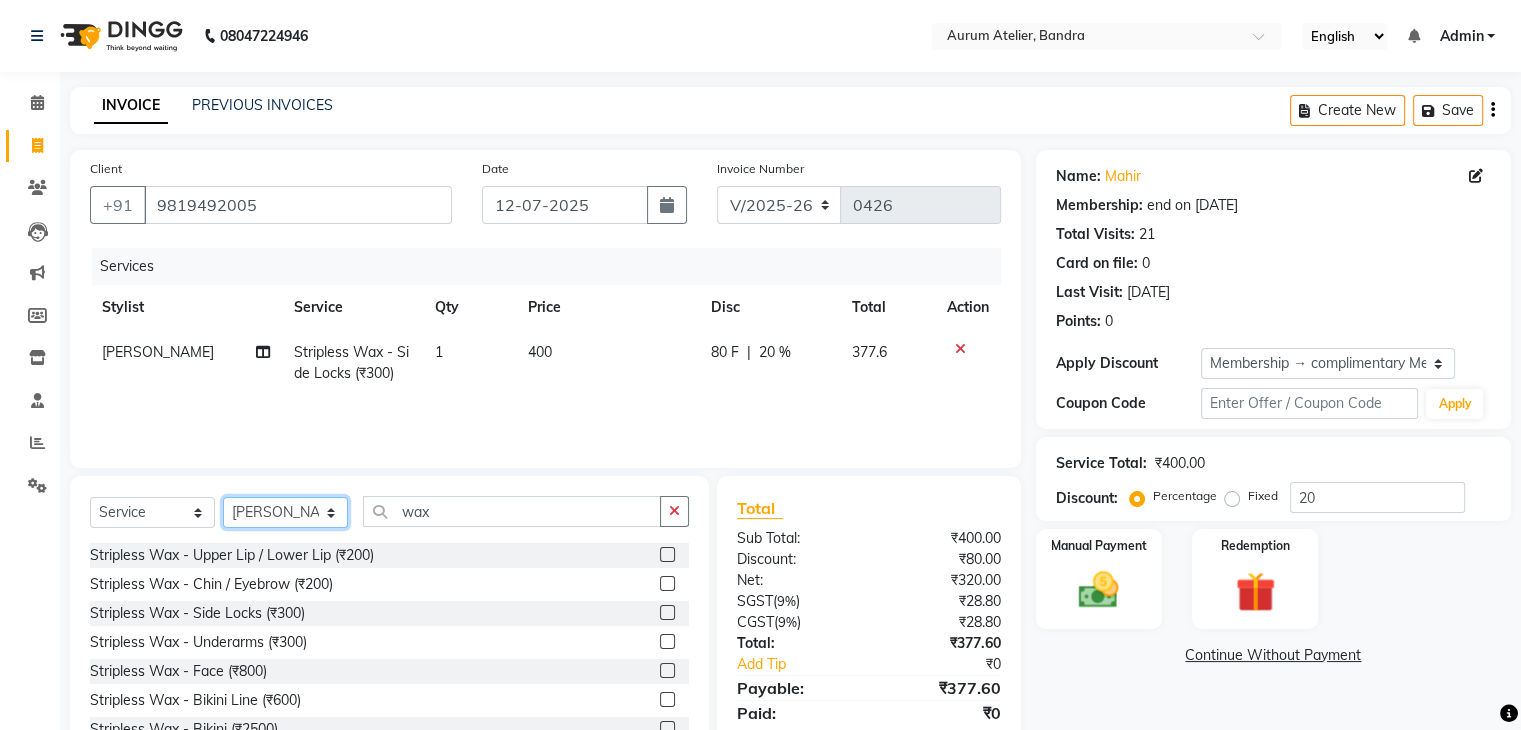 select on "66082" 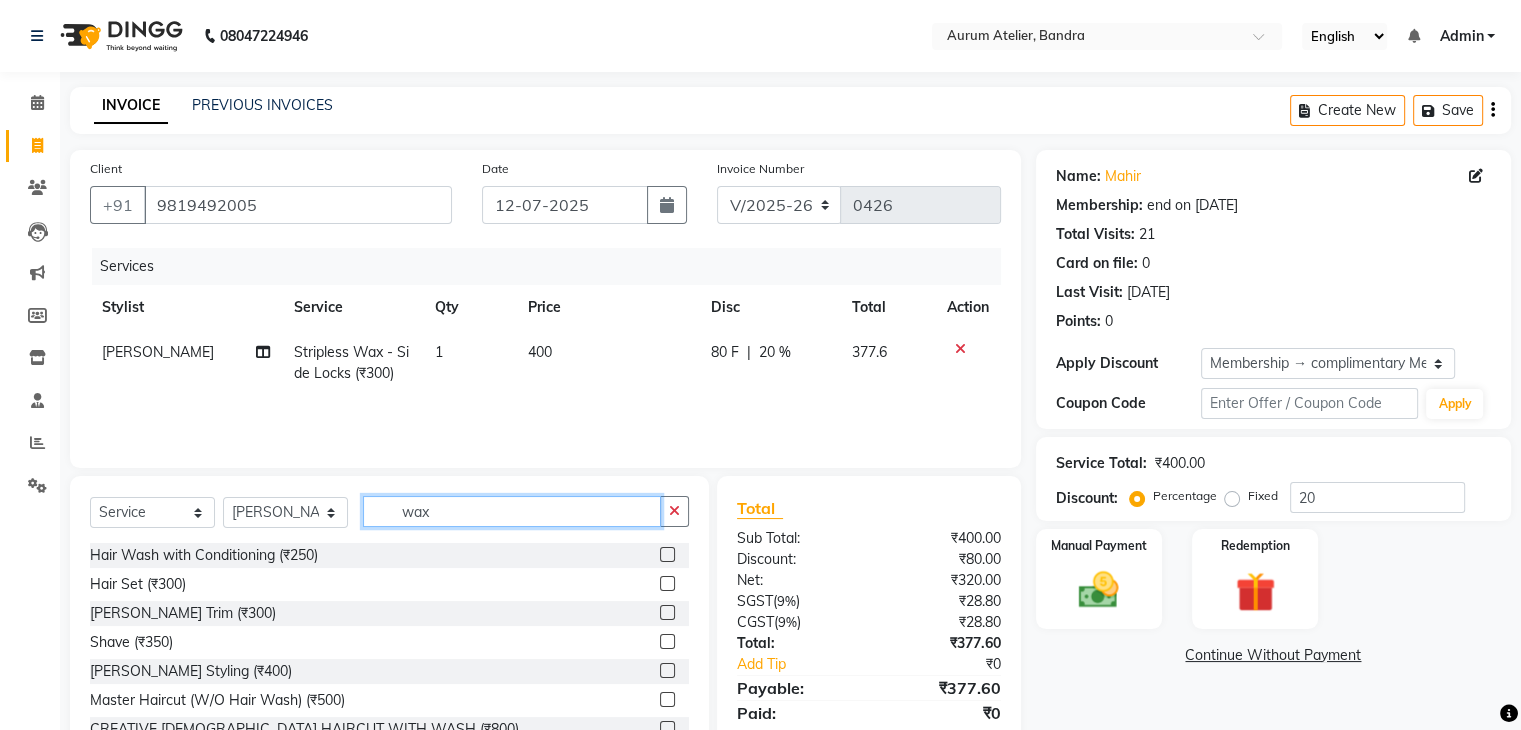 click on "wax" 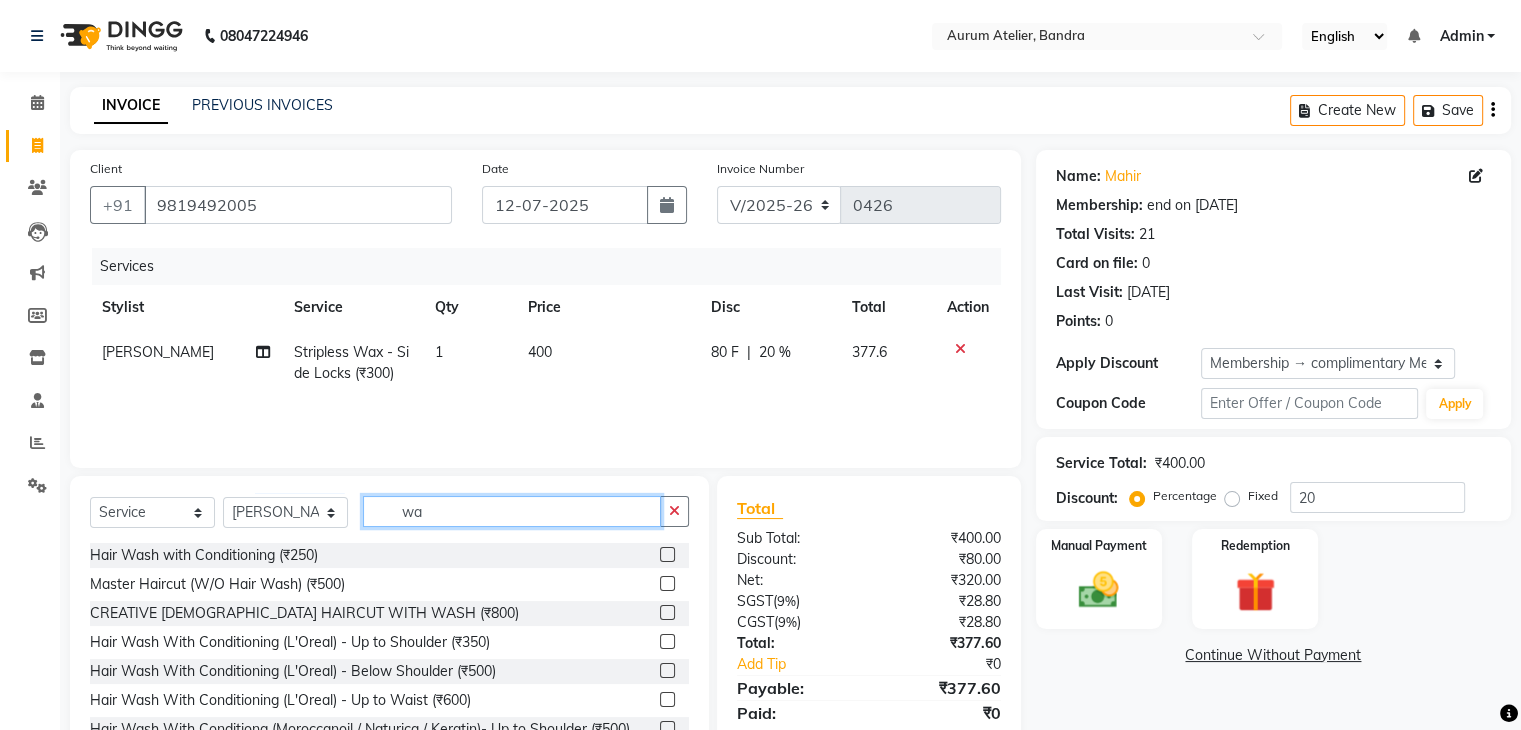 type on "w" 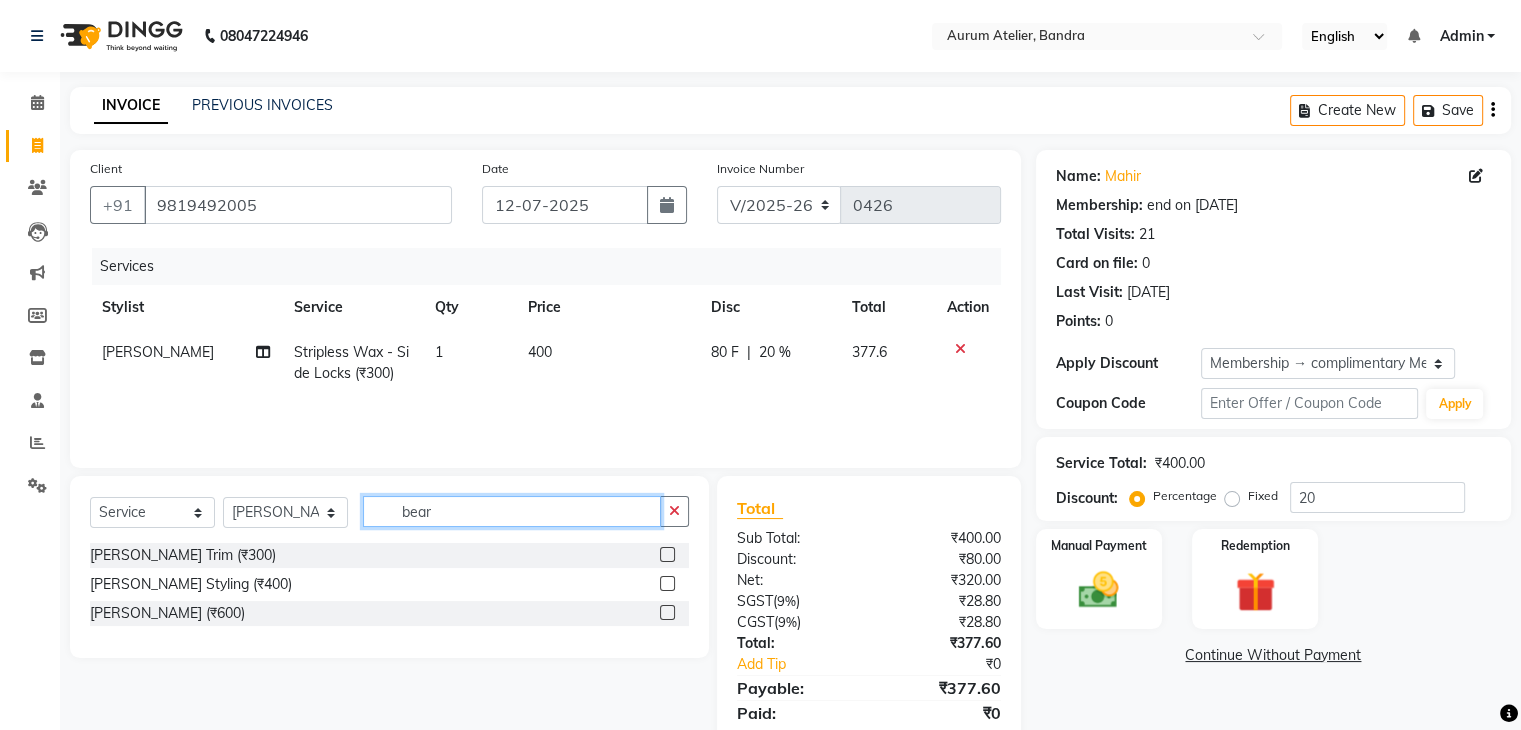 type on "bear" 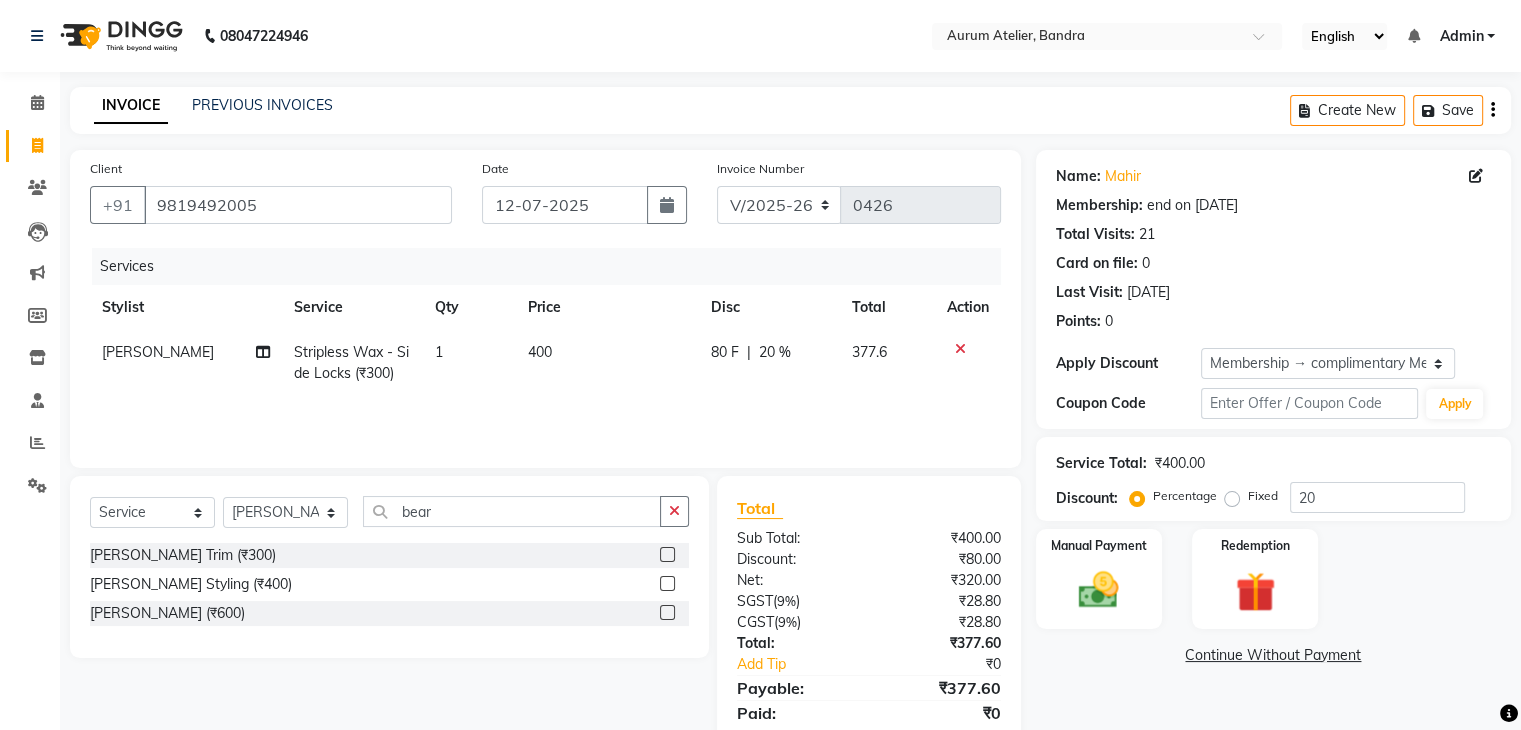 click 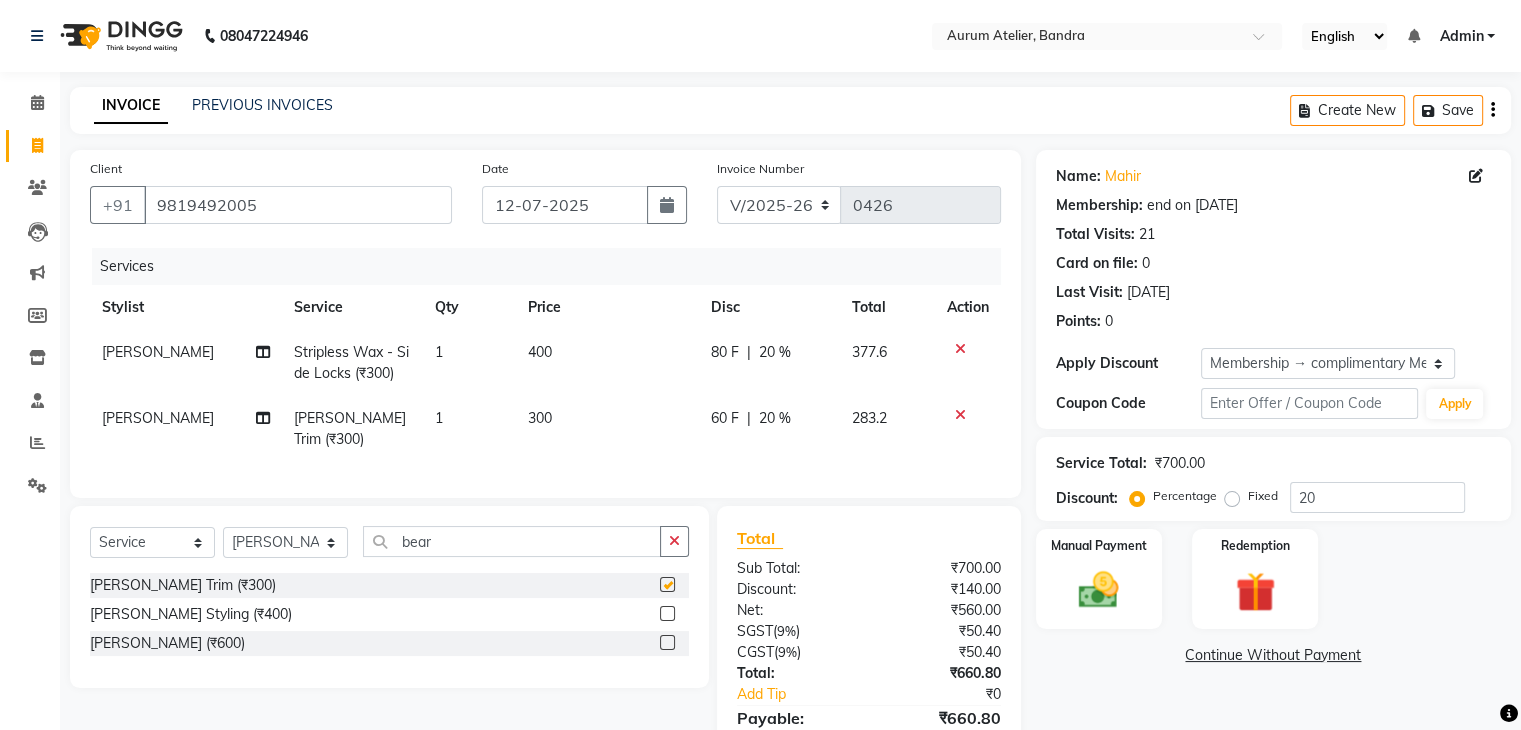 checkbox on "false" 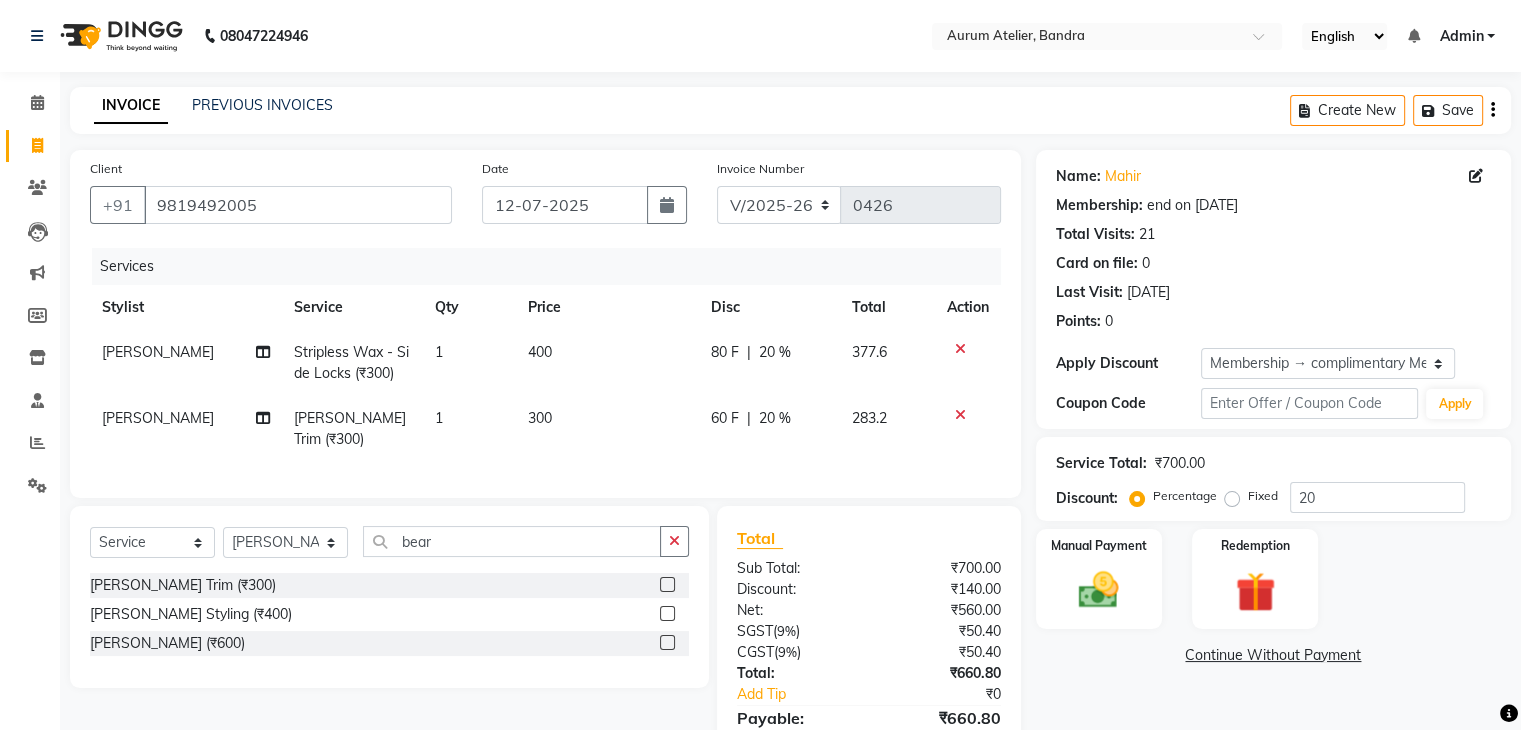 scroll, scrollTop: 95, scrollLeft: 0, axis: vertical 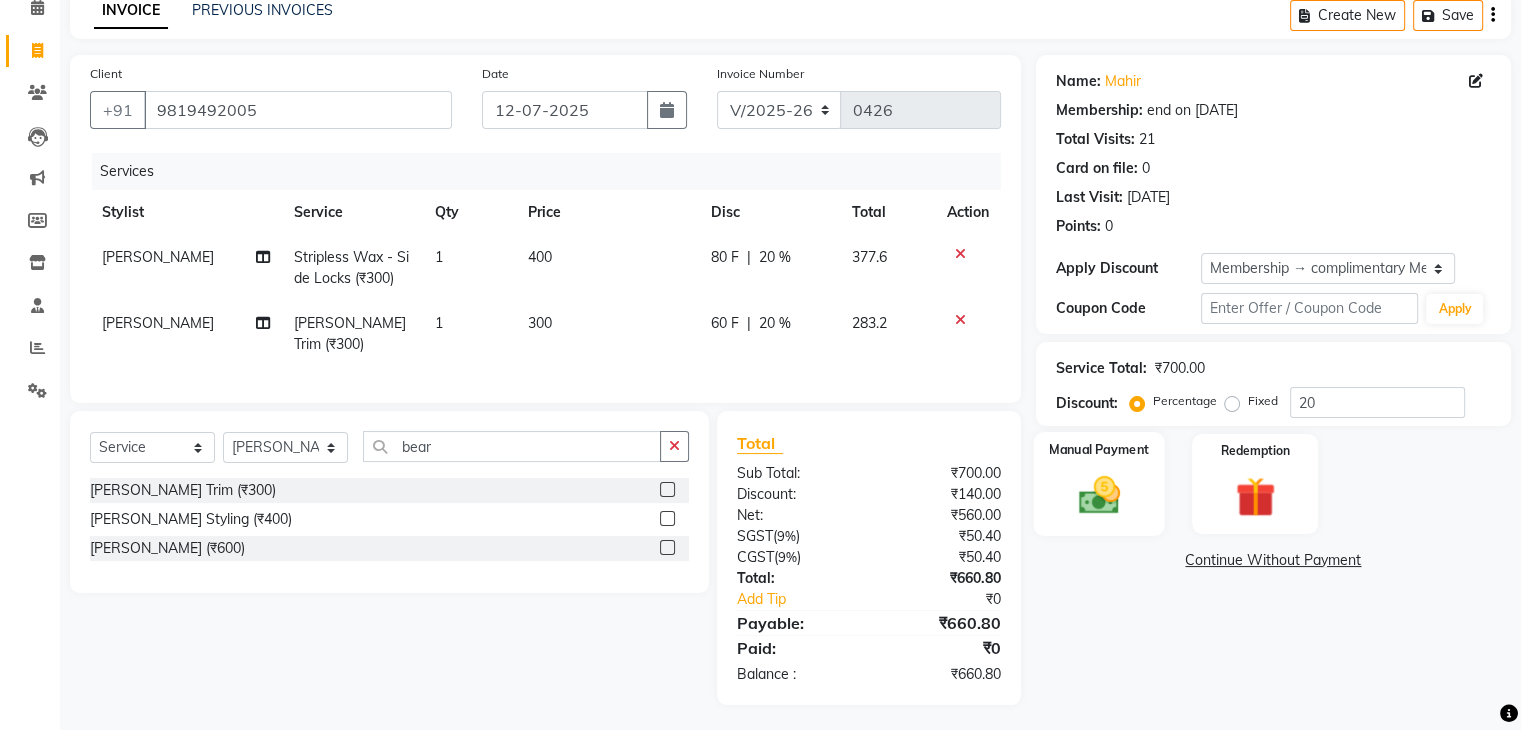 click 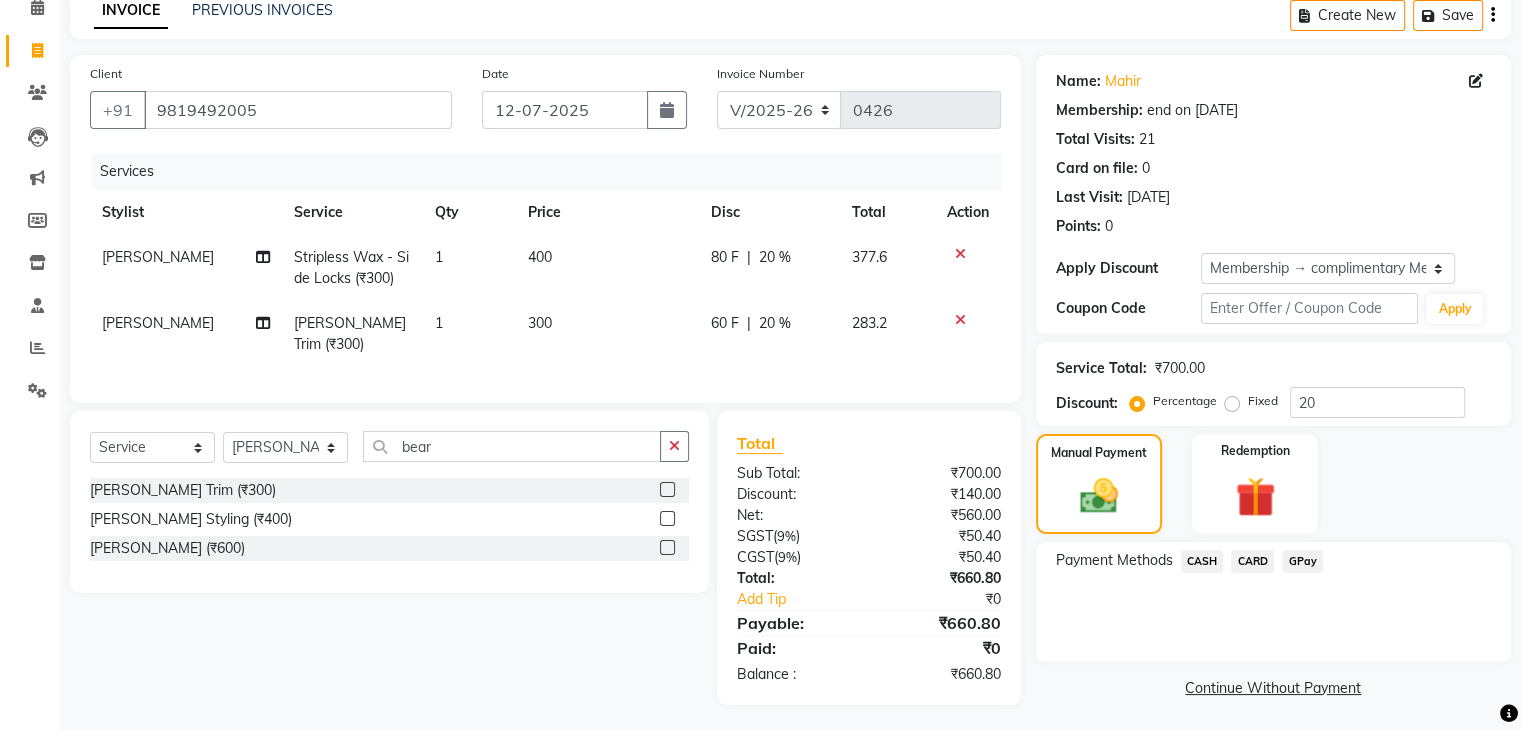 click on "CASH" 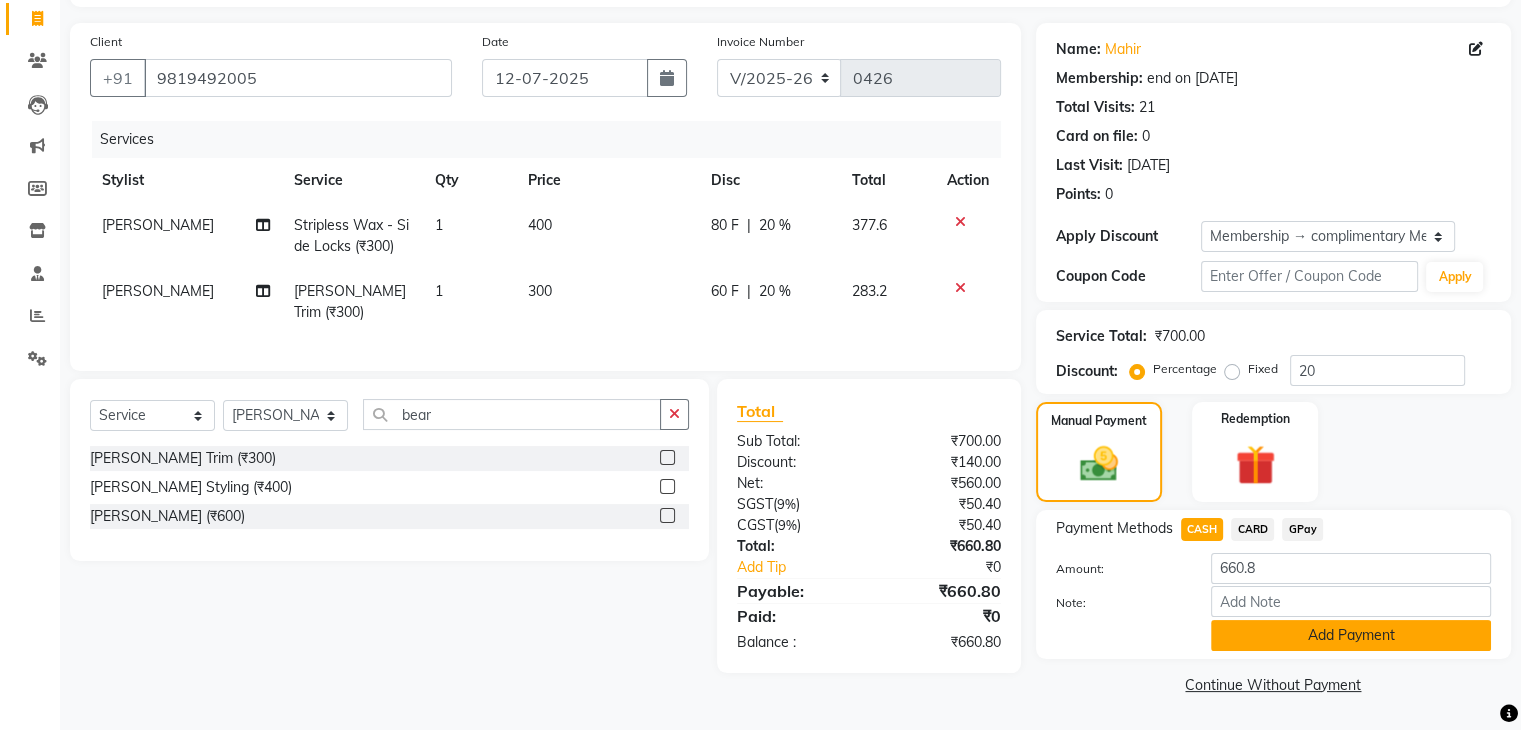 click on "Add Payment" 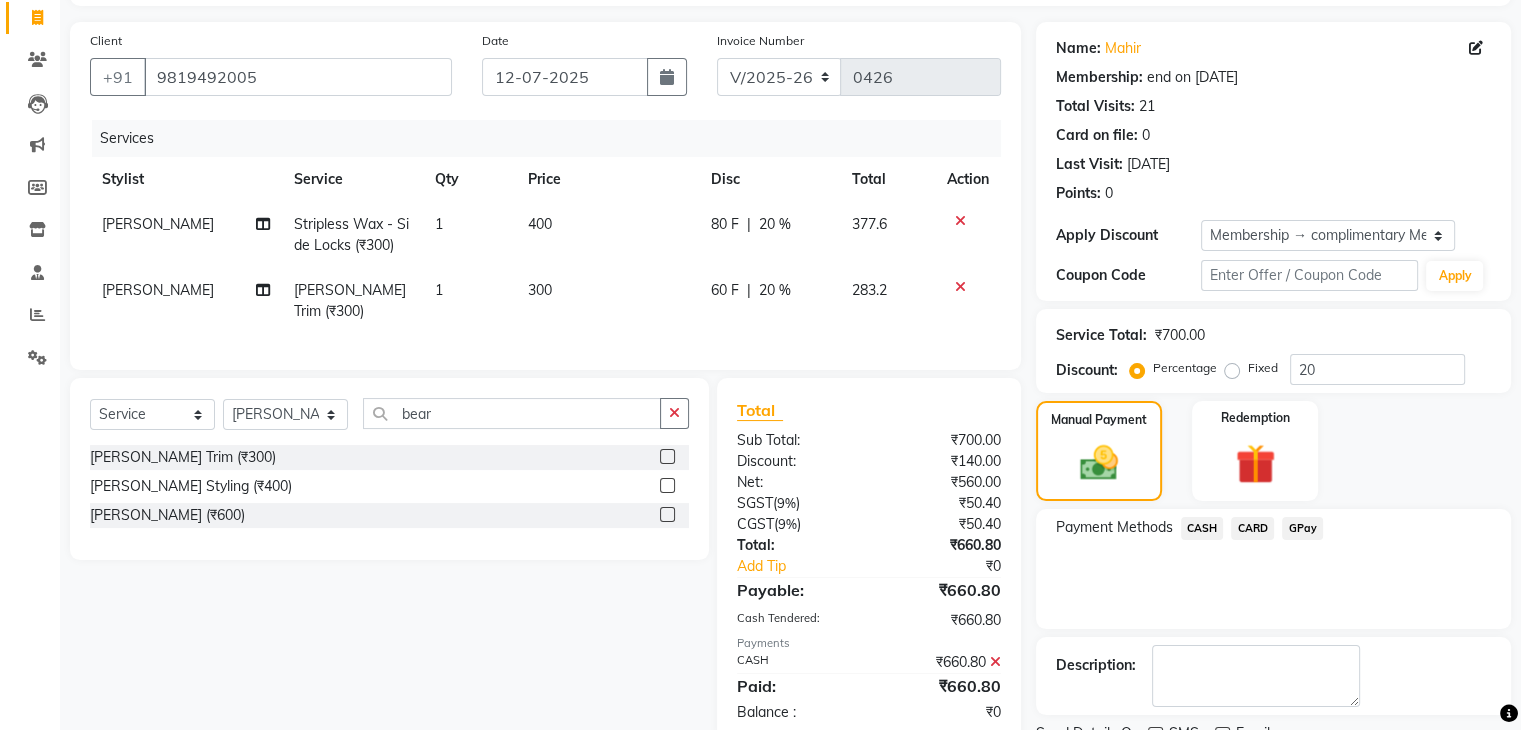 scroll, scrollTop: 209, scrollLeft: 0, axis: vertical 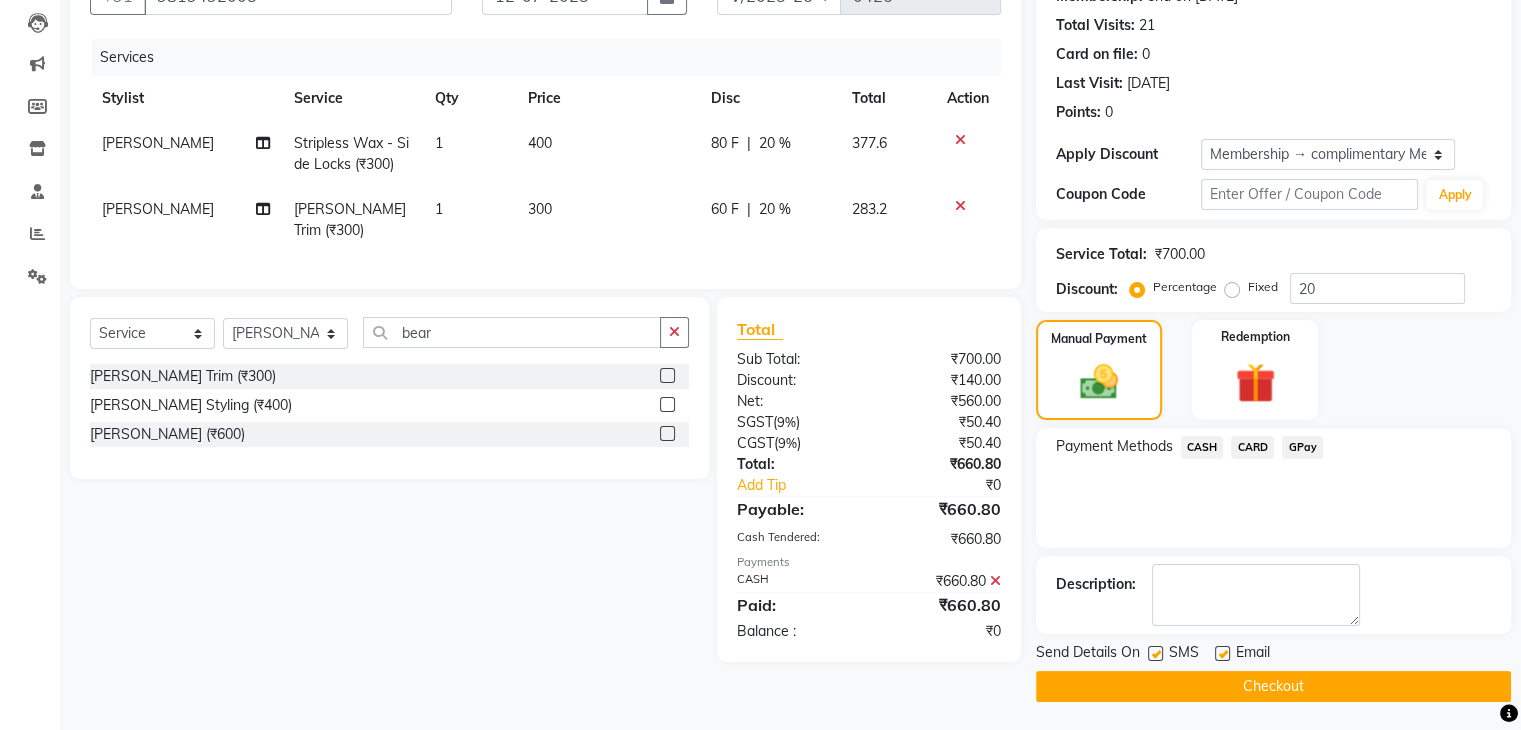 click on "Checkout" 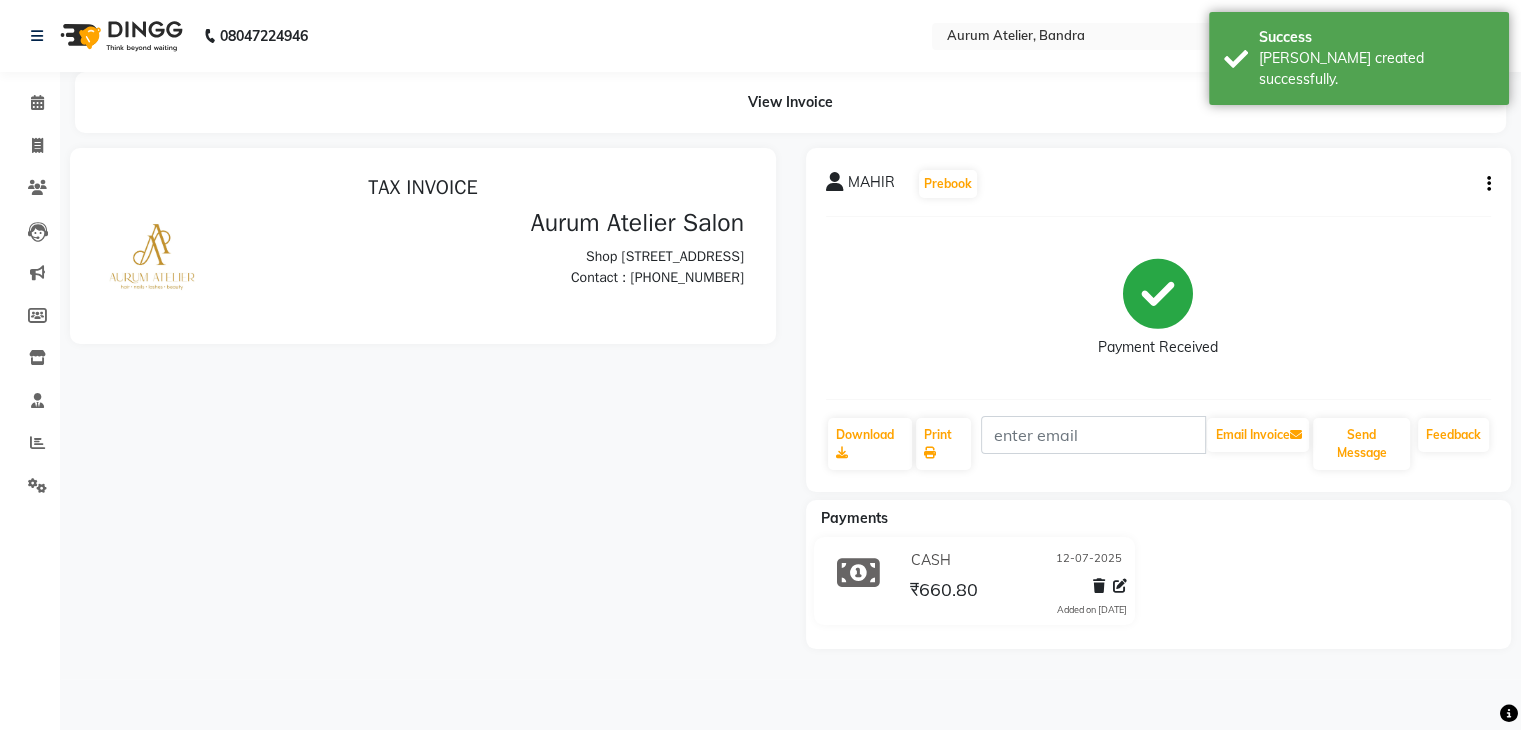 scroll, scrollTop: 0, scrollLeft: 0, axis: both 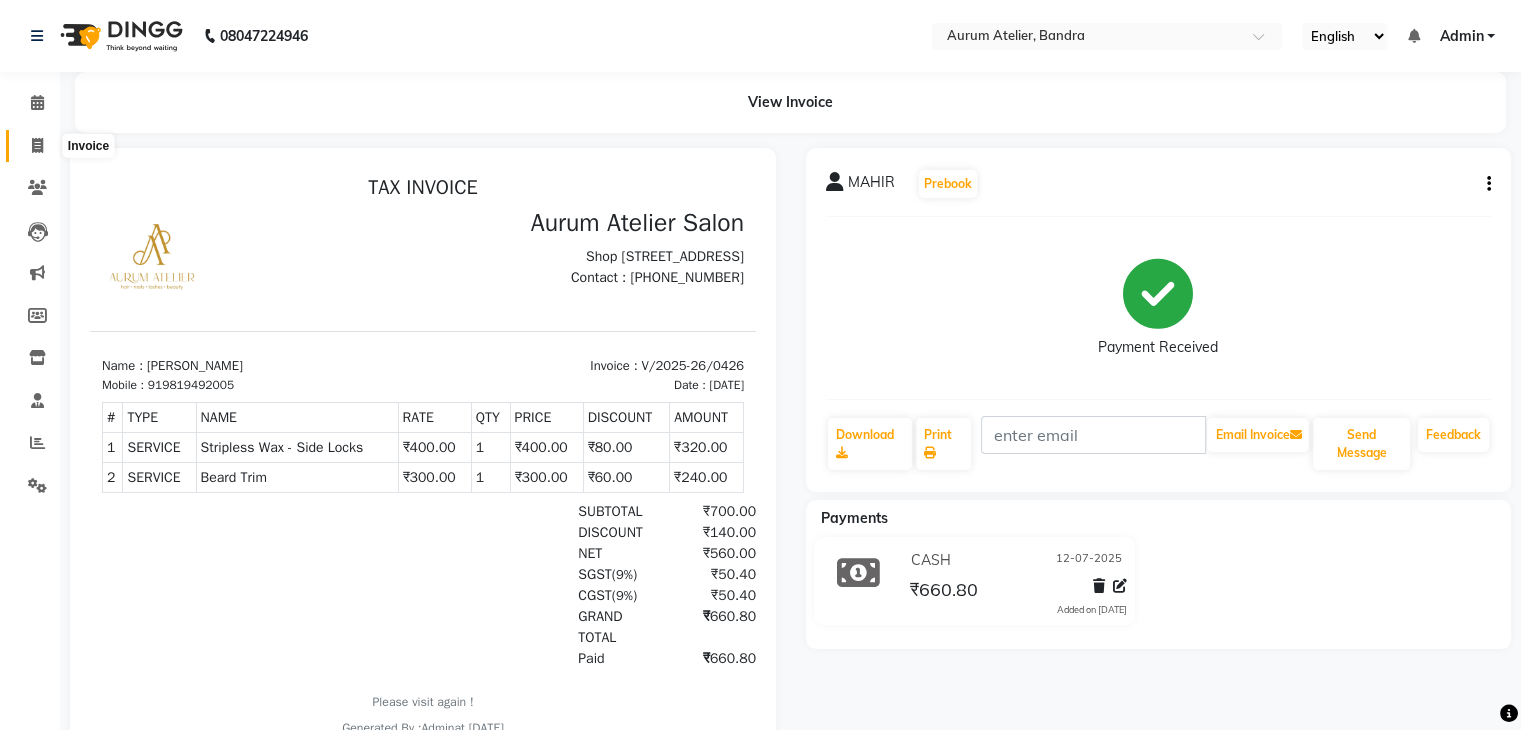 click 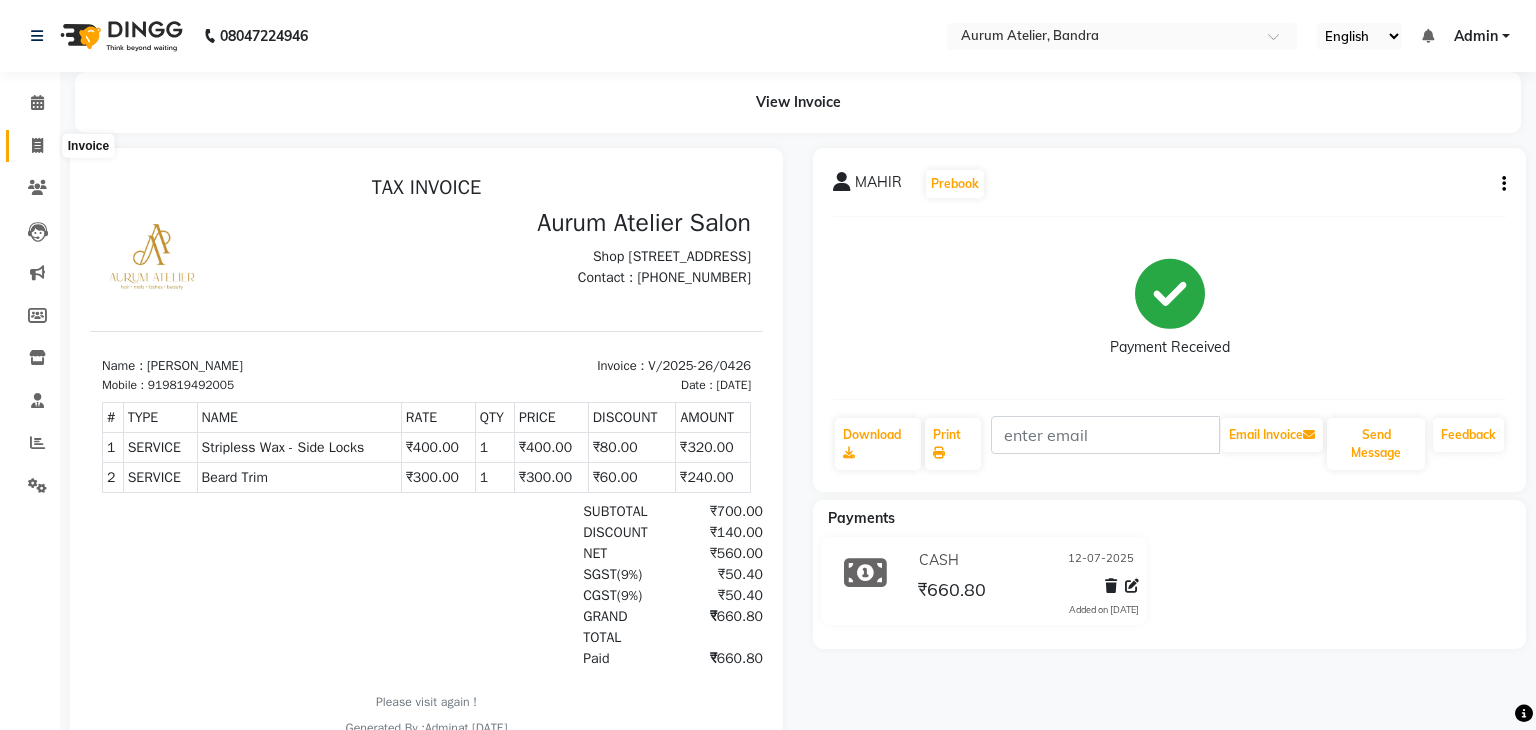 select on "7410" 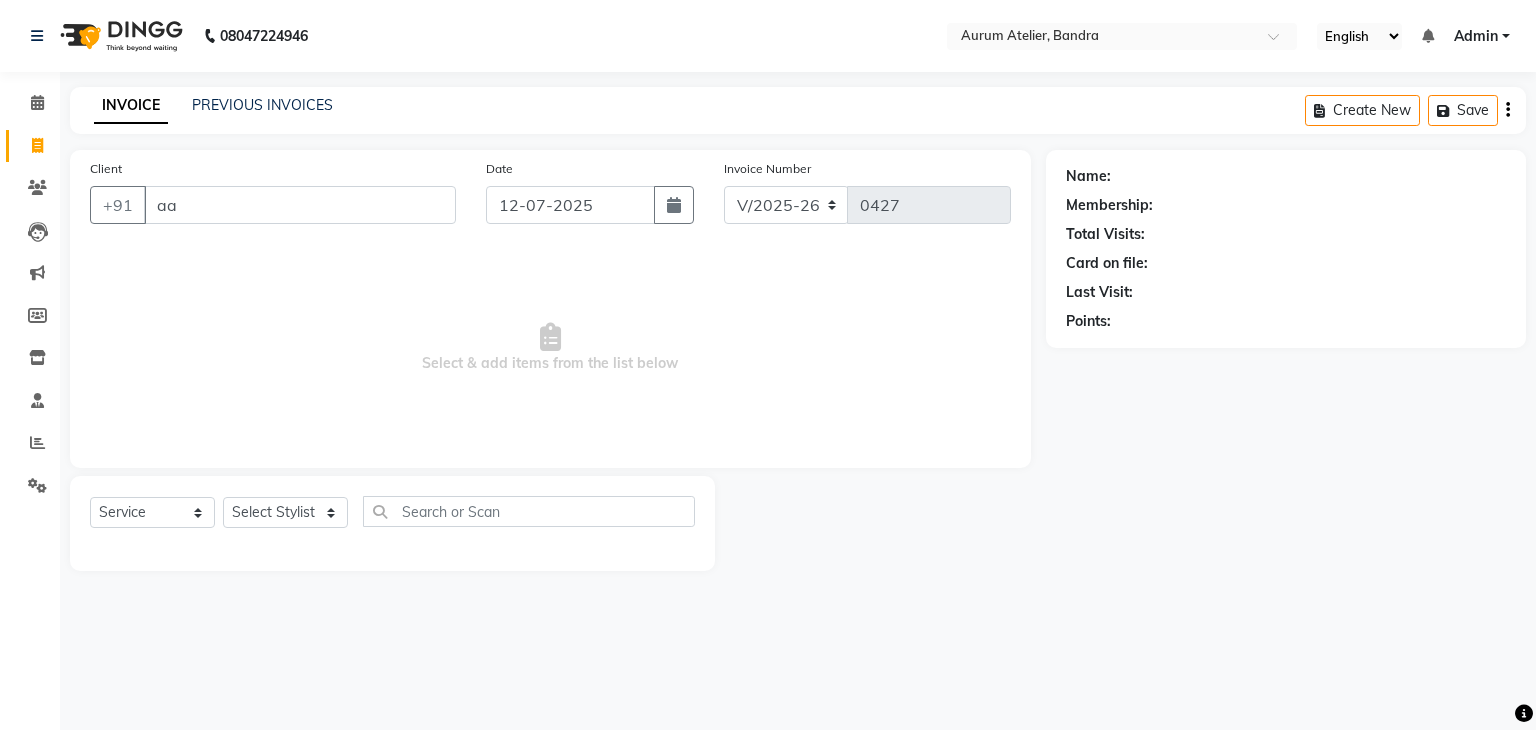 type on "a" 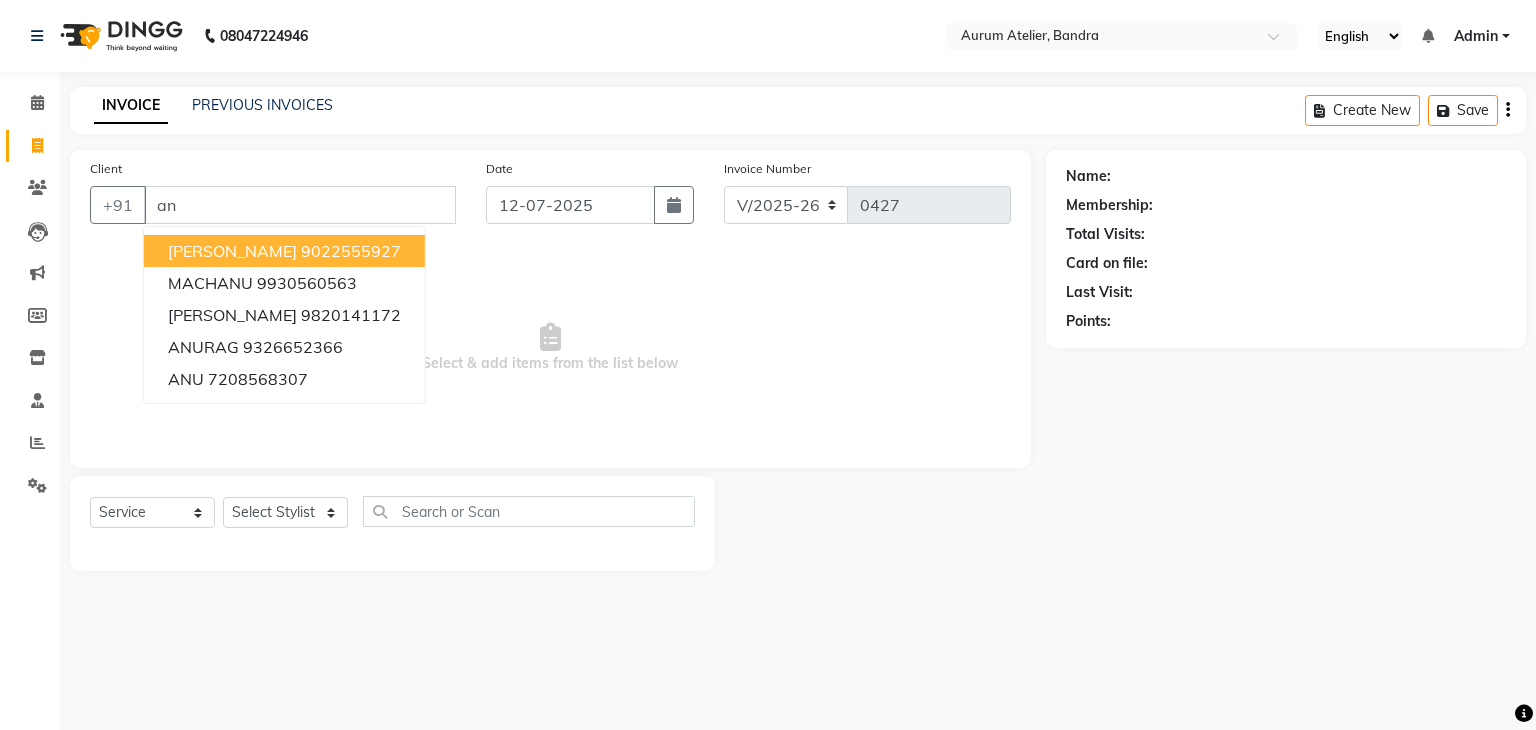 type on "a" 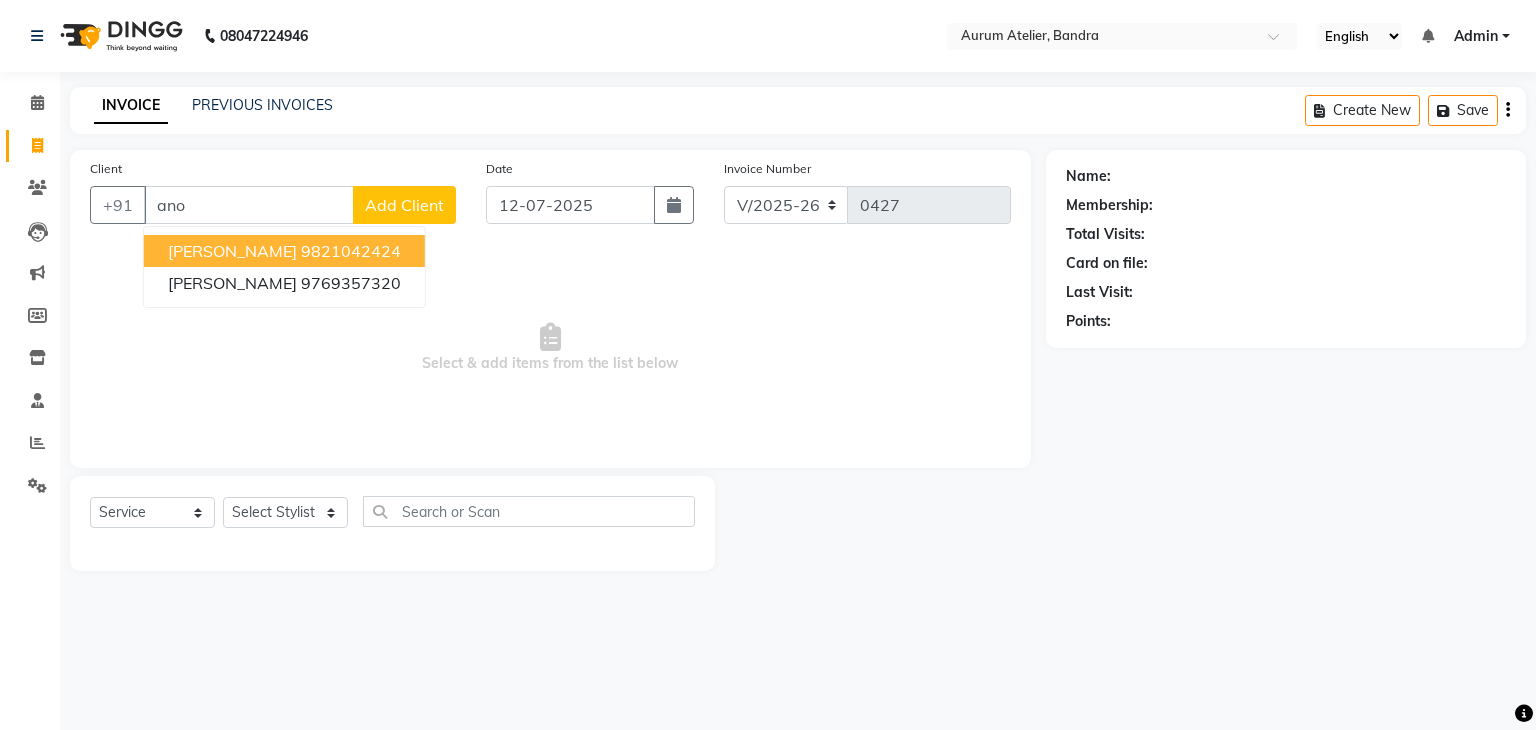click on "9821042424" at bounding box center (351, 251) 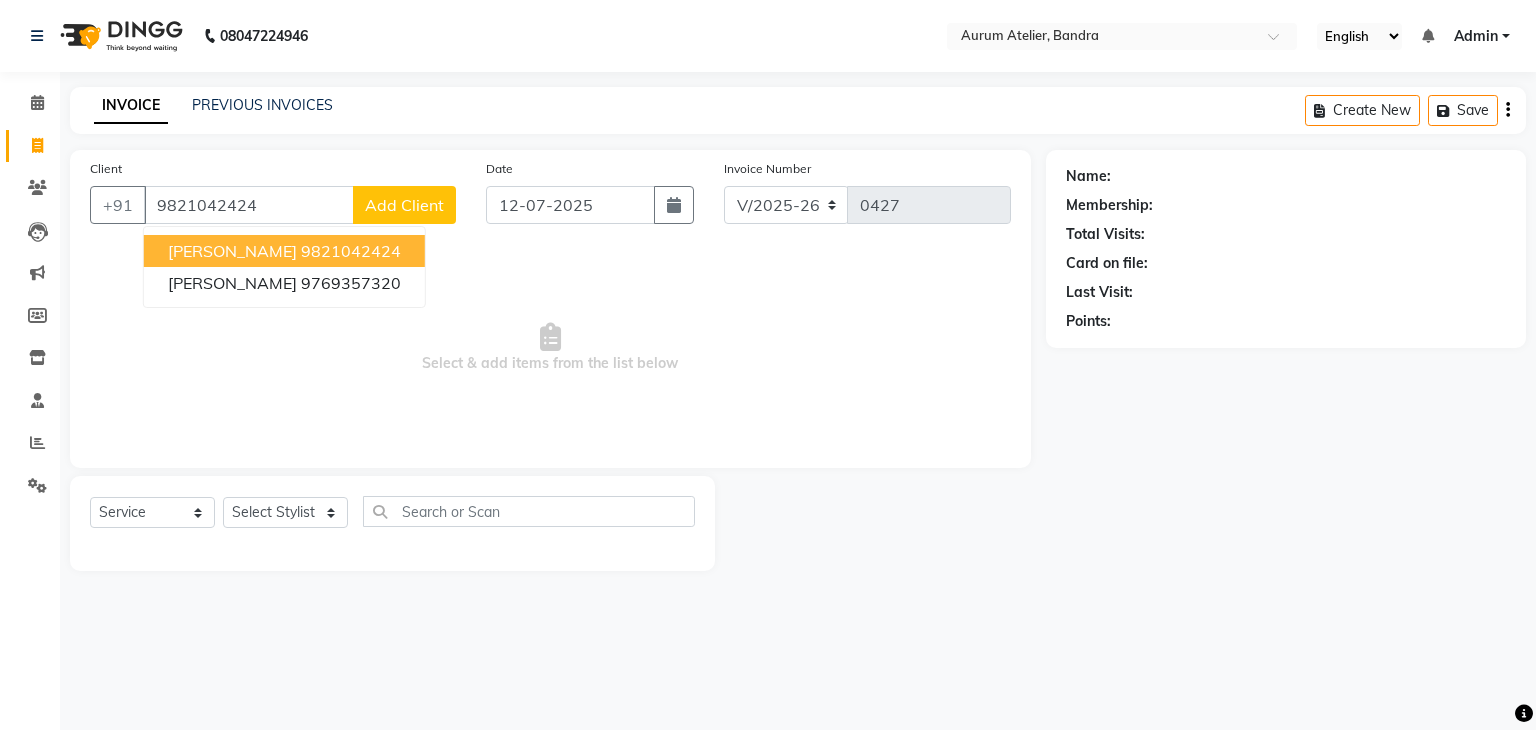 type on "9821042424" 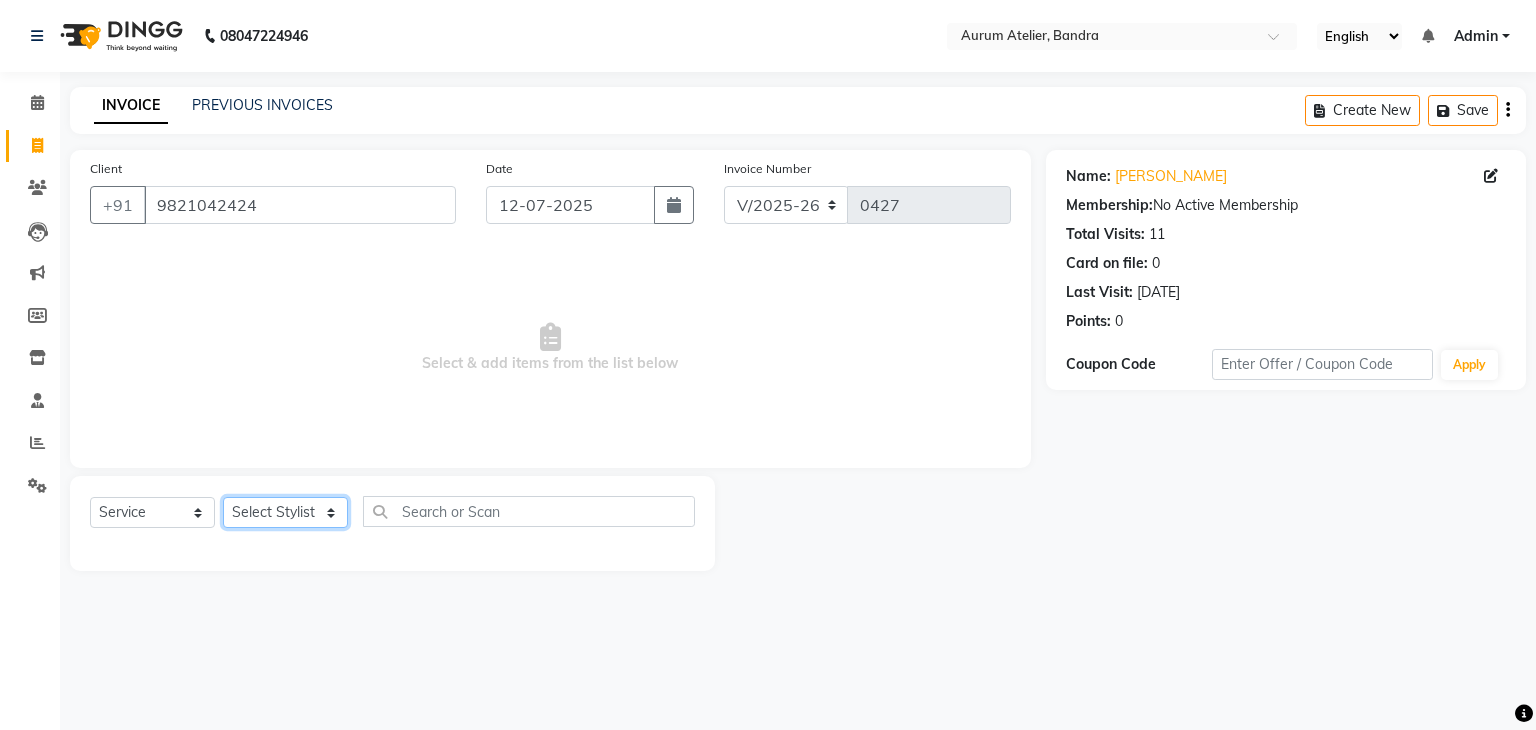 click on "Select Stylist [PERSON_NAME] chariya [PERSON_NAME] [PERSON_NAME] [PERSON_NAME] [PERSON_NAME] [PERSON_NAME] [PERSON_NAME]" 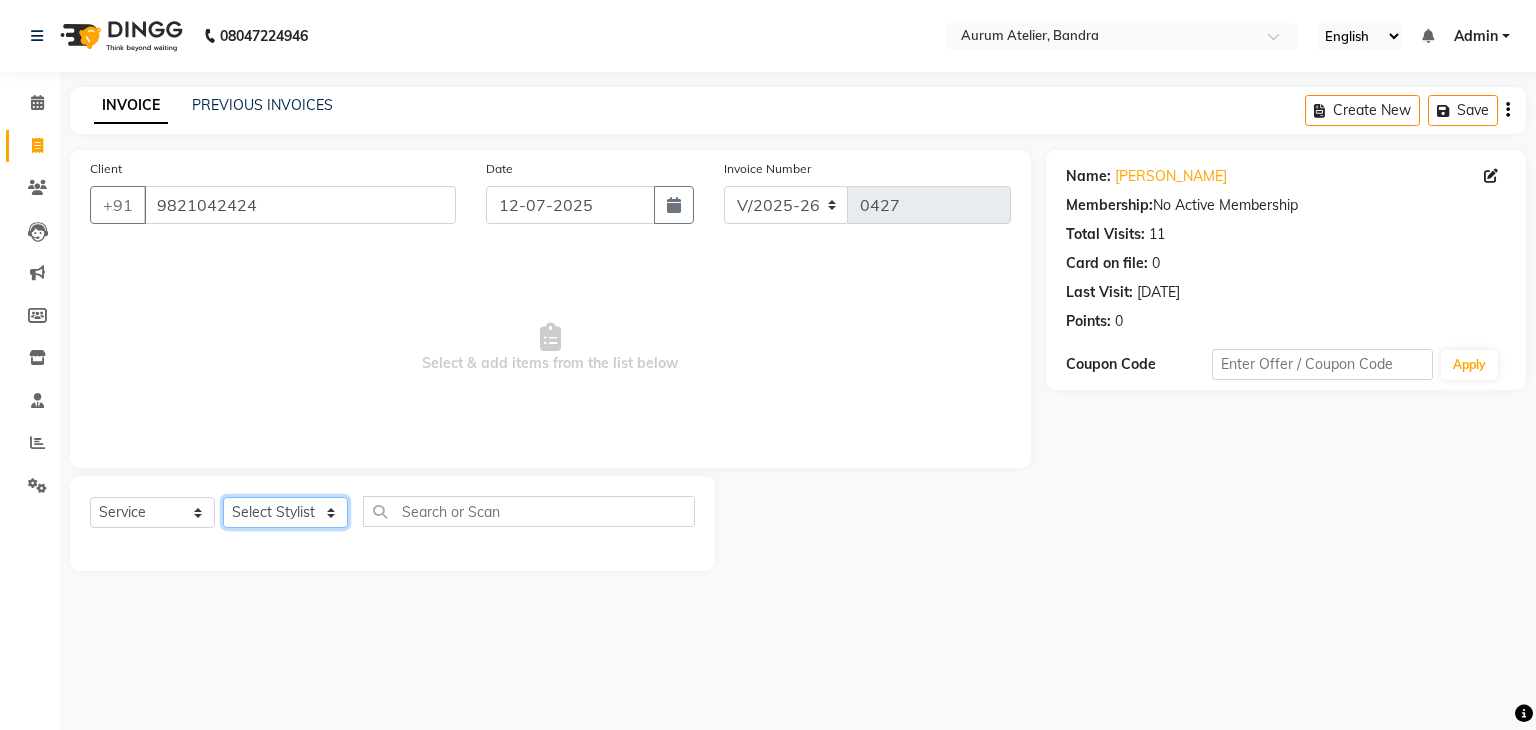 select on "66082" 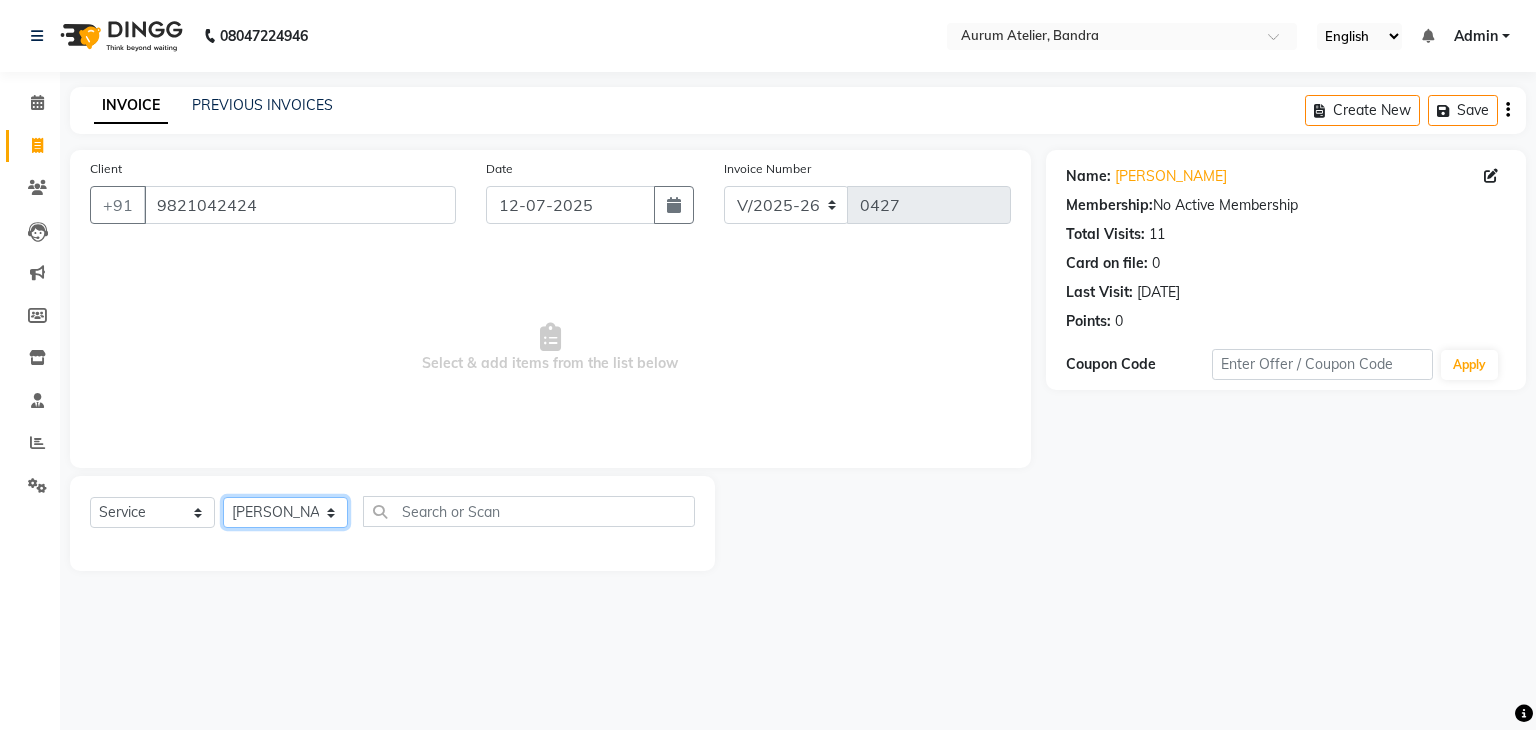 click on "Select Stylist [PERSON_NAME] chariya [PERSON_NAME] [PERSON_NAME] [PERSON_NAME] [PERSON_NAME] [PERSON_NAME] [PERSON_NAME]" 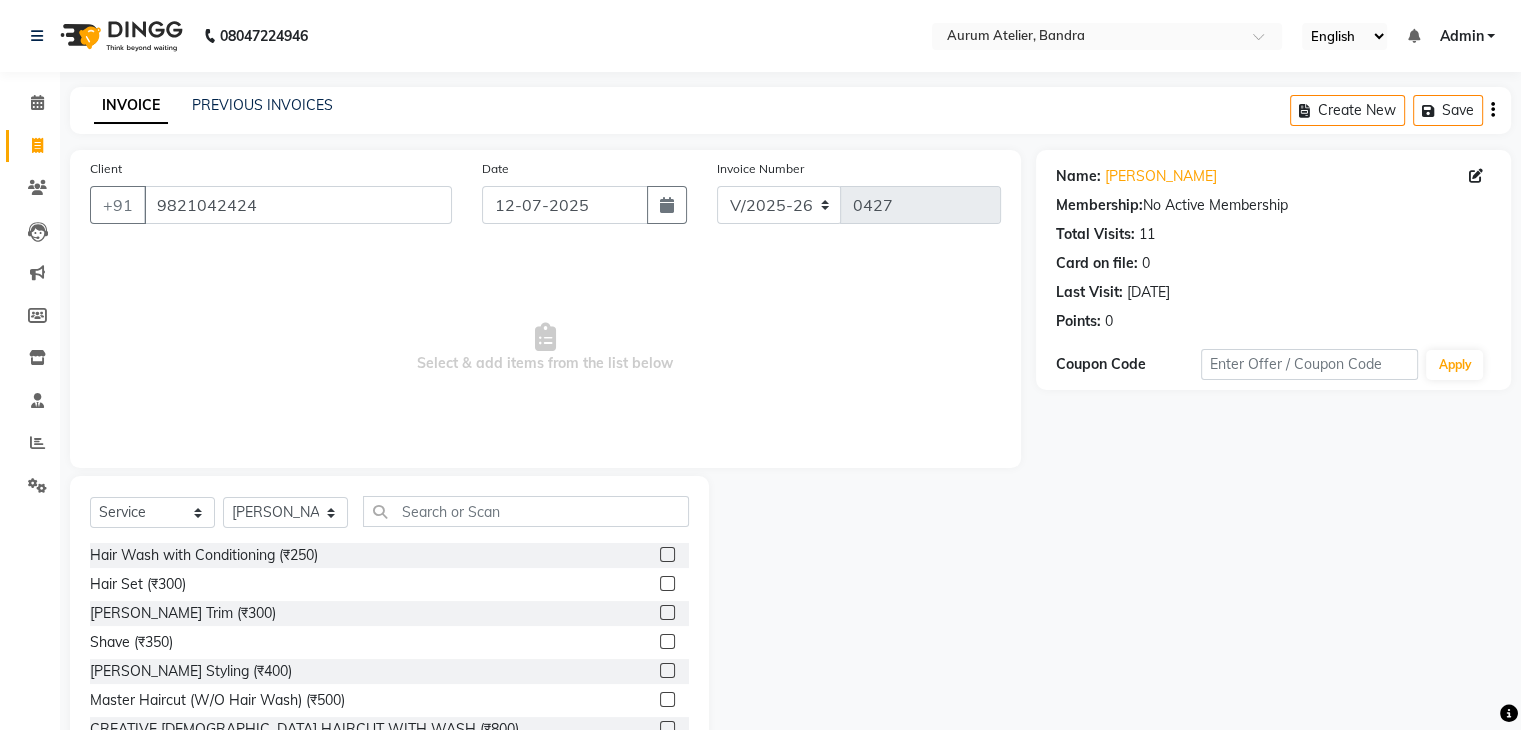 click 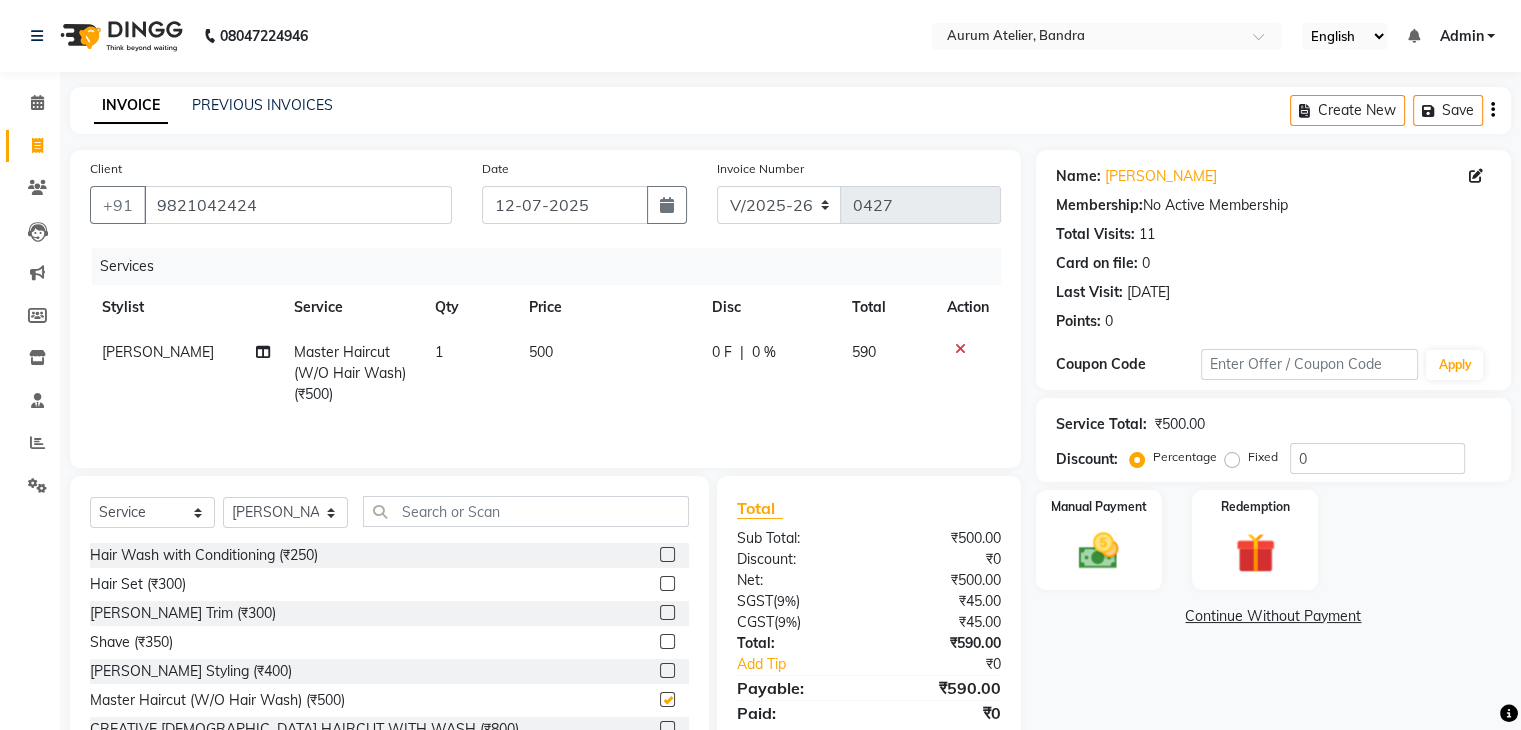 checkbox on "false" 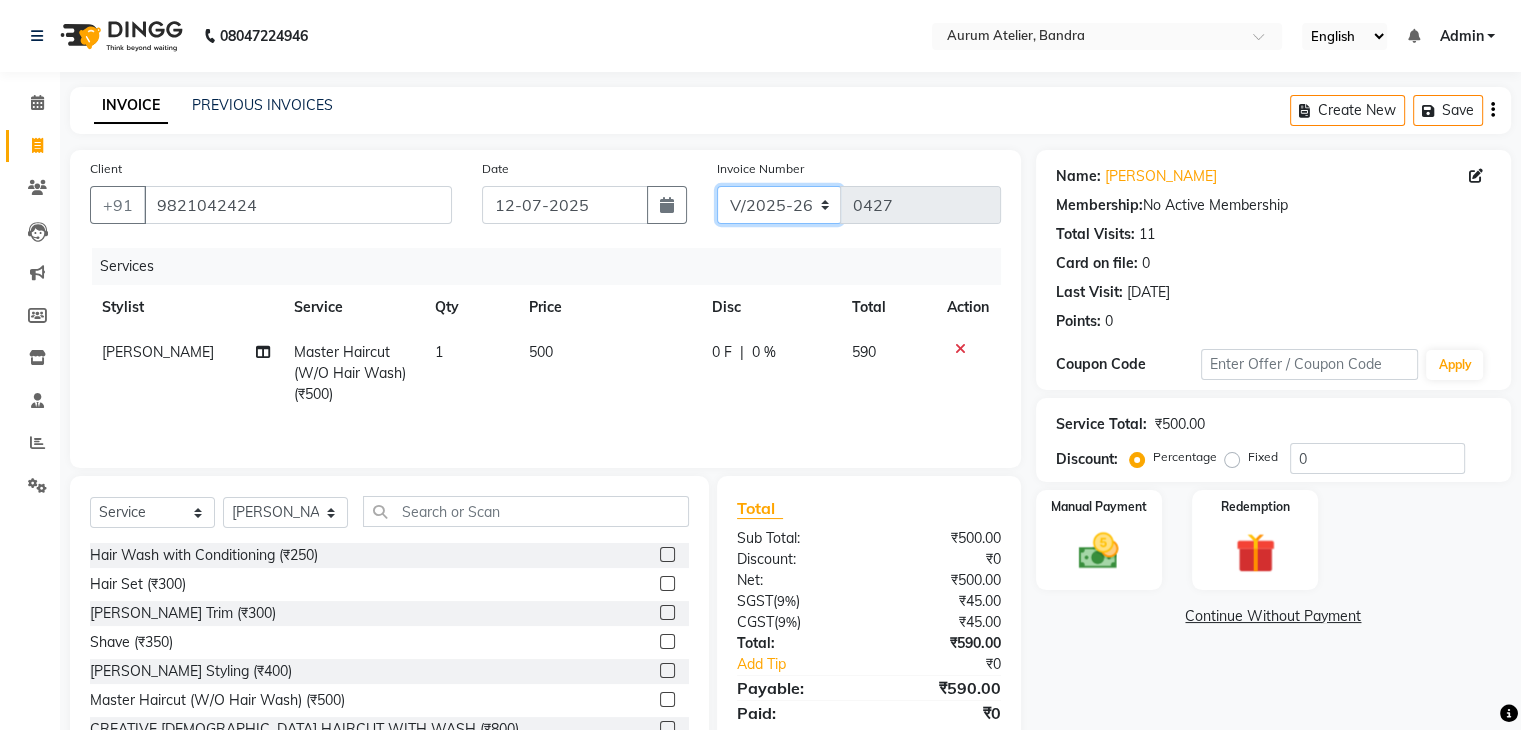 click on "C/2025-26 V/2025 V/2025-26" 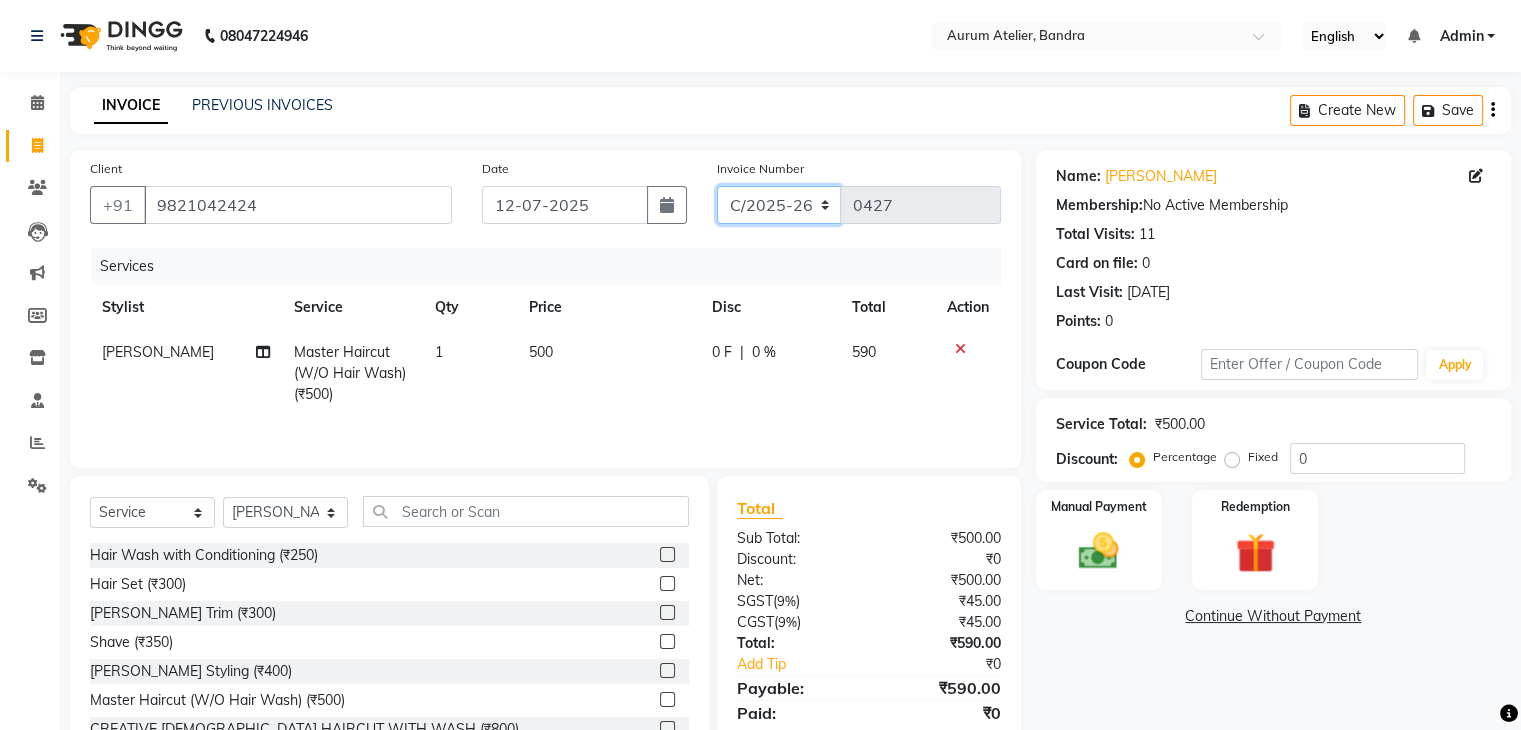 click on "C/2025-26 V/2025 V/2025-26" 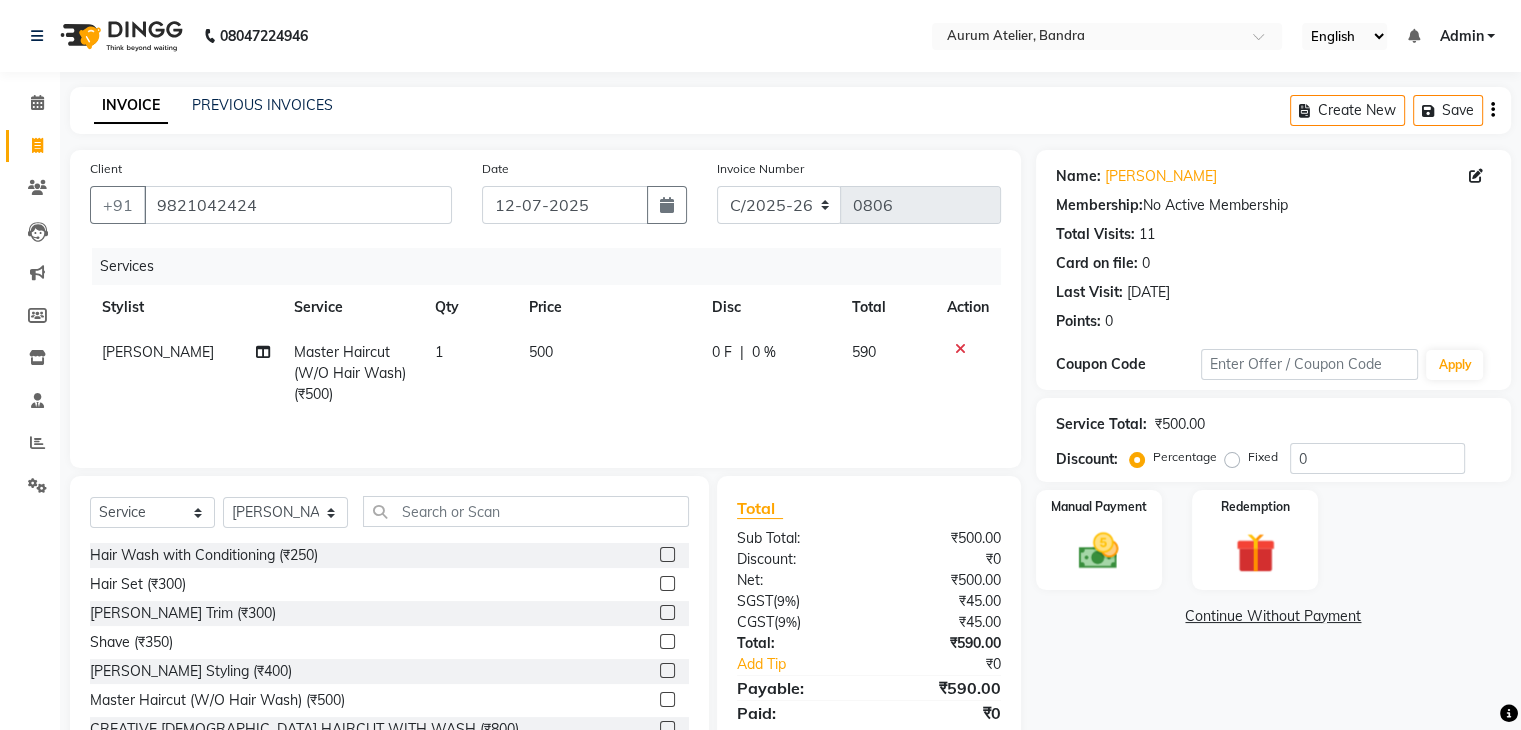 click 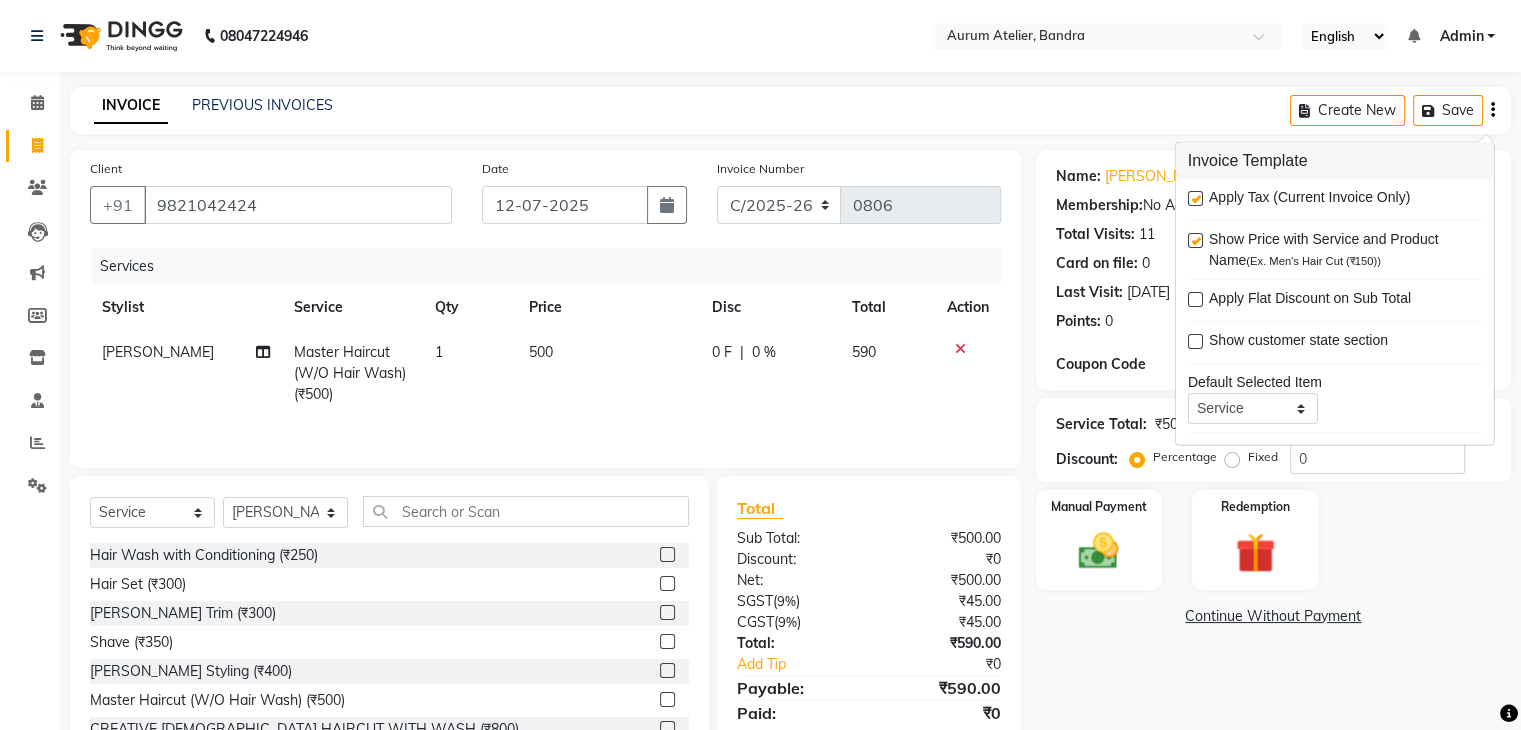 click at bounding box center (1195, 198) 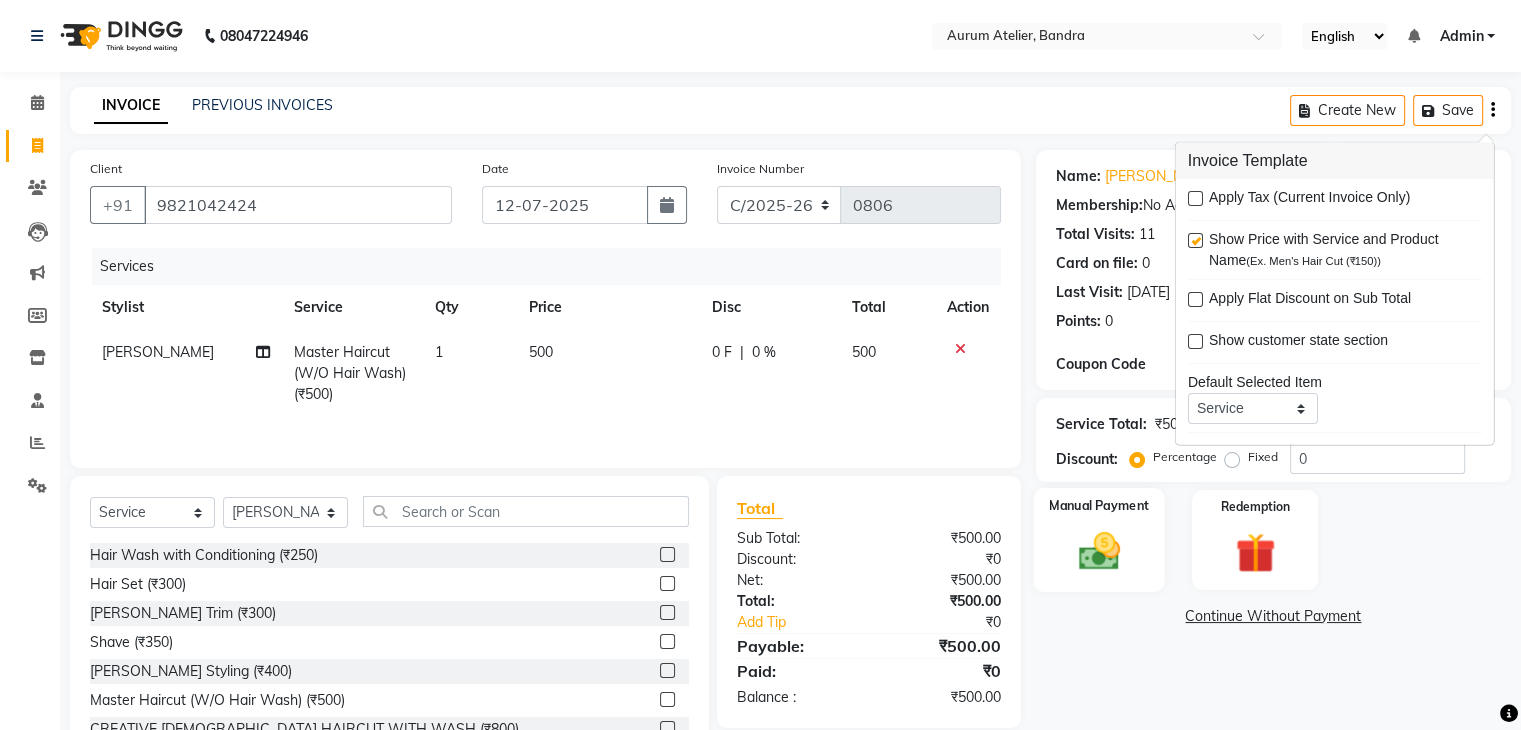 click on "Manual Payment" 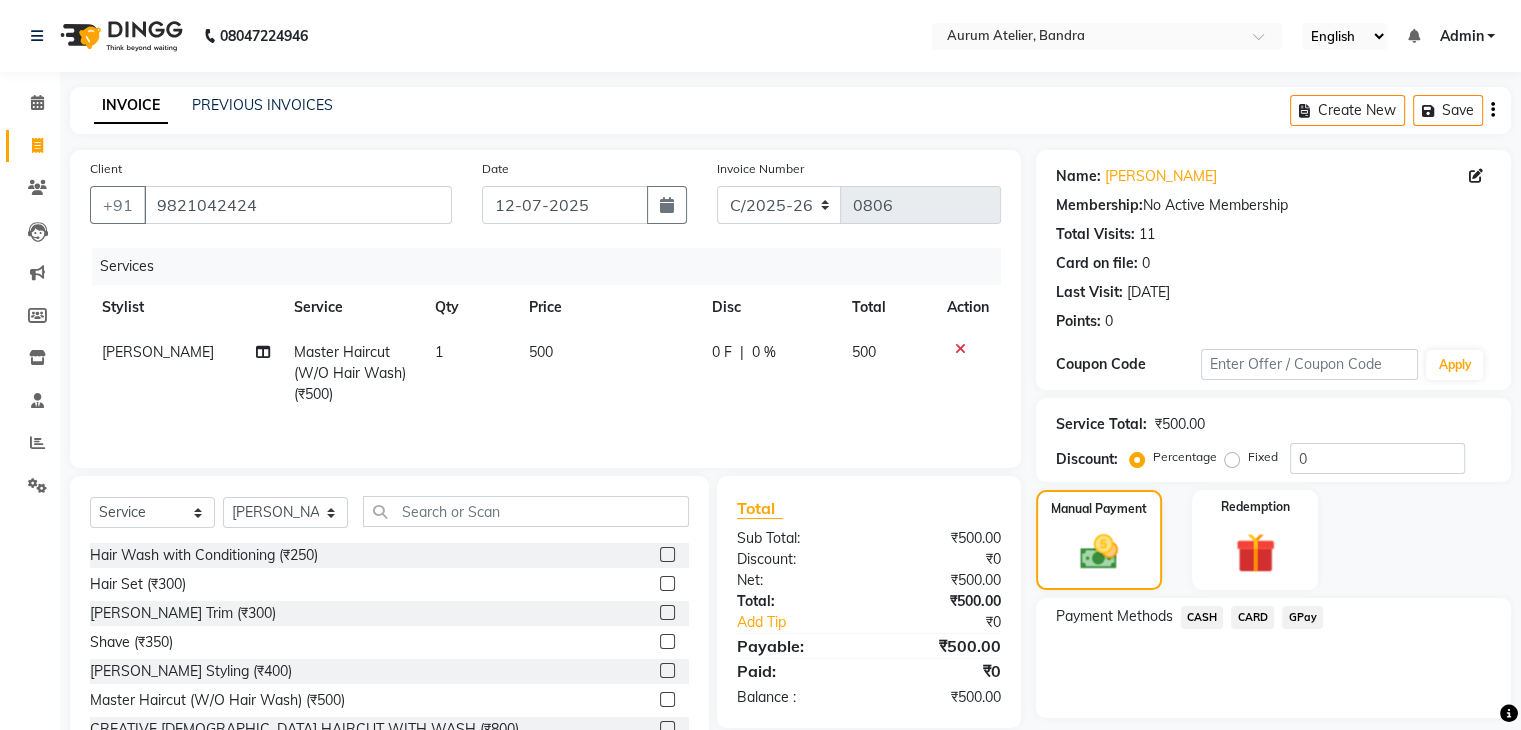 click on "CASH" 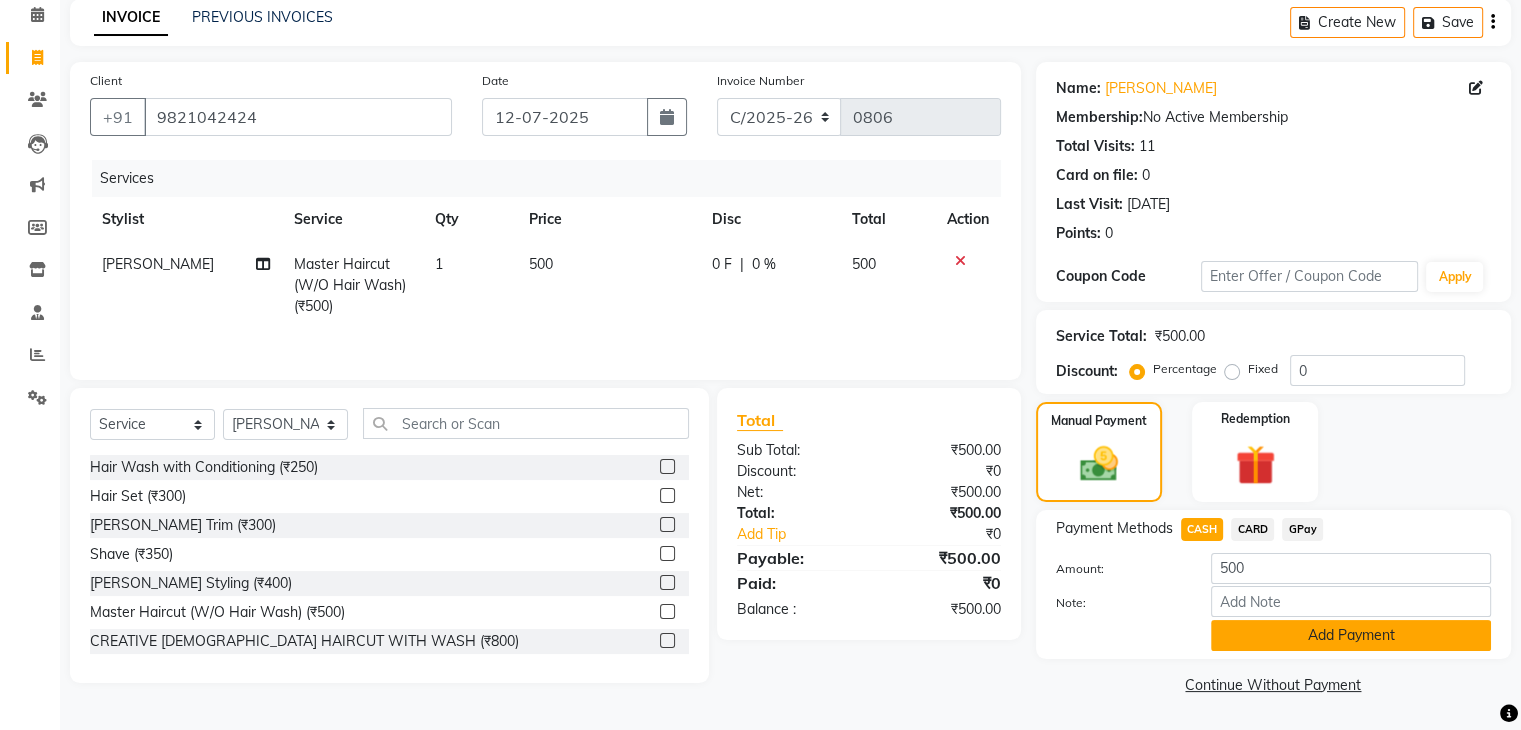 click on "Add Payment" 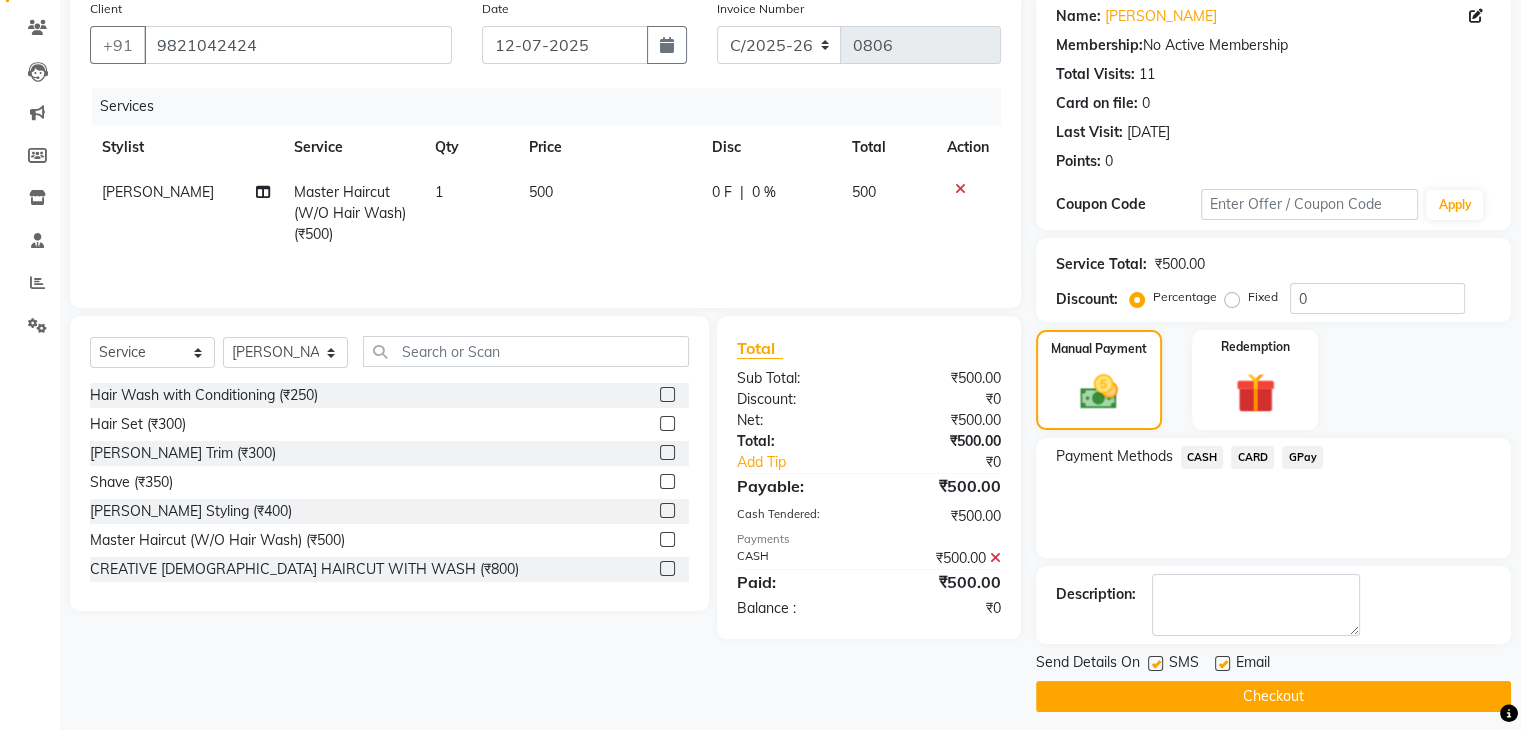 scroll, scrollTop: 171, scrollLeft: 0, axis: vertical 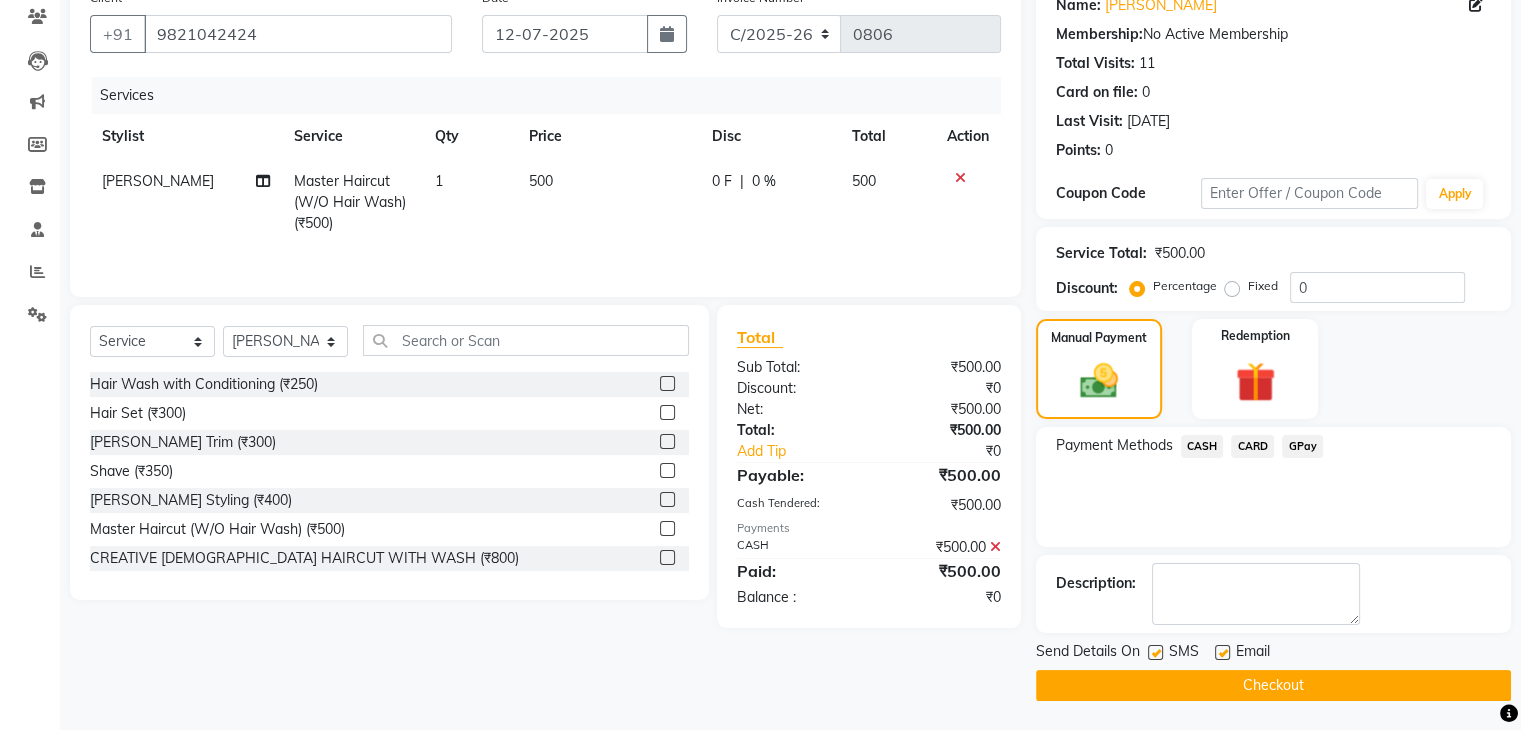 click on "Checkout" 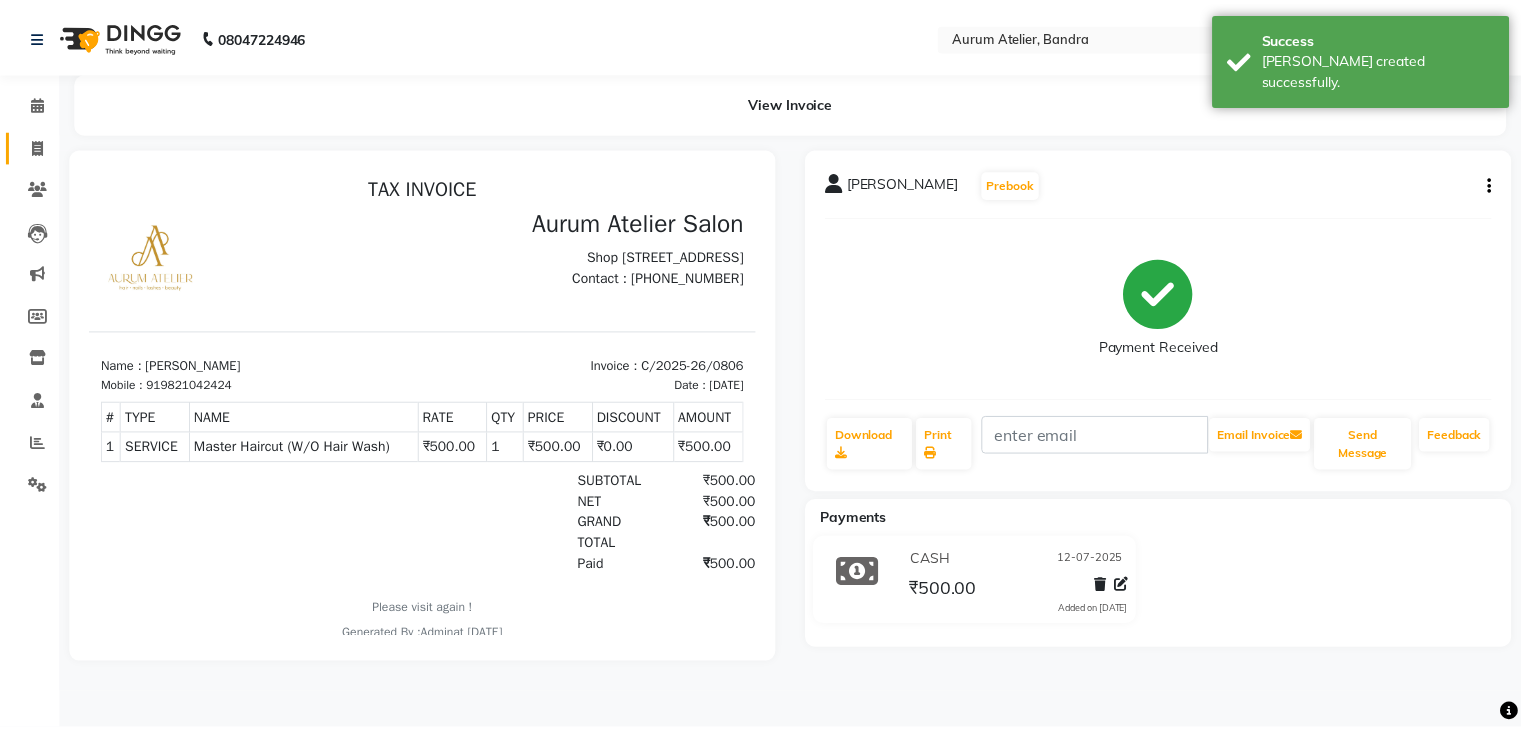 scroll, scrollTop: 0, scrollLeft: 0, axis: both 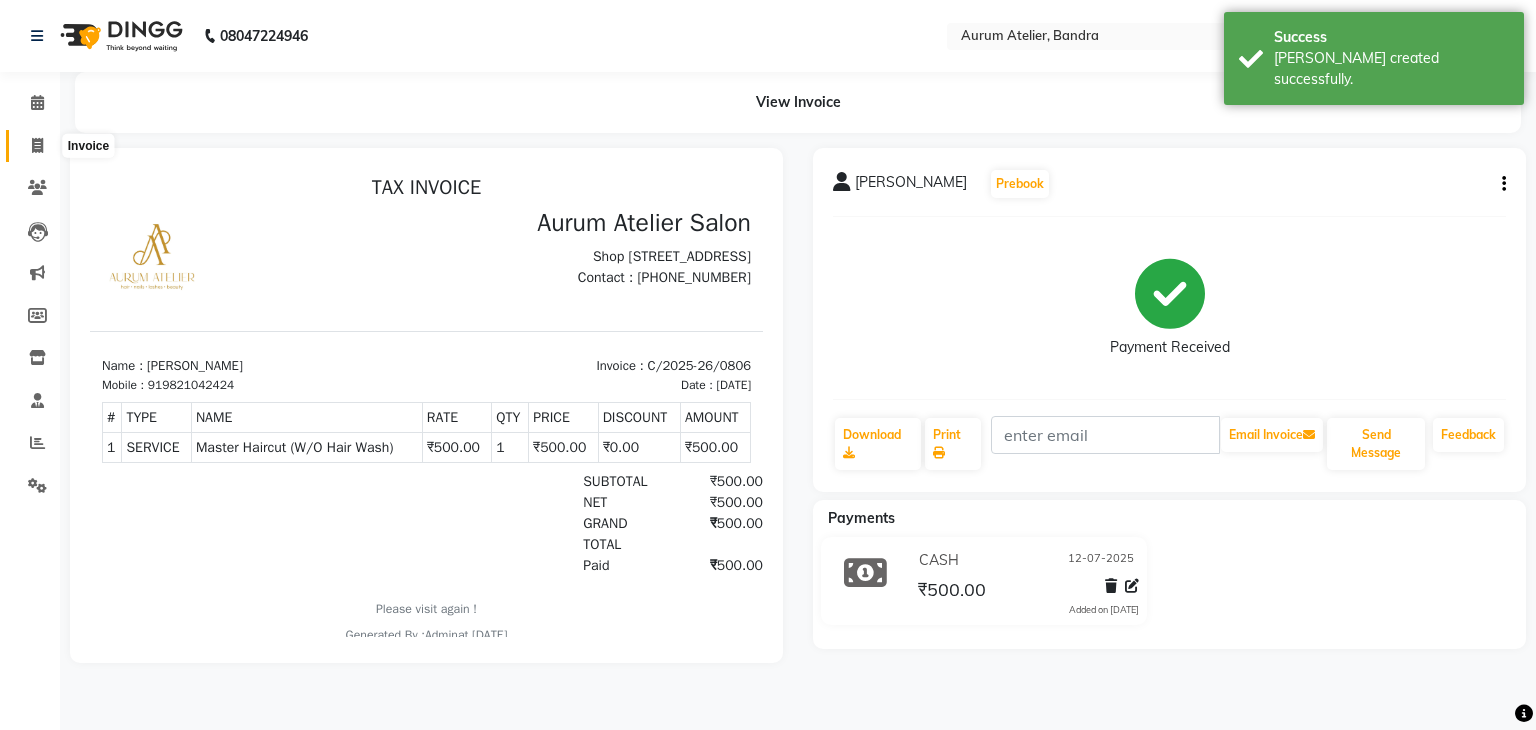 click 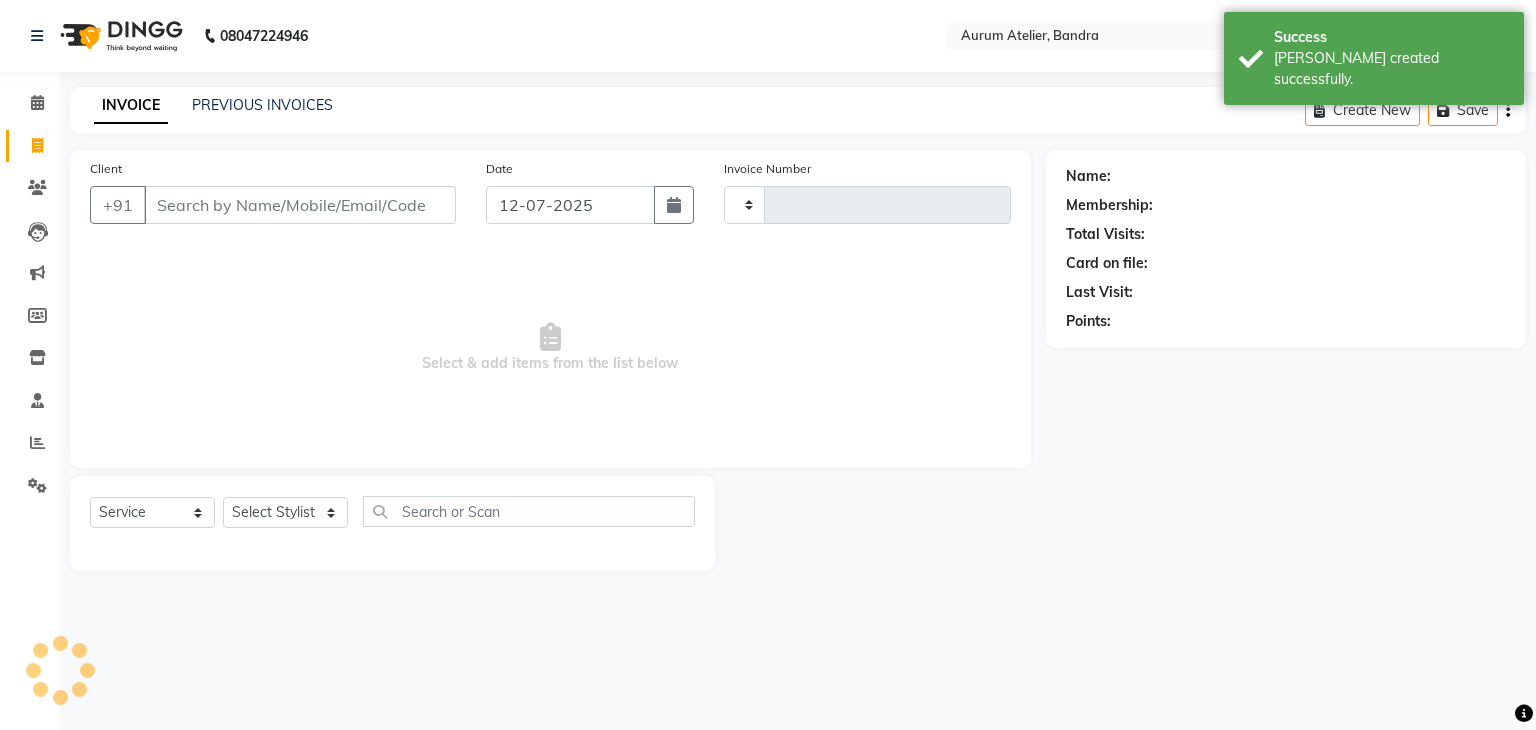 type on "0427" 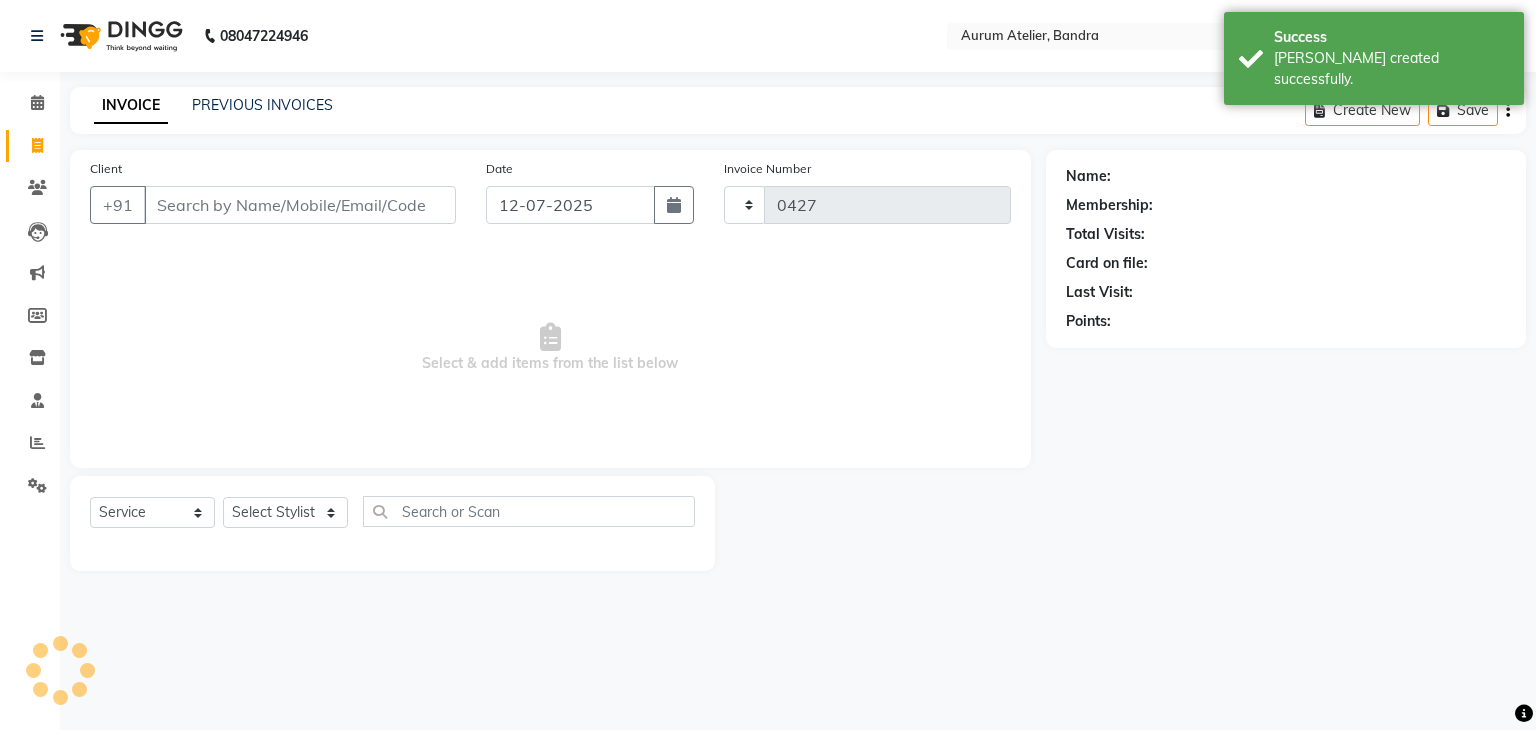 select on "7410" 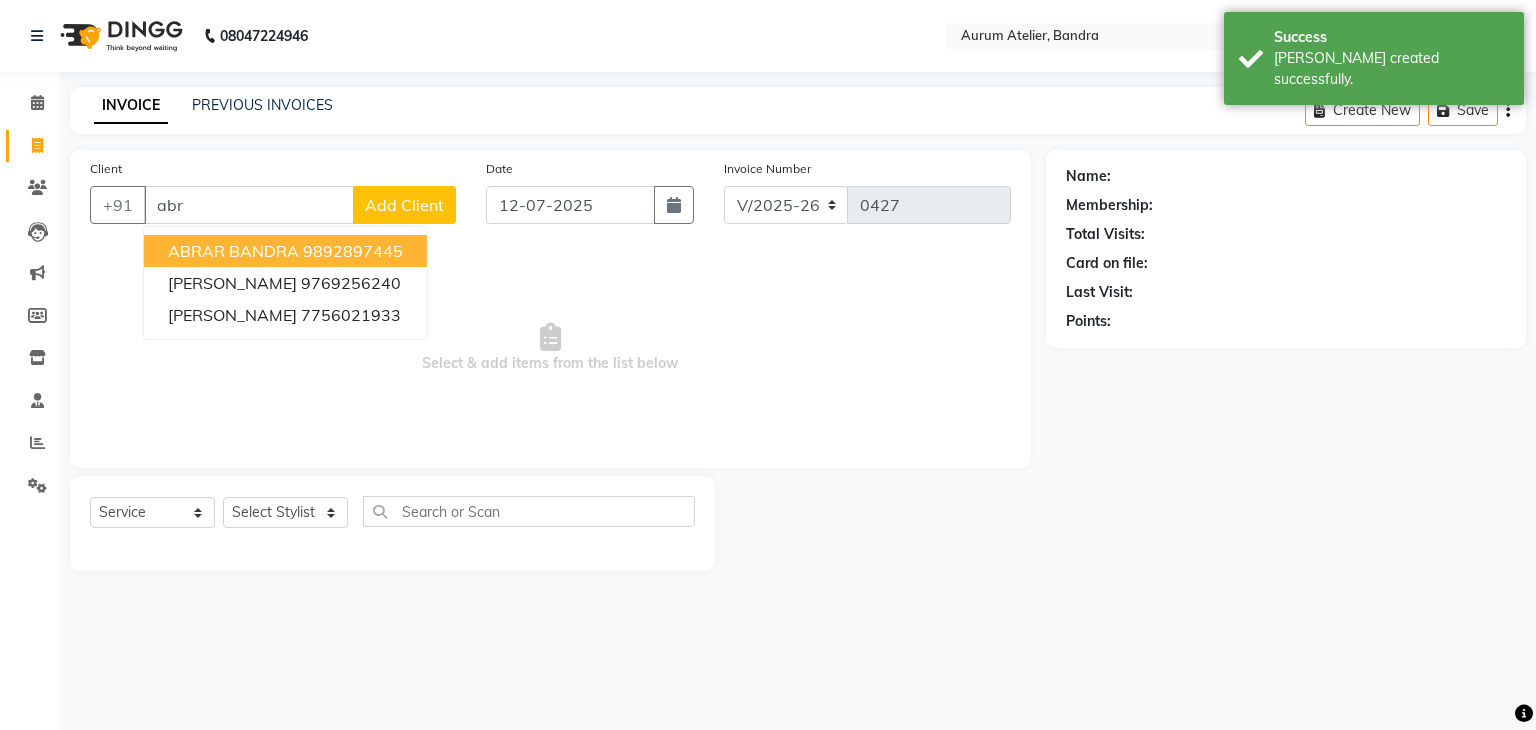 click on "ABRAR BANDRA" at bounding box center [233, 251] 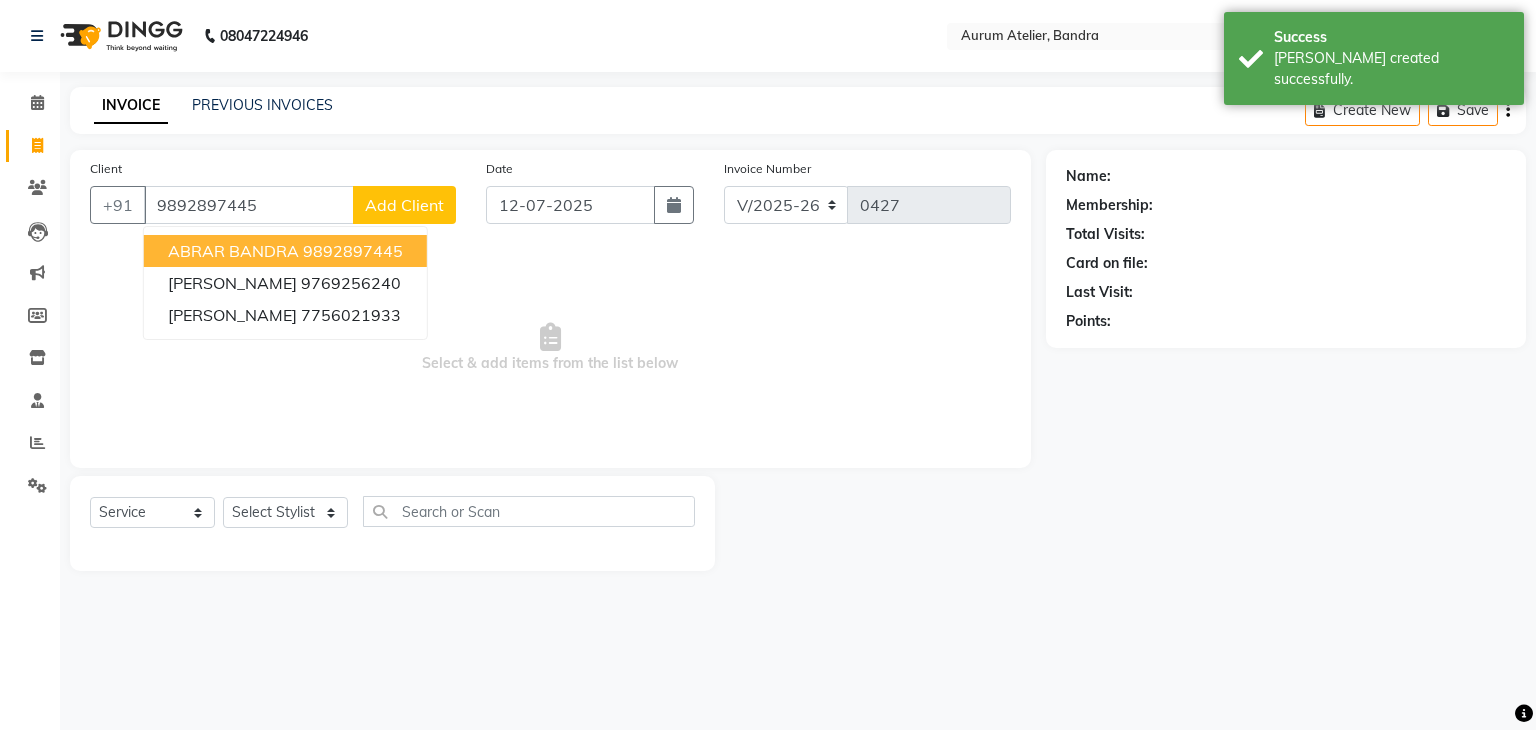 type on "9892897445" 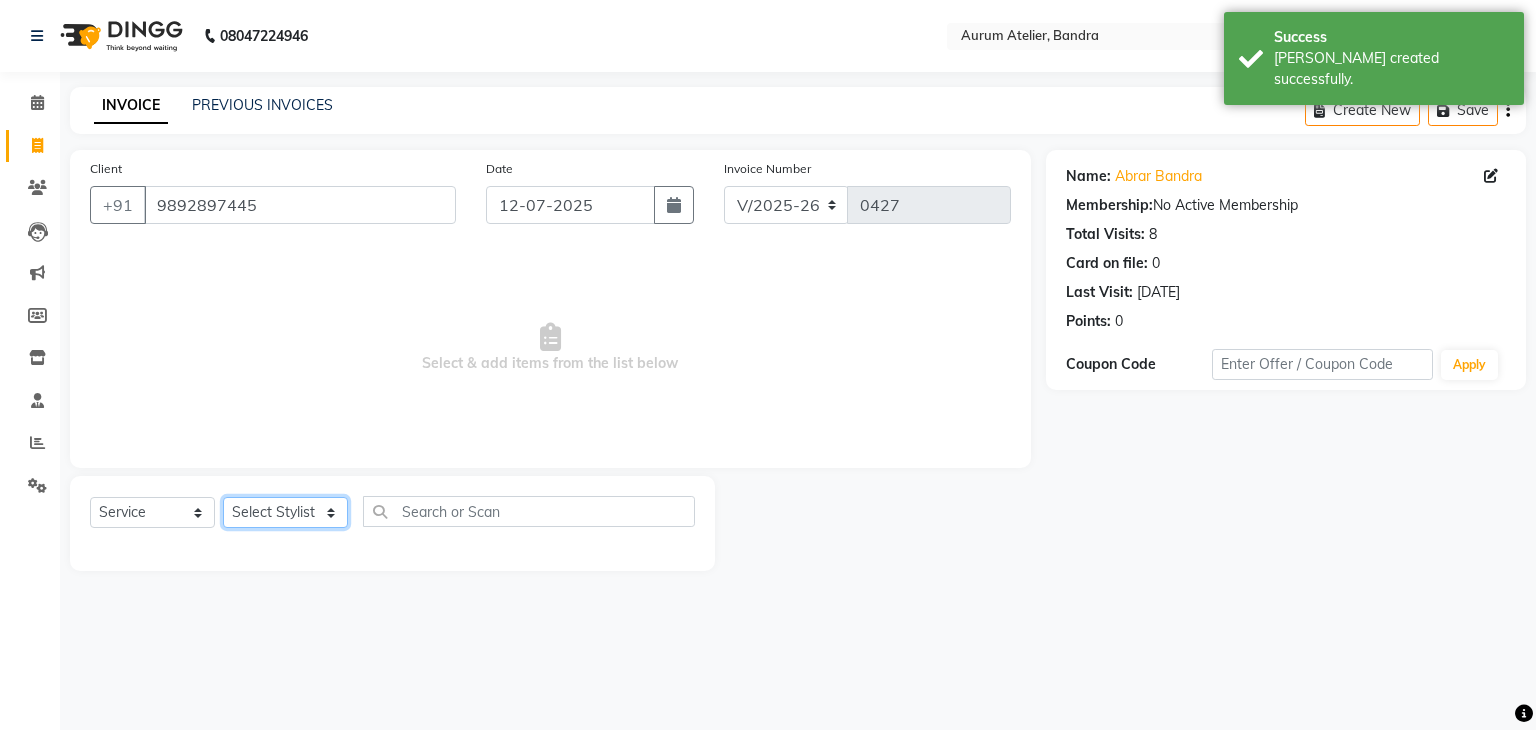 click on "Select Stylist [PERSON_NAME] chariya [PERSON_NAME] [PERSON_NAME] [PERSON_NAME] [PERSON_NAME] [PERSON_NAME] [PERSON_NAME]" 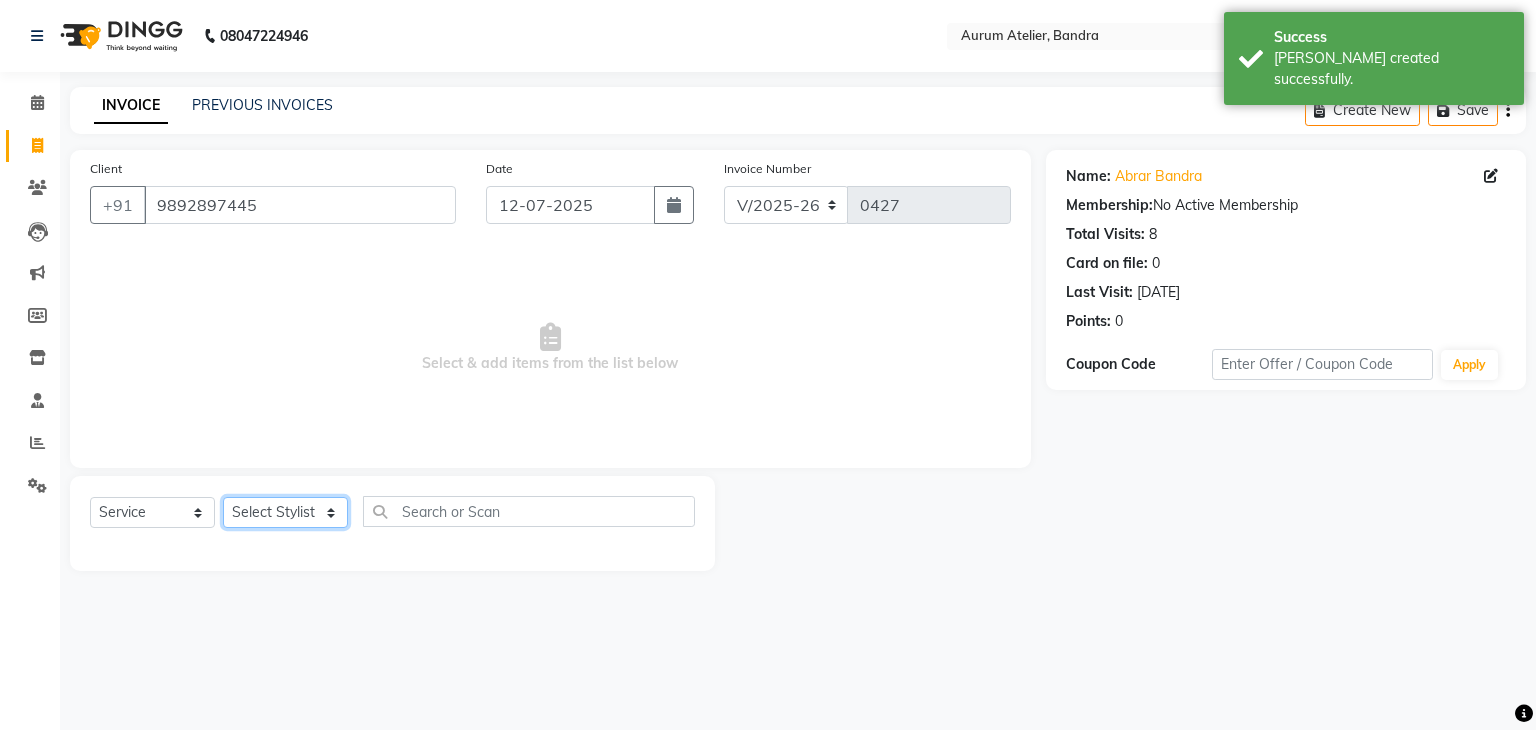 select on "66082" 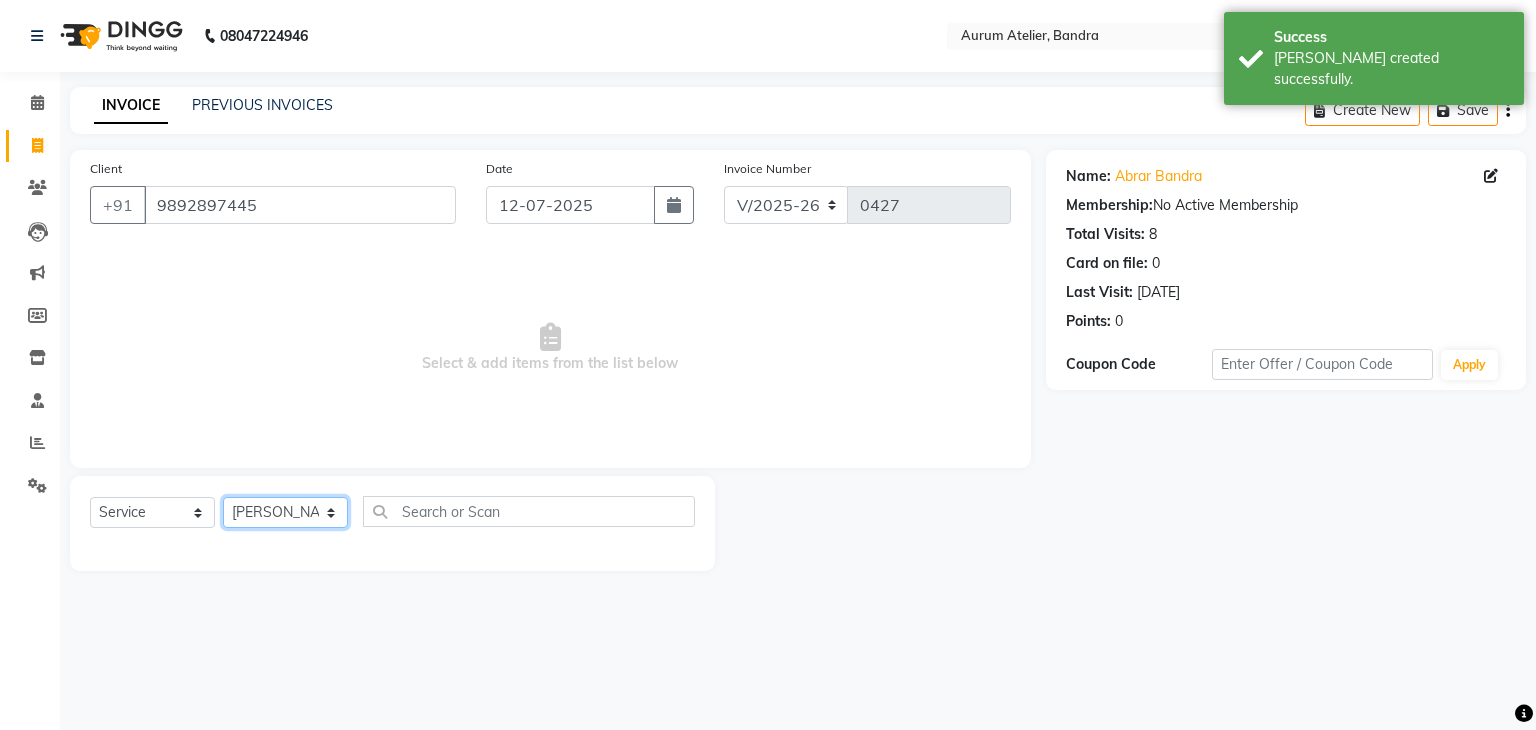click on "Select Stylist [PERSON_NAME] chariya [PERSON_NAME] [PERSON_NAME] [PERSON_NAME] [PERSON_NAME] [PERSON_NAME] [PERSON_NAME]" 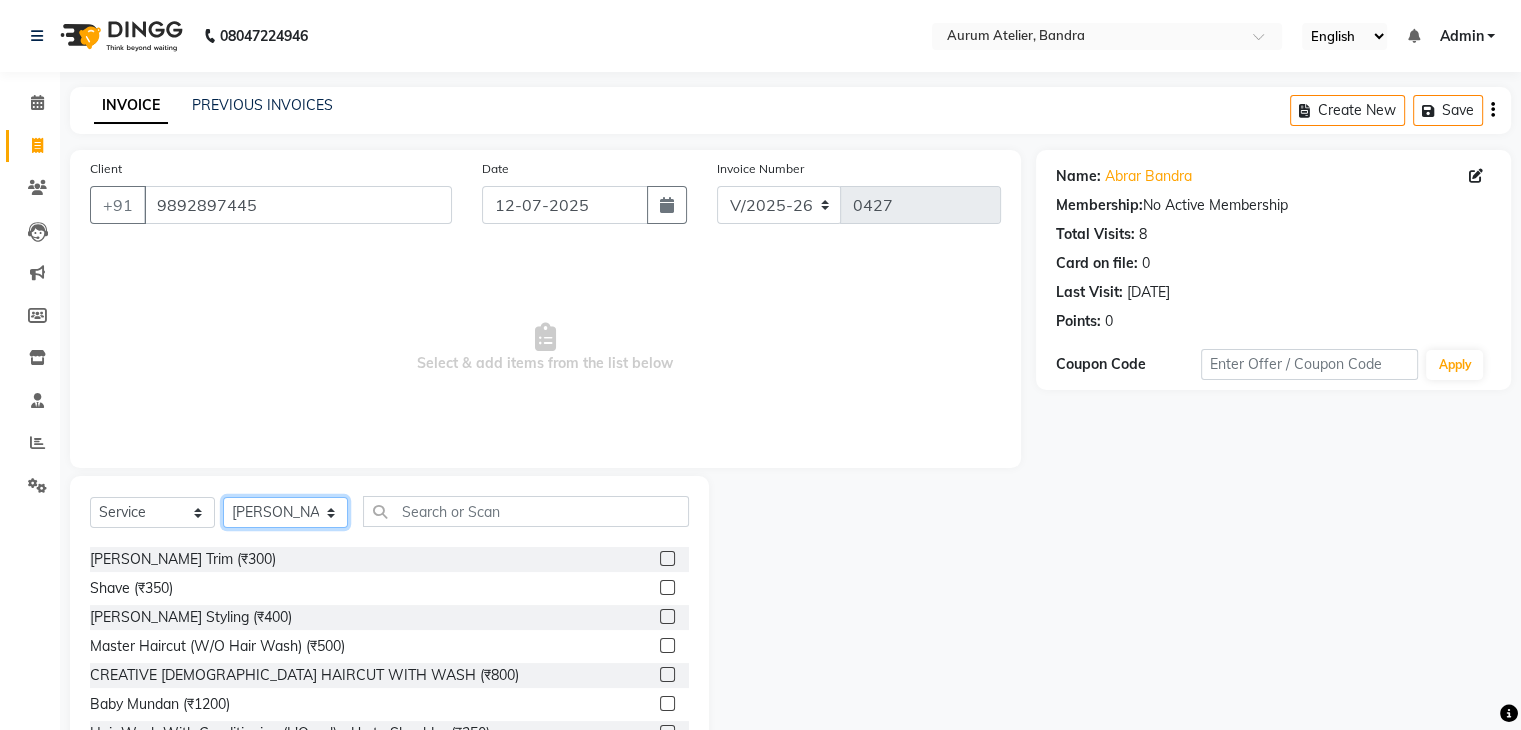 scroll, scrollTop: 100, scrollLeft: 0, axis: vertical 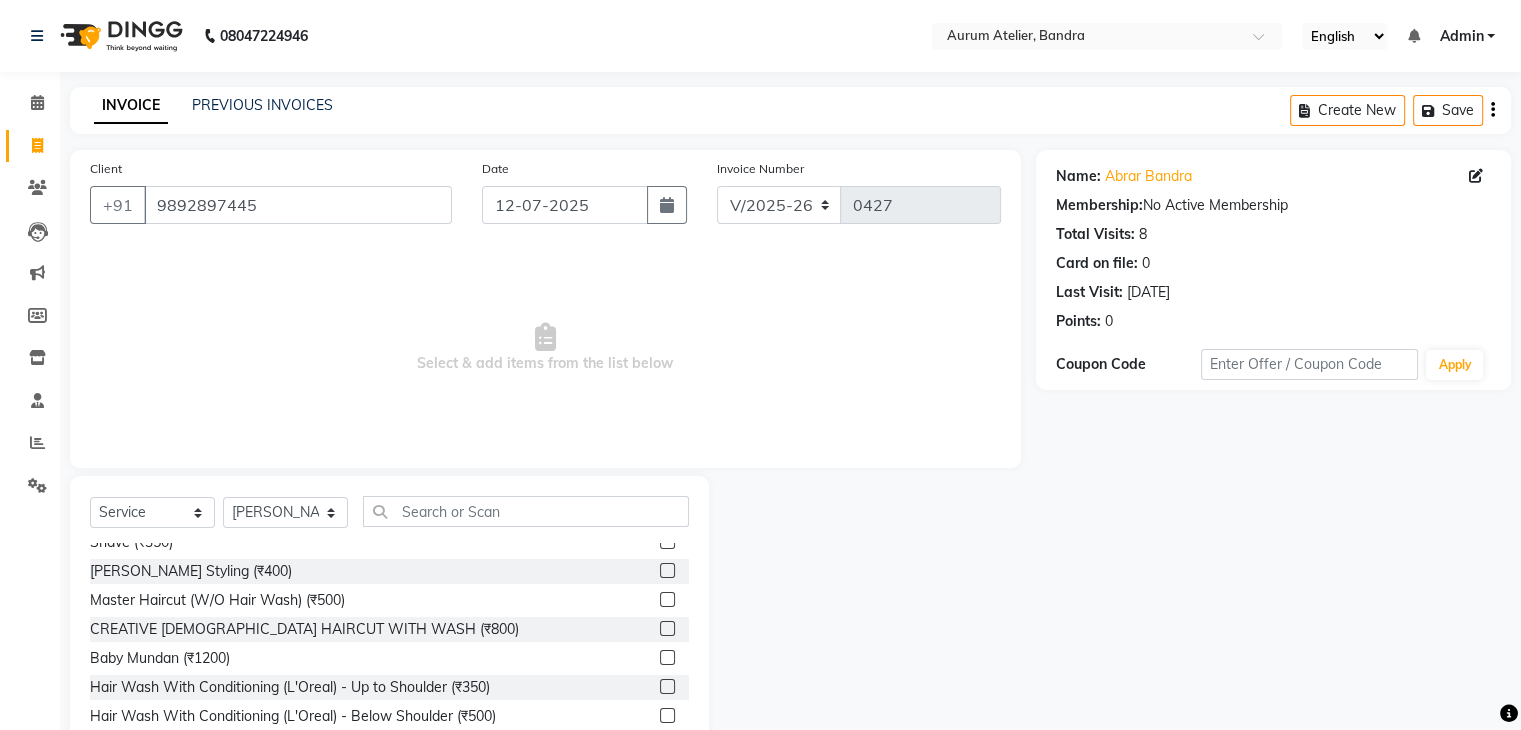 click 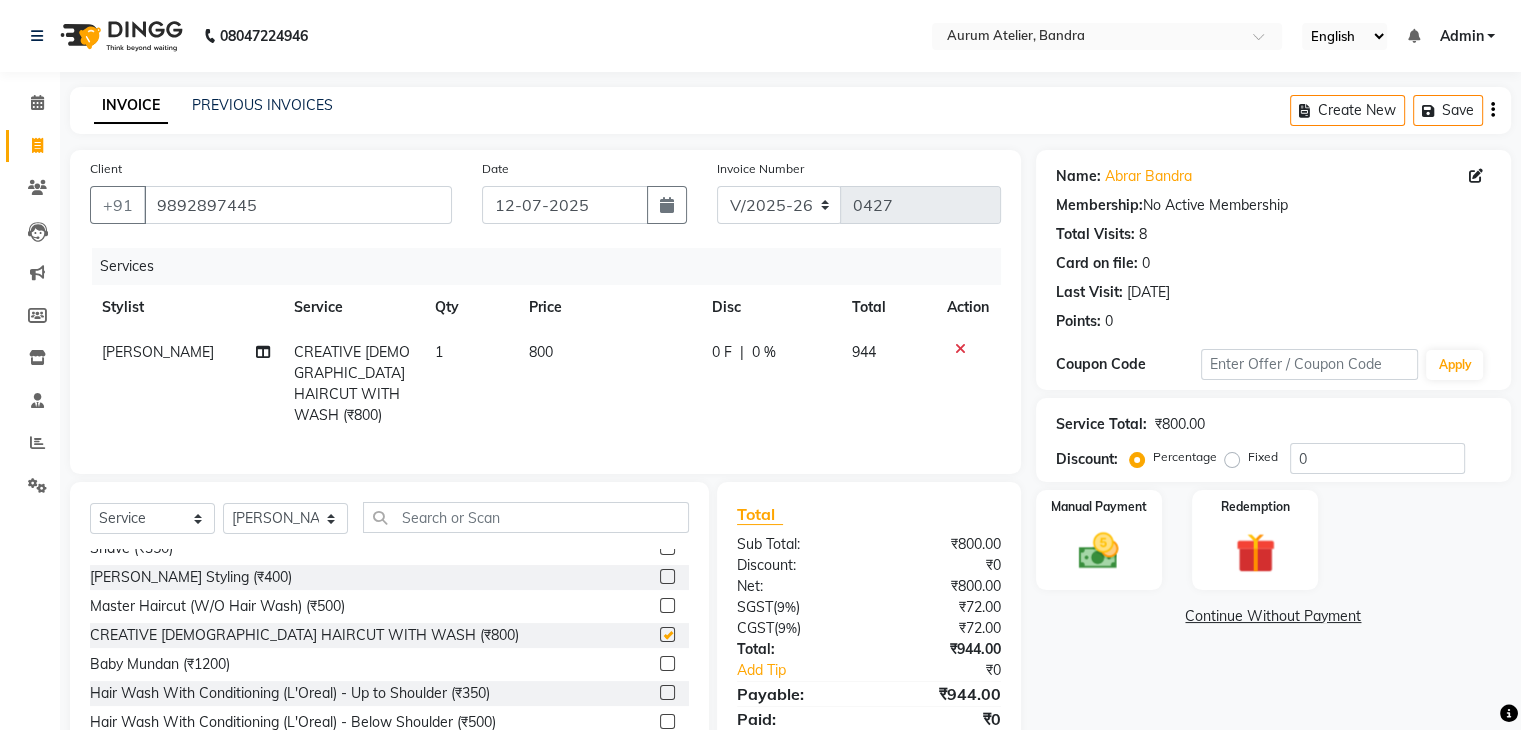 checkbox on "false" 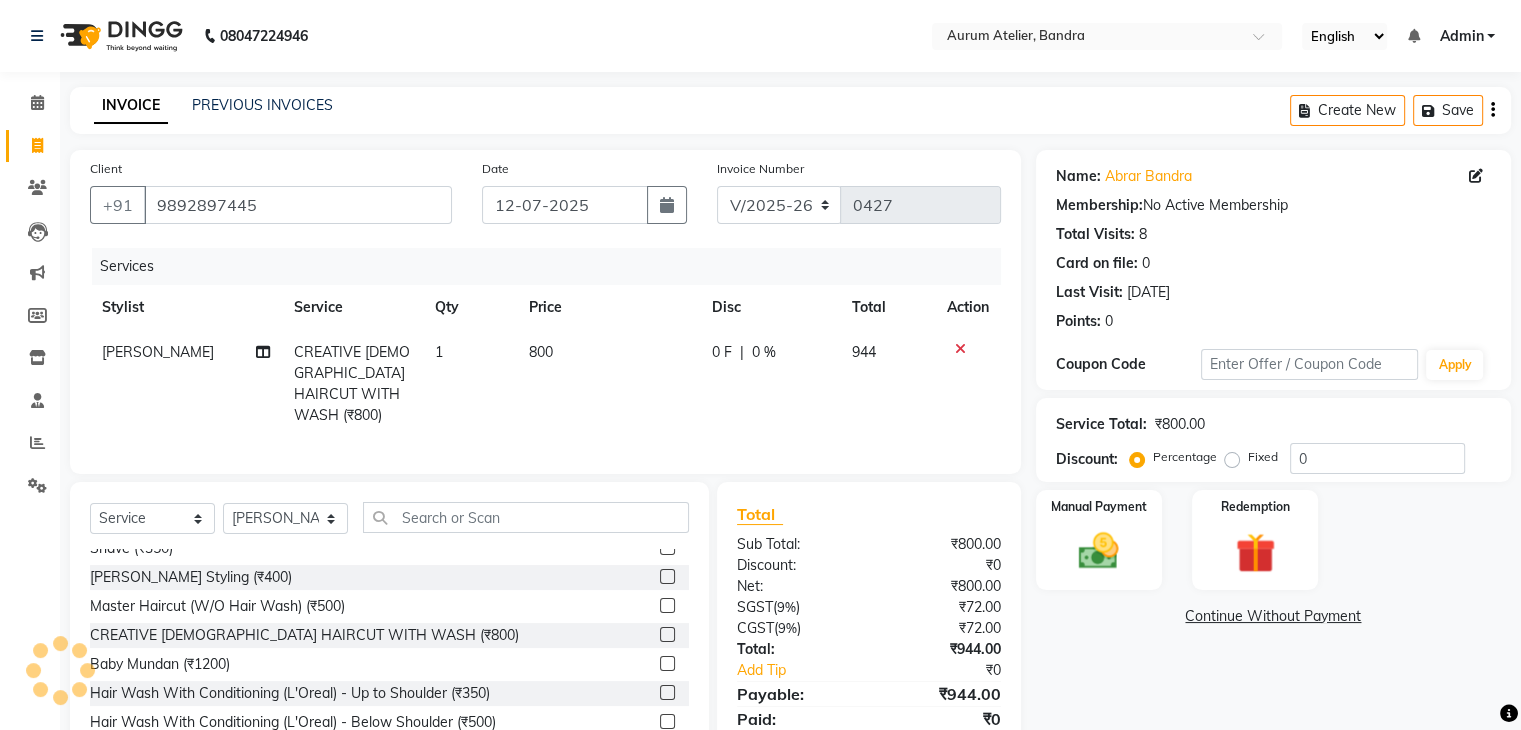 click on "800" 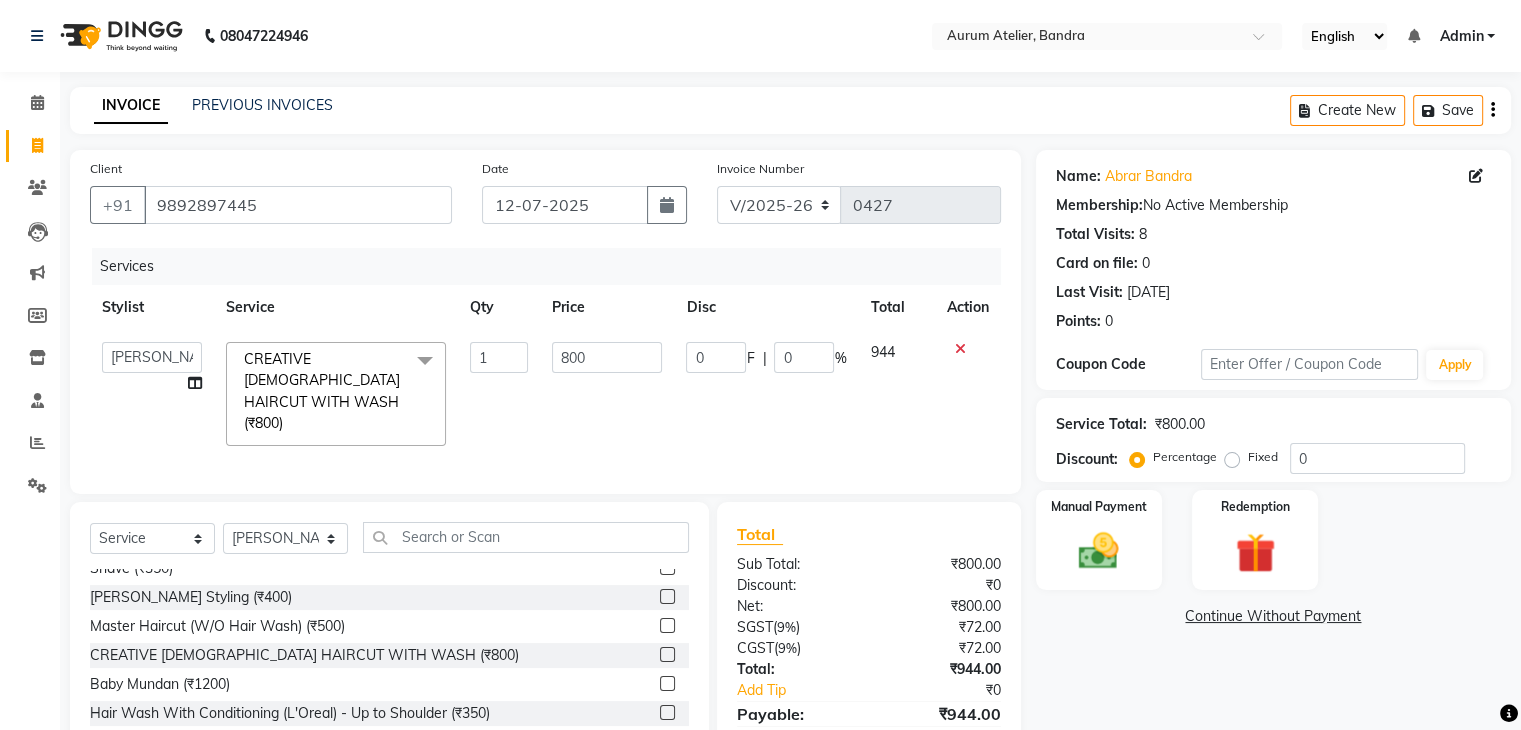 click on "800" 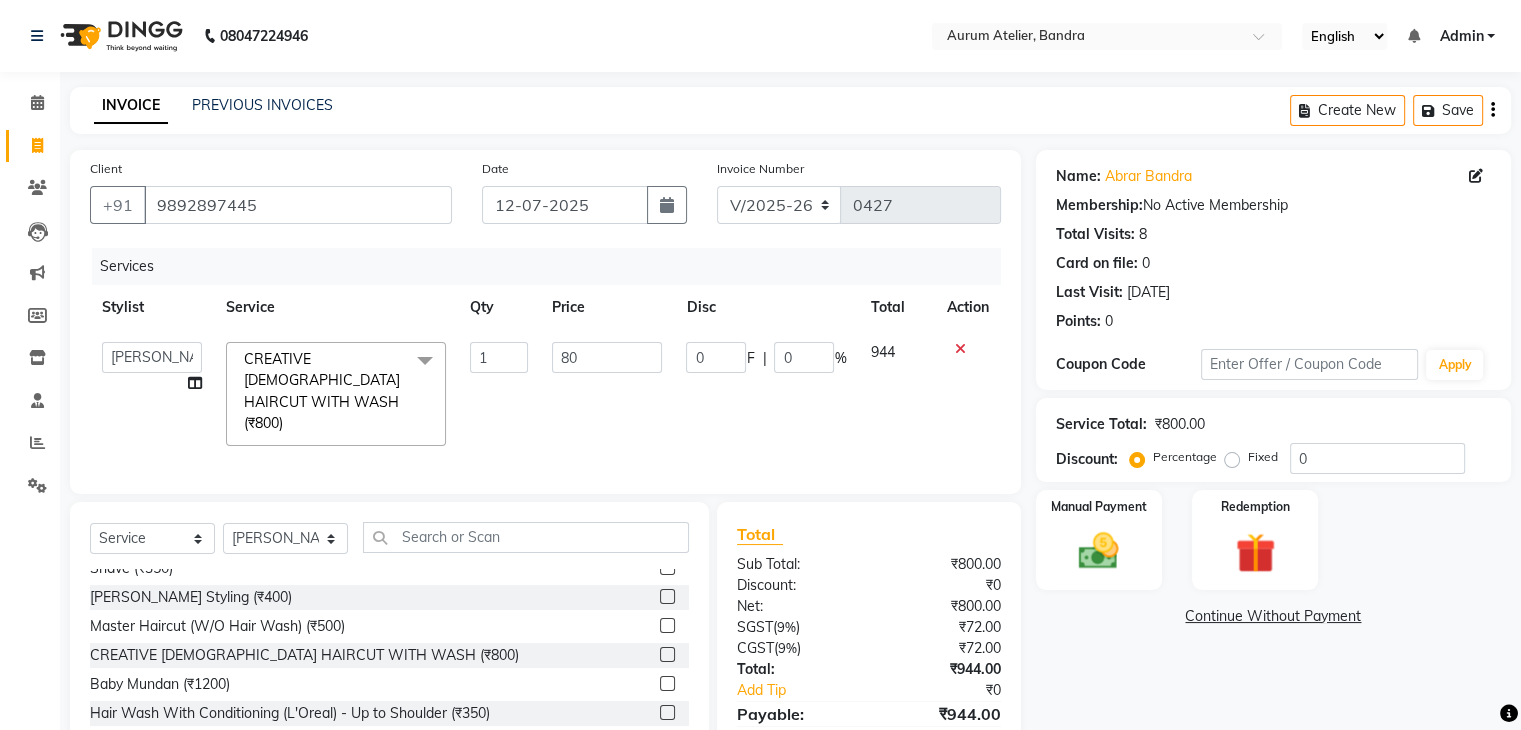 type on "8" 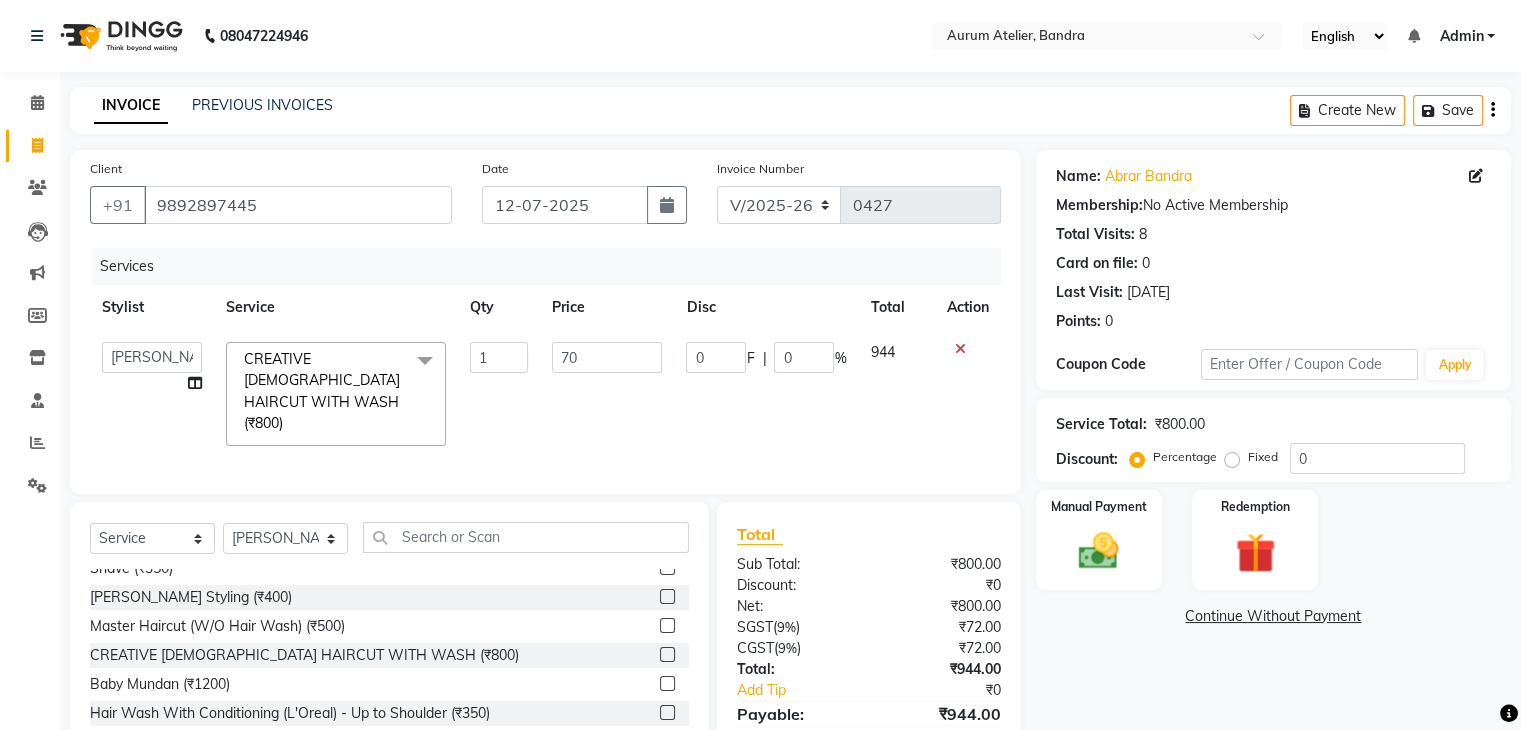 type on "700" 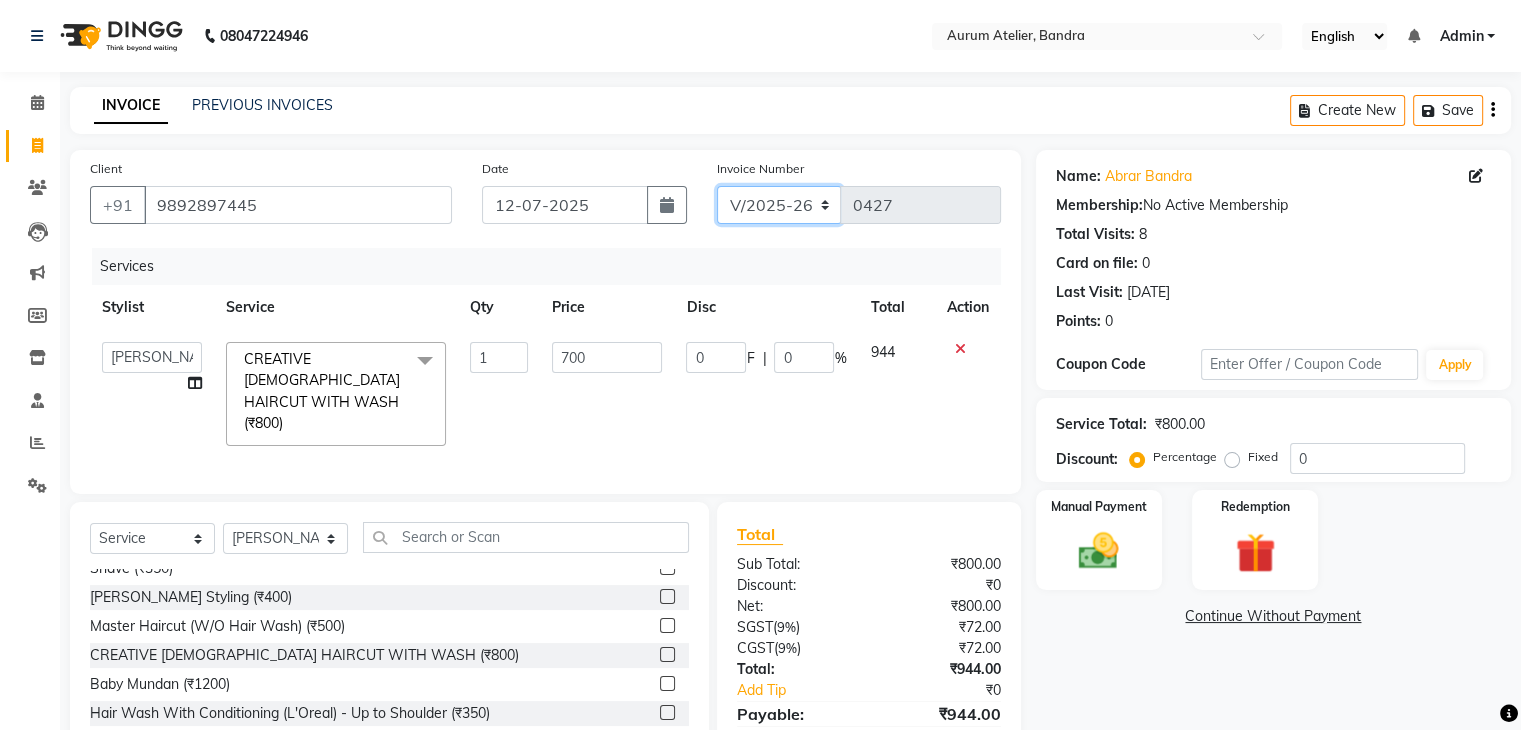 click on "C/2025-26 V/2025 V/2025-26" 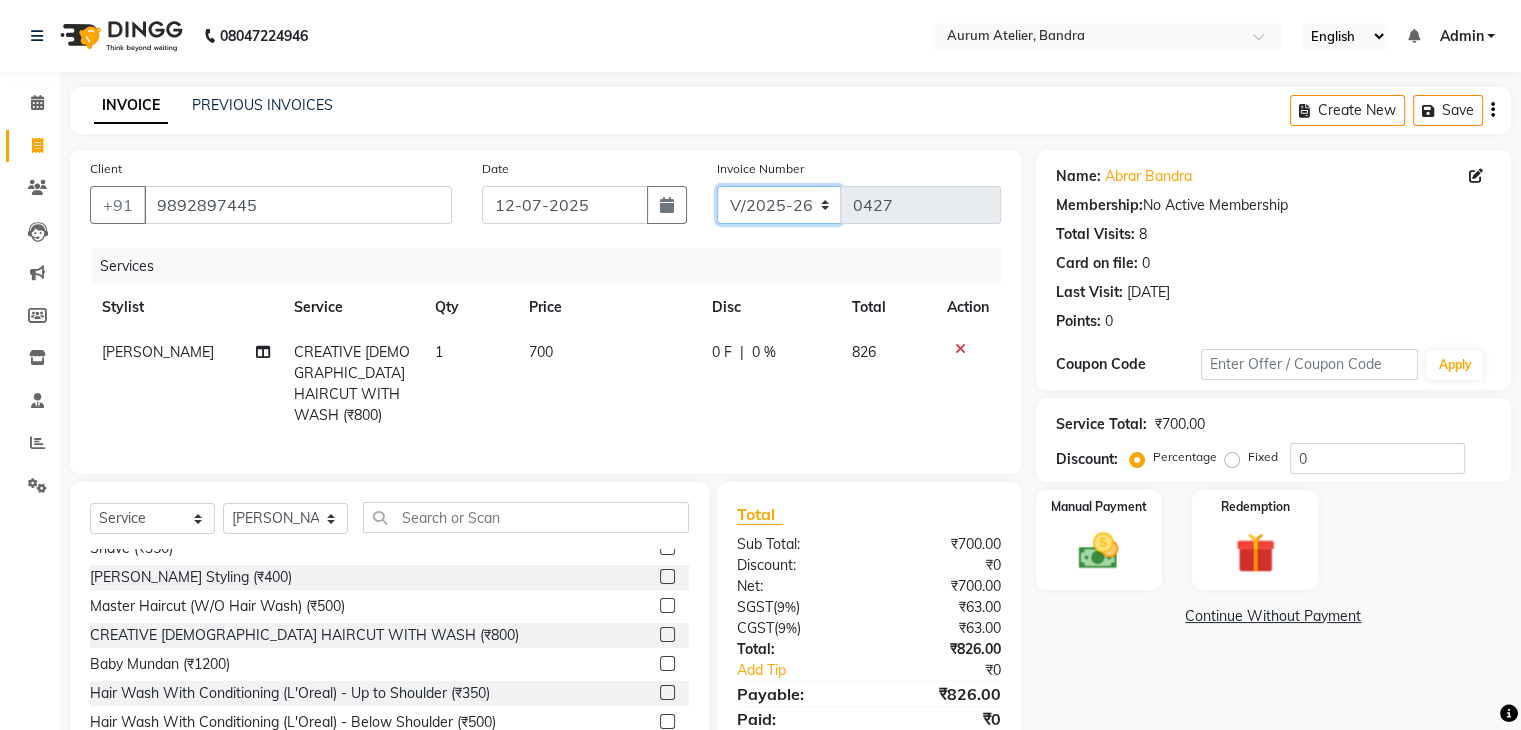 select on "7590" 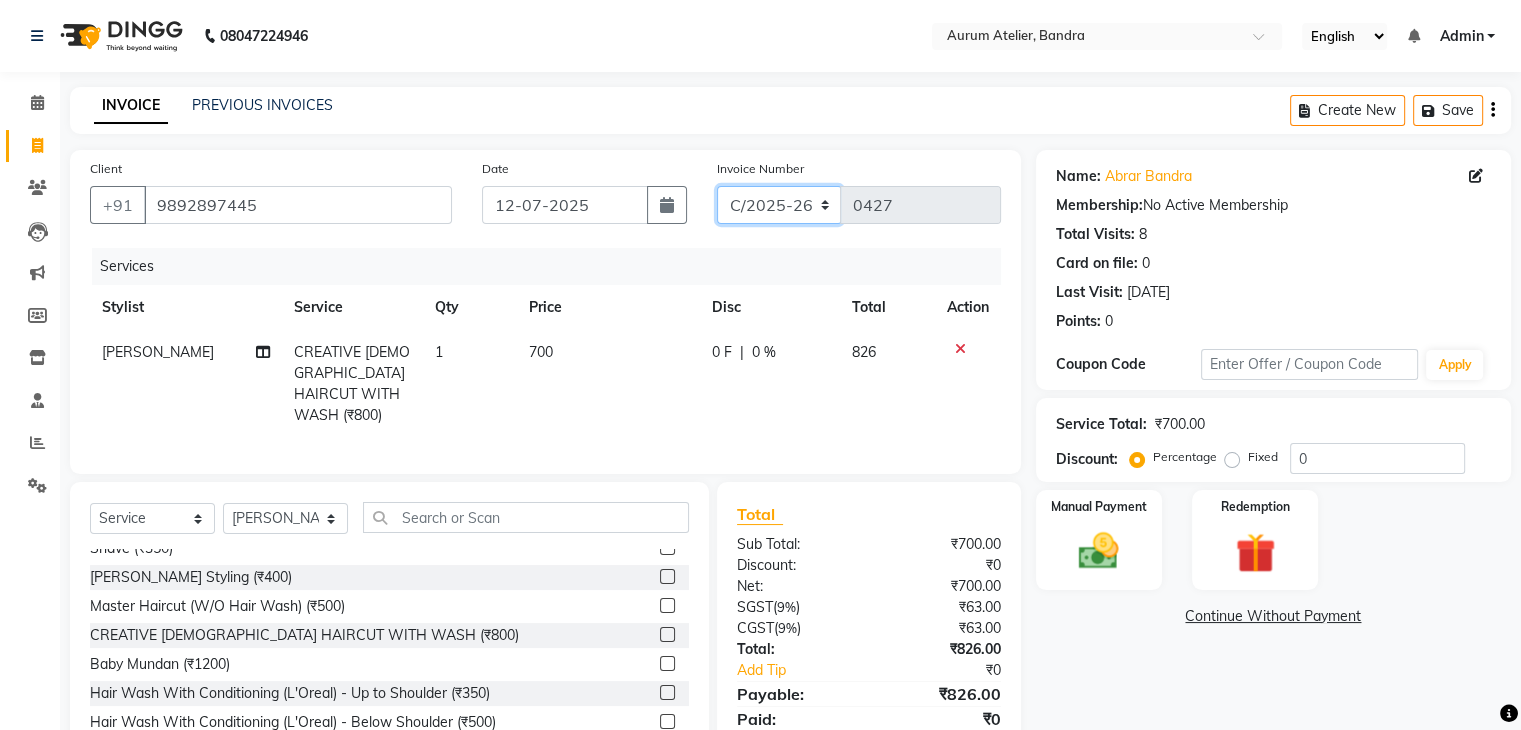 click on "C/2025-26 V/2025 V/2025-26" 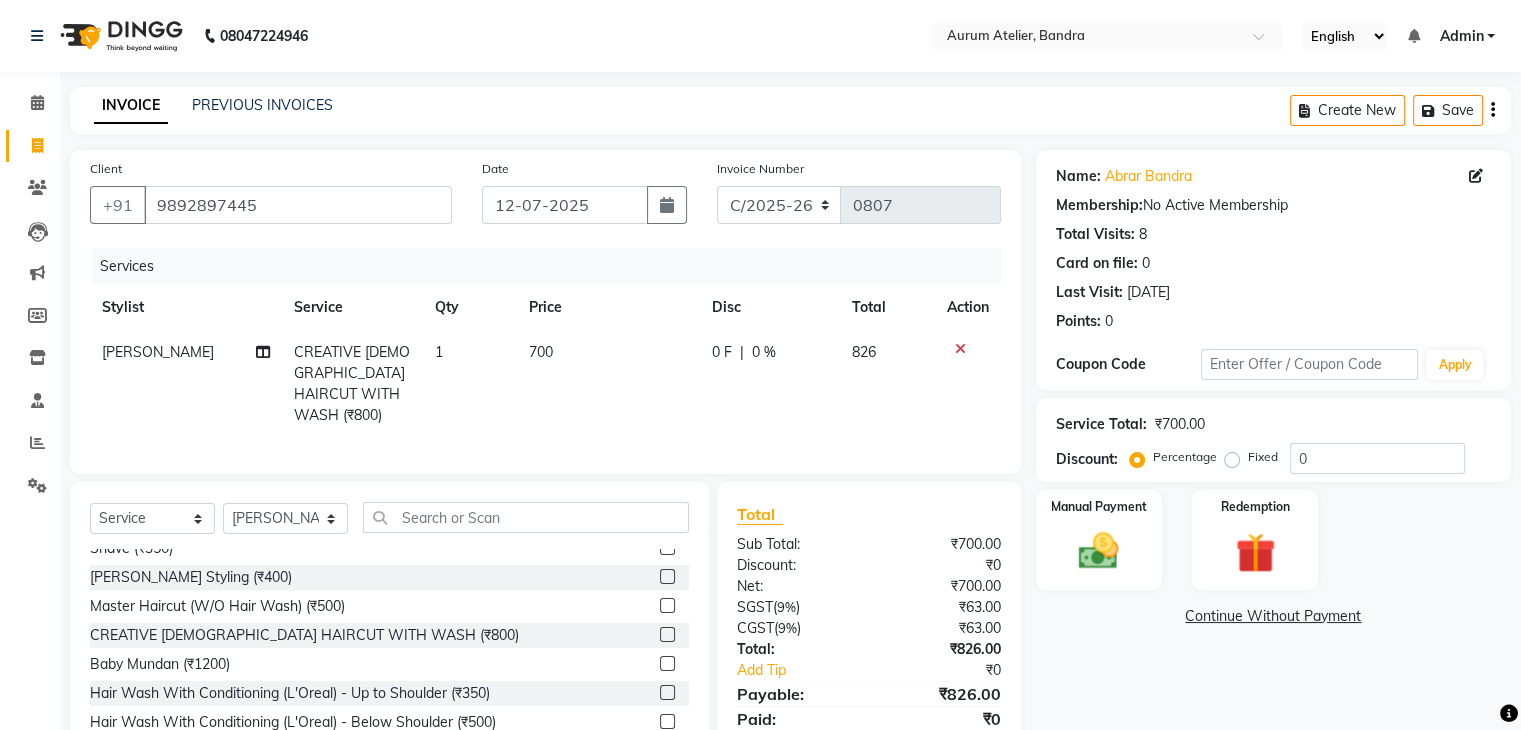 click 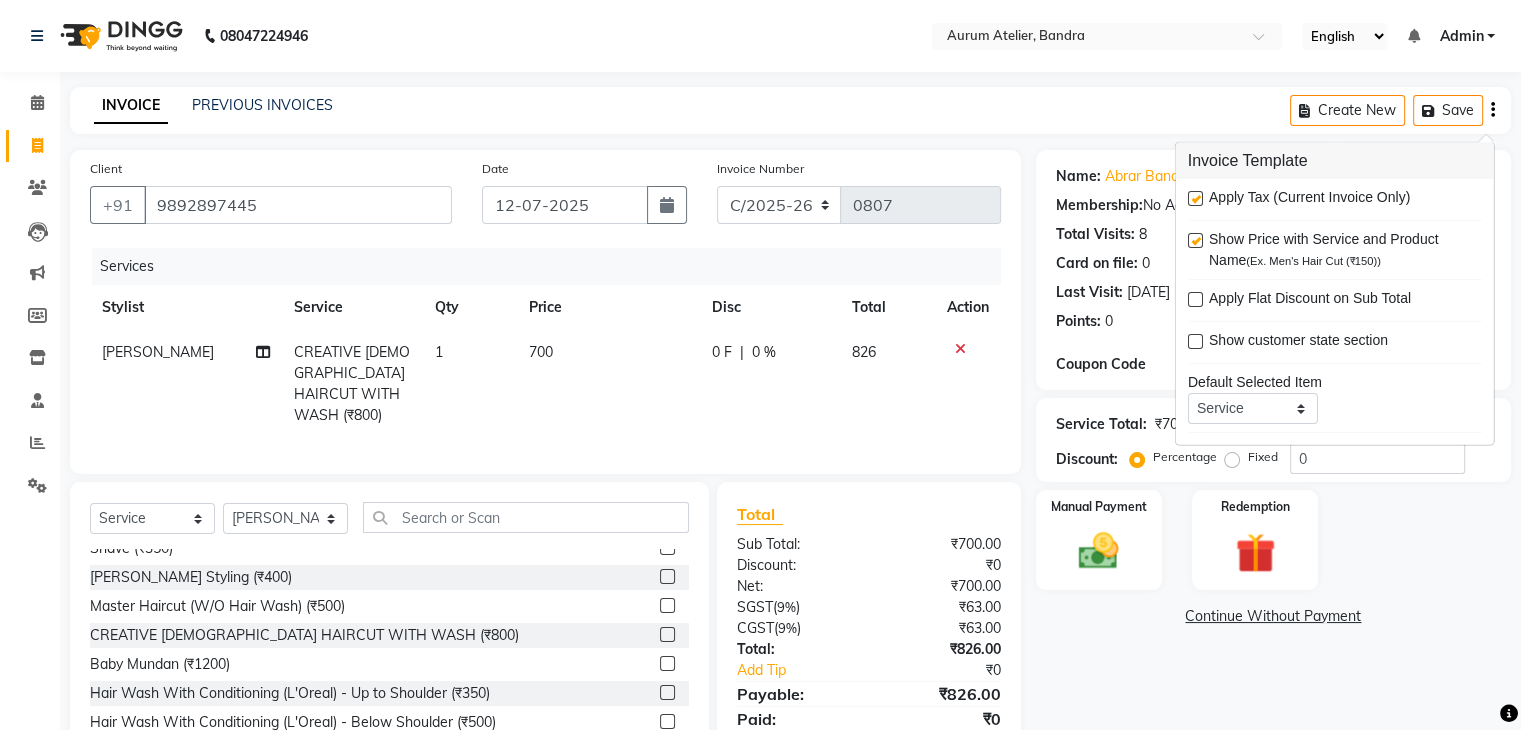 click at bounding box center [1195, 198] 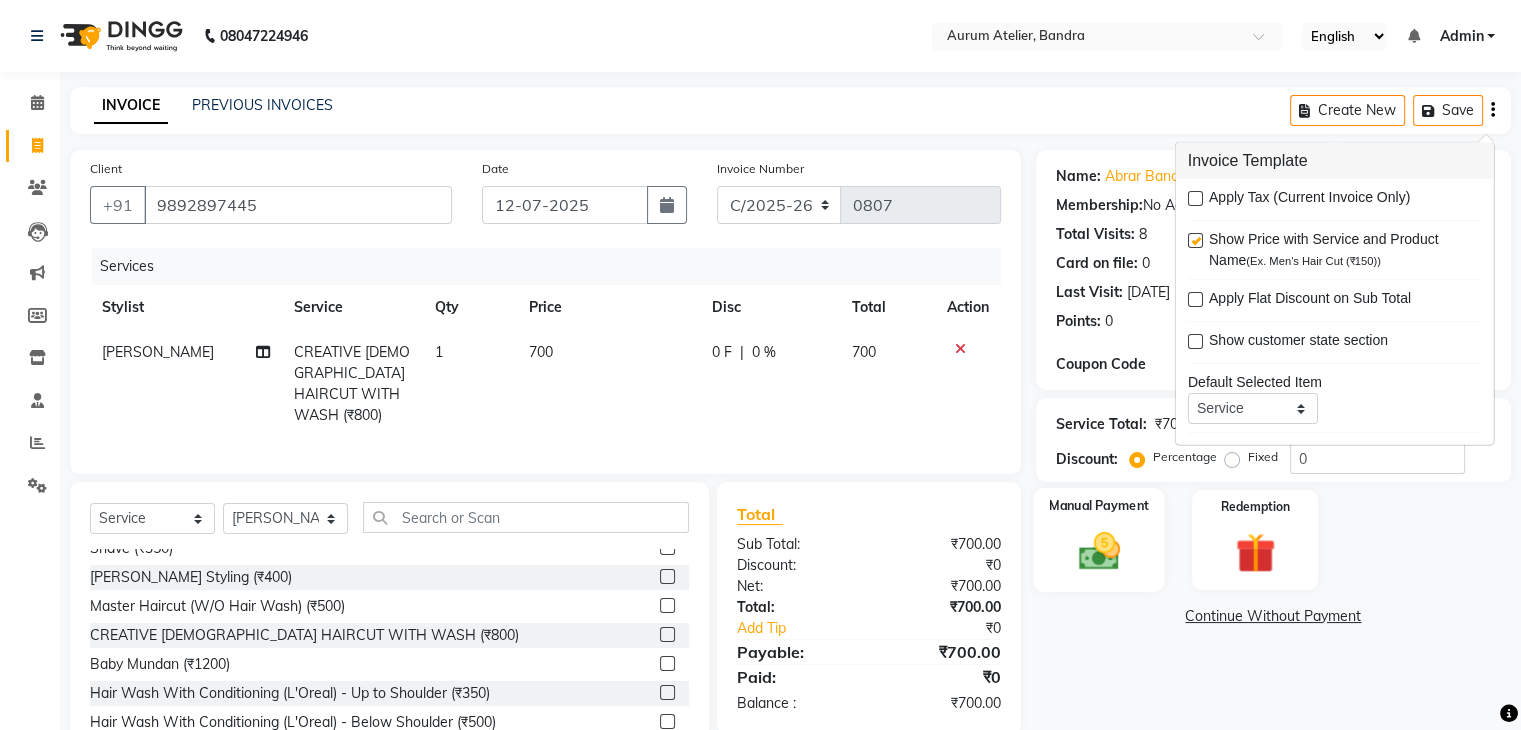 click on "Manual Payment" 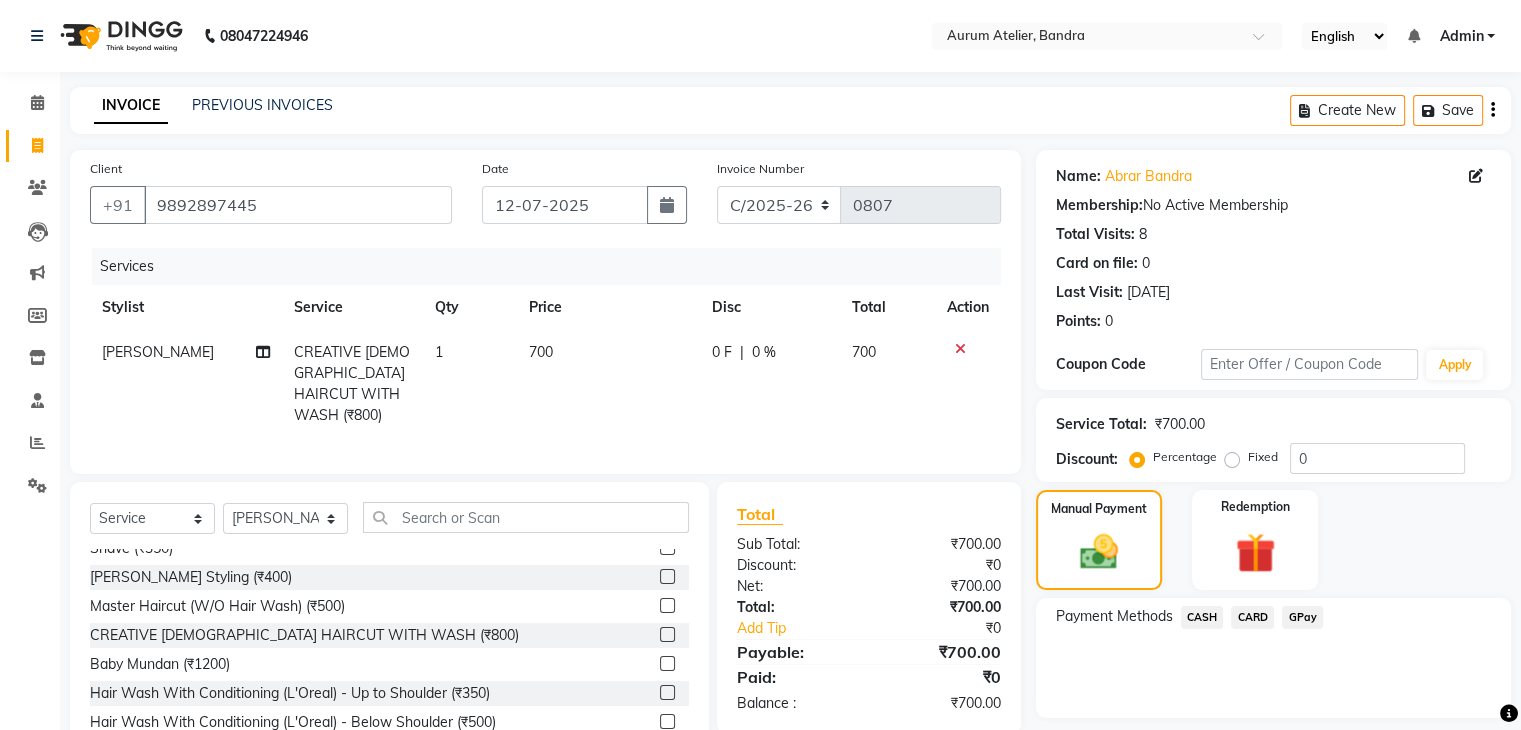 click on "CASH" 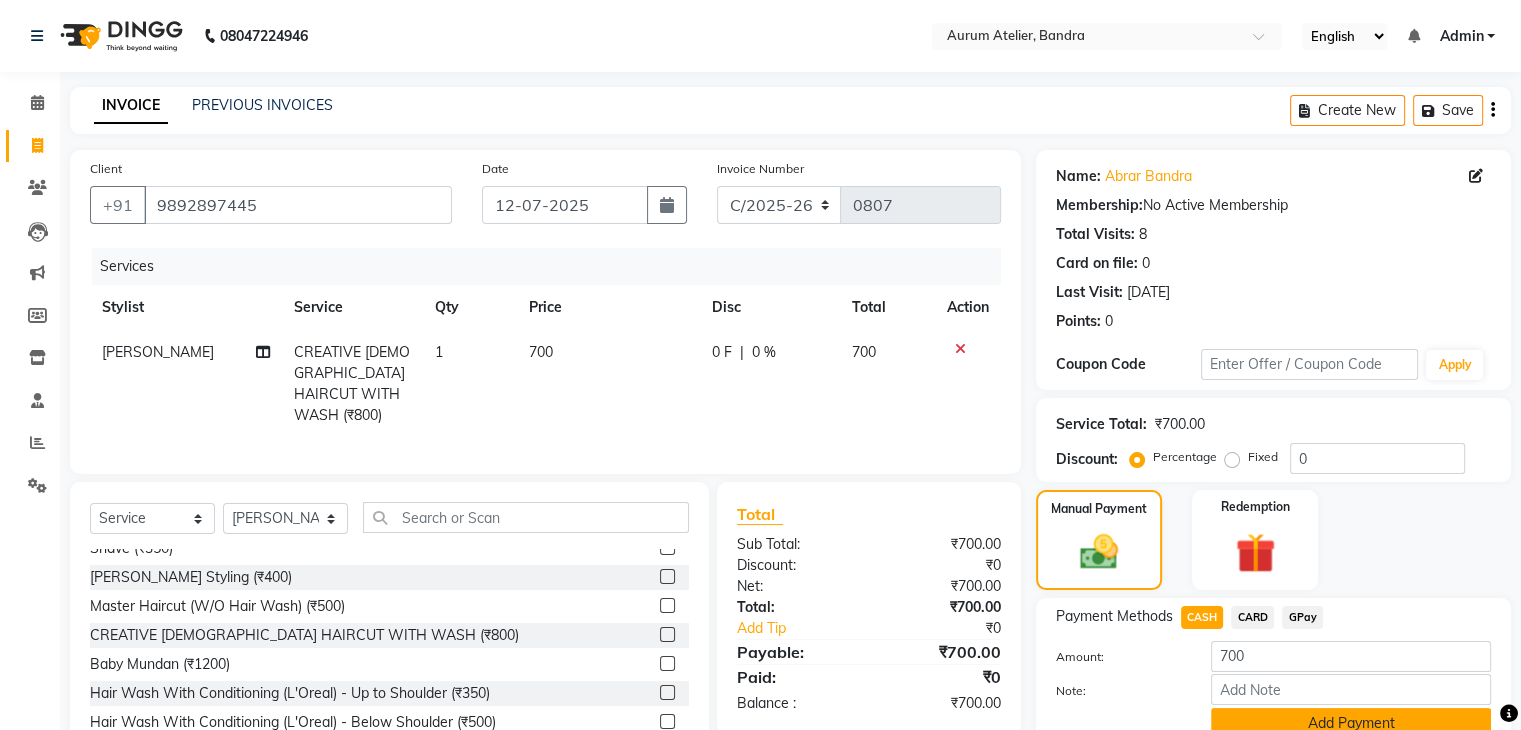 click on "Add Payment" 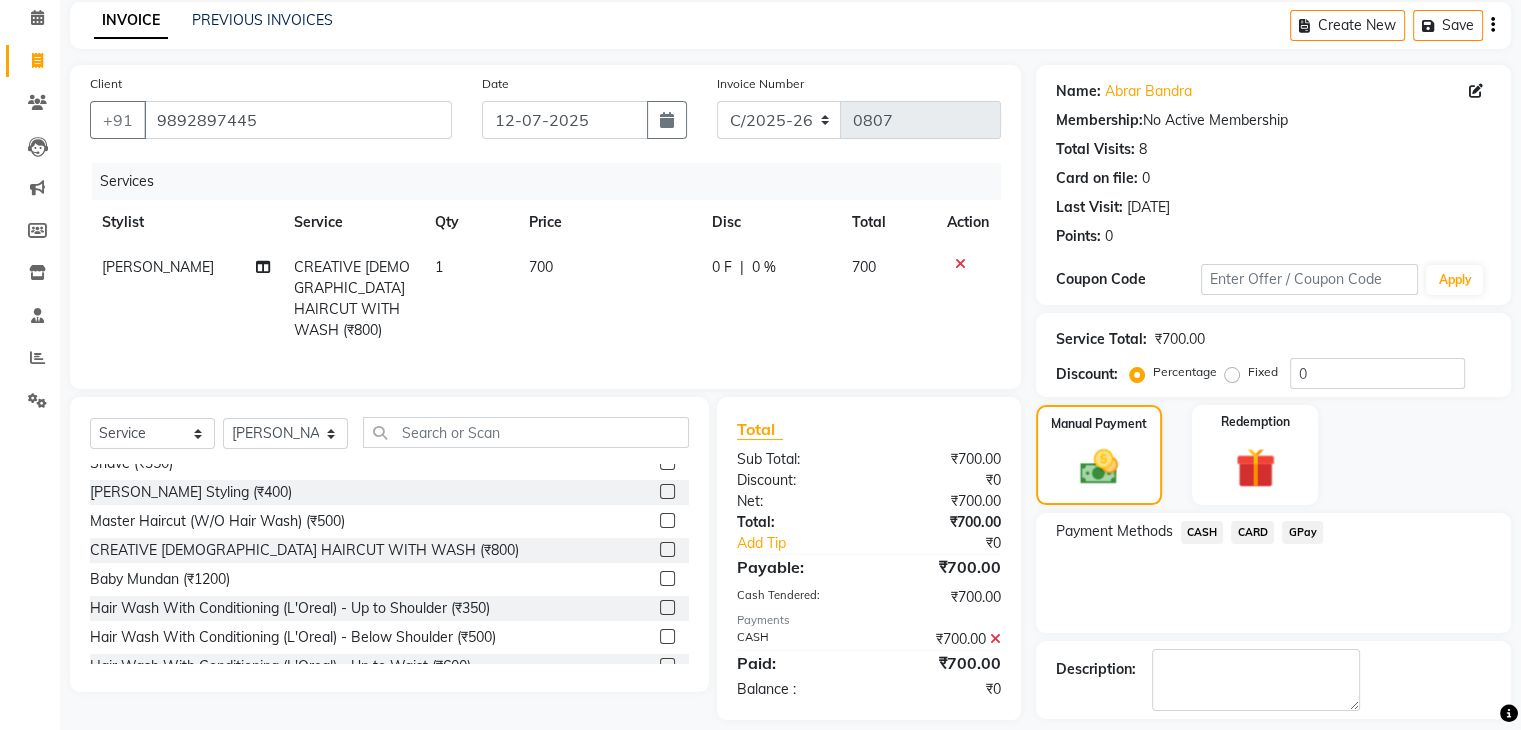 scroll, scrollTop: 171, scrollLeft: 0, axis: vertical 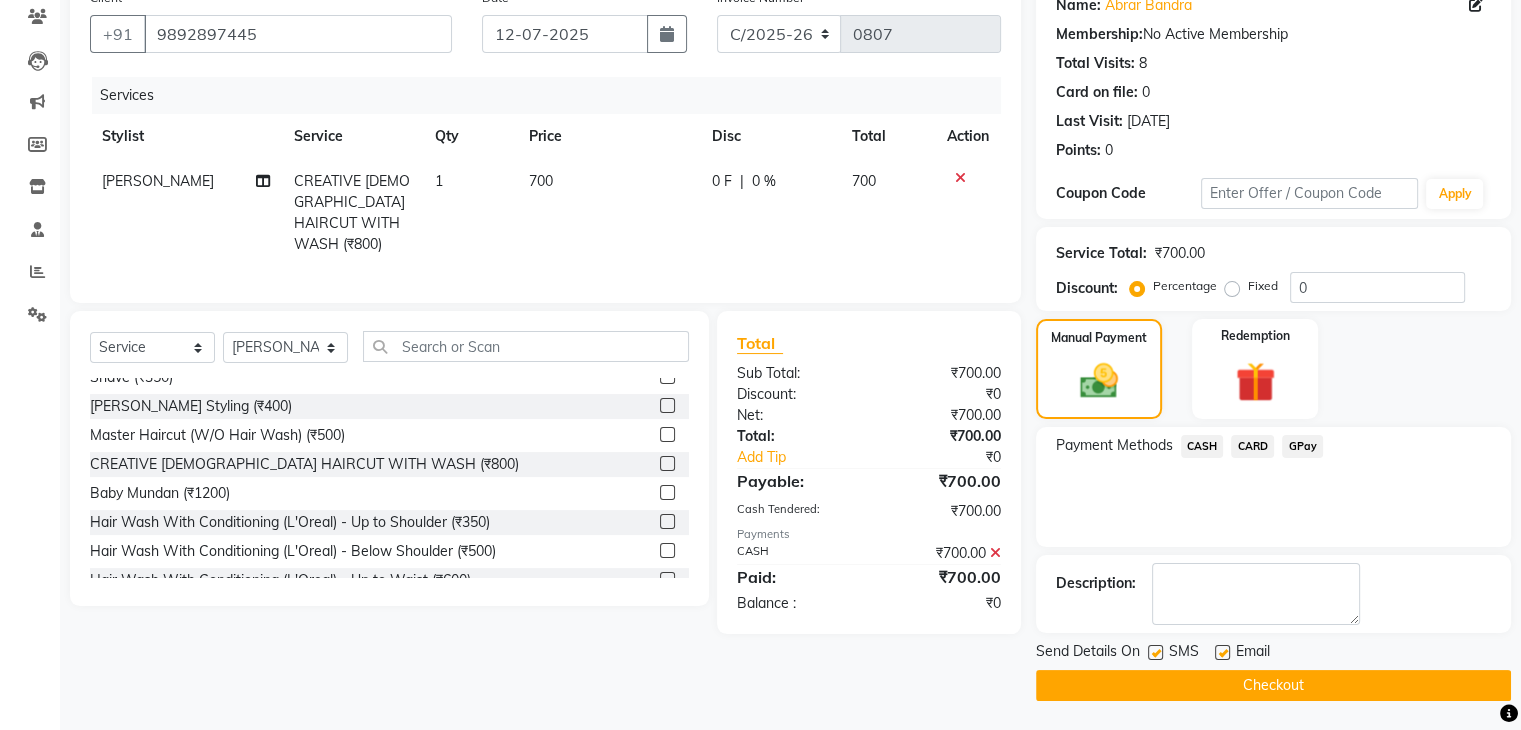 click on "Checkout" 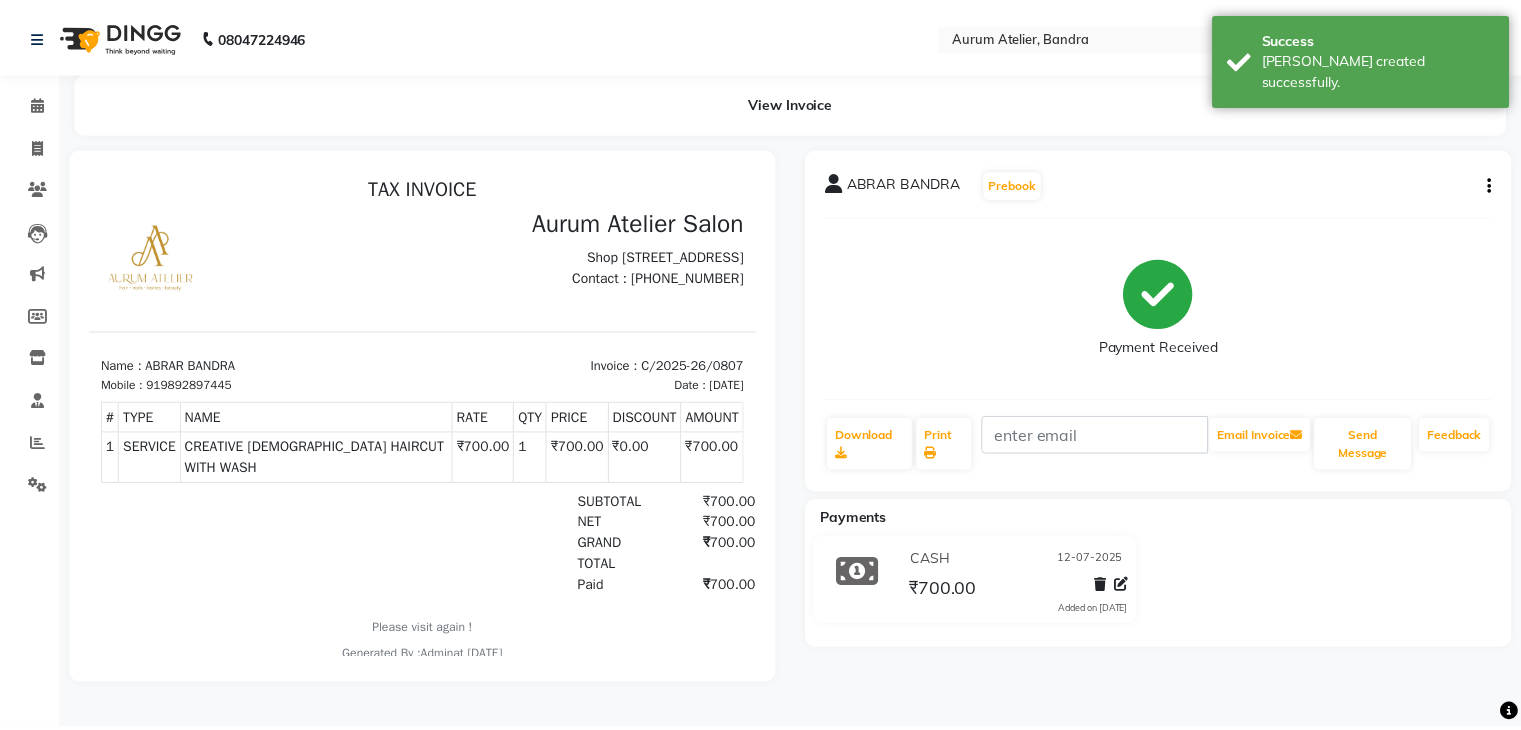 scroll, scrollTop: 0, scrollLeft: 0, axis: both 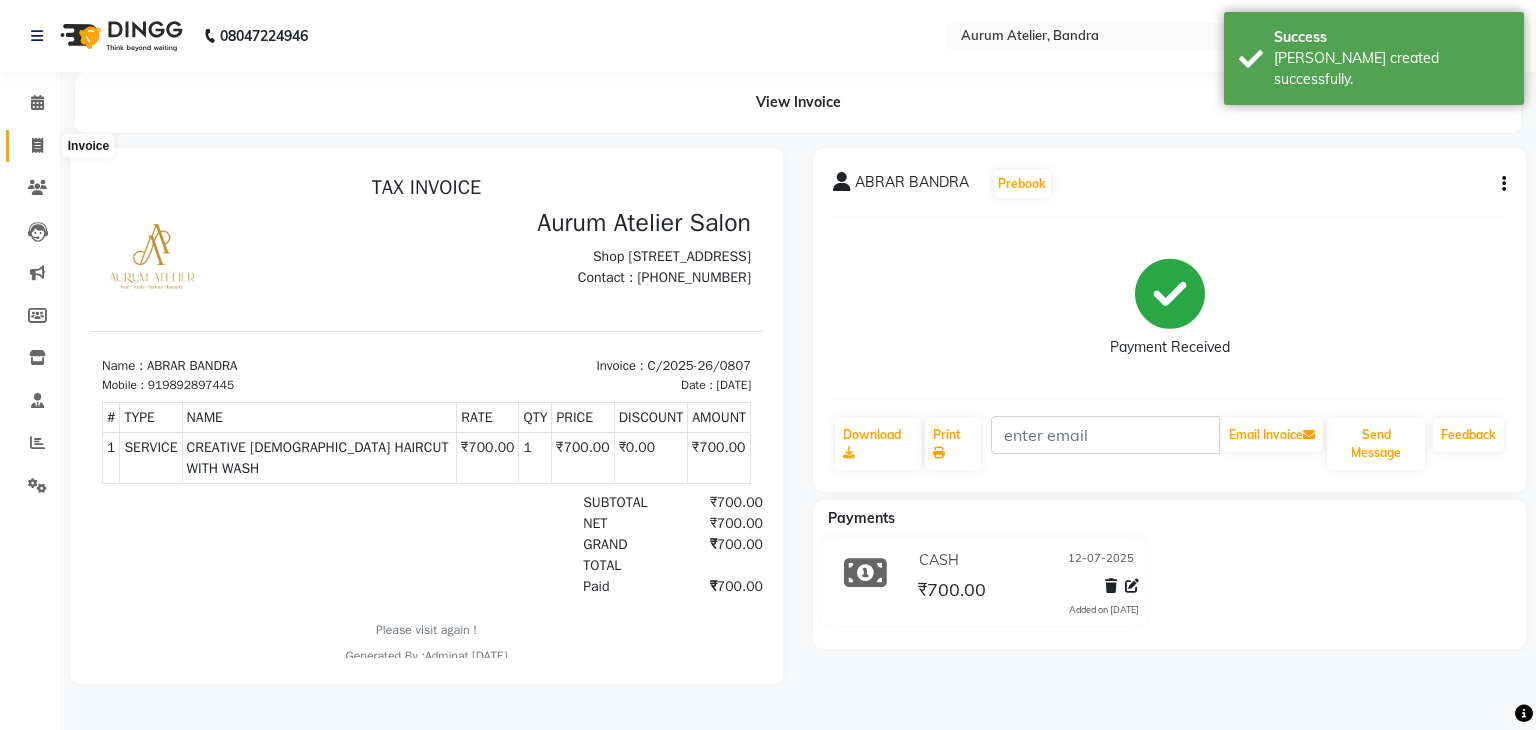 click 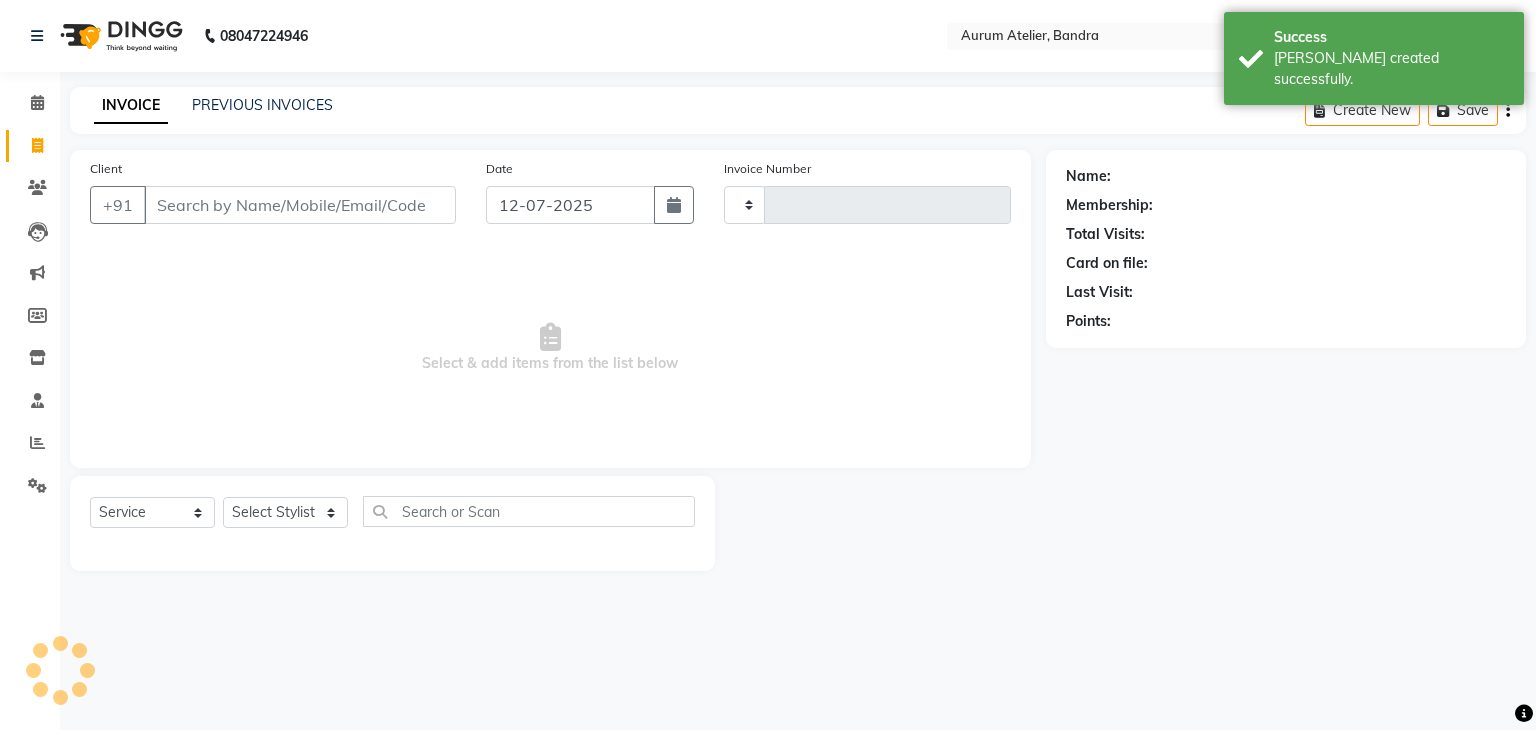 type on "0427" 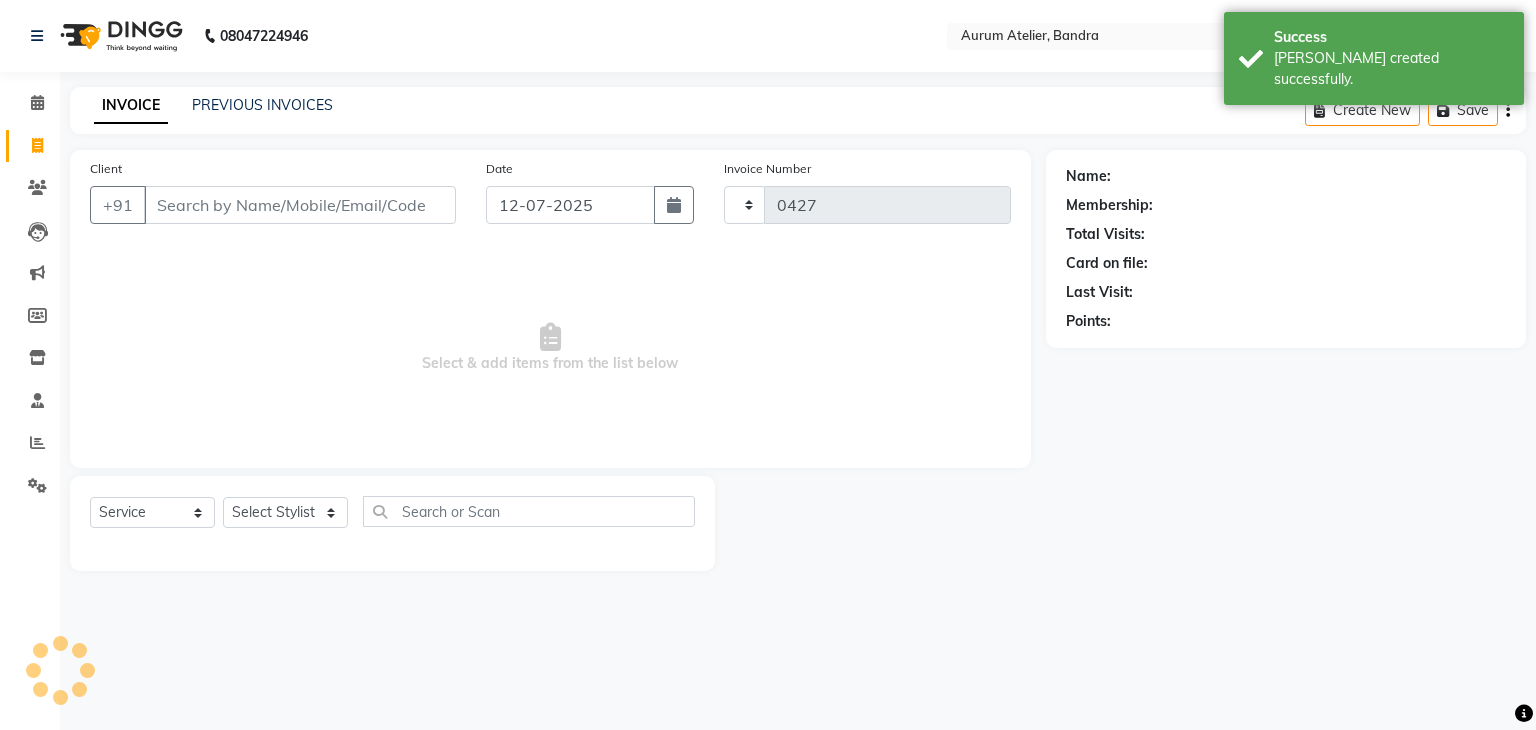 select on "7410" 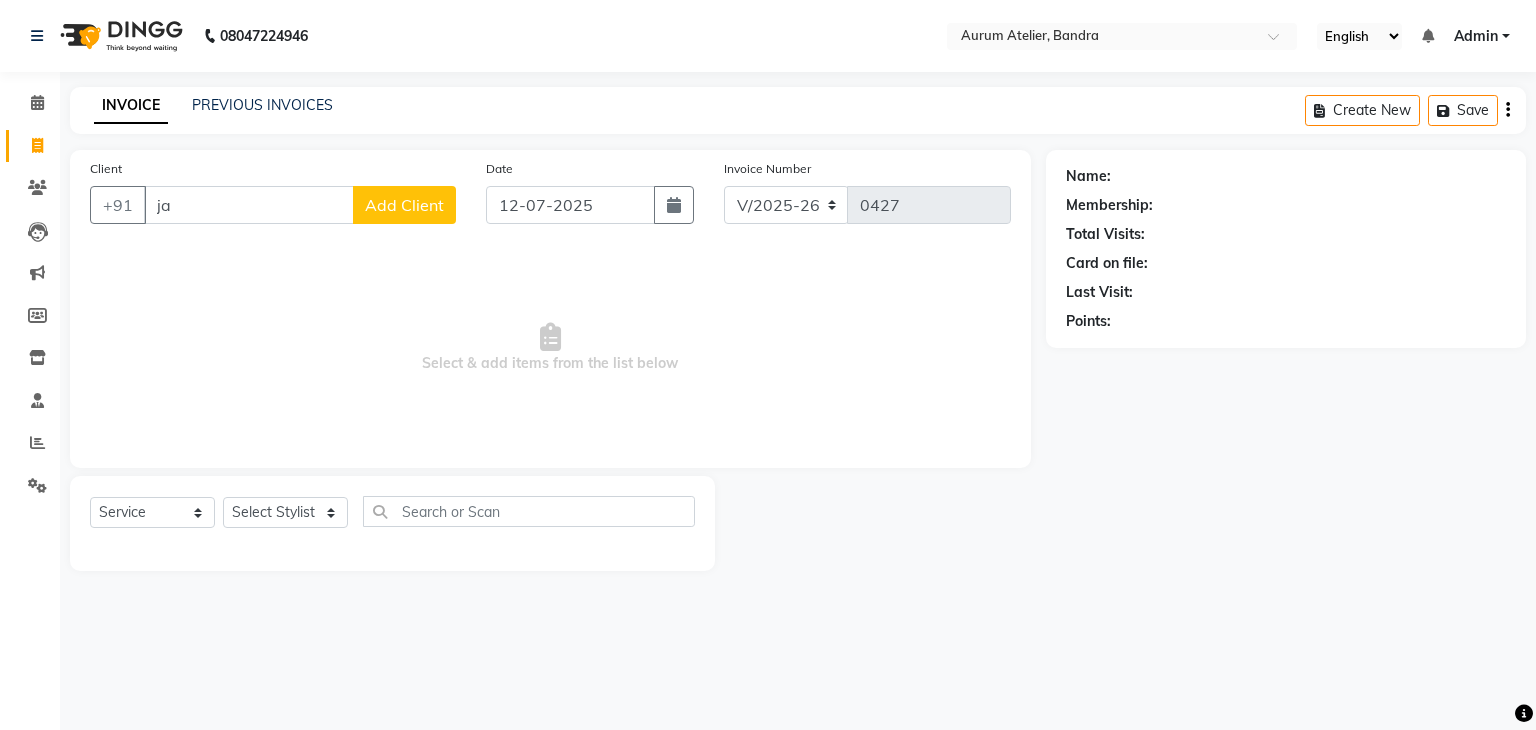 type on "j" 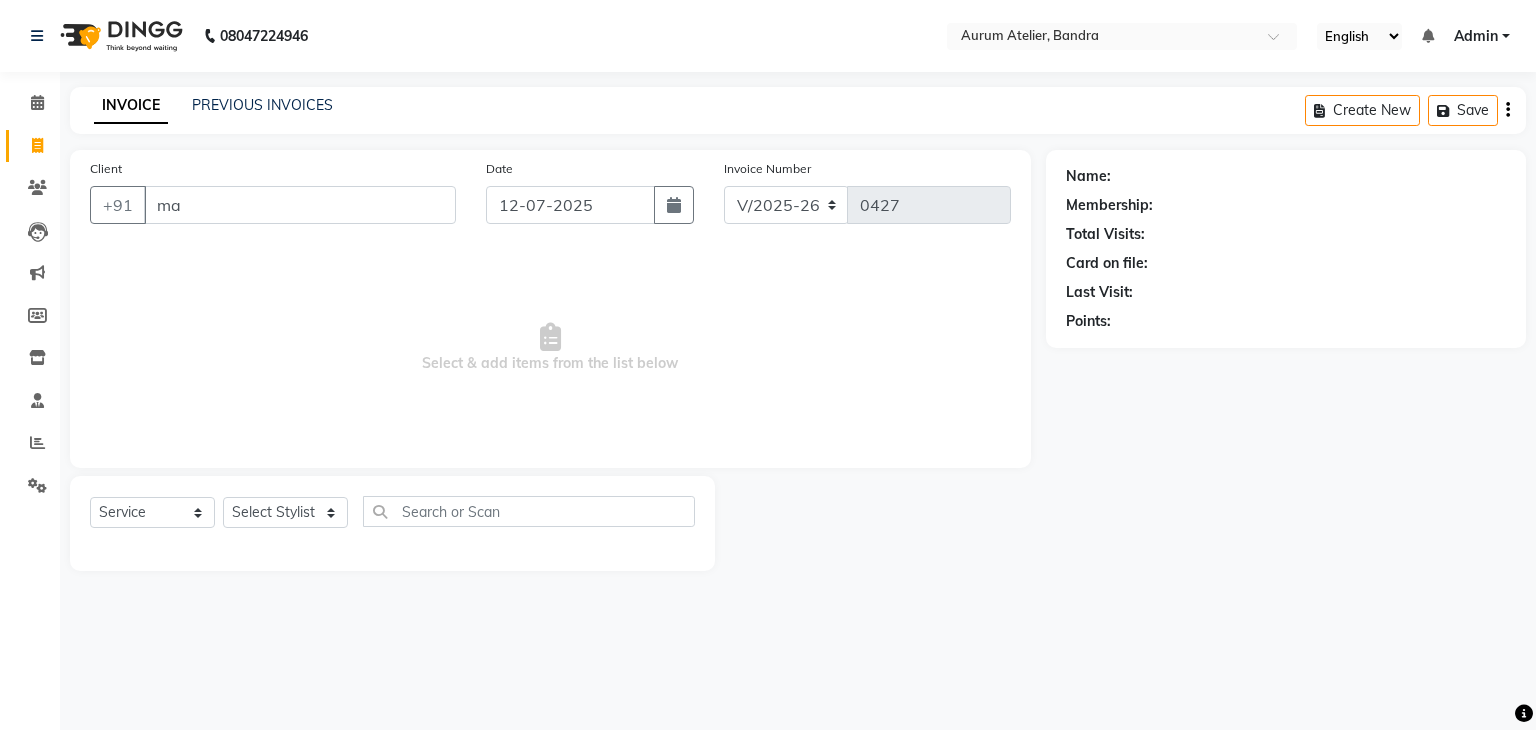 type on "m" 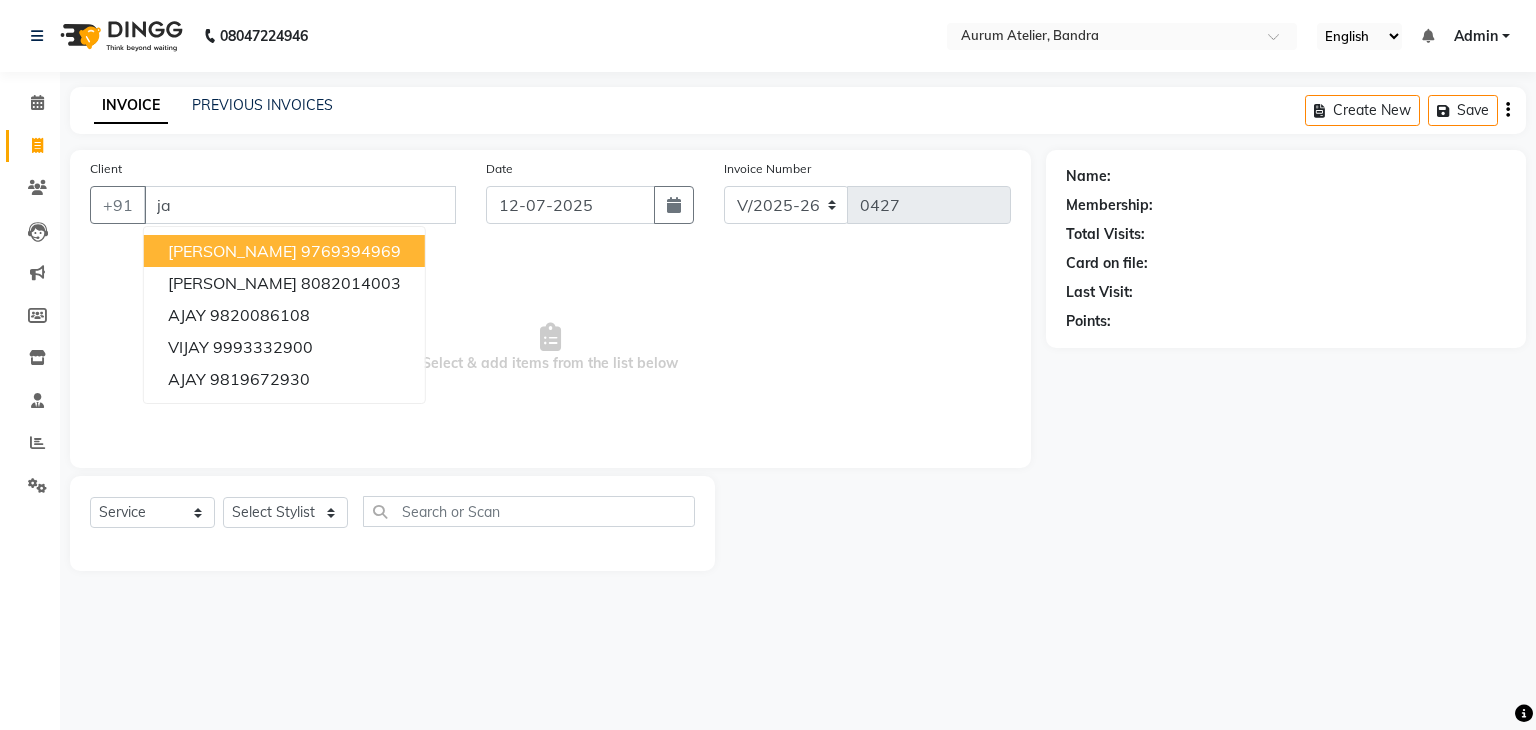 type on "j" 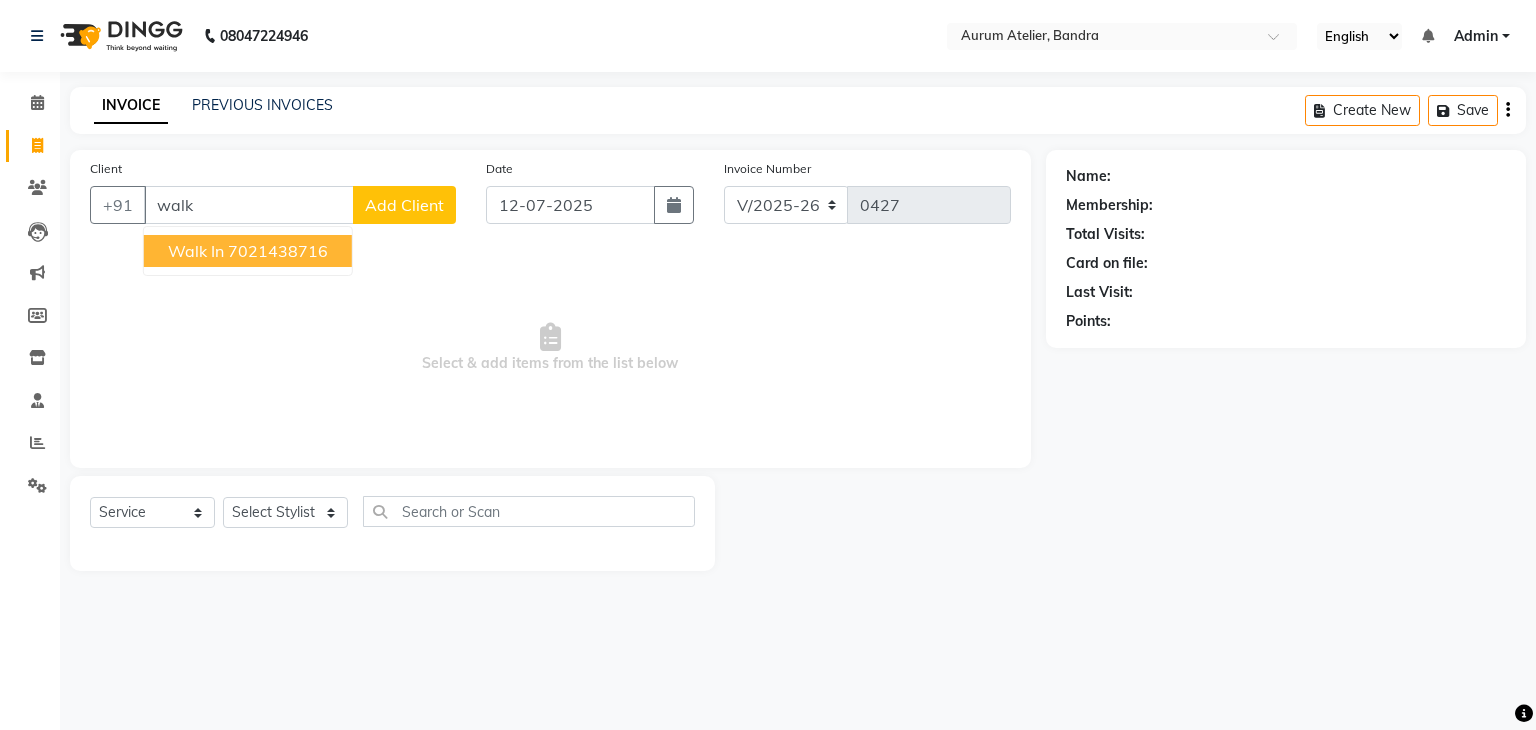 click on "7021438716" at bounding box center [278, 251] 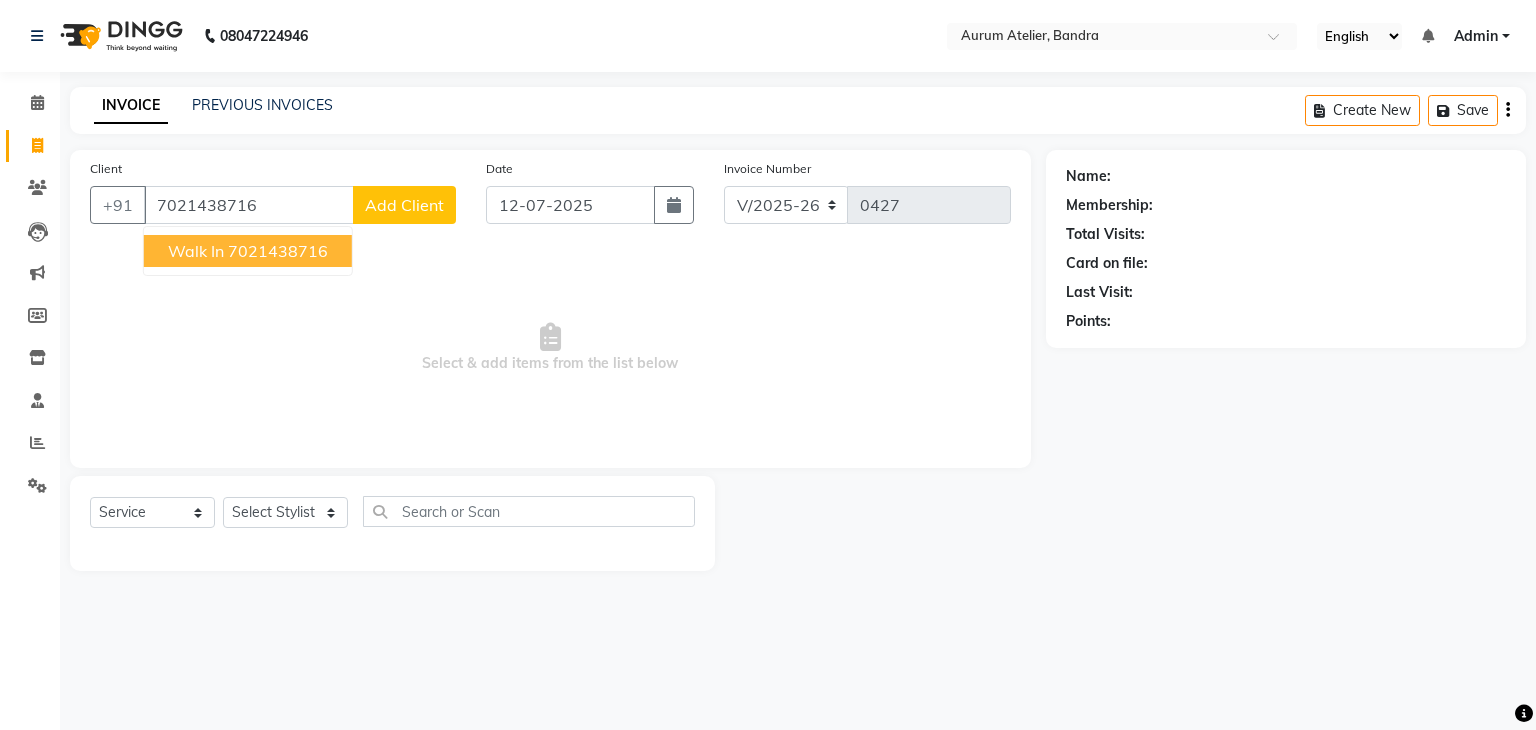 type on "7021438716" 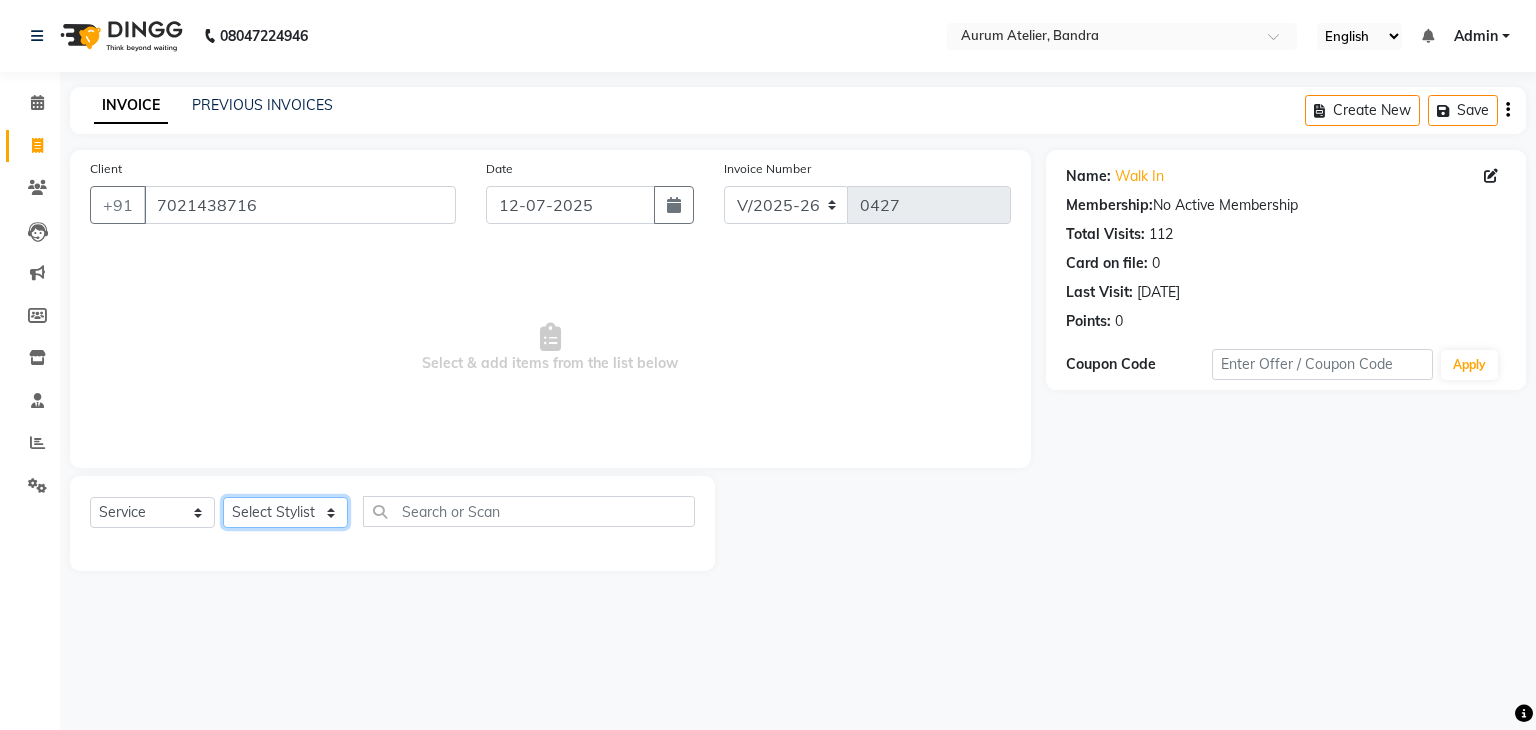 click on "Select Stylist [PERSON_NAME] chariya [PERSON_NAME] [PERSON_NAME] [PERSON_NAME] [PERSON_NAME] [PERSON_NAME] [PERSON_NAME]" 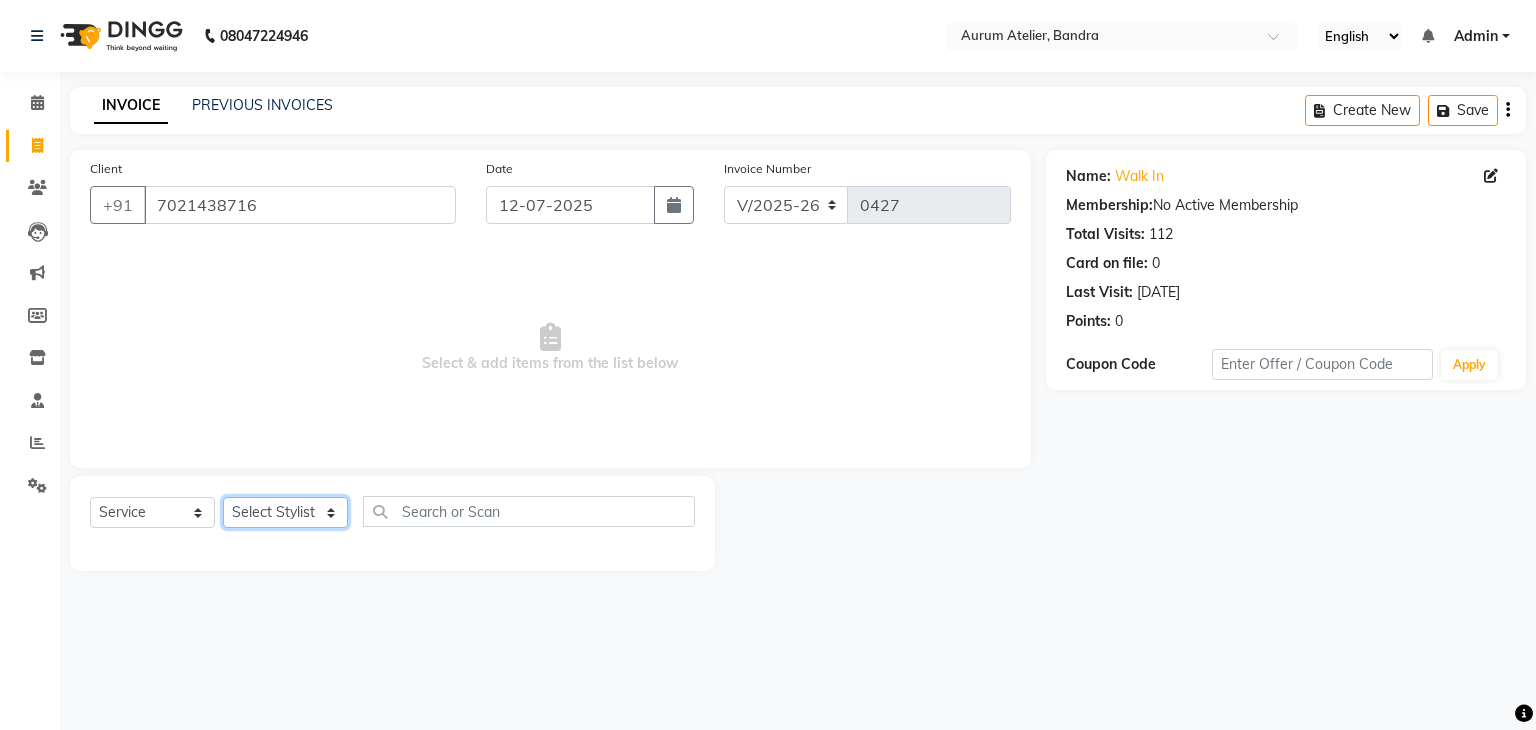 select on "66082" 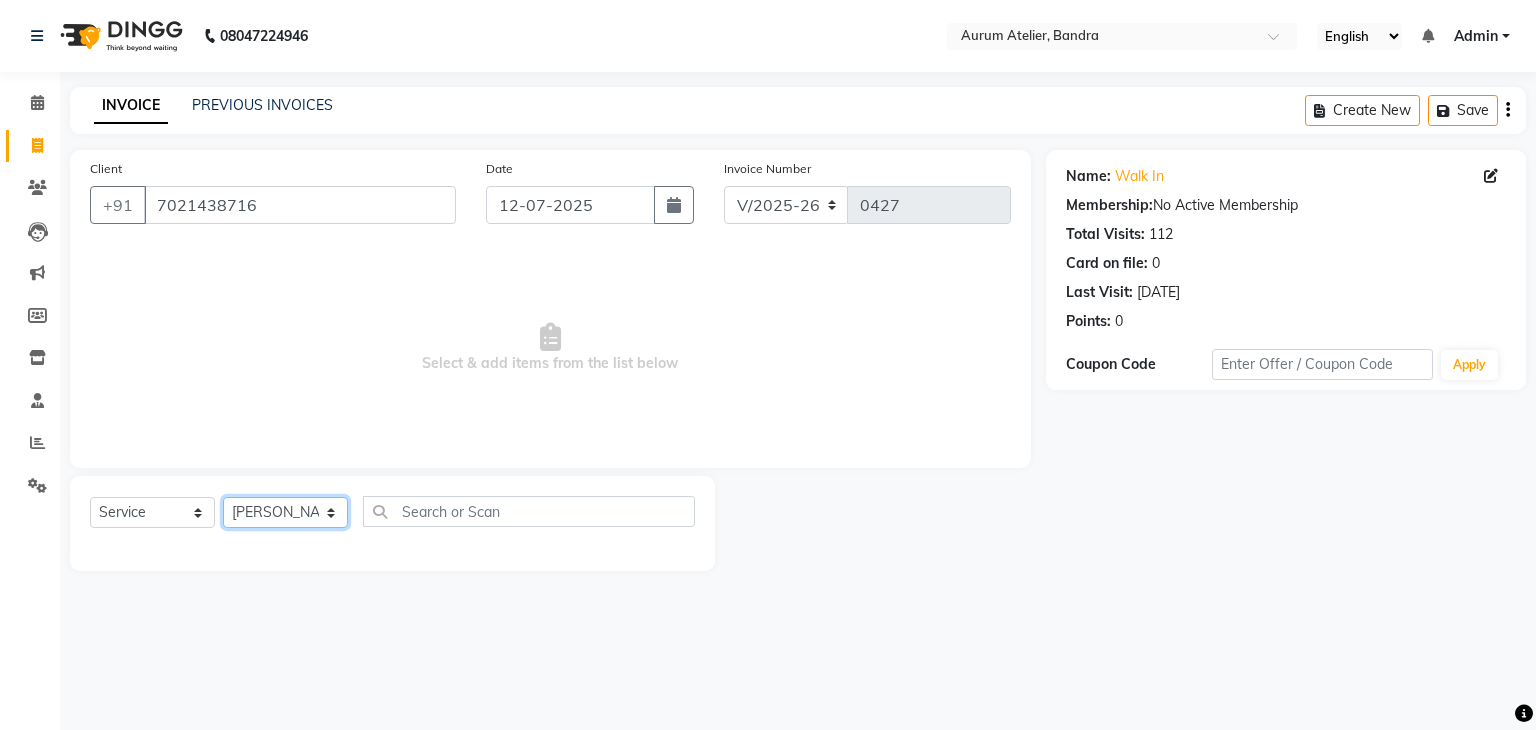 click on "Select Stylist [PERSON_NAME] chariya [PERSON_NAME] [PERSON_NAME] [PERSON_NAME] [PERSON_NAME] [PERSON_NAME] [PERSON_NAME]" 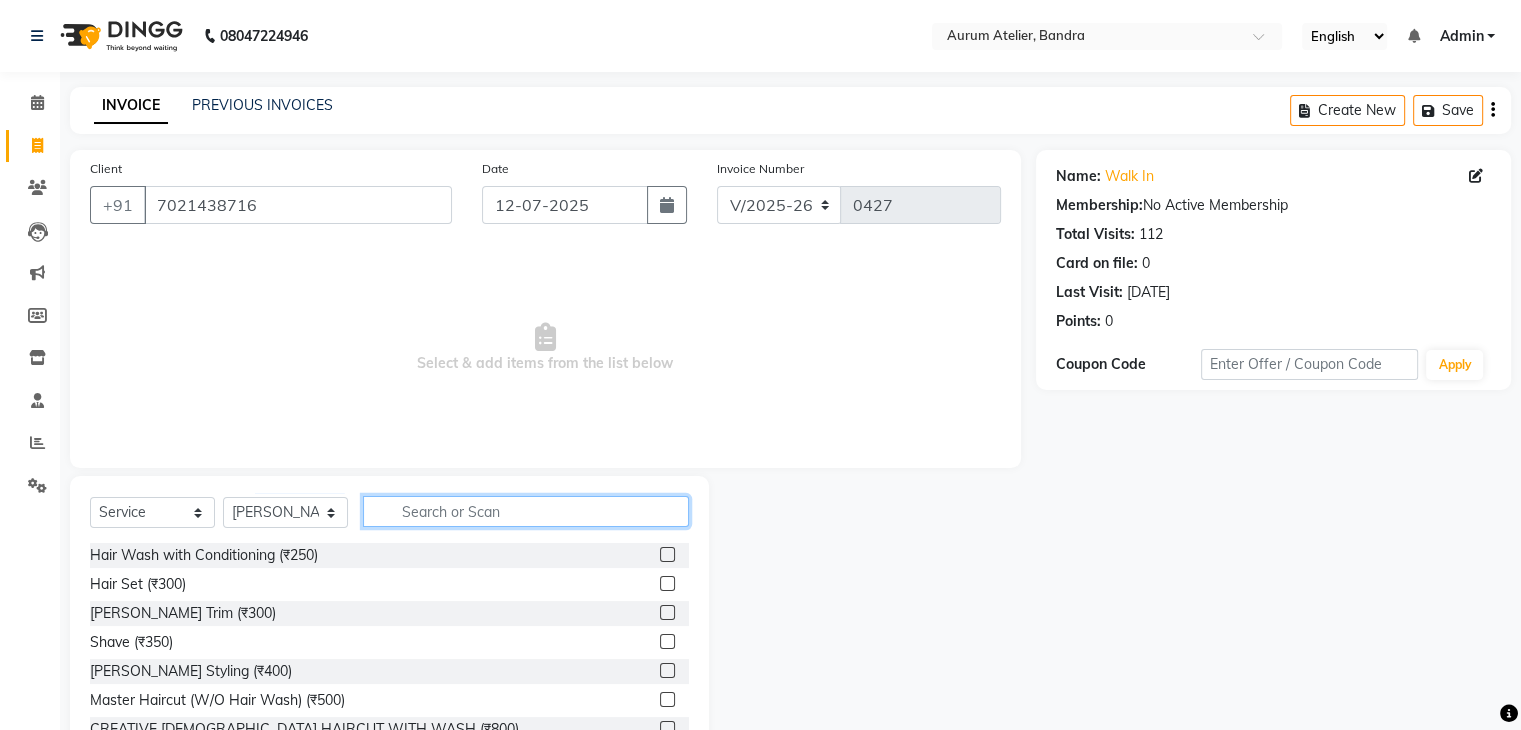 click 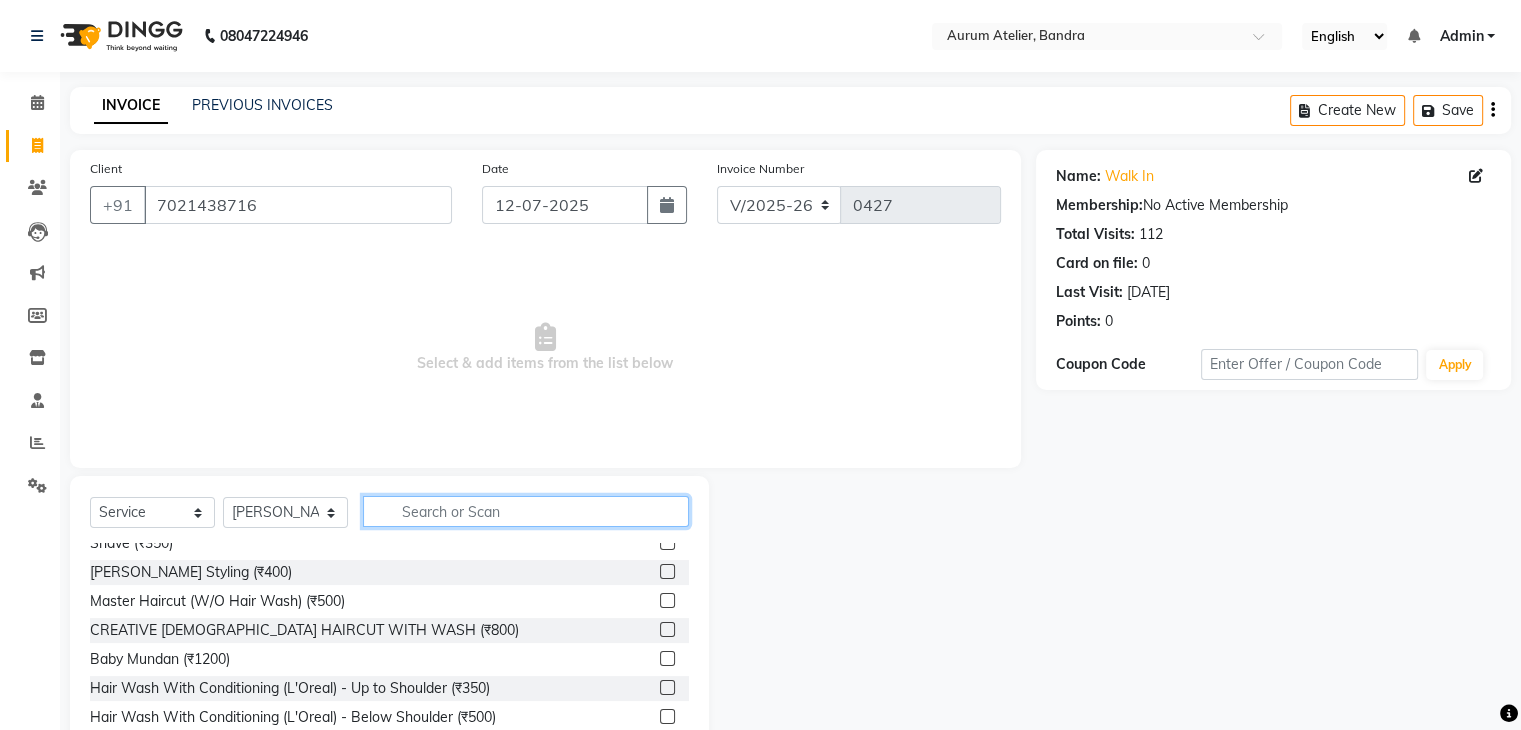scroll, scrollTop: 100, scrollLeft: 0, axis: vertical 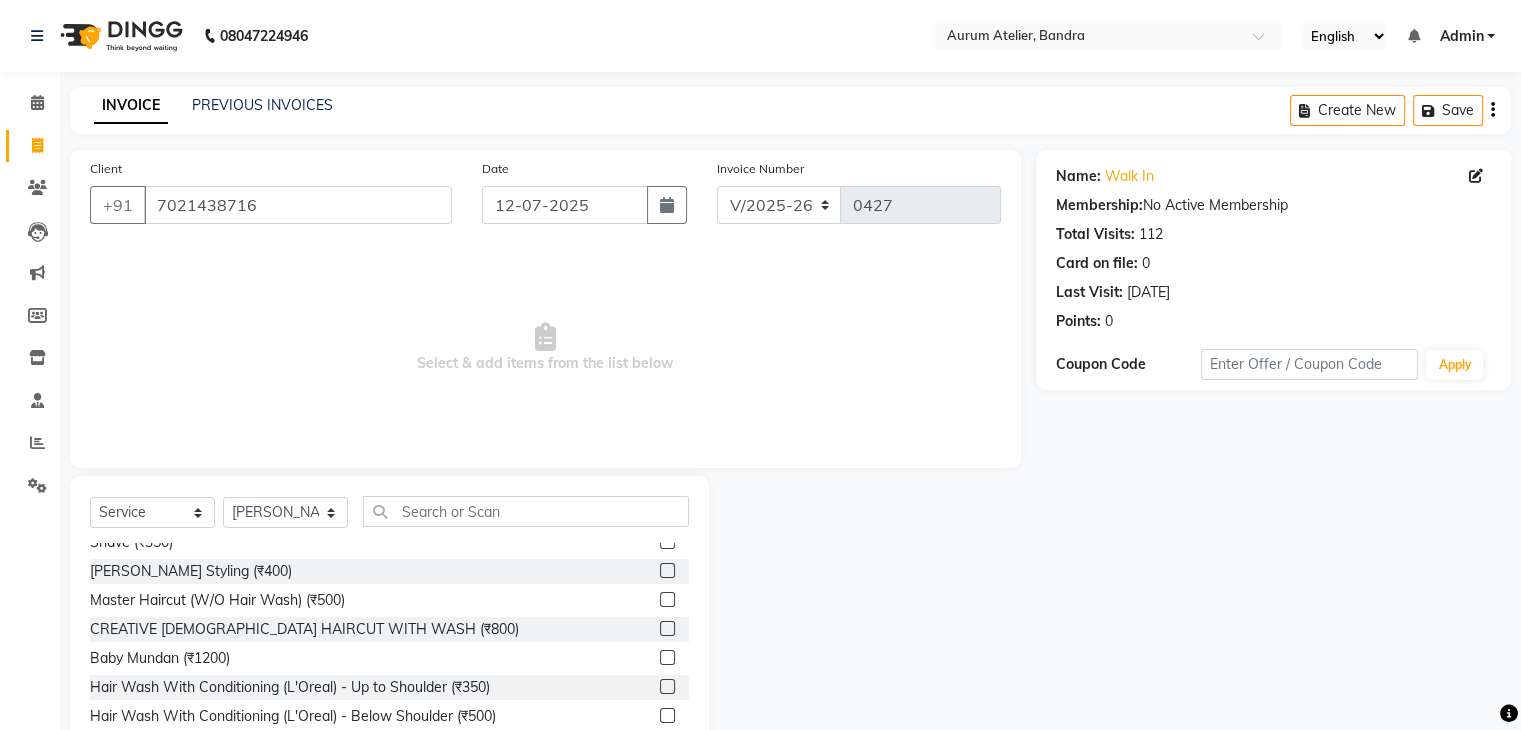 click 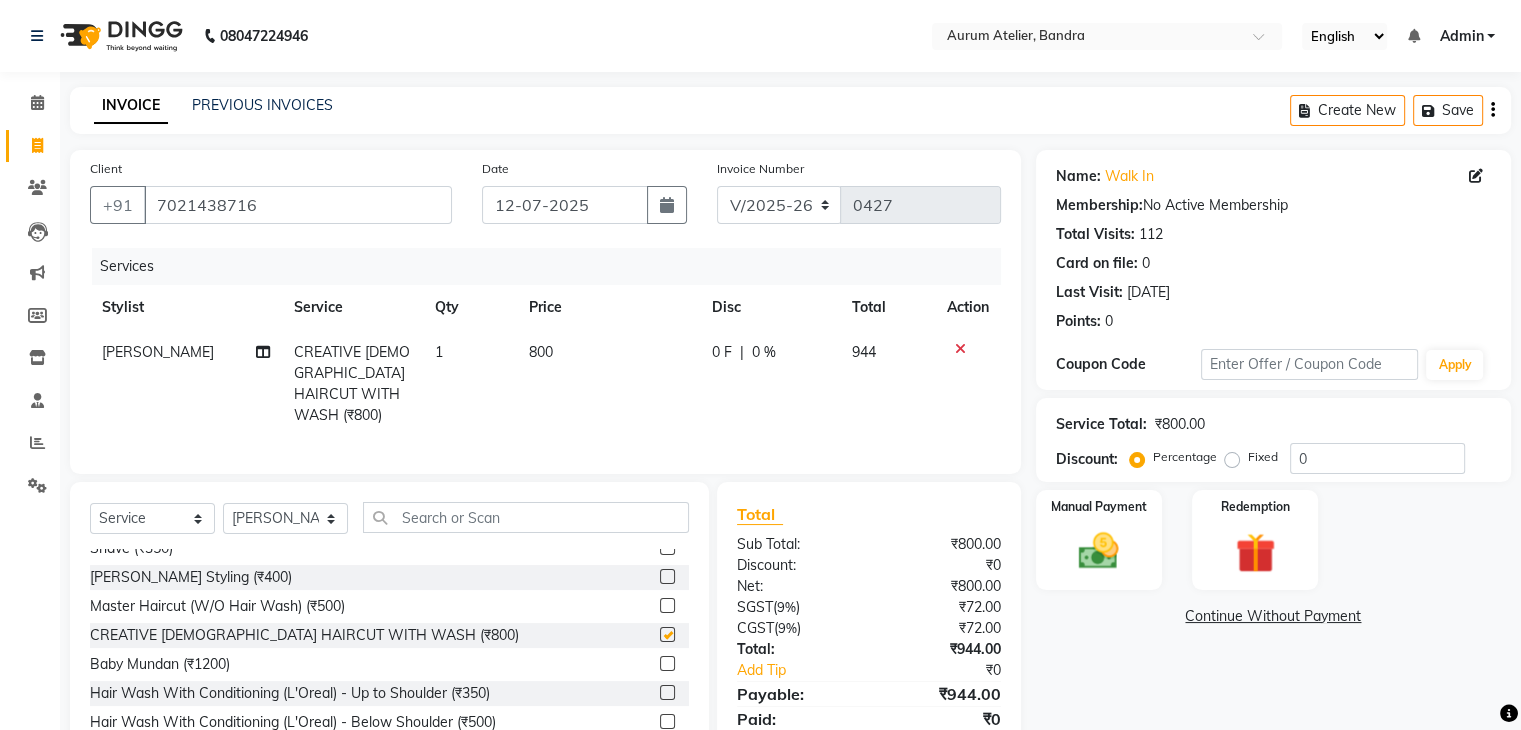 checkbox on "false" 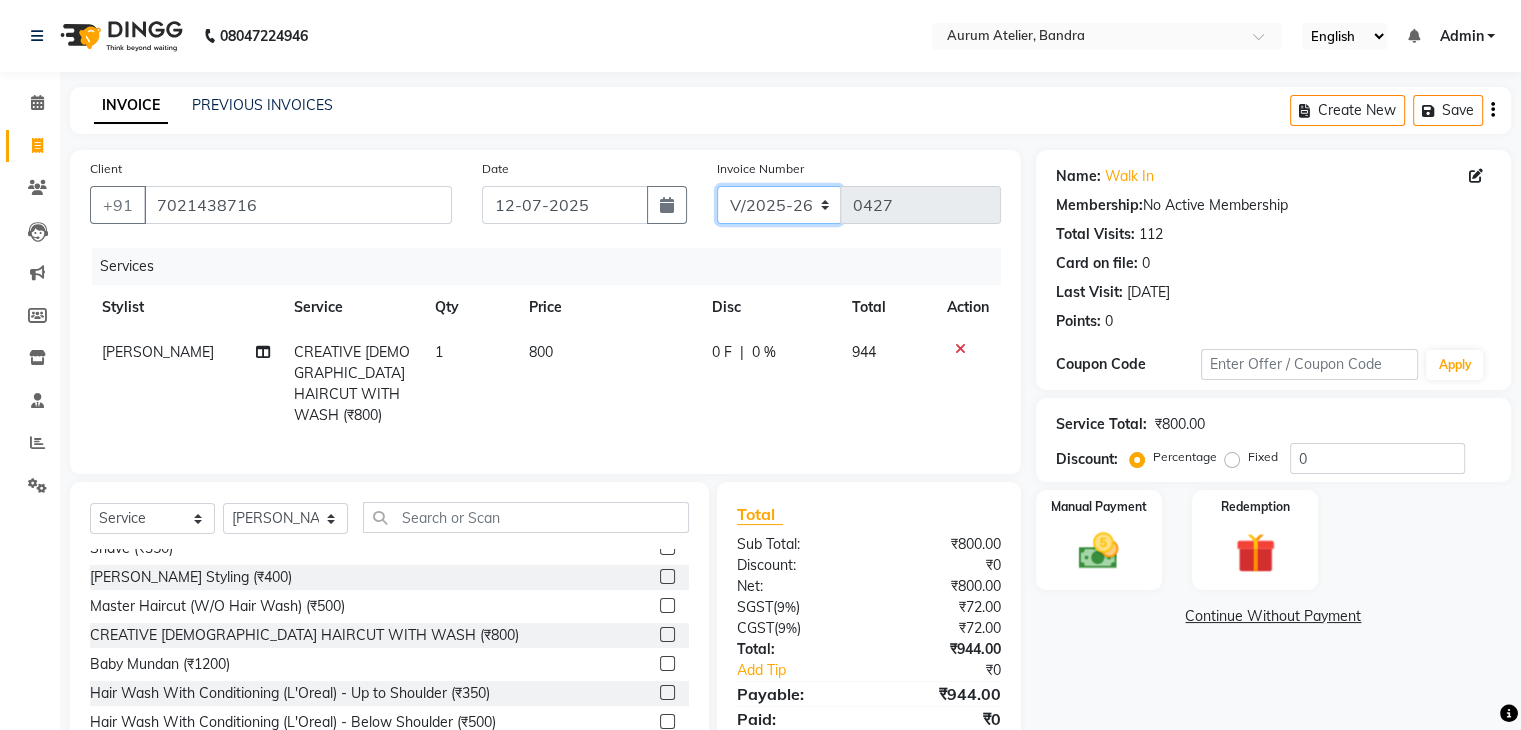 click on "C/2025-26 V/2025 V/2025-26" 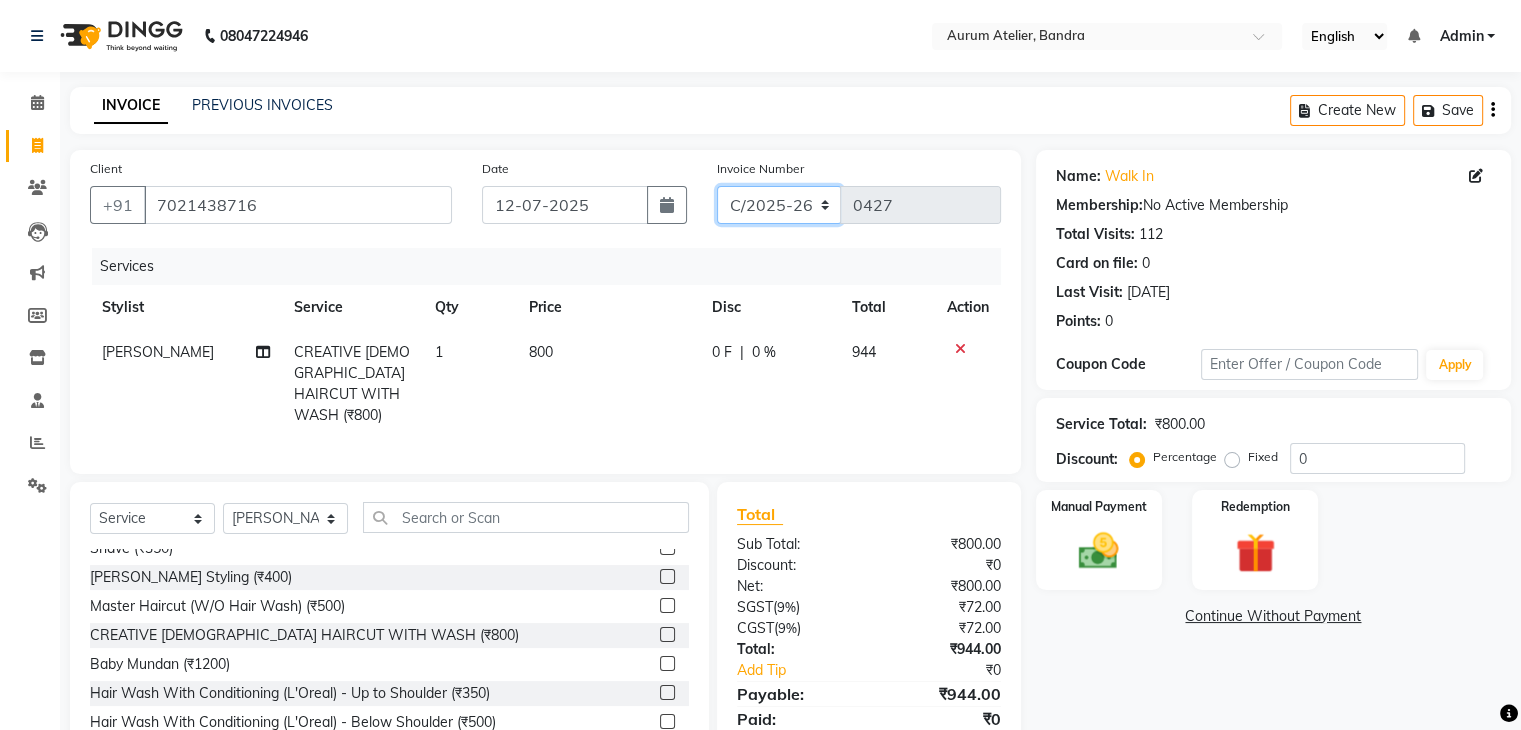 click on "C/2025-26 V/2025 V/2025-26" 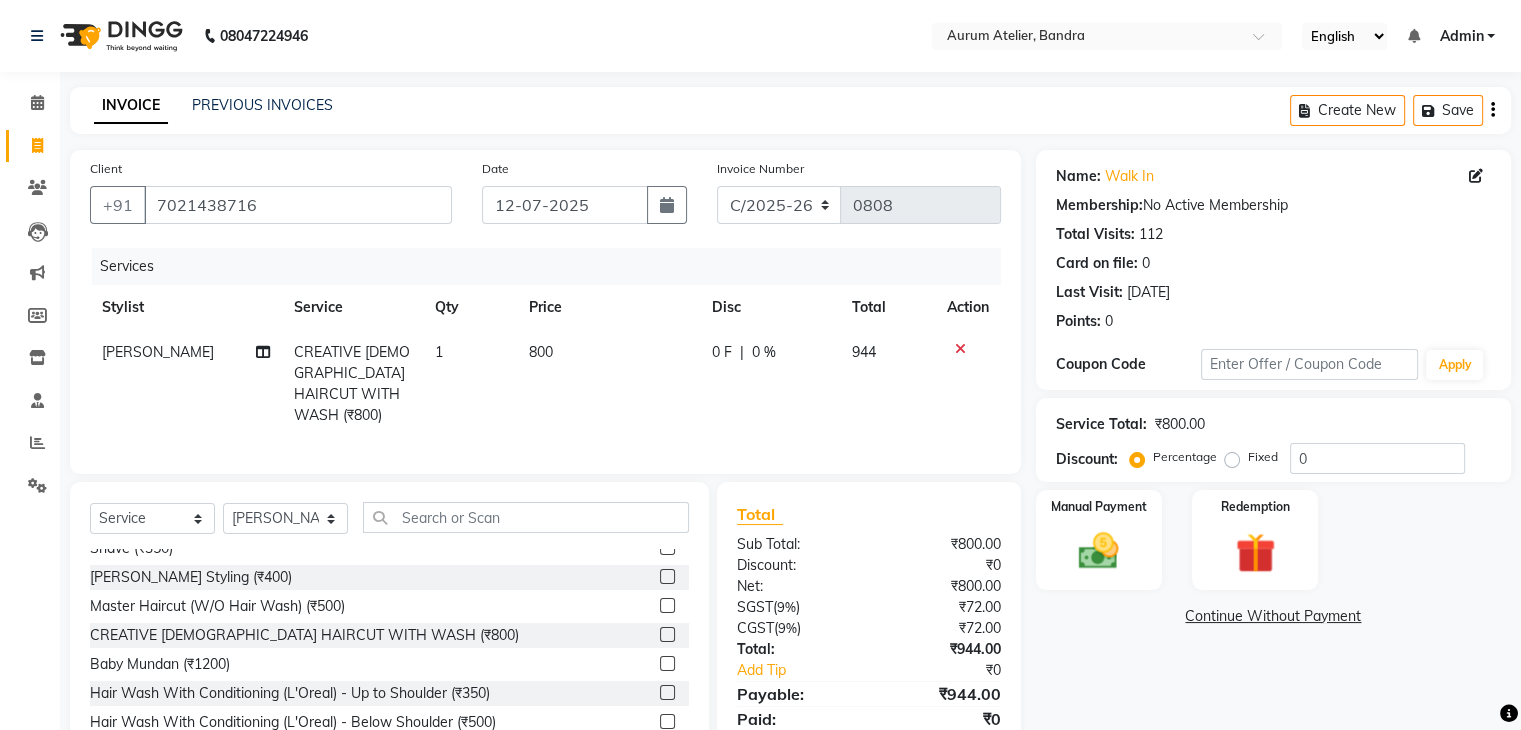 click 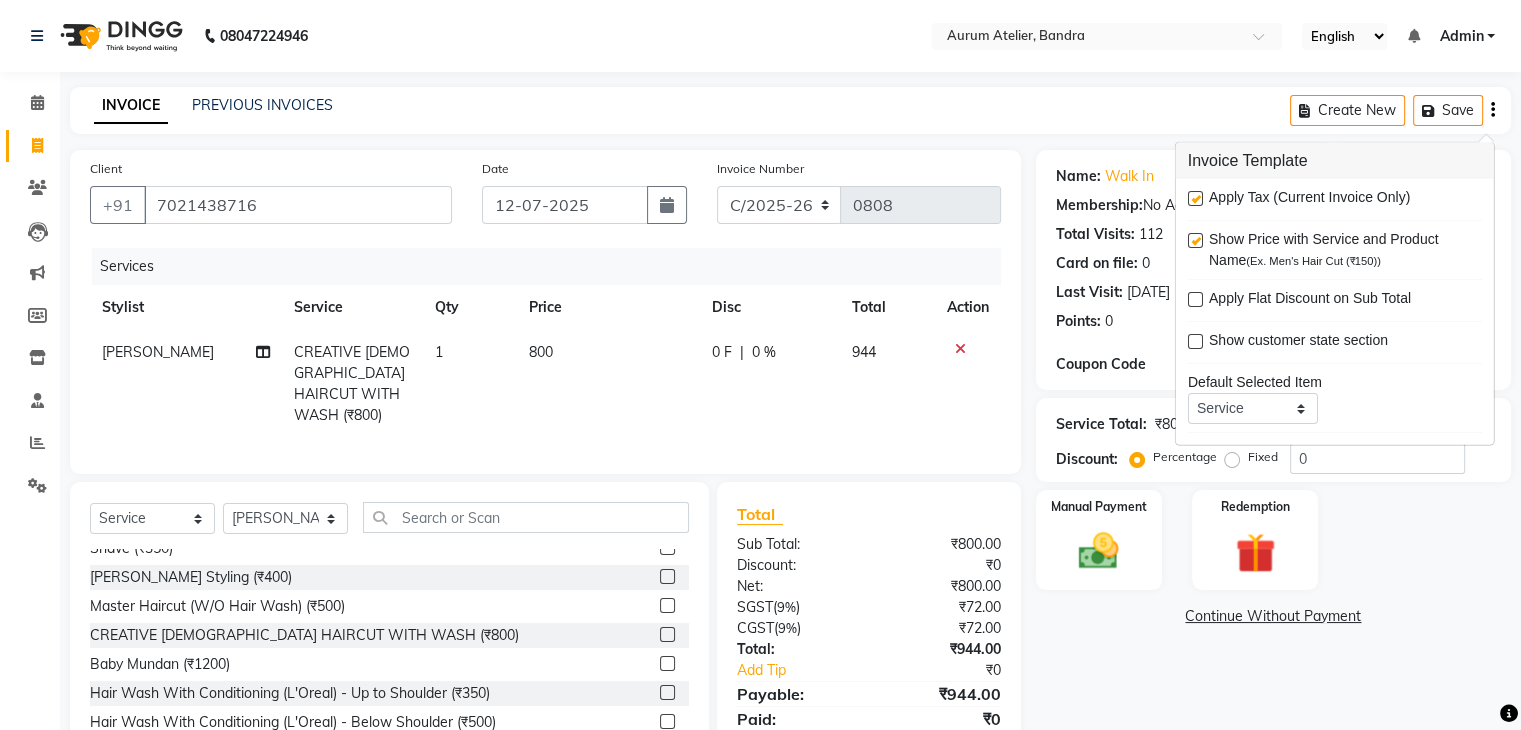 click at bounding box center (1195, 198) 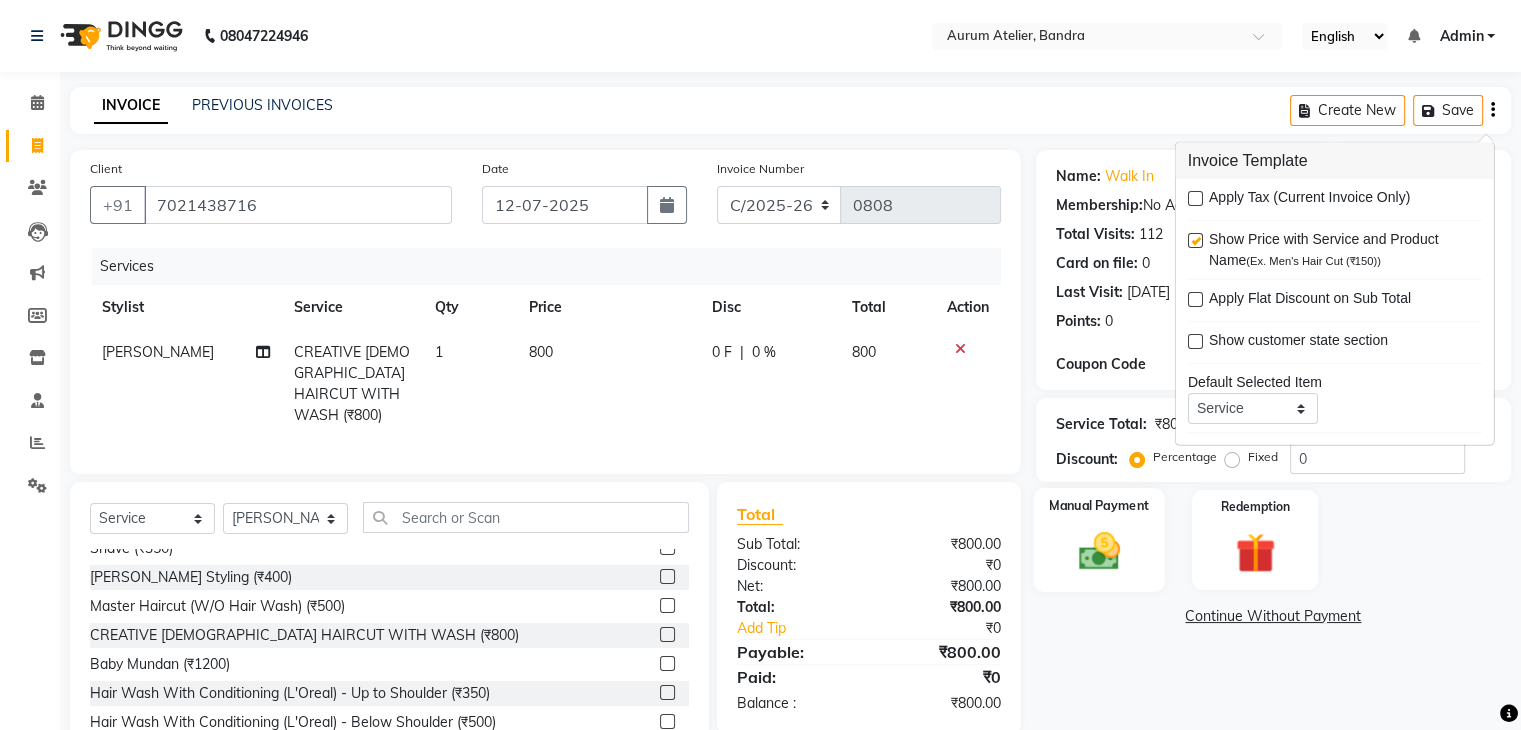 click 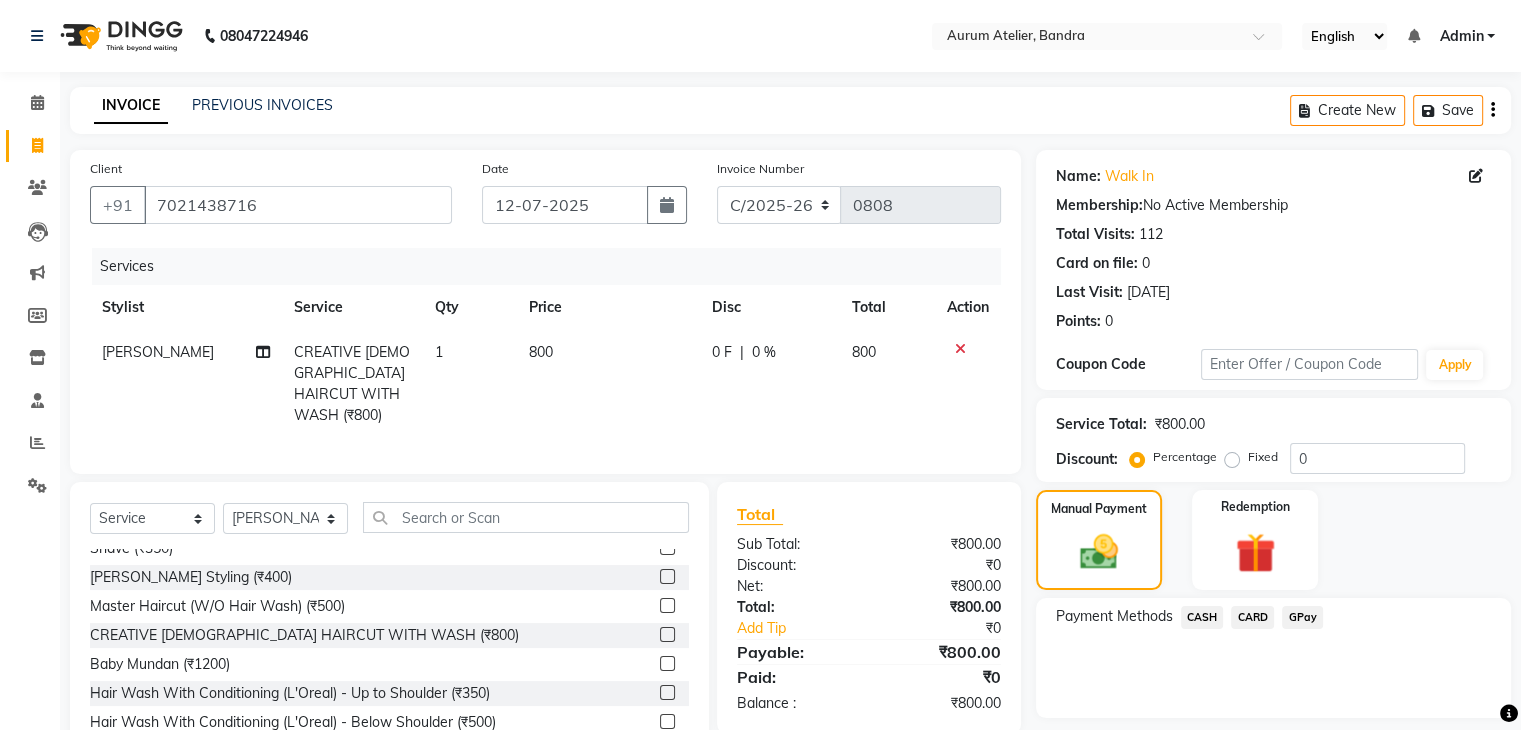 scroll, scrollTop: 72, scrollLeft: 0, axis: vertical 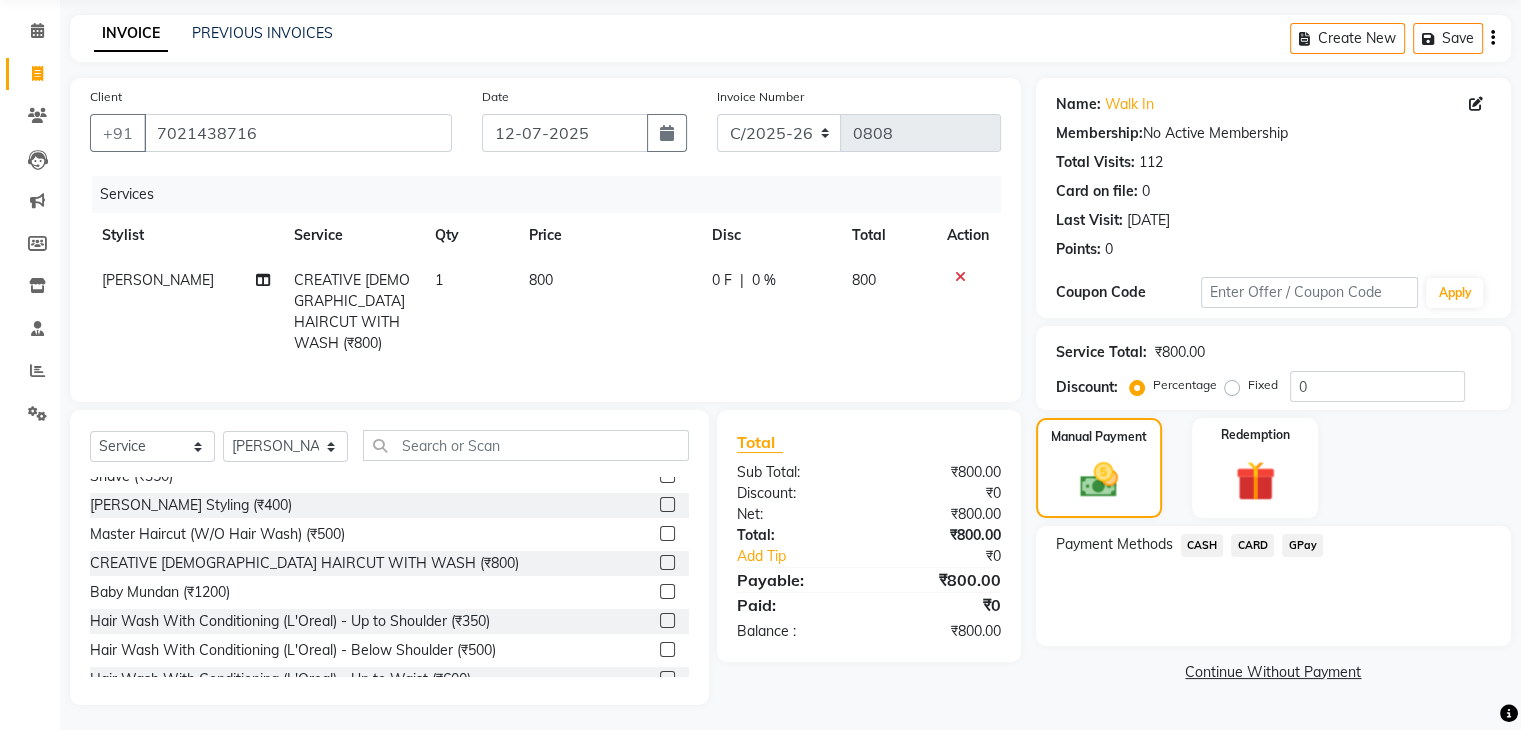 click on "CASH" 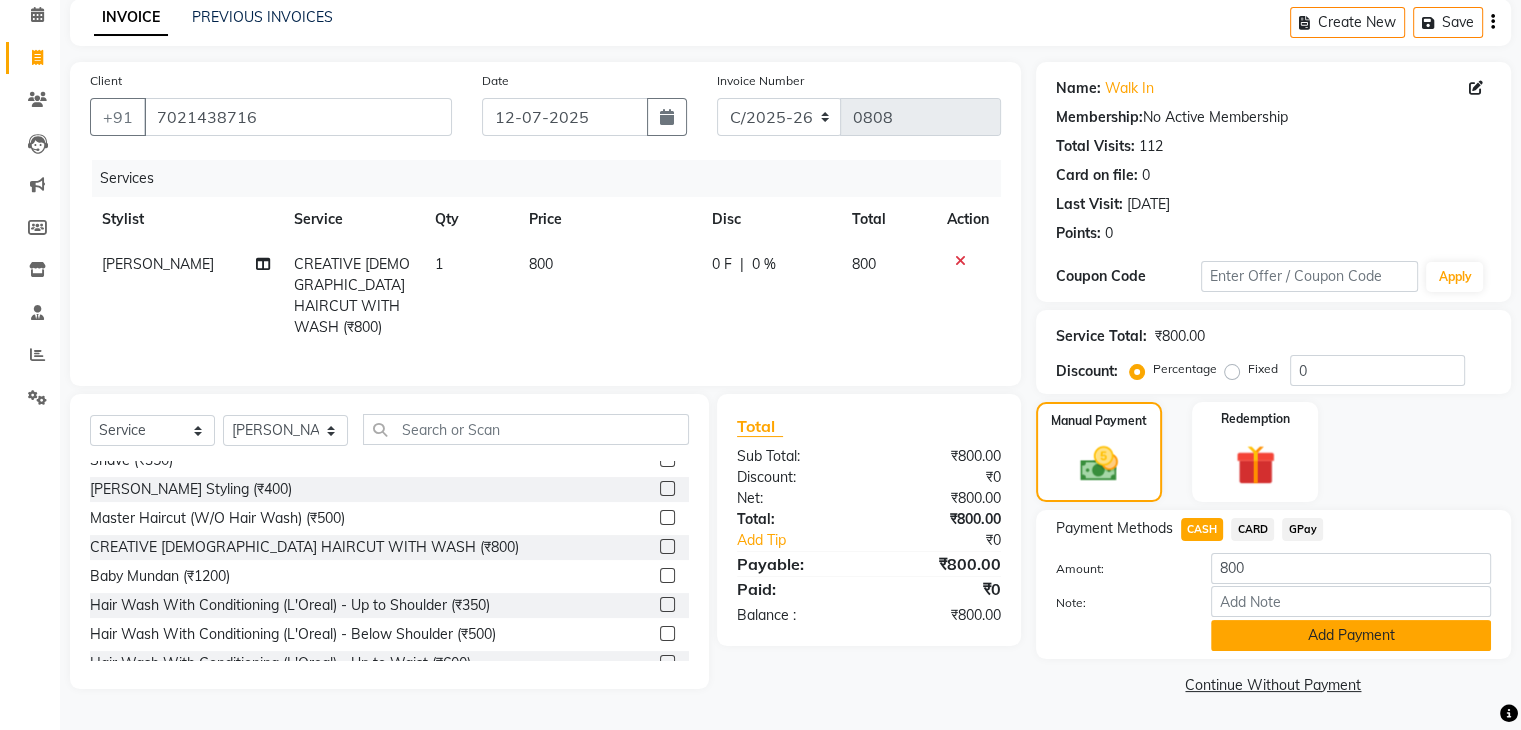 click on "Add Payment" 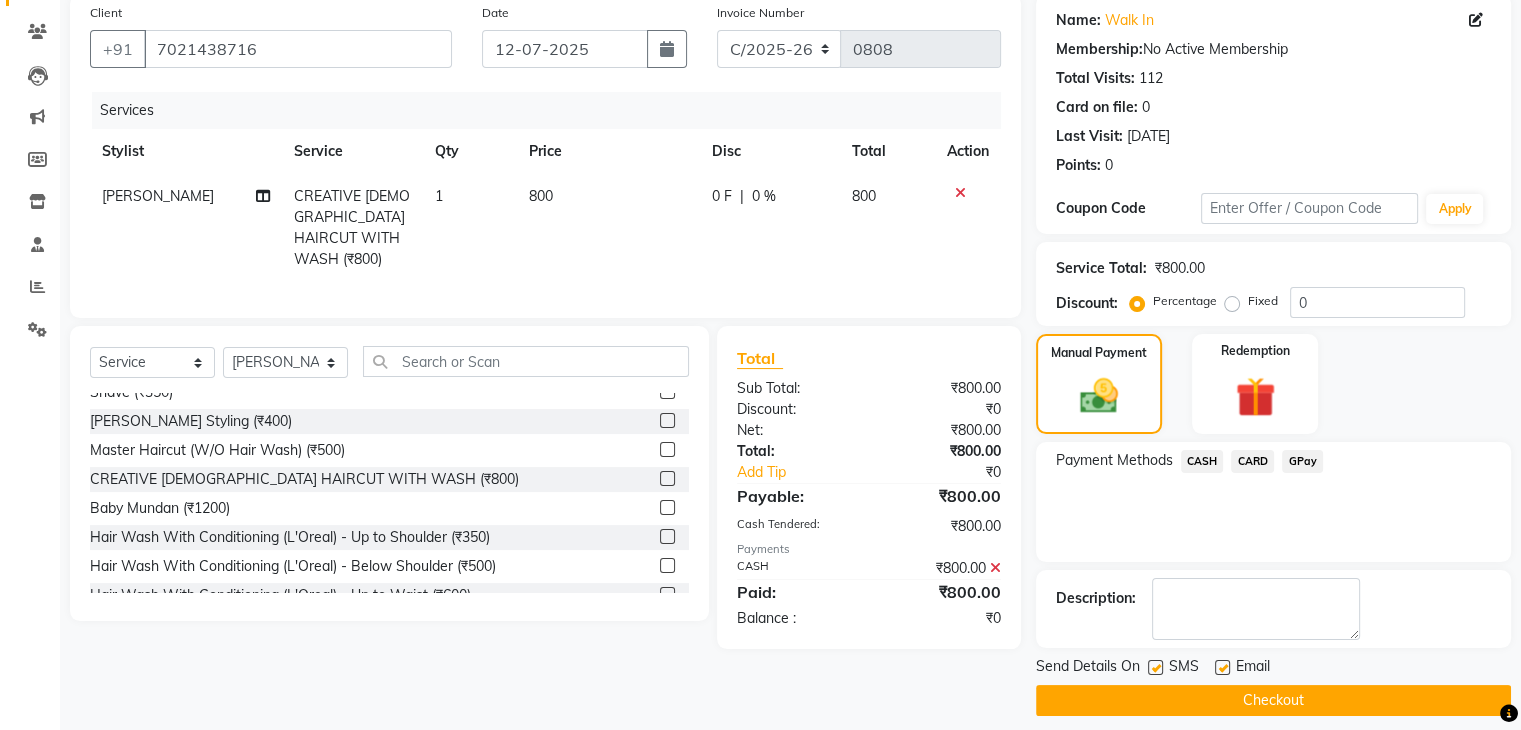 scroll, scrollTop: 171, scrollLeft: 0, axis: vertical 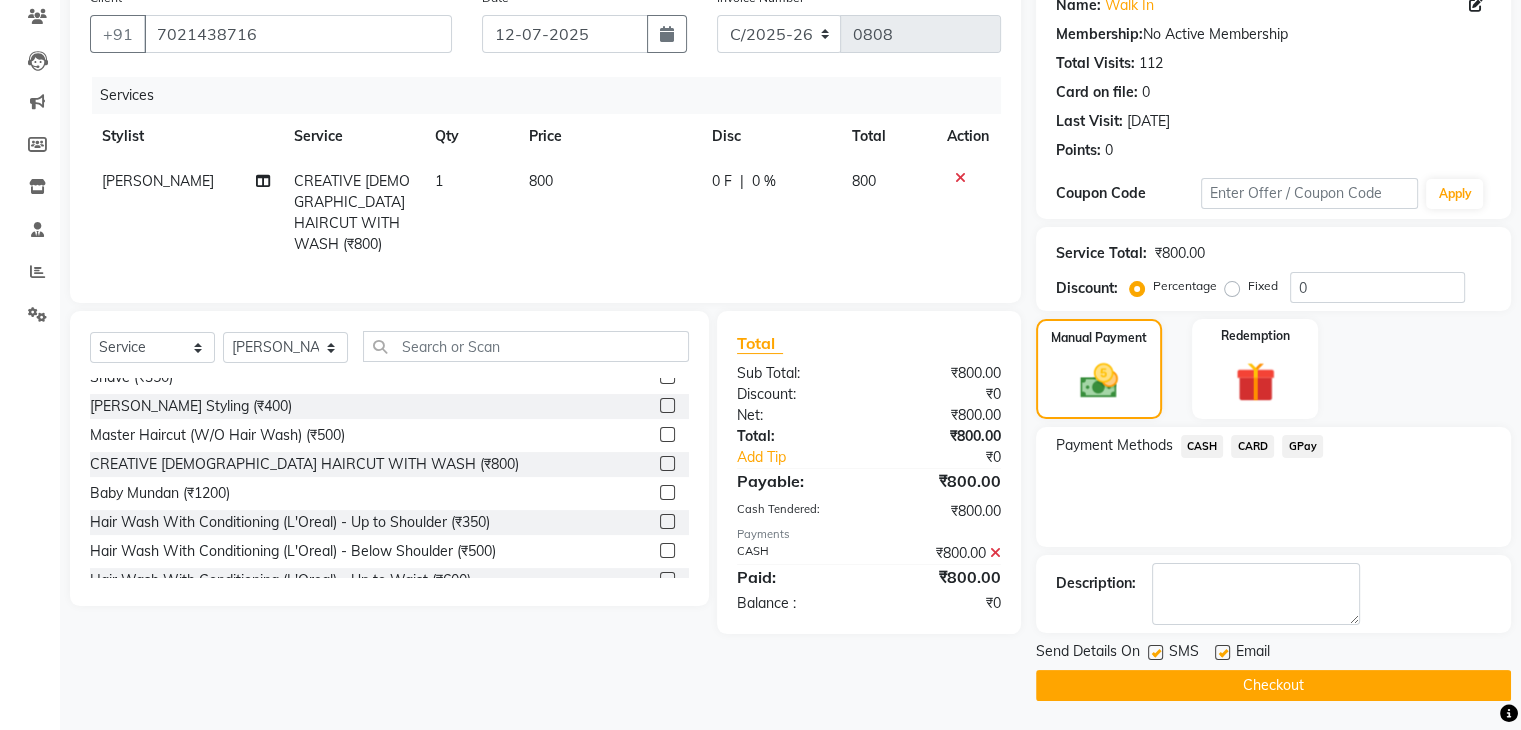 click on "INVOICE PREVIOUS INVOICES Create New   Save  Client [PHONE_NUMBER] Date [DATE] Invoice Number C/2025-26 V/2025 V/[PHONE_NUMBER] Services Stylist Service Qty Price Disc Total Action [PERSON_NAME] CREATIVE [DEMOGRAPHIC_DATA] HAIRCUT WITH WASH (₹800) 1 800 0 F | 0 % 800 Select  Service  Product  Membership  Package Voucher Prepaid Gift Card  Select Stylist [PERSON_NAME] chariya [PERSON_NAME] [PERSON_NAME] [PERSON_NAME] [PERSON_NAME] [PERSON_NAME] [PERSON_NAME] Hair Wash with Conditioning (₹250)  Hair Set (₹300)  [PERSON_NAME] Trim (₹300)  Shave (₹350)  [PERSON_NAME] Styling (₹400)  Master Haircut (W/O Hair Wash) (₹500)  CREATIVE [DEMOGRAPHIC_DATA] HAIRCUT WITH WASH (₹800)  Baby Mundan (₹1200)  Hair Wash With Conditioning (L'Oreal) - Up to Shoulder (₹350)  Hair Wash With Conditioning (L'Oreal) - Below Shoulder (₹500)  Hair Wash With Conditioning (L'Oreal) - Up to Waist (₹600)  Hair Wash With Conditiong (Moroccanoil / Naturica / Keratin)- Up to Shoulder (₹500)  CREATIVE [DEMOGRAPHIC_DATA] HAIRCUT W/O WASH (₹600)  FACE MASSAGE (₹1000)   :" 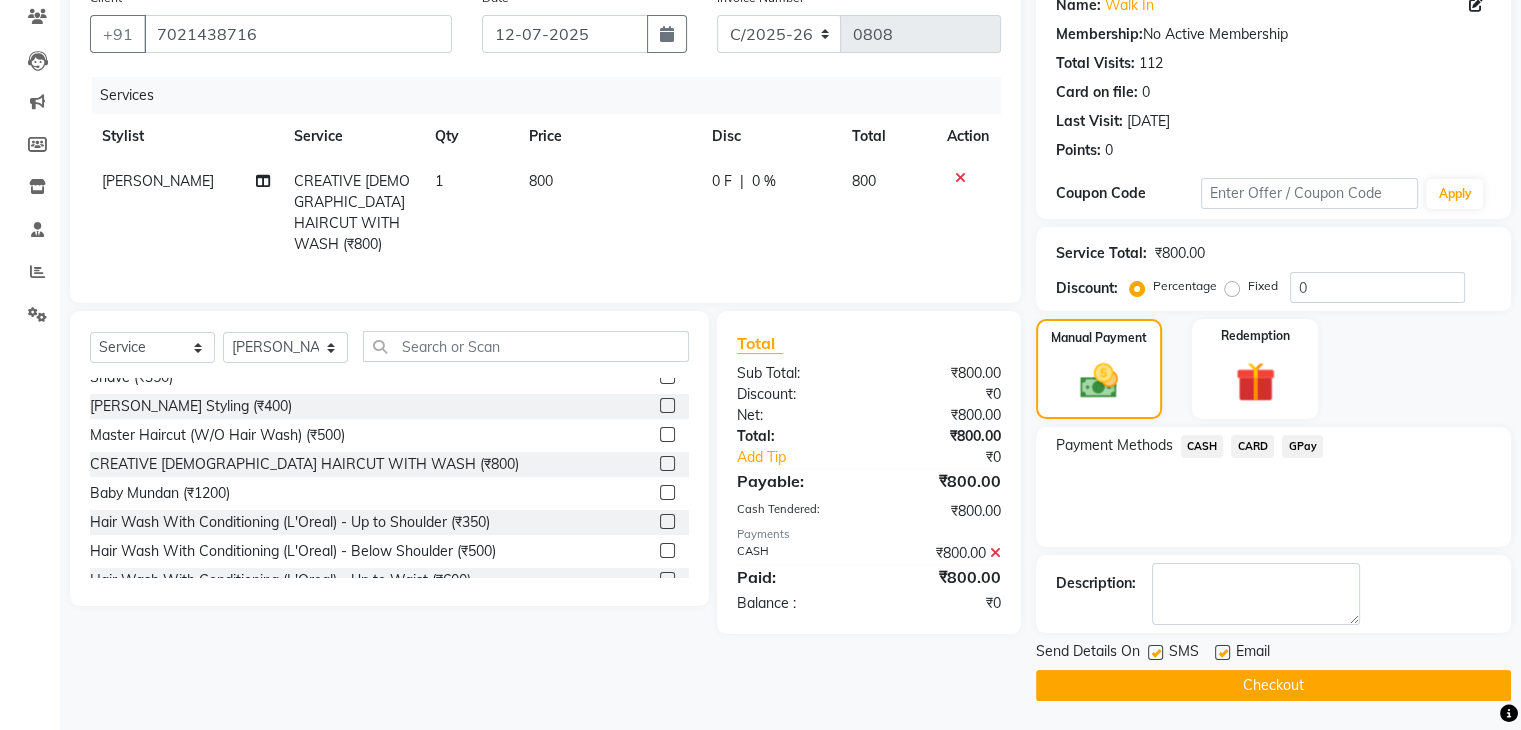 click on "Checkout" 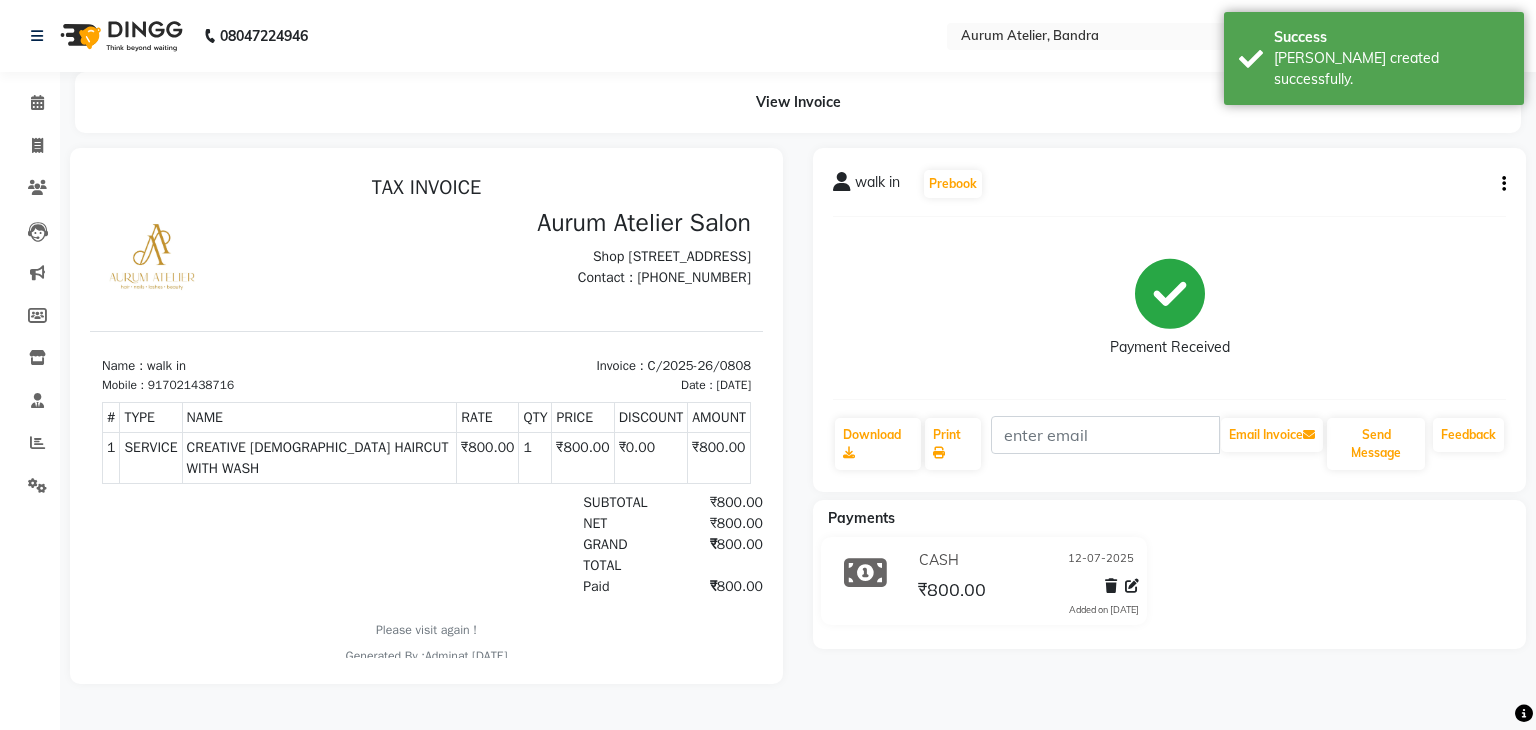 scroll, scrollTop: 0, scrollLeft: 0, axis: both 